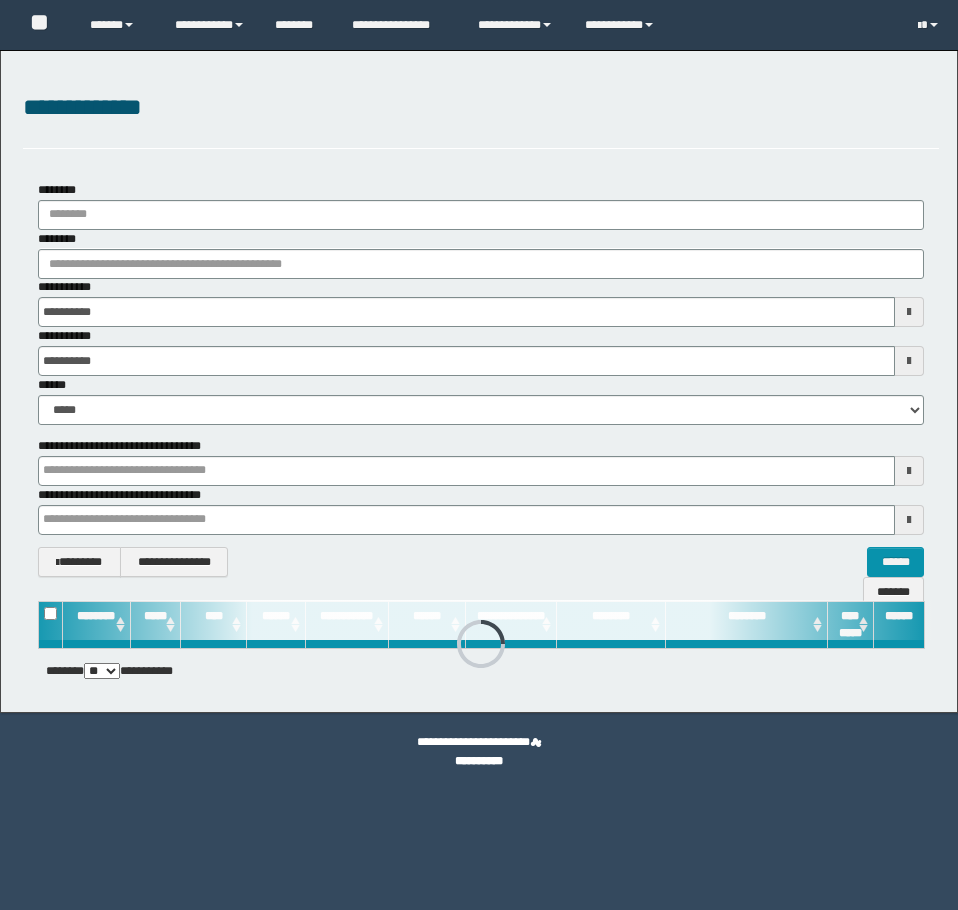 scroll, scrollTop: 0, scrollLeft: 0, axis: both 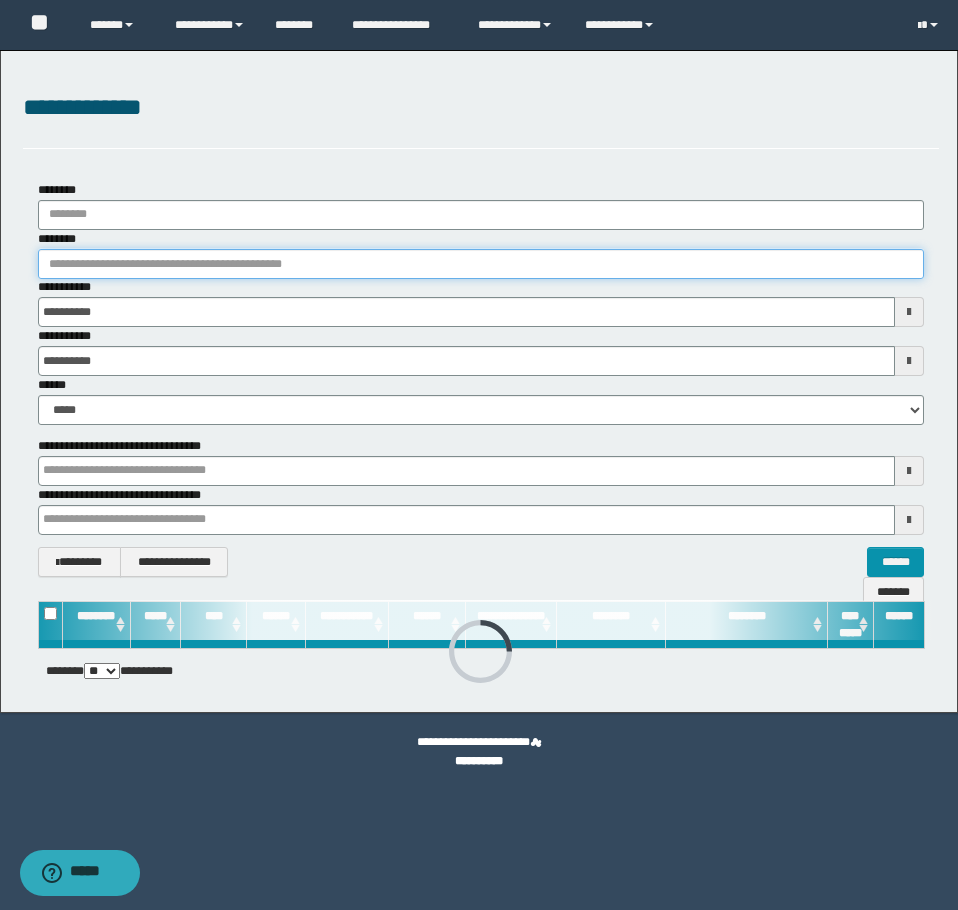 click on "********" at bounding box center (481, 264) 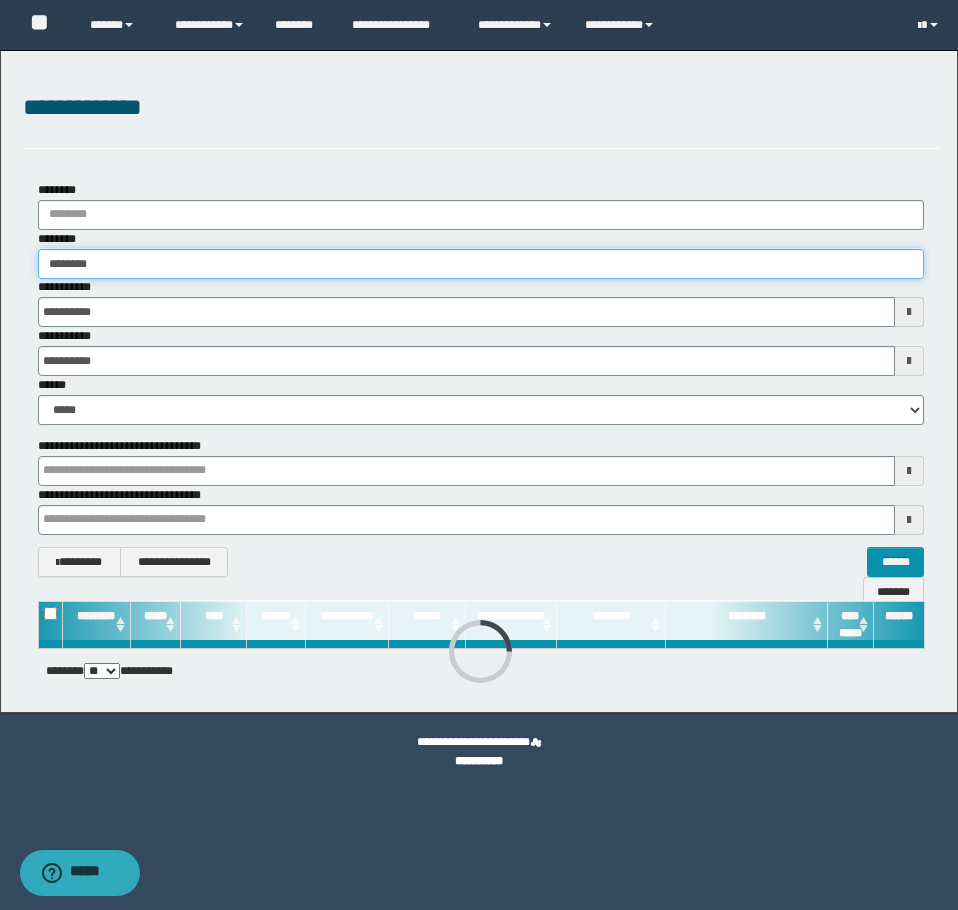 type on "********" 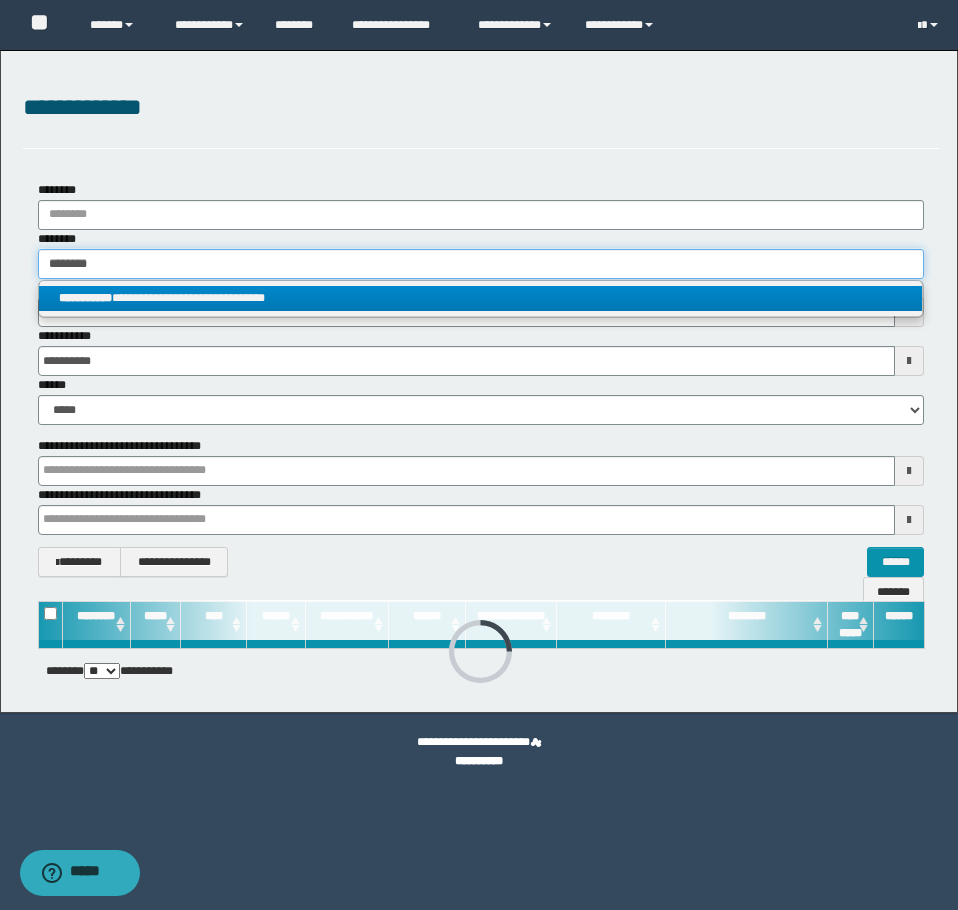 type on "********" 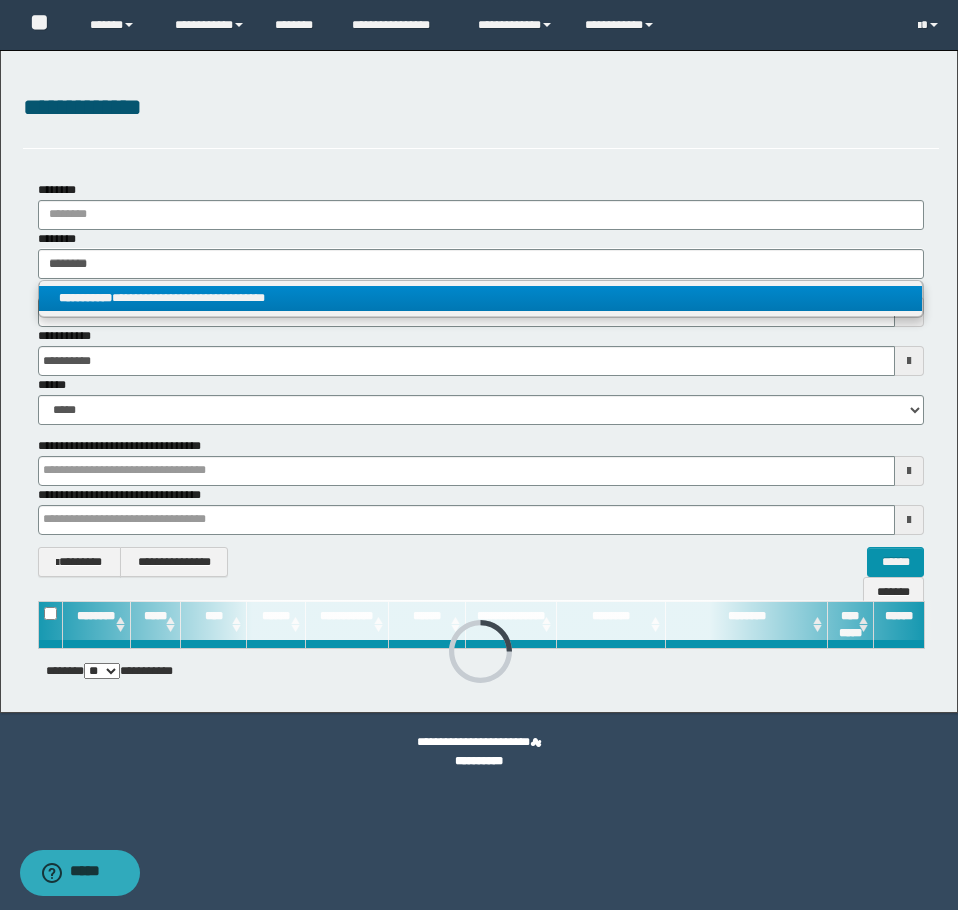 click on "**********" at bounding box center [480, 298] 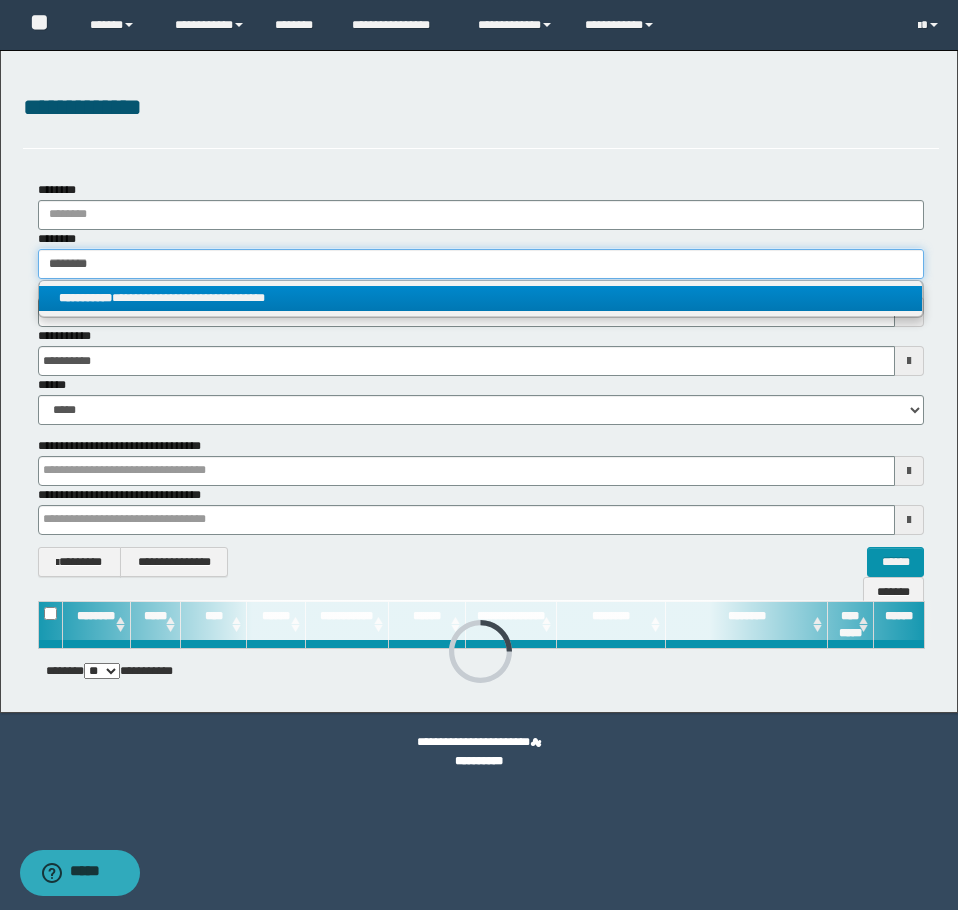 type 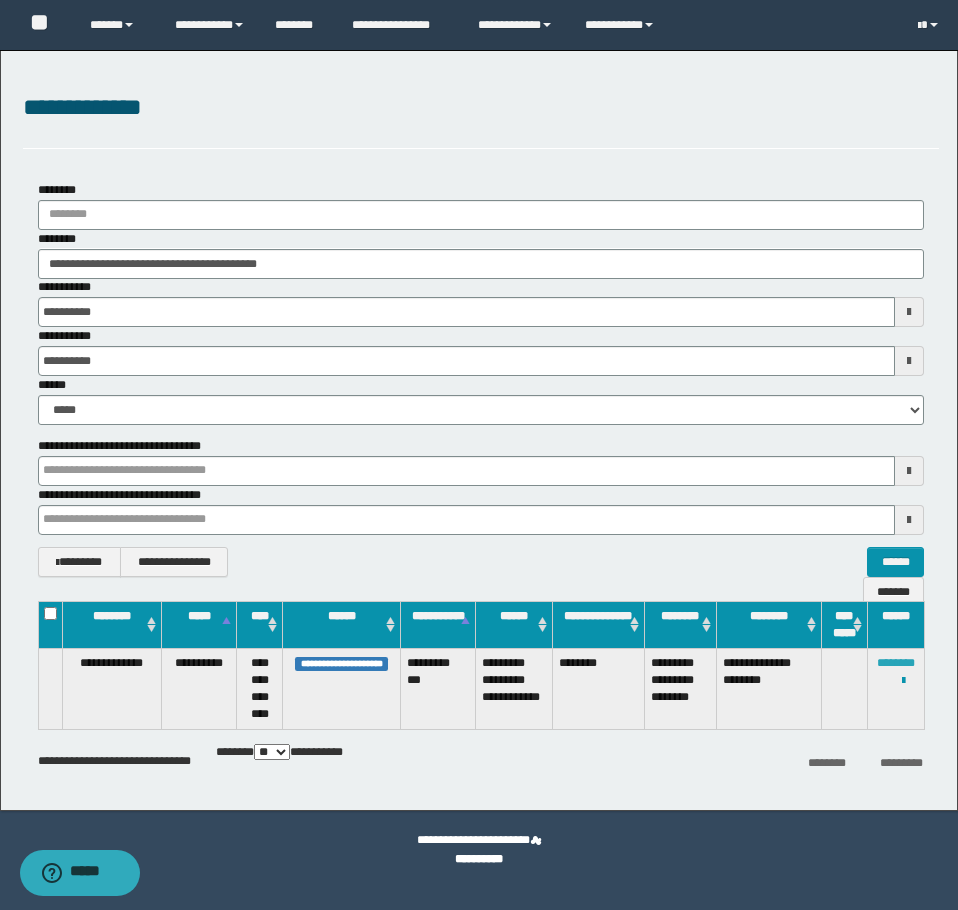click on "********" at bounding box center (896, 663) 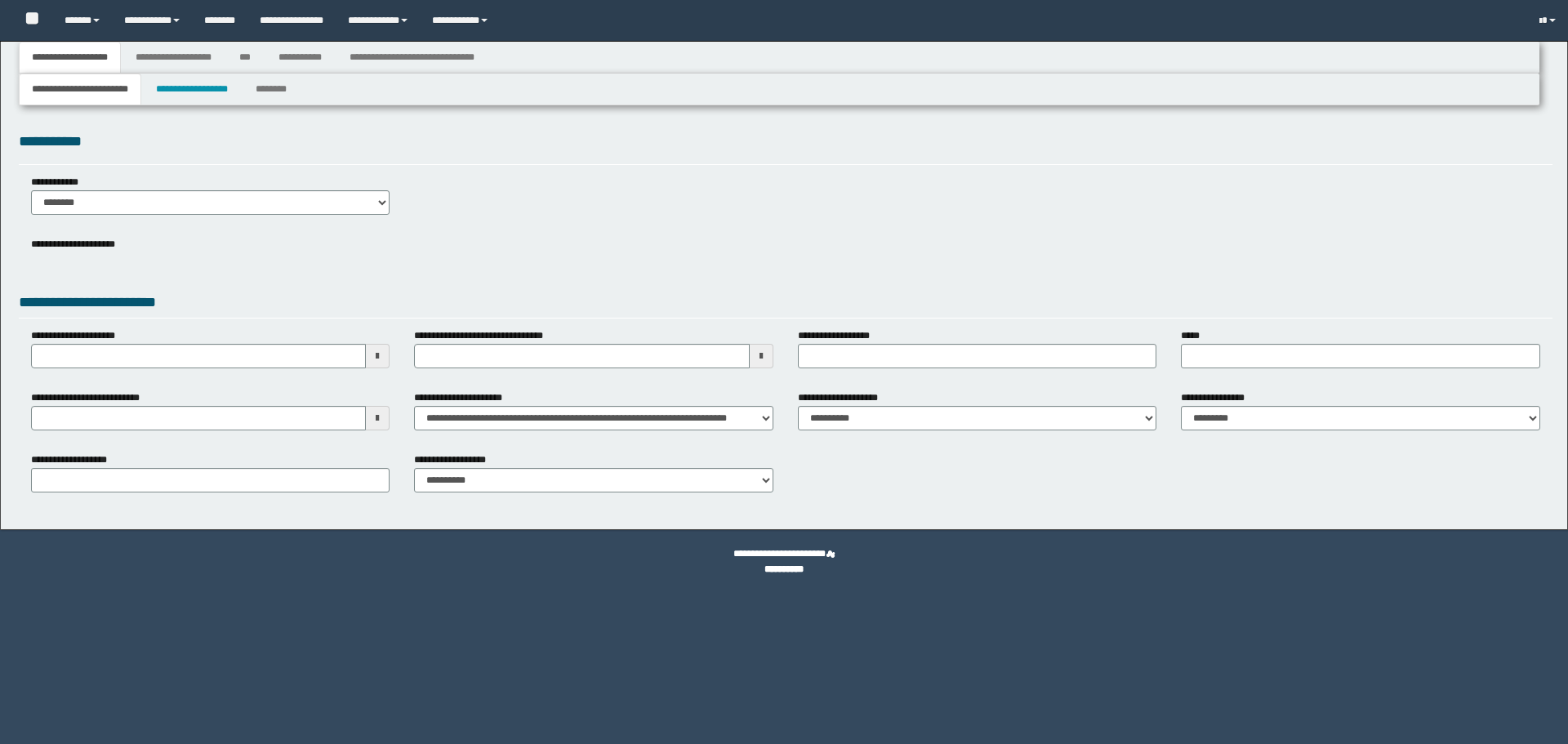 scroll, scrollTop: 0, scrollLeft: 0, axis: both 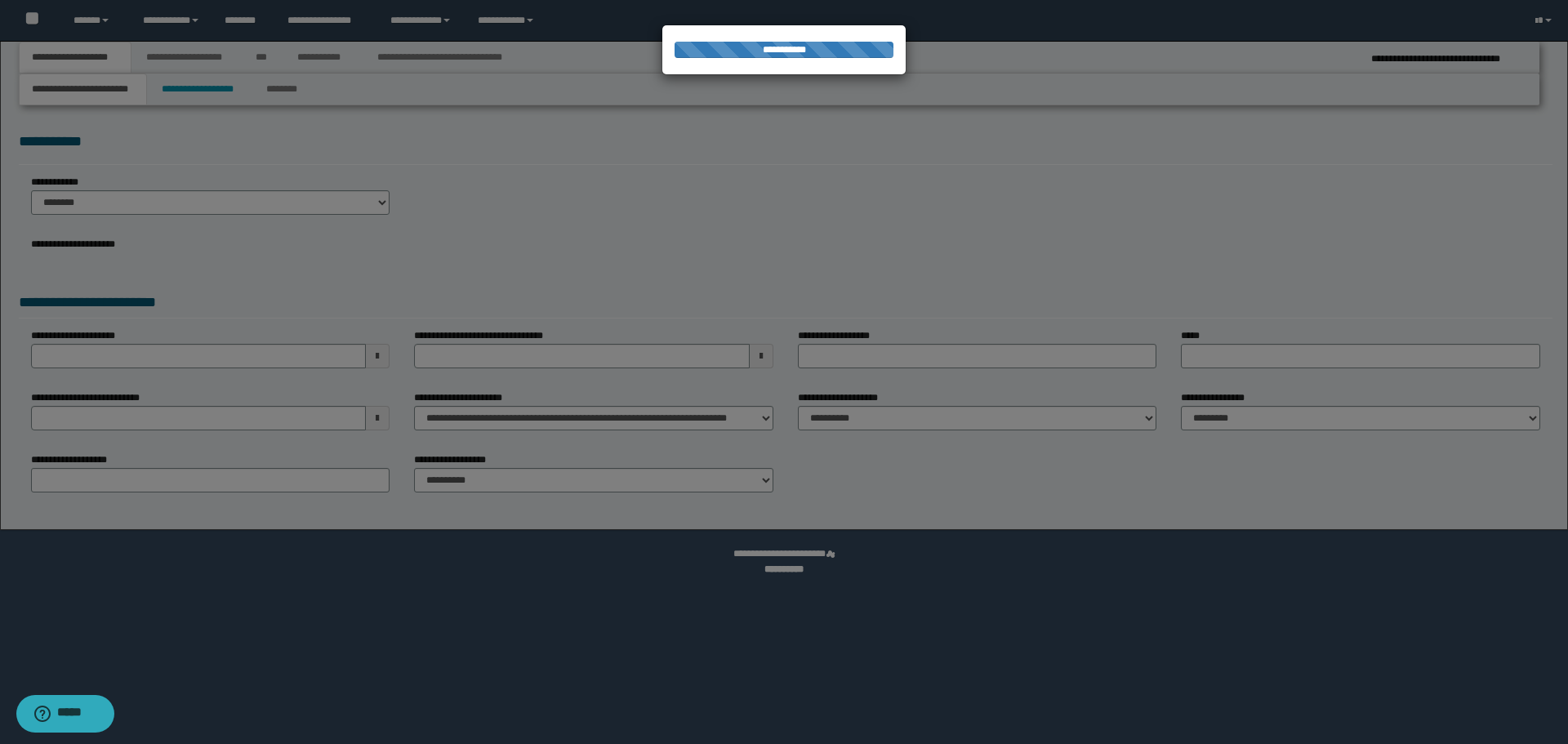 select on "*" 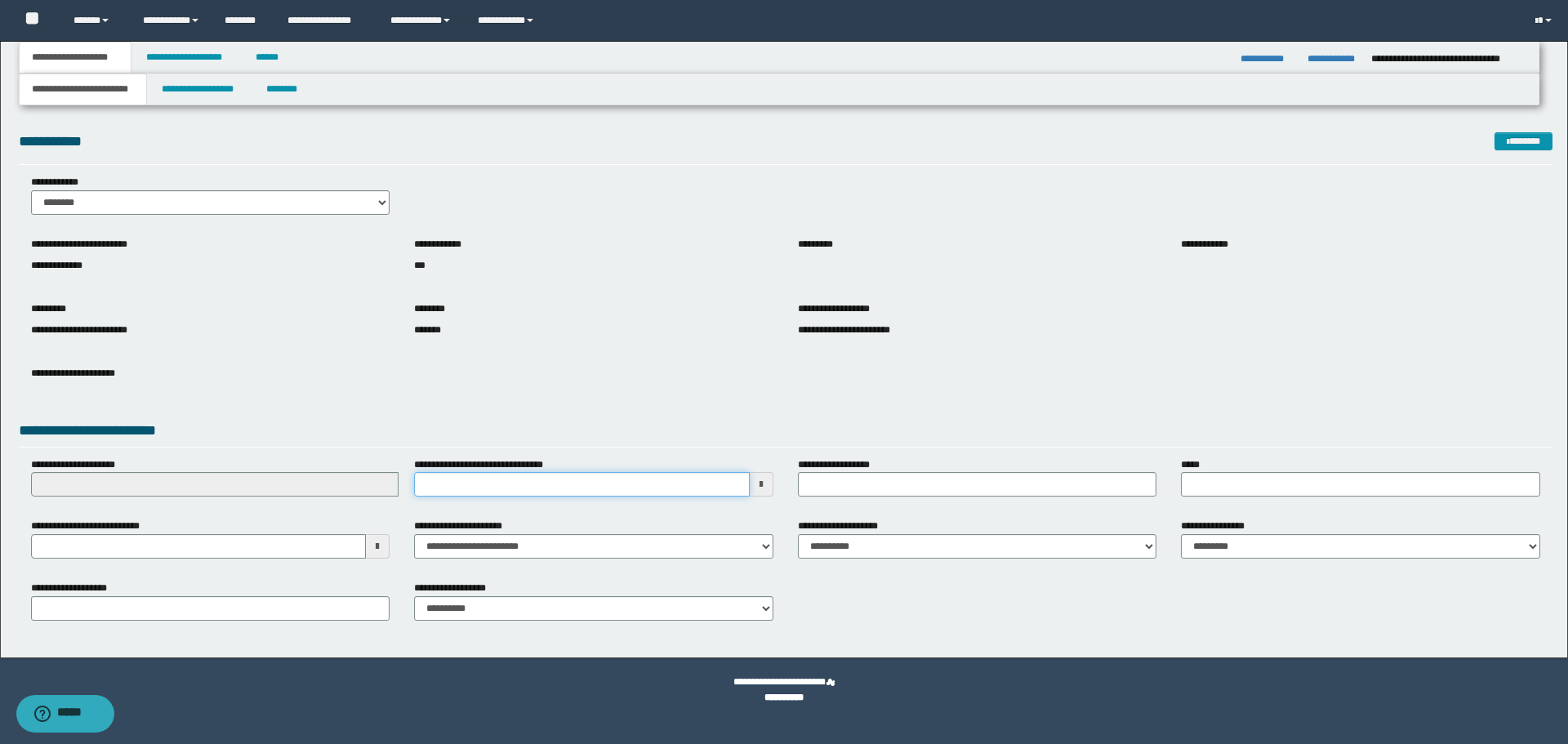 click on "**********" at bounding box center [581, 484] 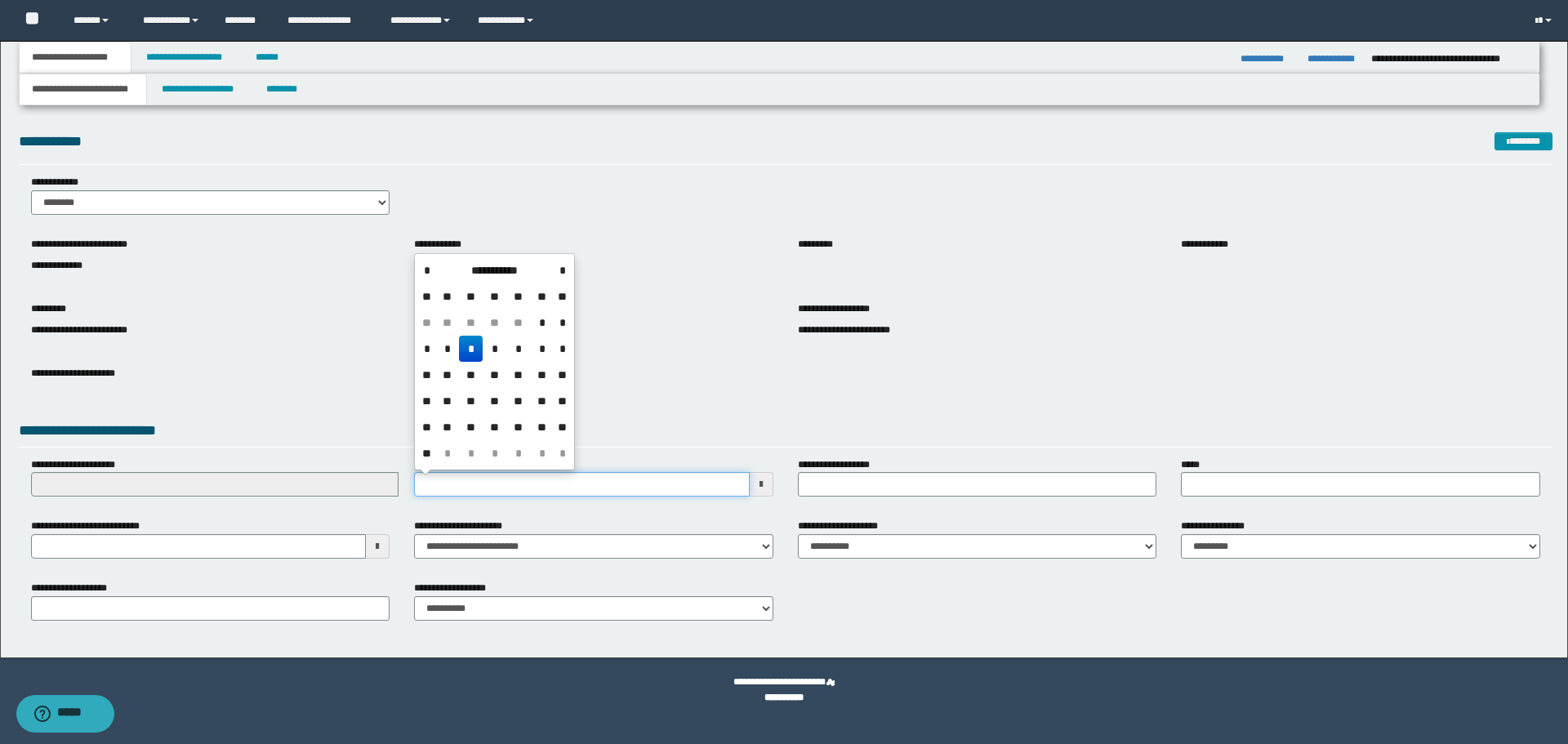 type on "**********" 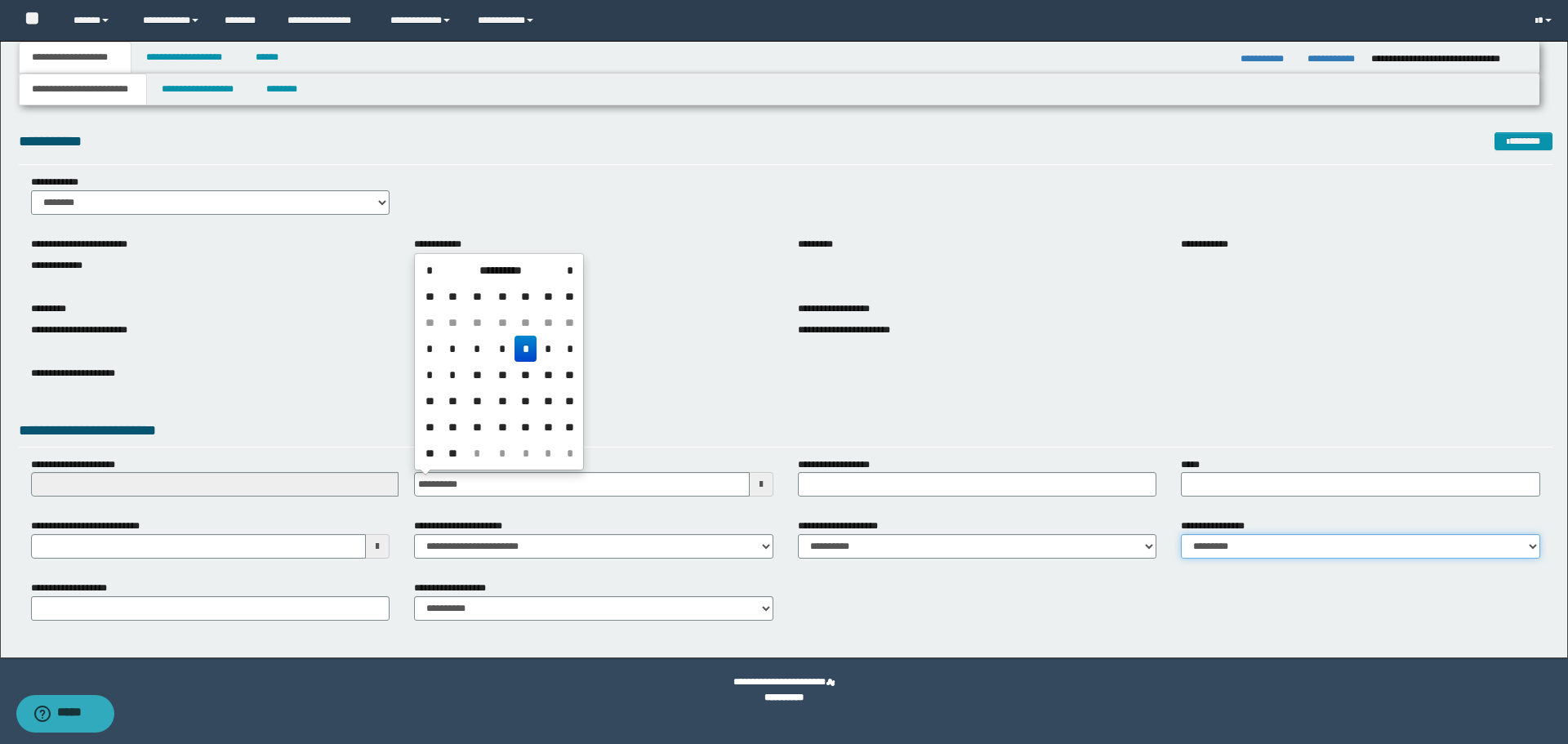 click on "**********" at bounding box center (1361, 546) 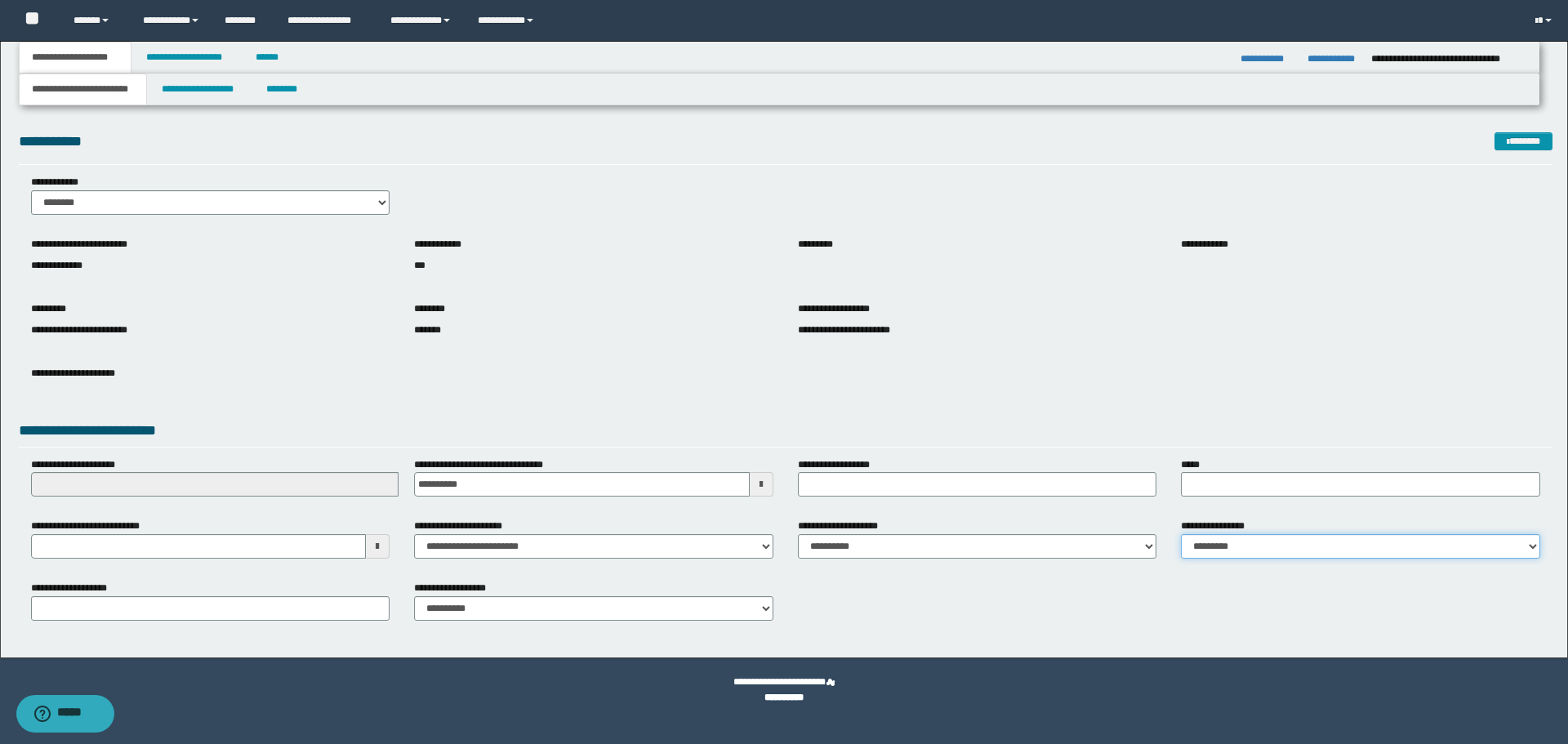 select on "*" 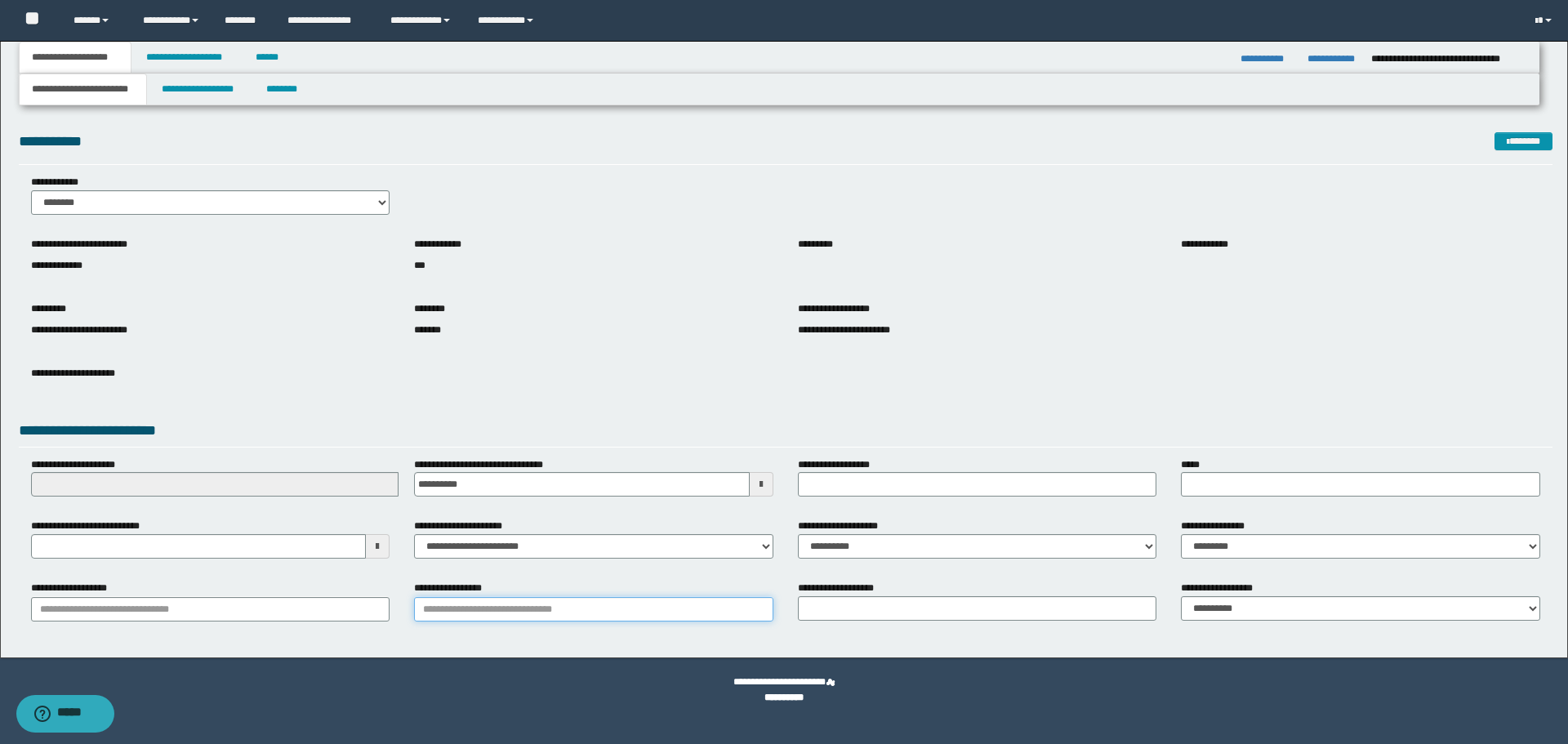 click on "**********" at bounding box center (594, 609) 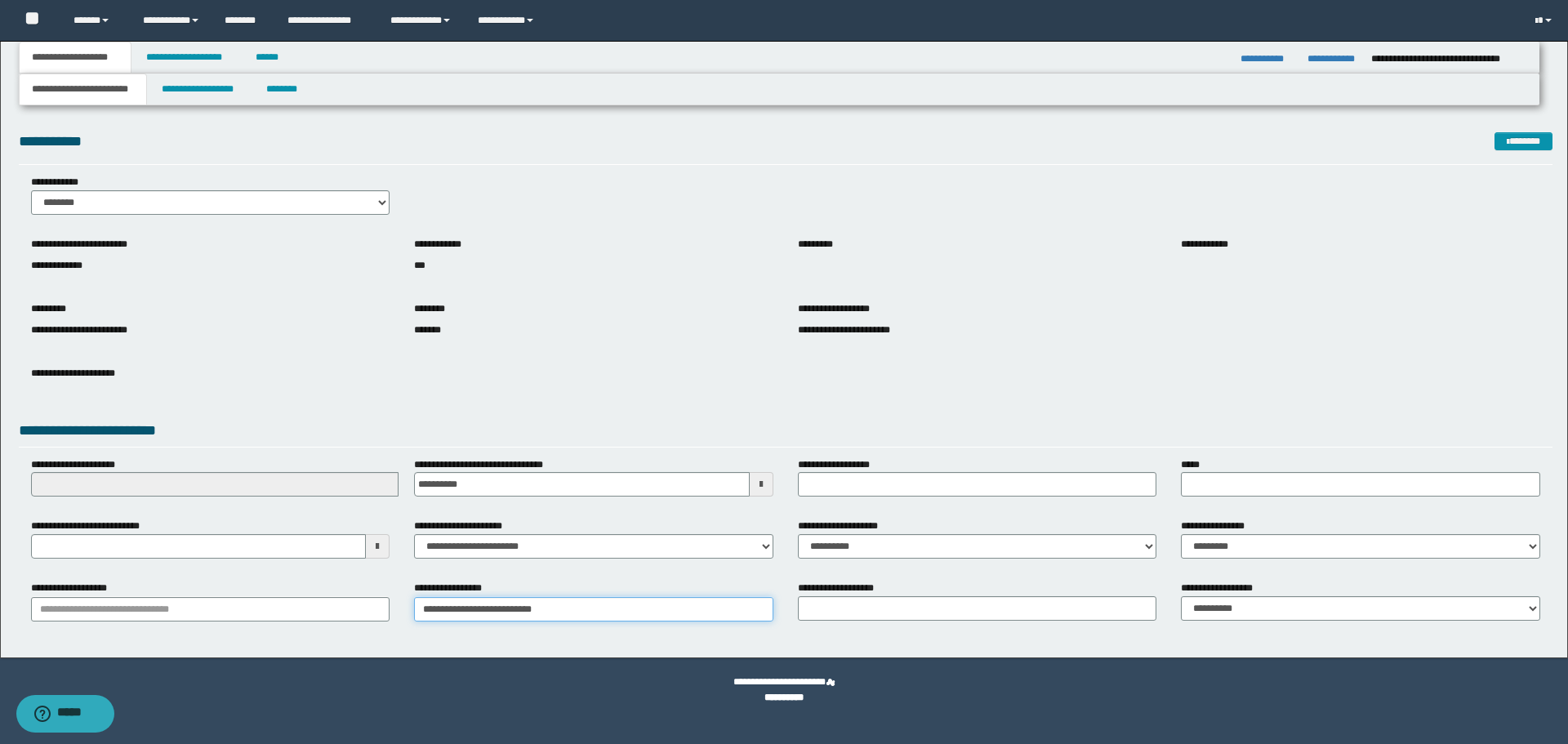 type on "**********" 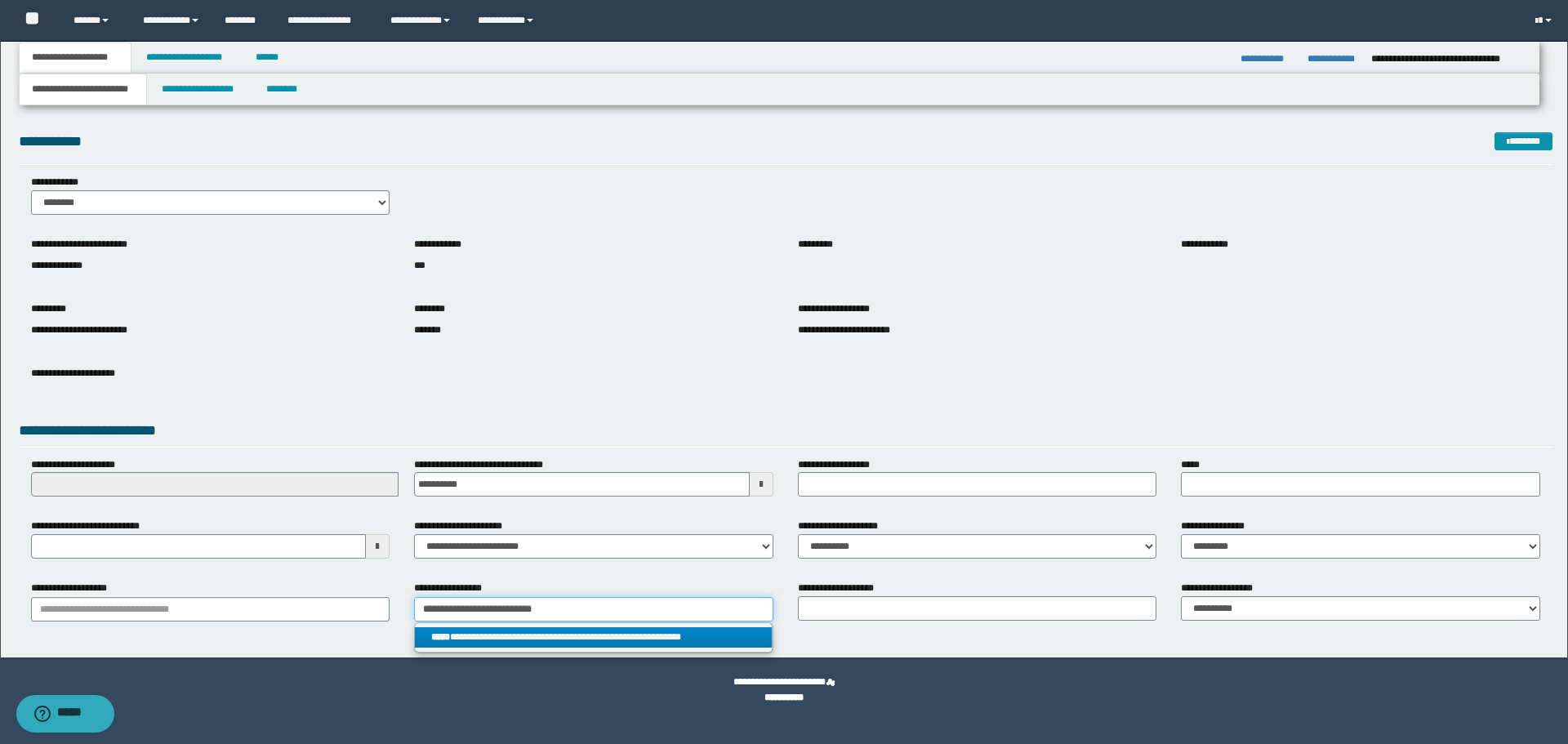 type on "**********" 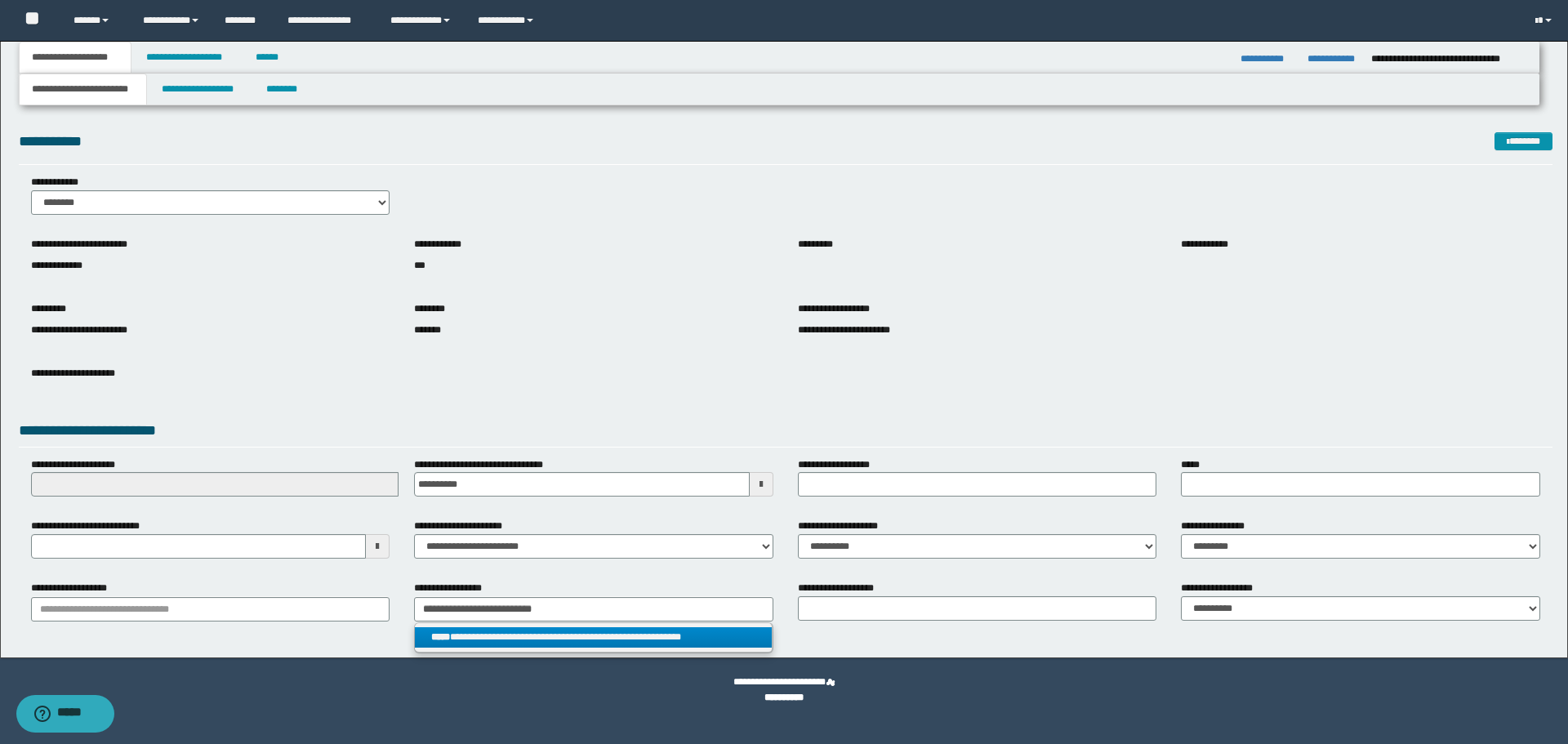 click on "**********" at bounding box center [593, 637] 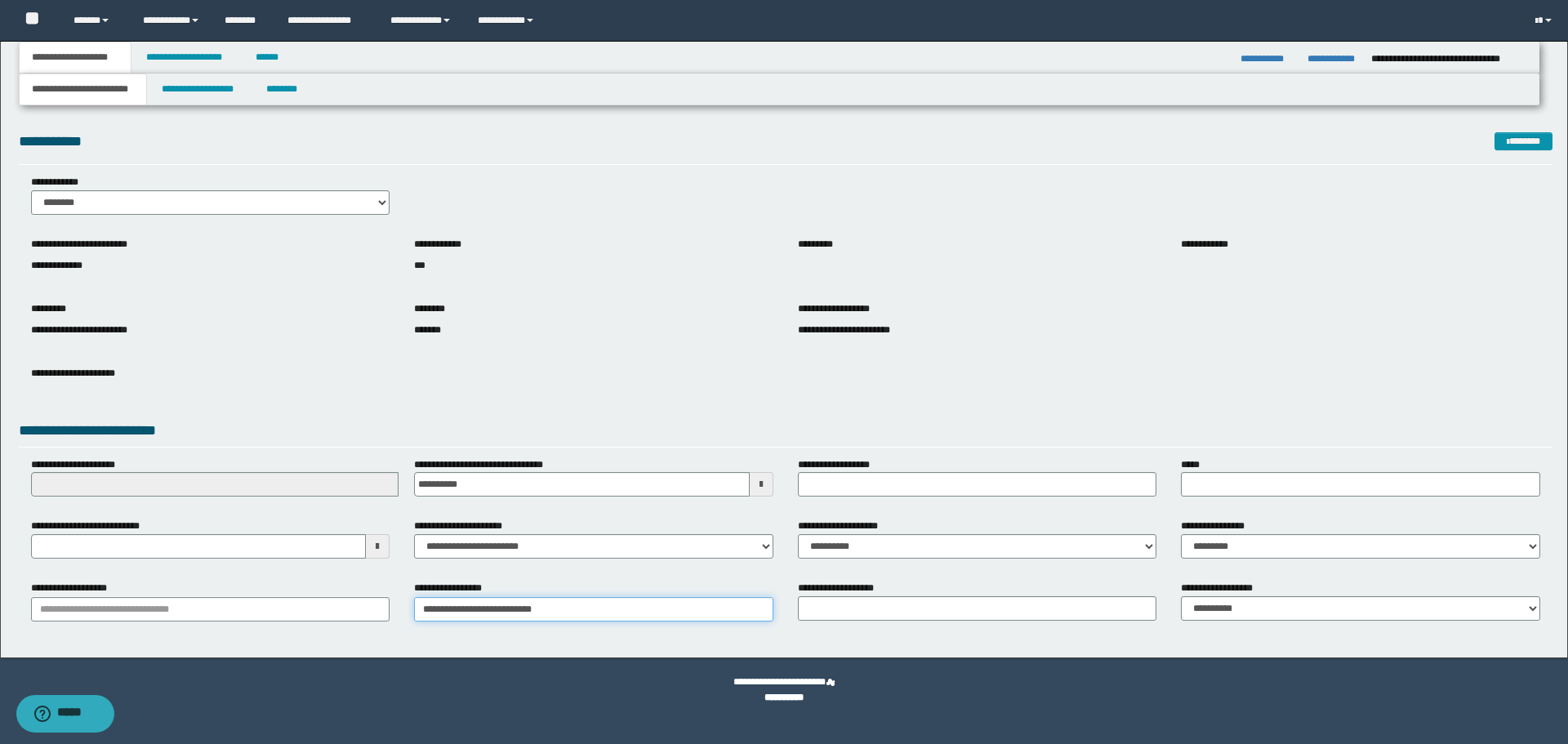 type on "**********" 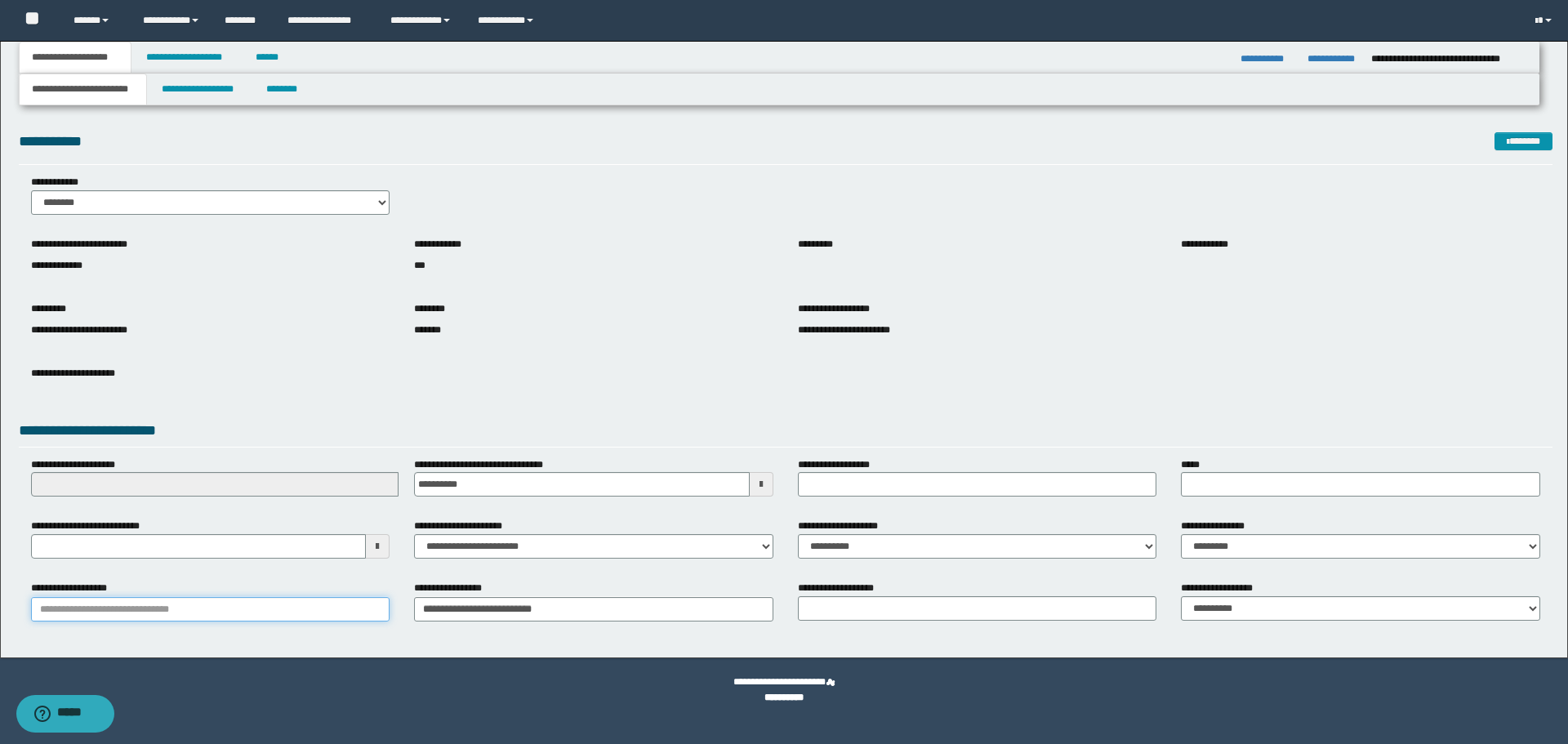 type 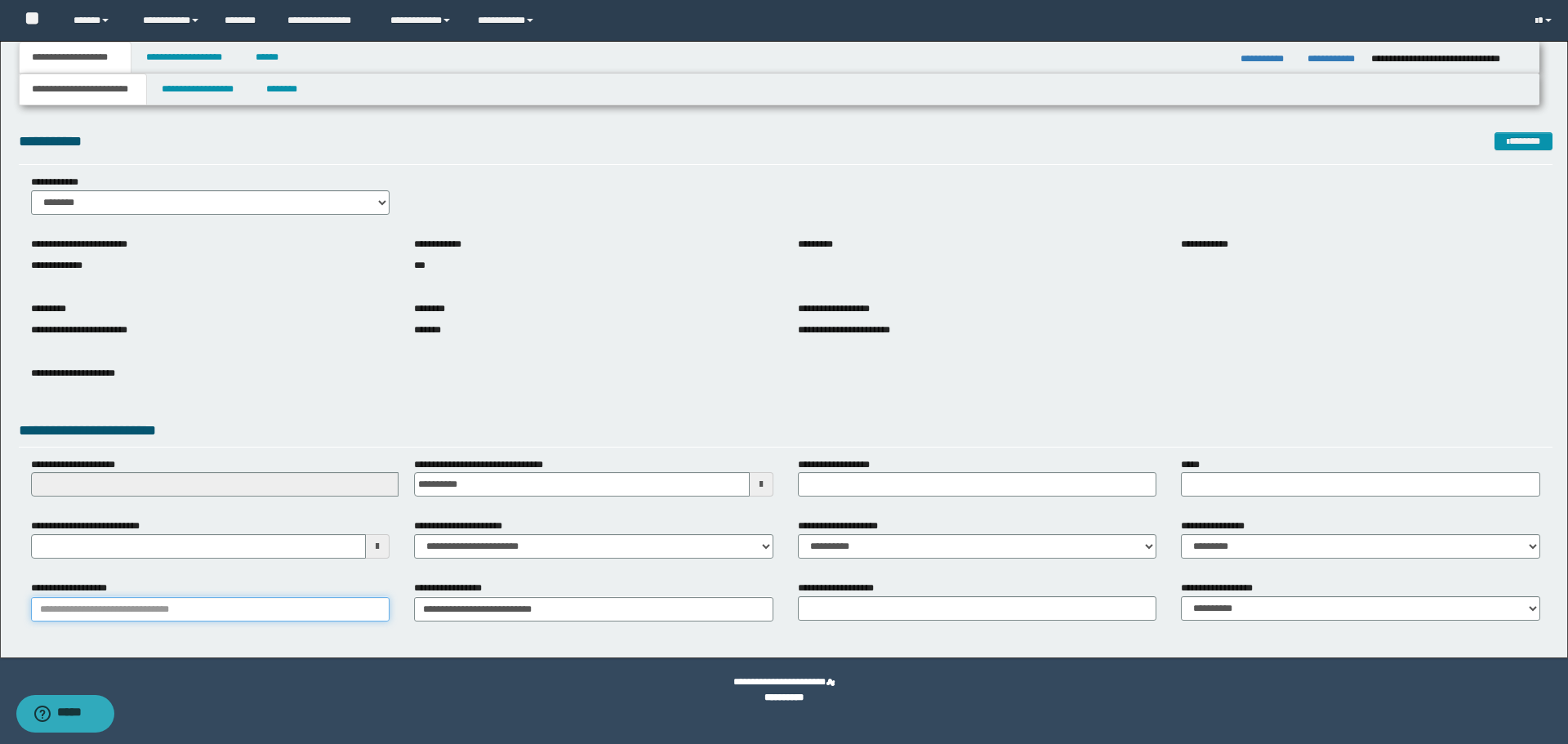 click on "**********" at bounding box center [211, 609] 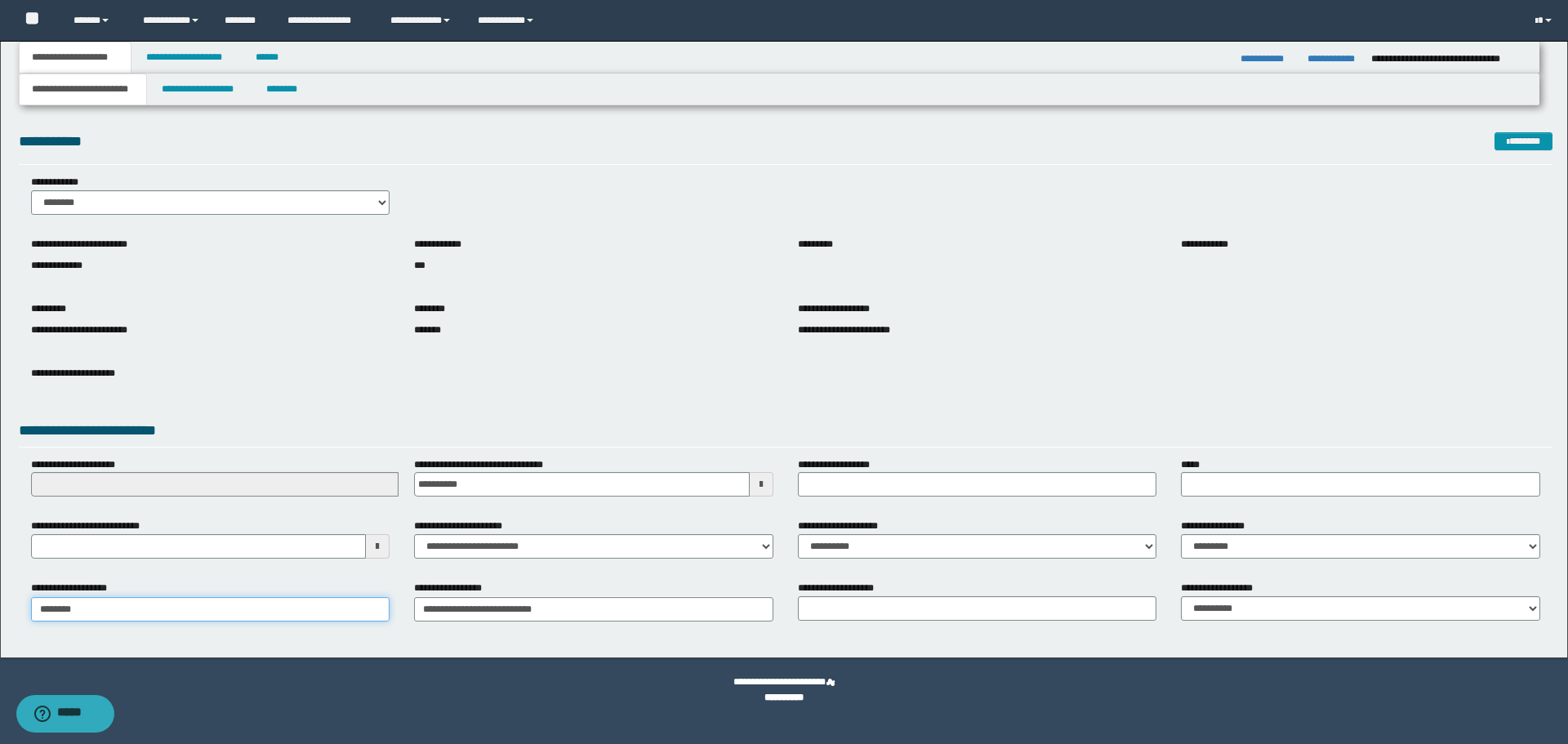 type on "*********" 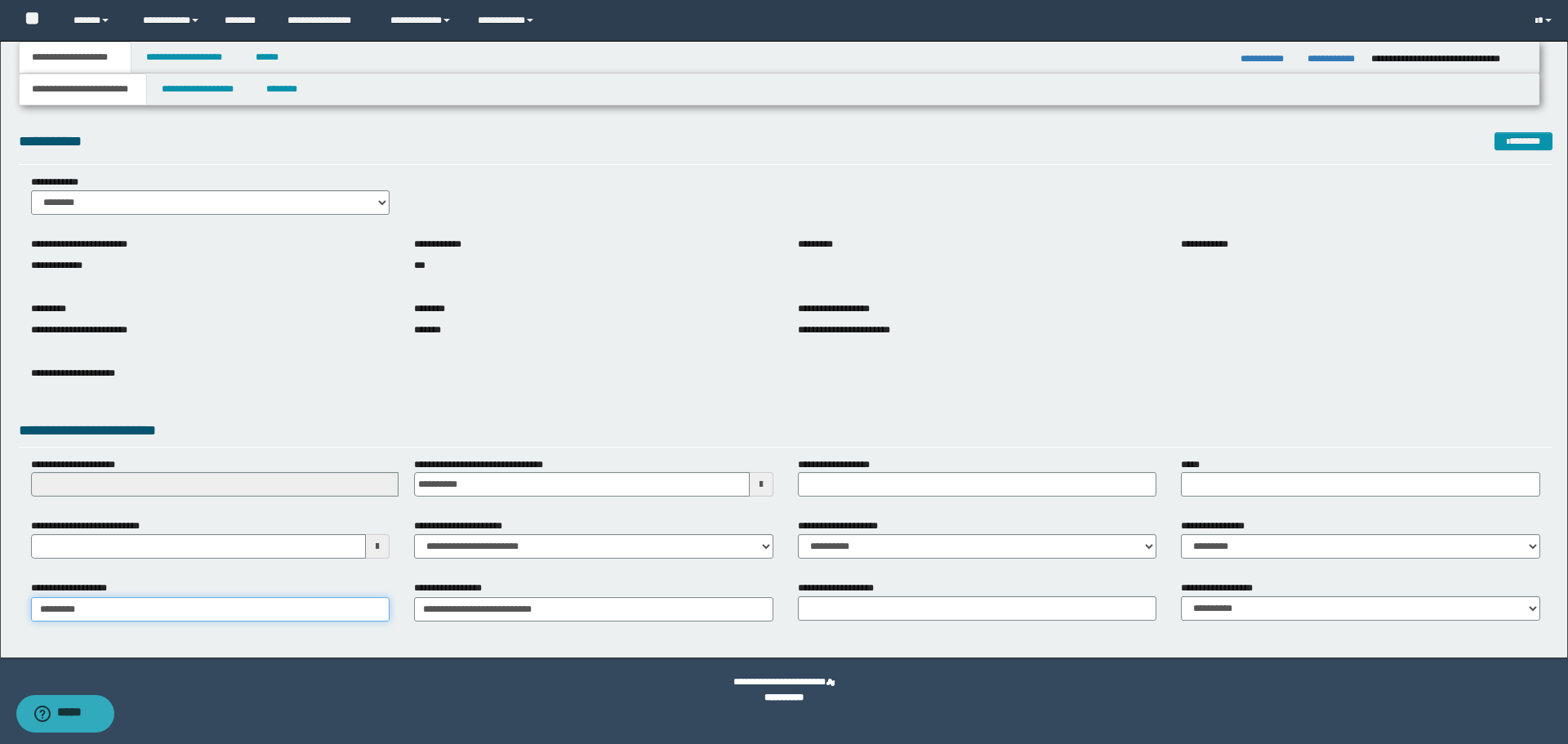 type on "*********" 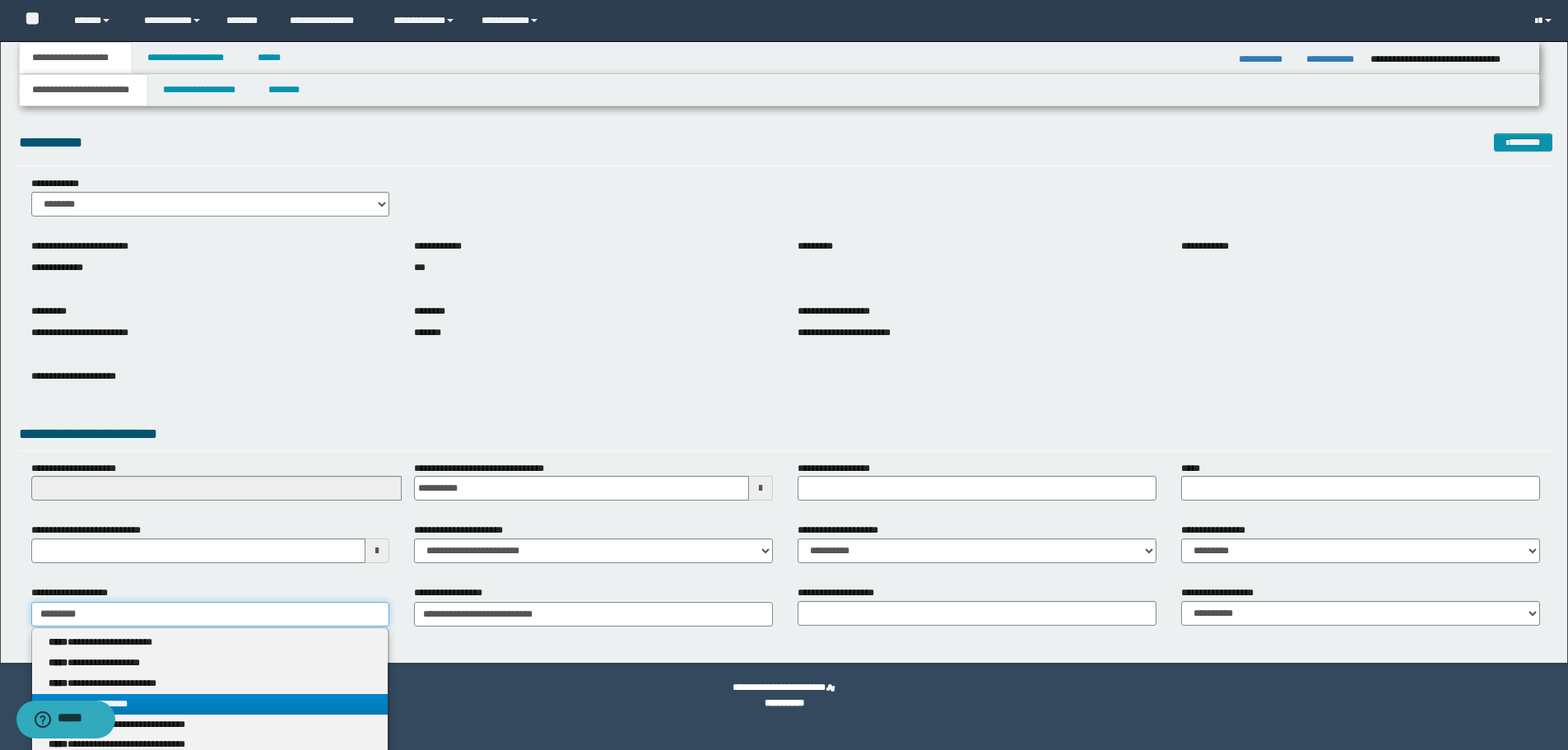 type on "*********" 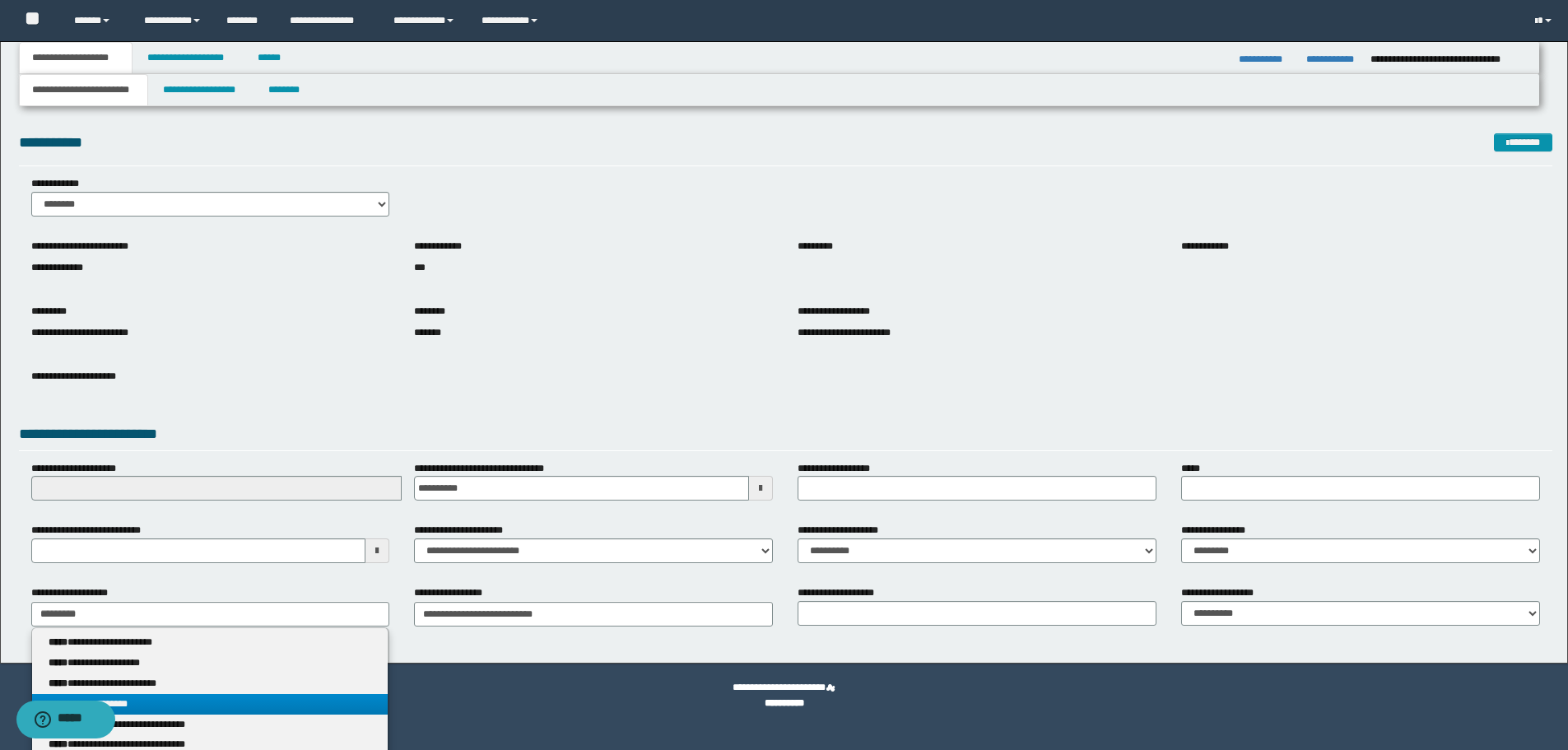 click on "**********" at bounding box center [210, 704] 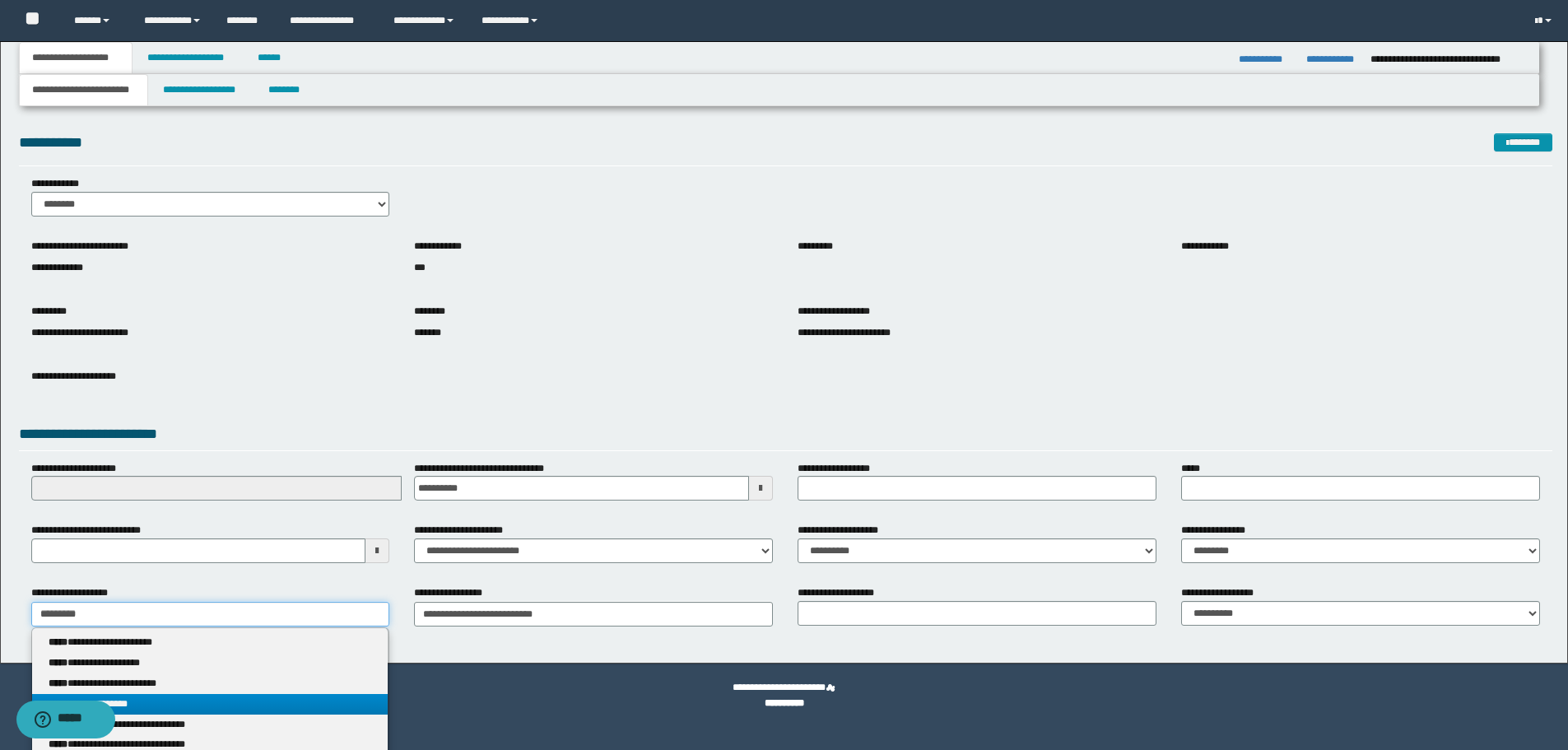 type 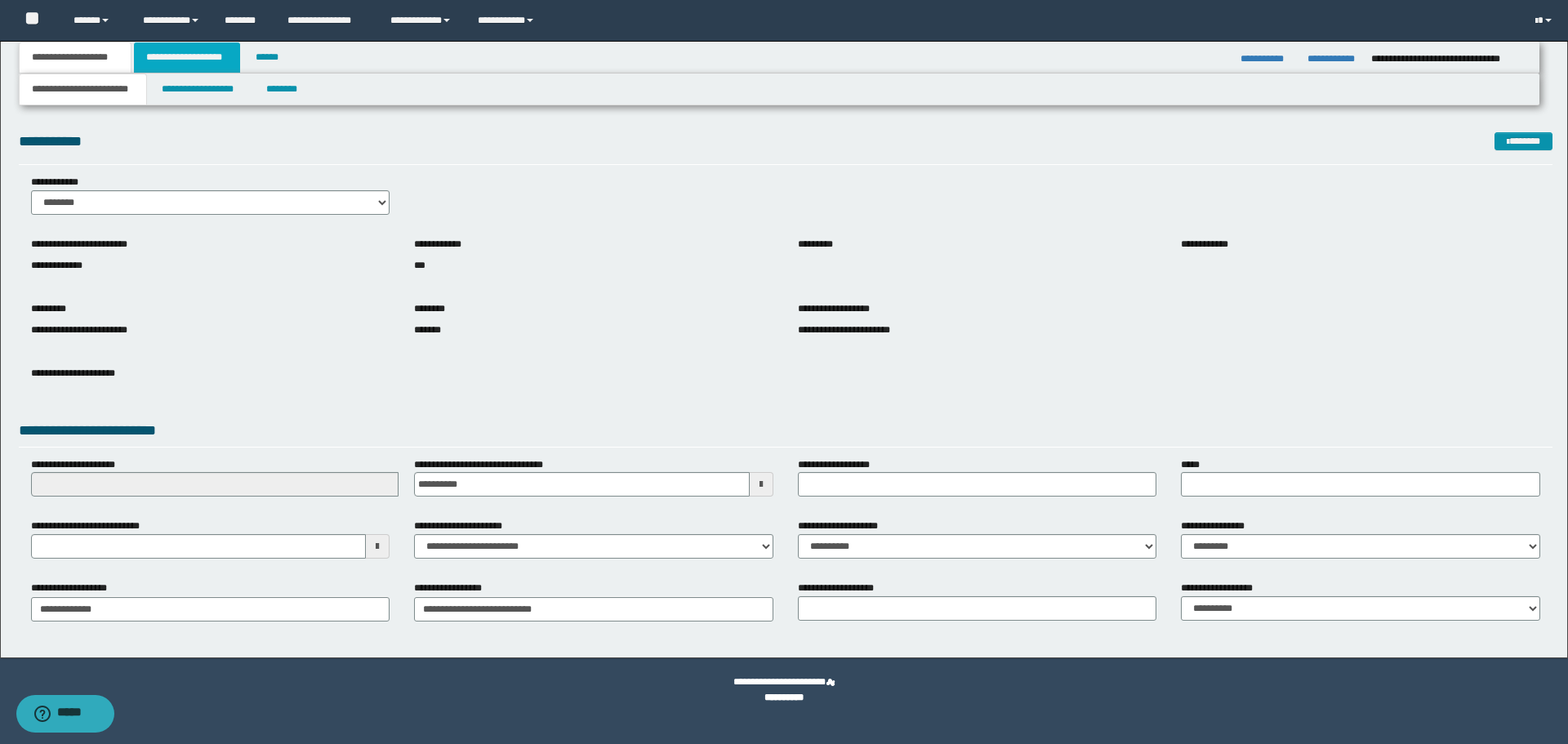 click on "**********" at bounding box center (187, 57) 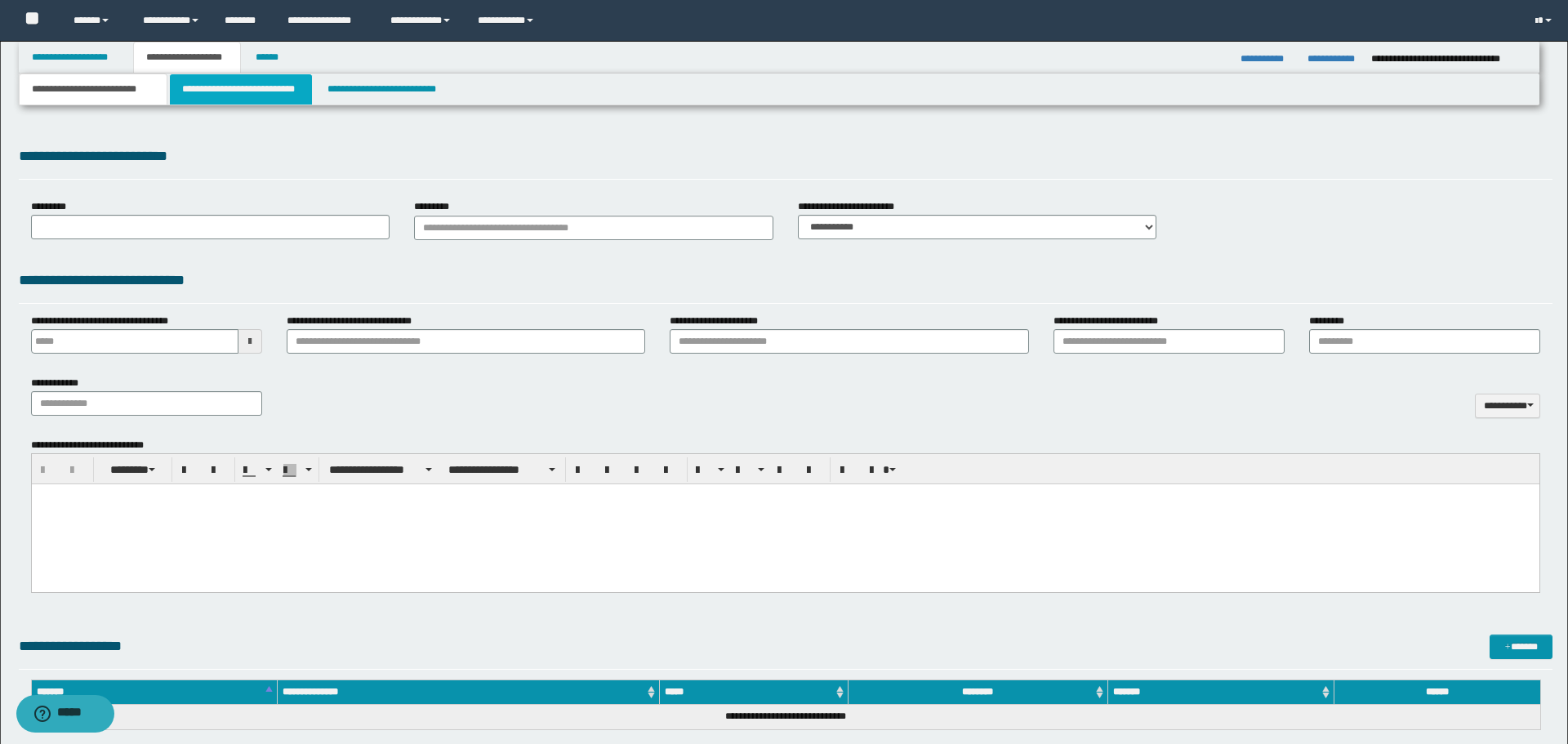 scroll, scrollTop: 0, scrollLeft: 0, axis: both 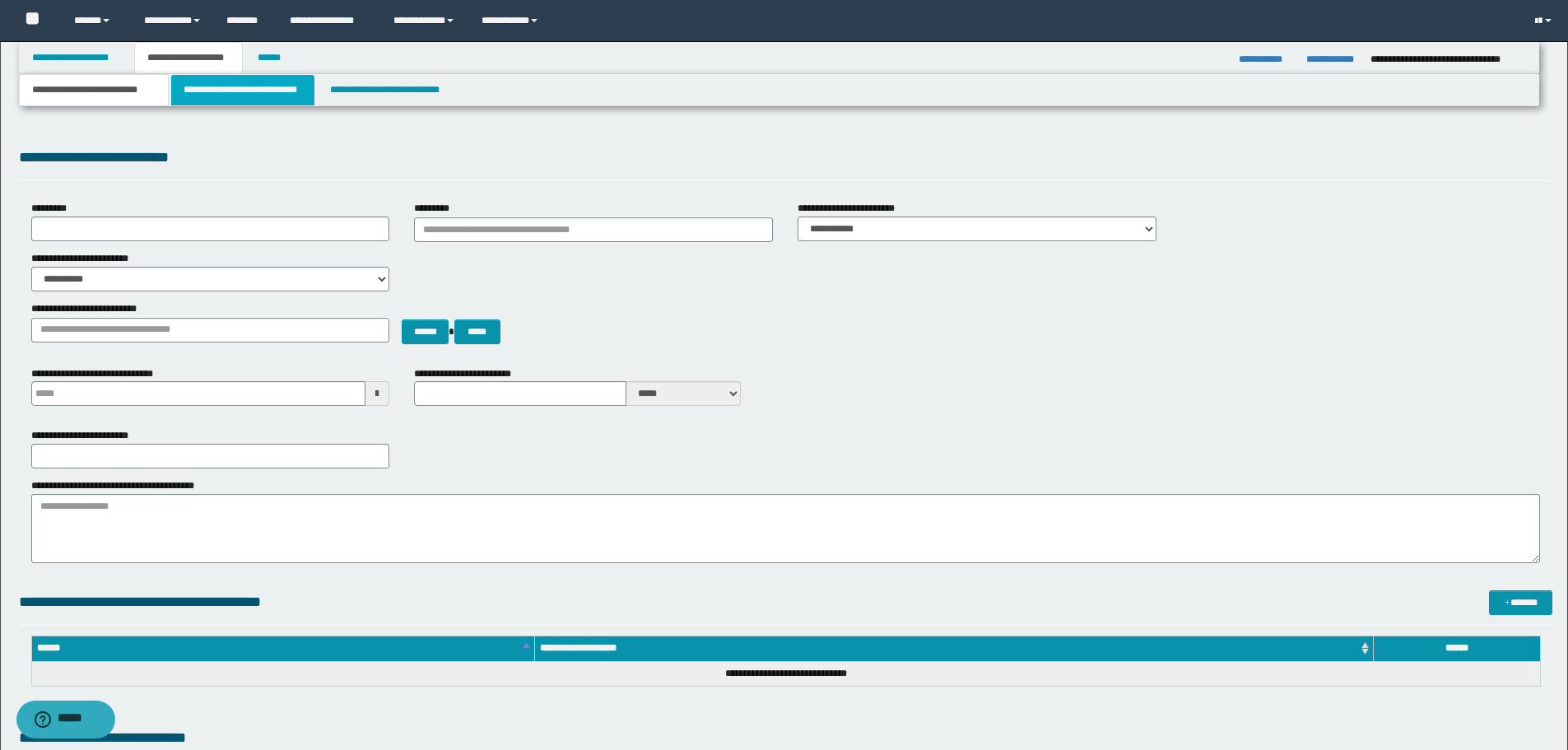 click on "**********" at bounding box center [243, 90] 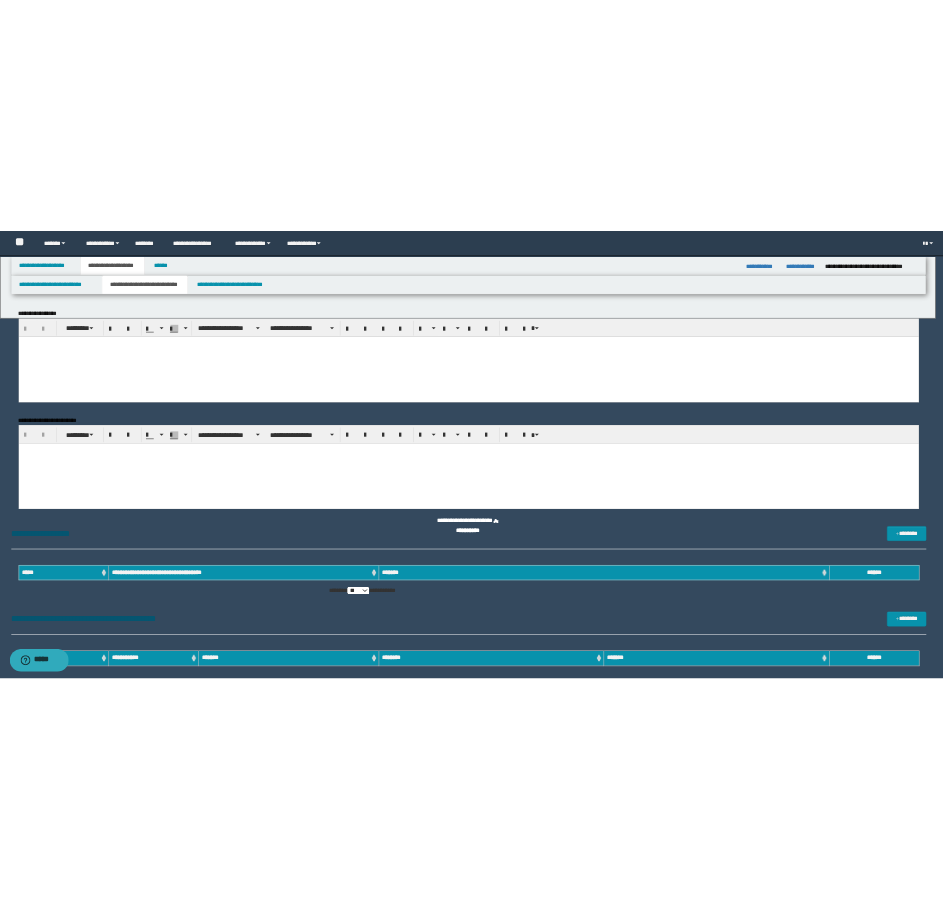 scroll, scrollTop: 0, scrollLeft: 0, axis: both 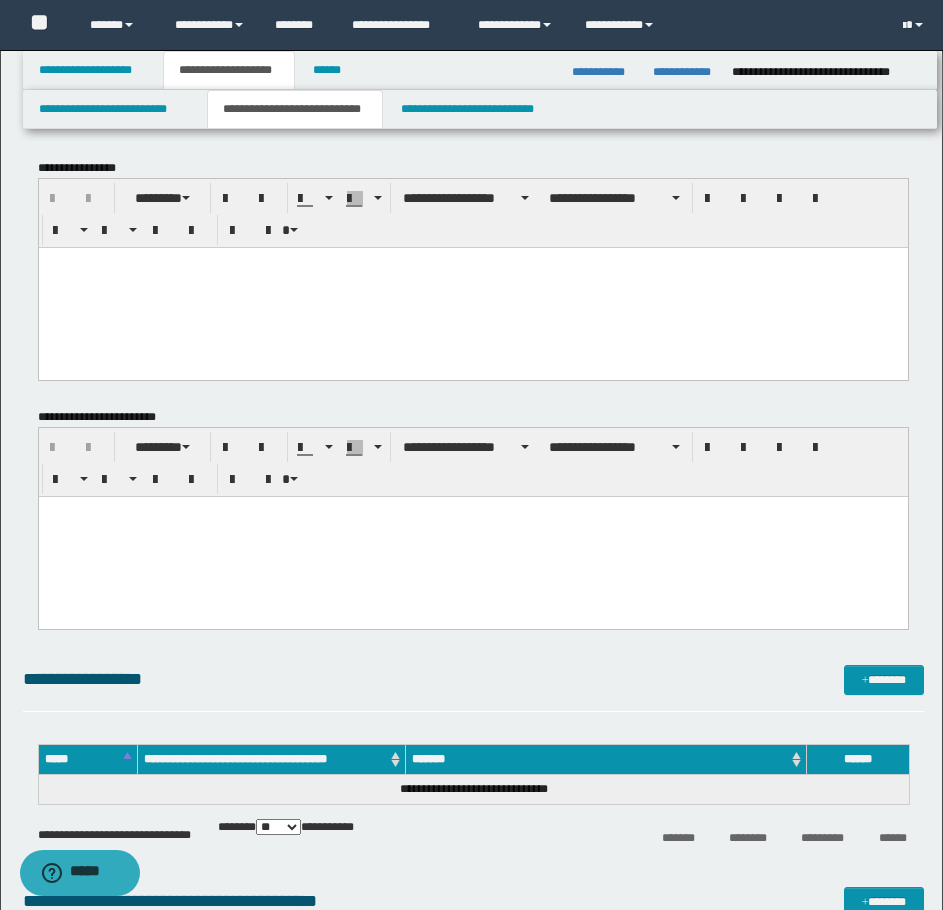 click at bounding box center [472, 287] 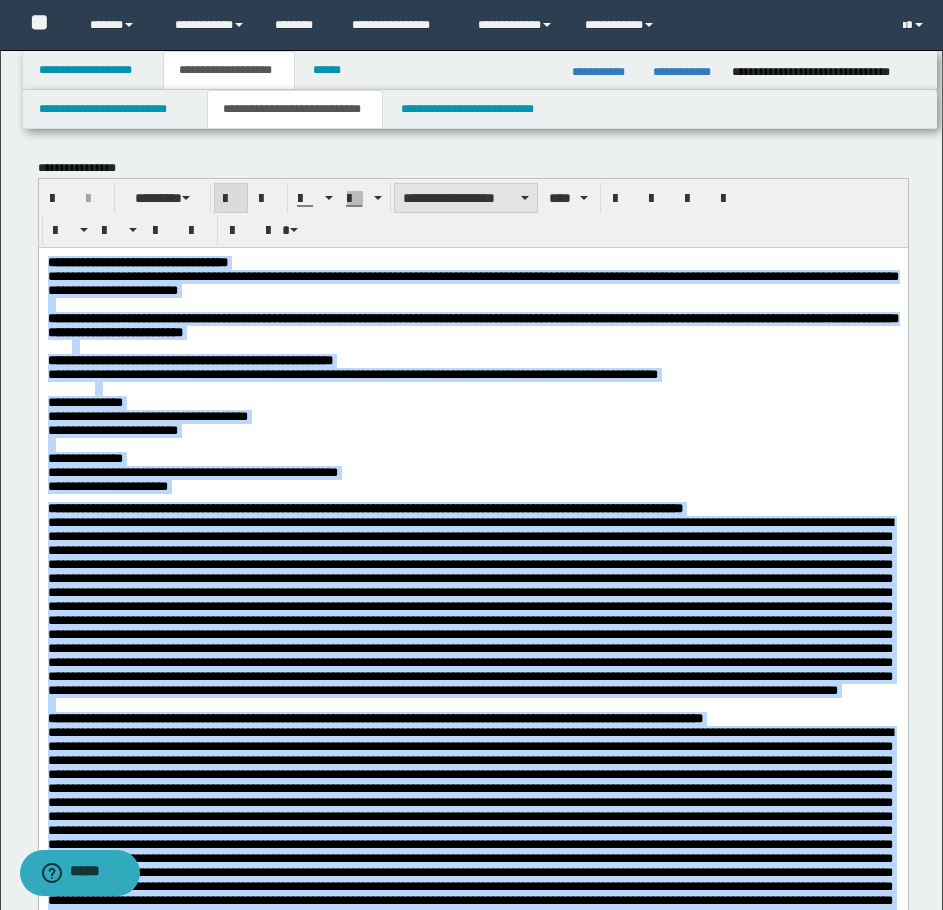 click on "**********" at bounding box center (466, 198) 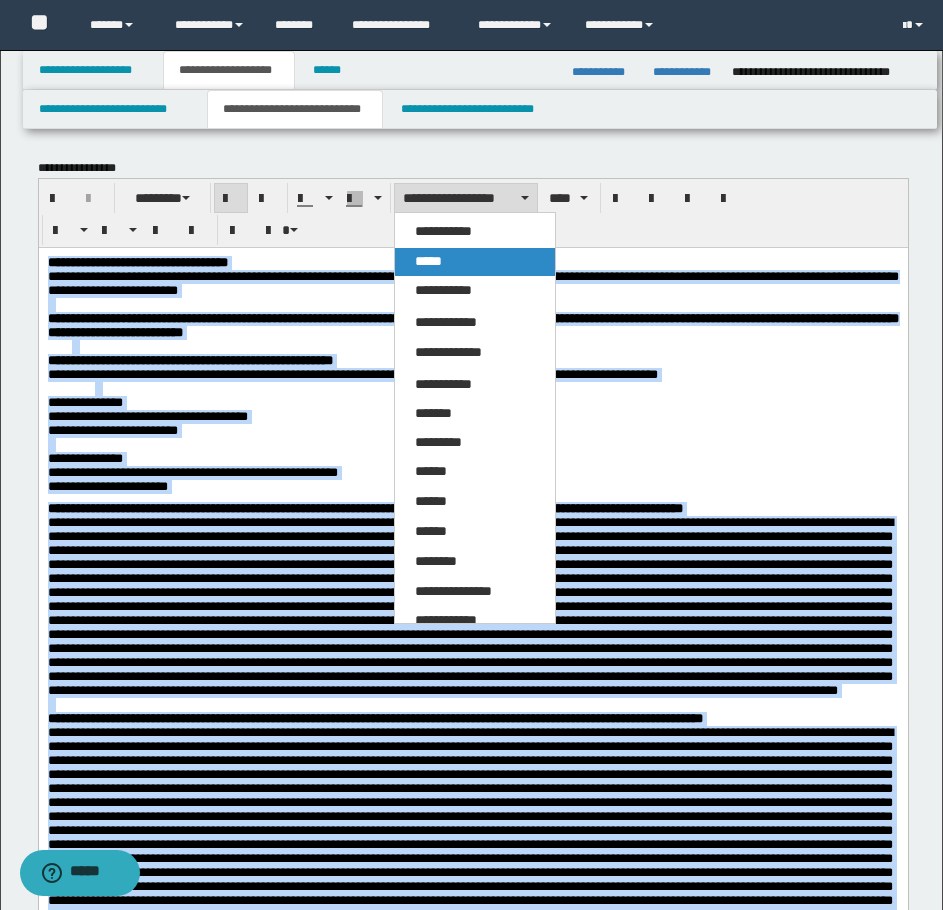 click on "*****" at bounding box center (428, 261) 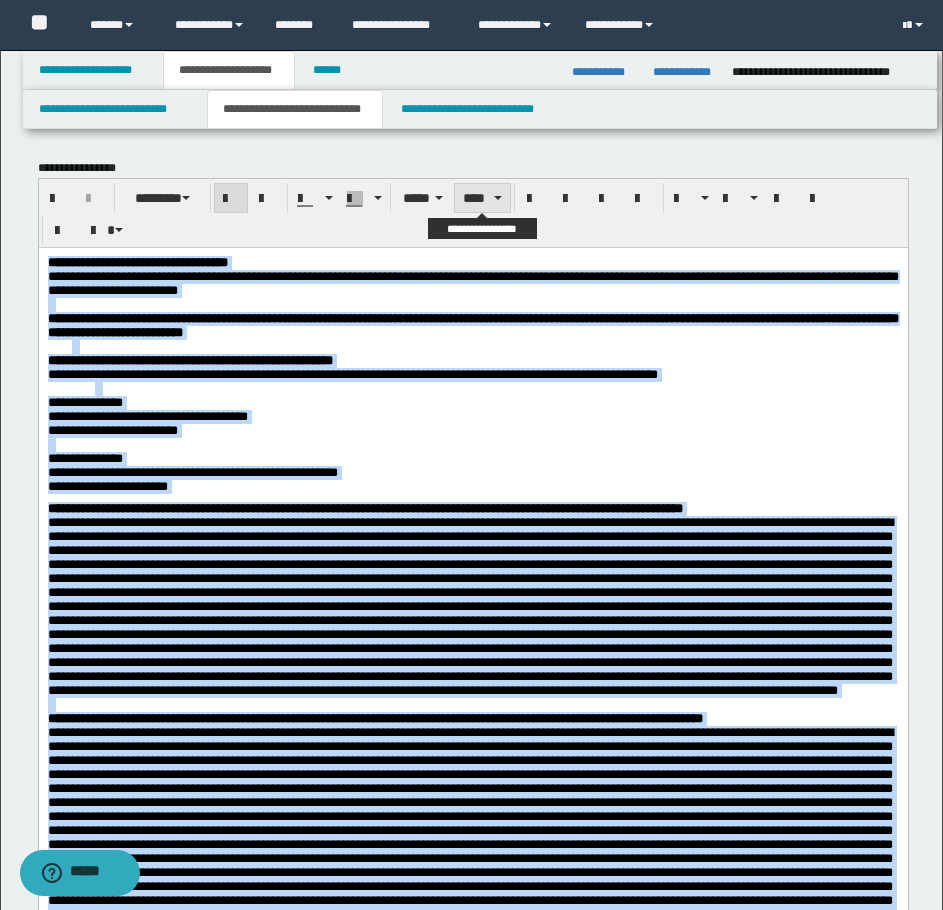 click on "****" at bounding box center [482, 198] 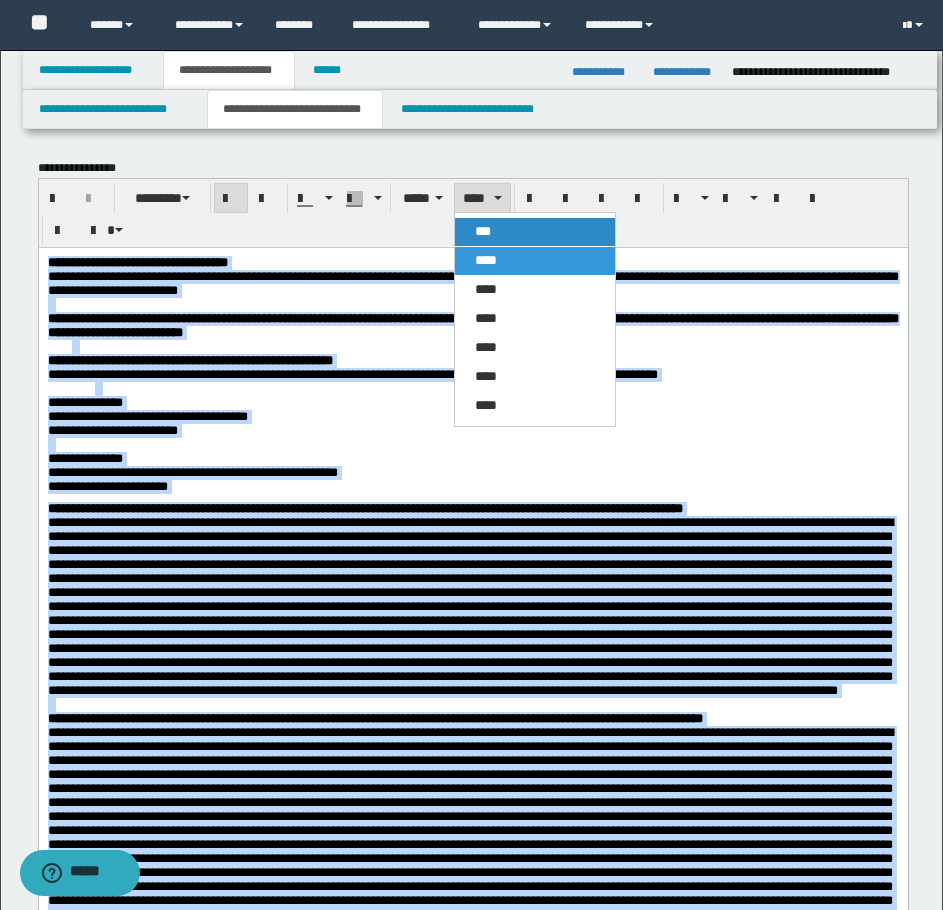 click on "***" at bounding box center (535, 232) 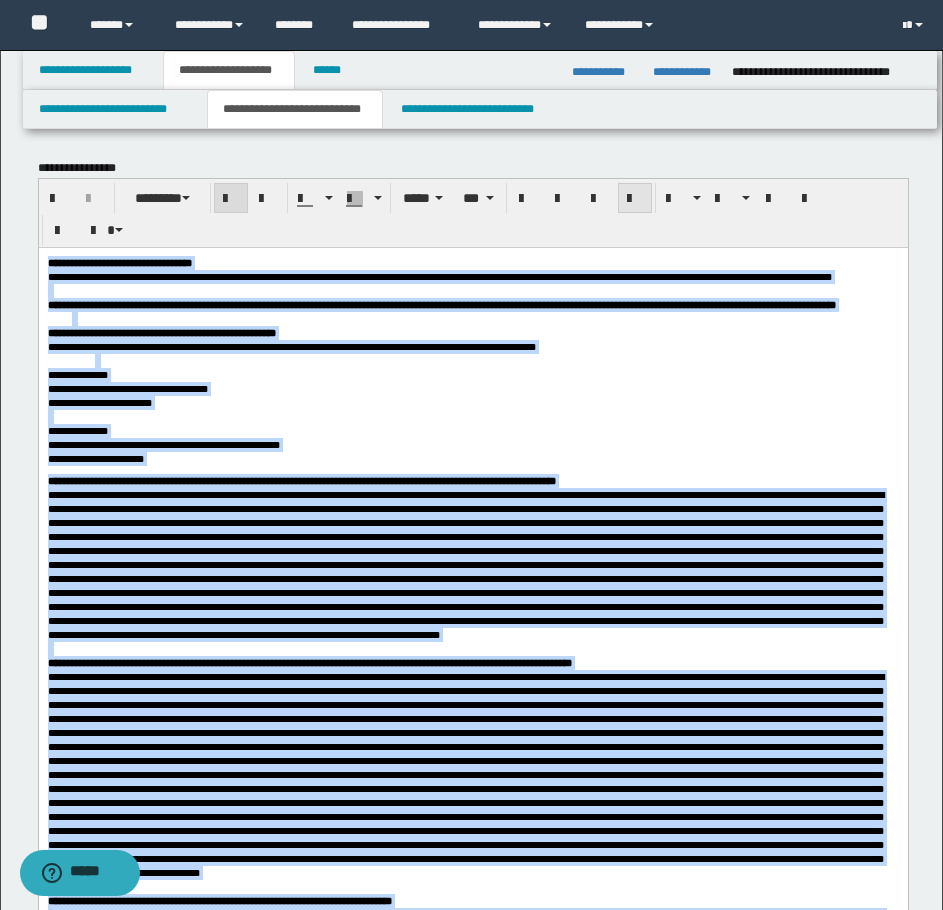 click at bounding box center [635, 199] 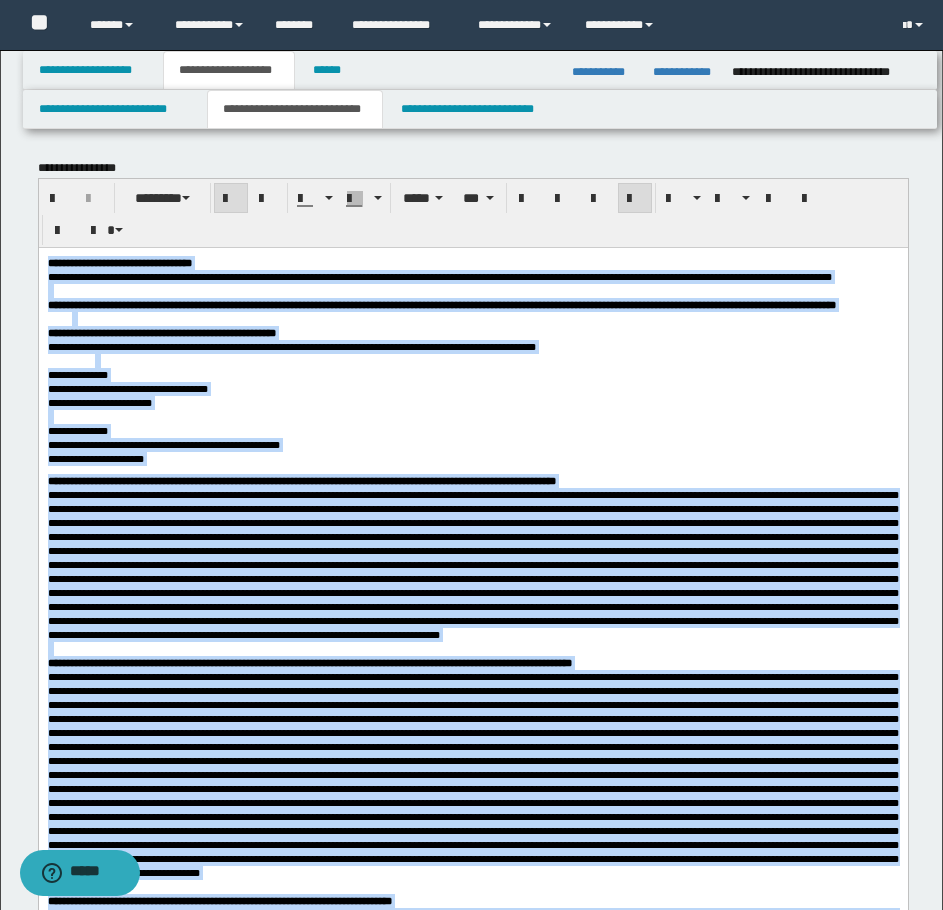 click at bounding box center (472, 564) 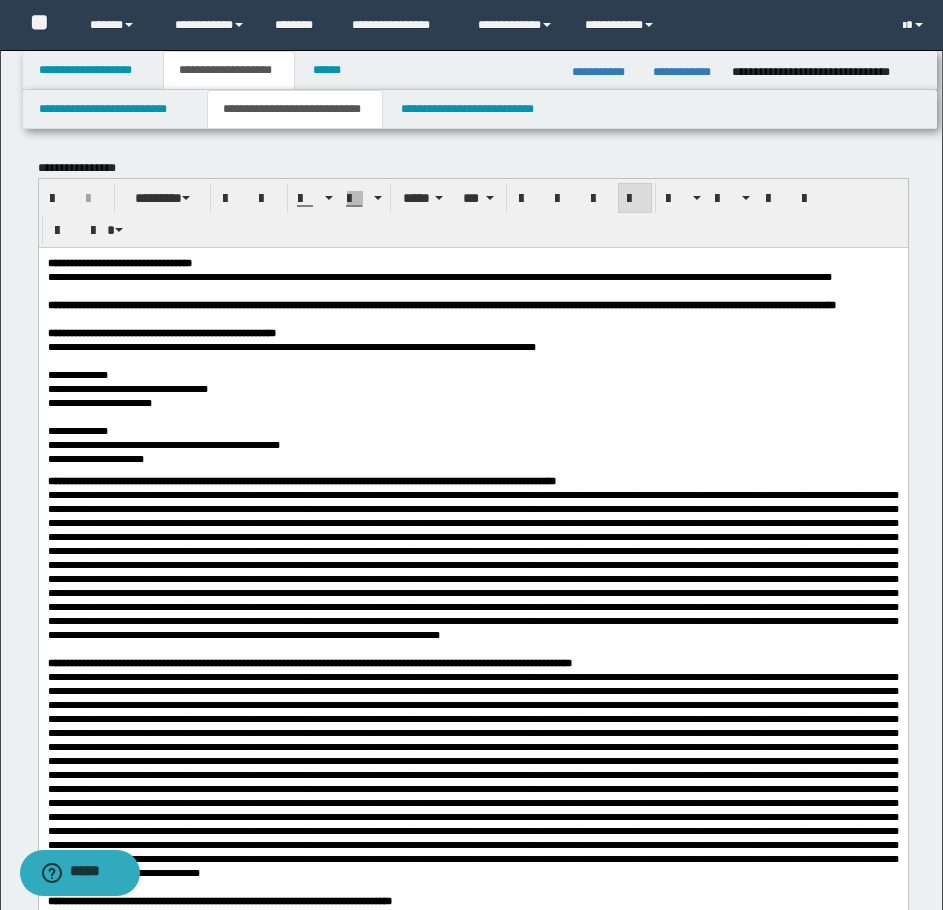 click on "**********" at bounding box center [127, 388] 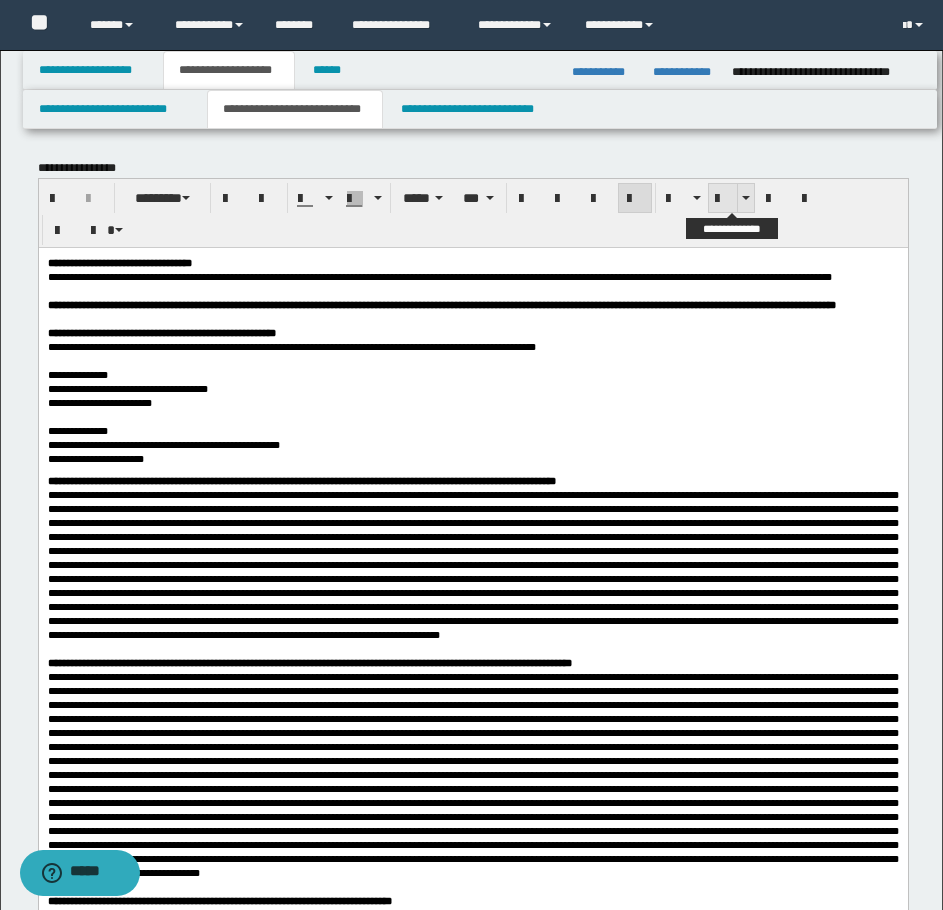 click at bounding box center (723, 199) 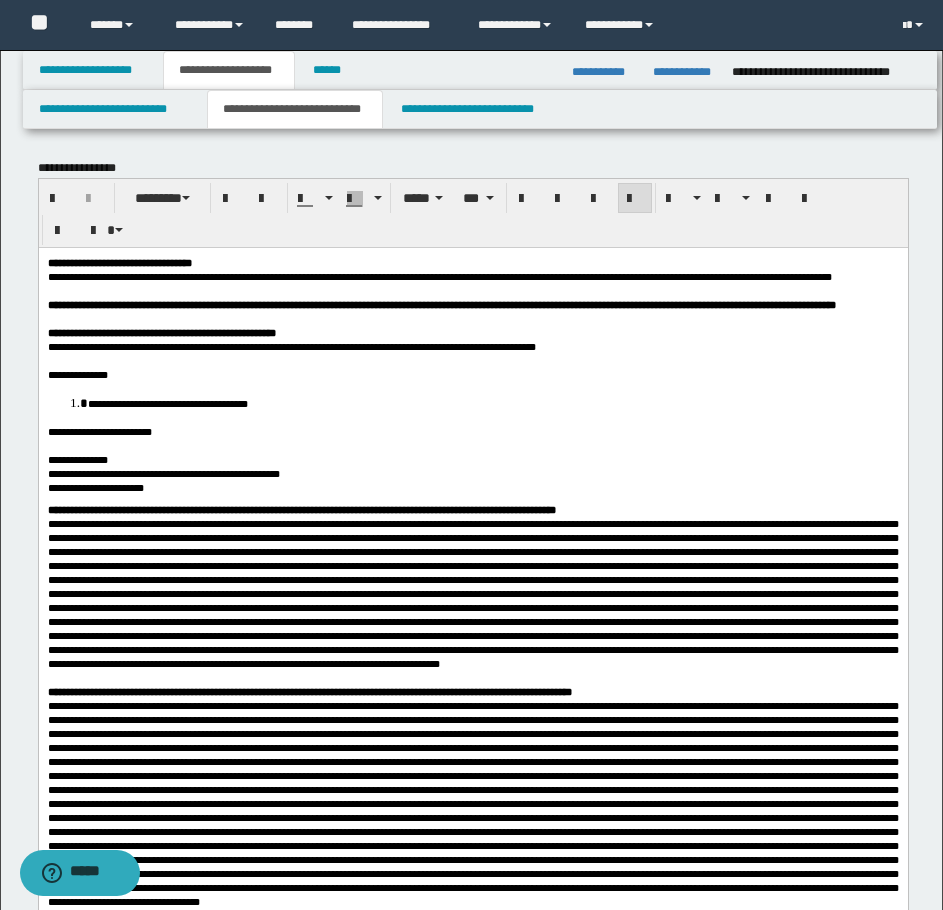 click on "**********" at bounding box center [163, 473] 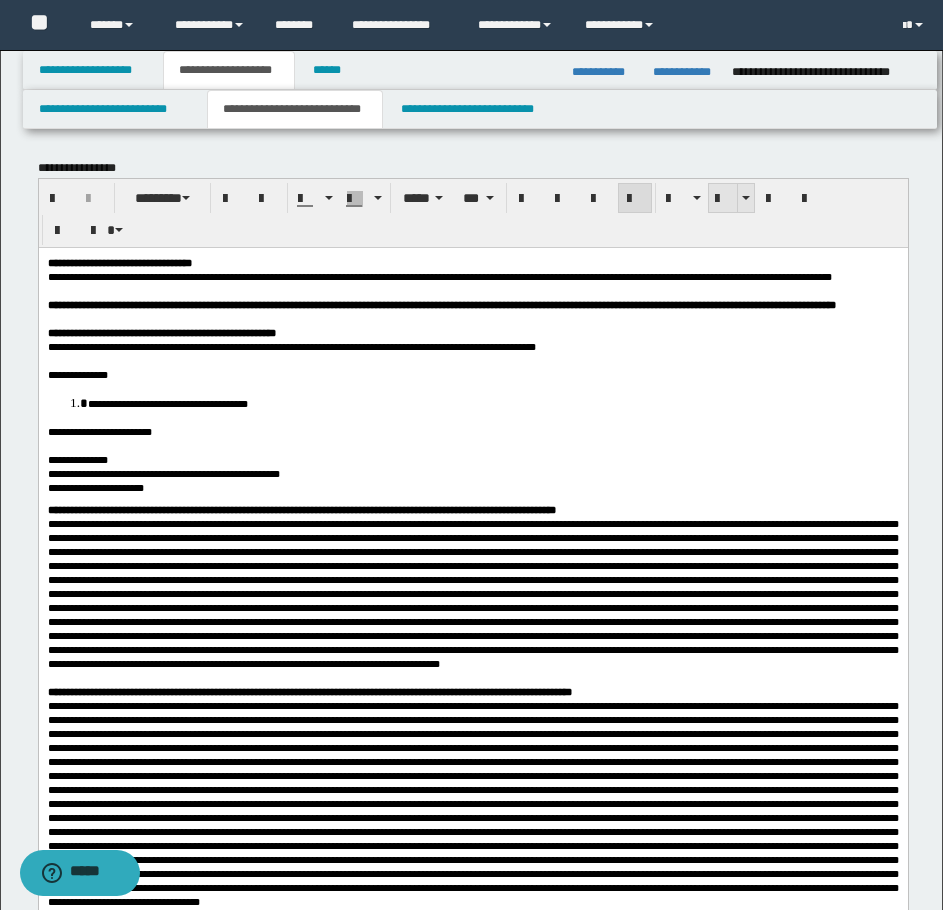 click at bounding box center [723, 199] 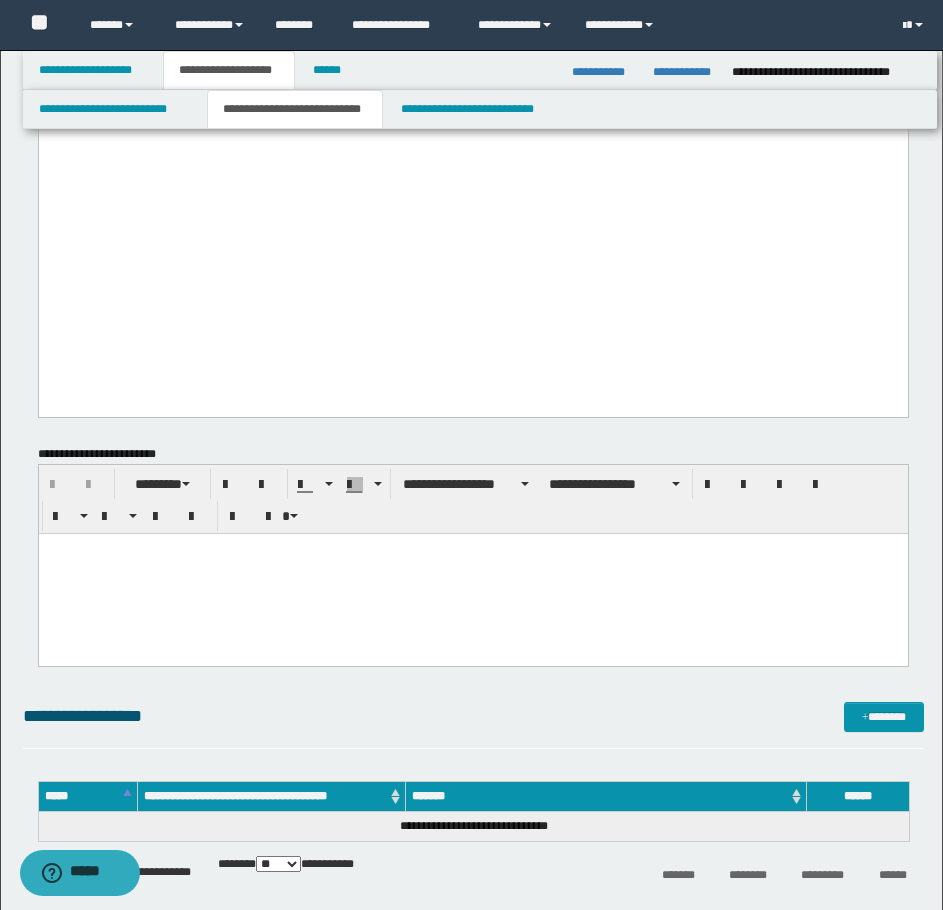 scroll, scrollTop: 1100, scrollLeft: 0, axis: vertical 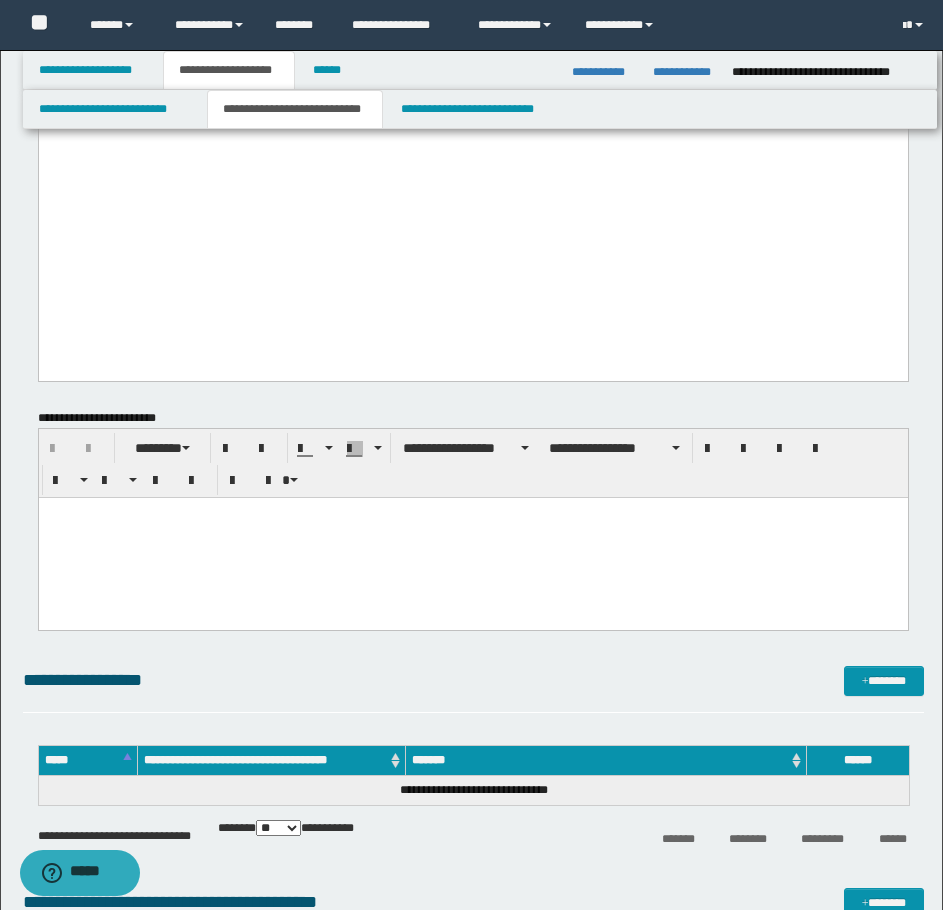 click at bounding box center [472, 537] 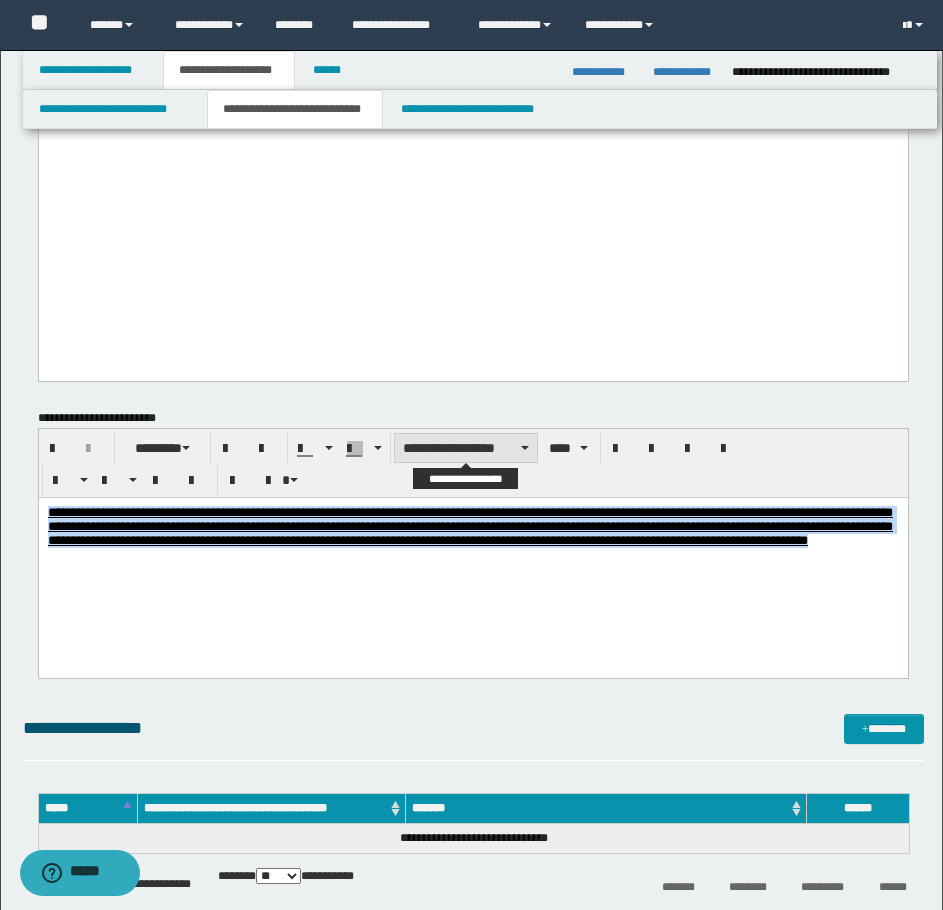 click on "**********" at bounding box center (466, 448) 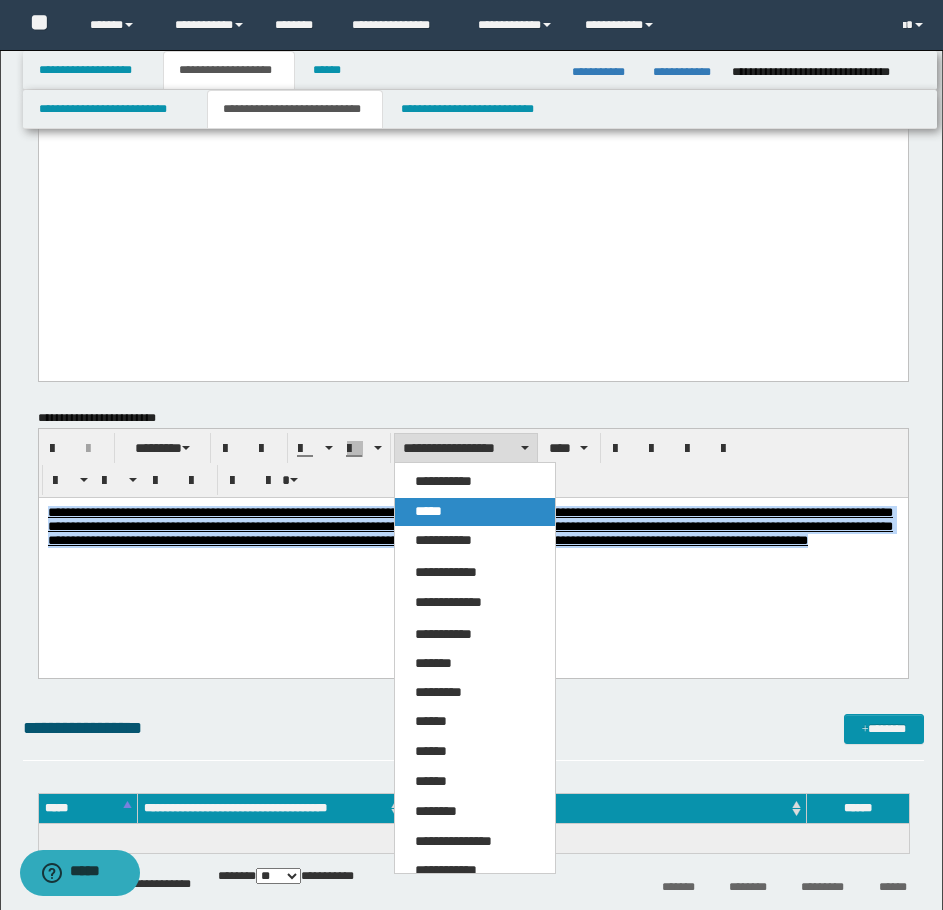 click on "*****" at bounding box center [475, 512] 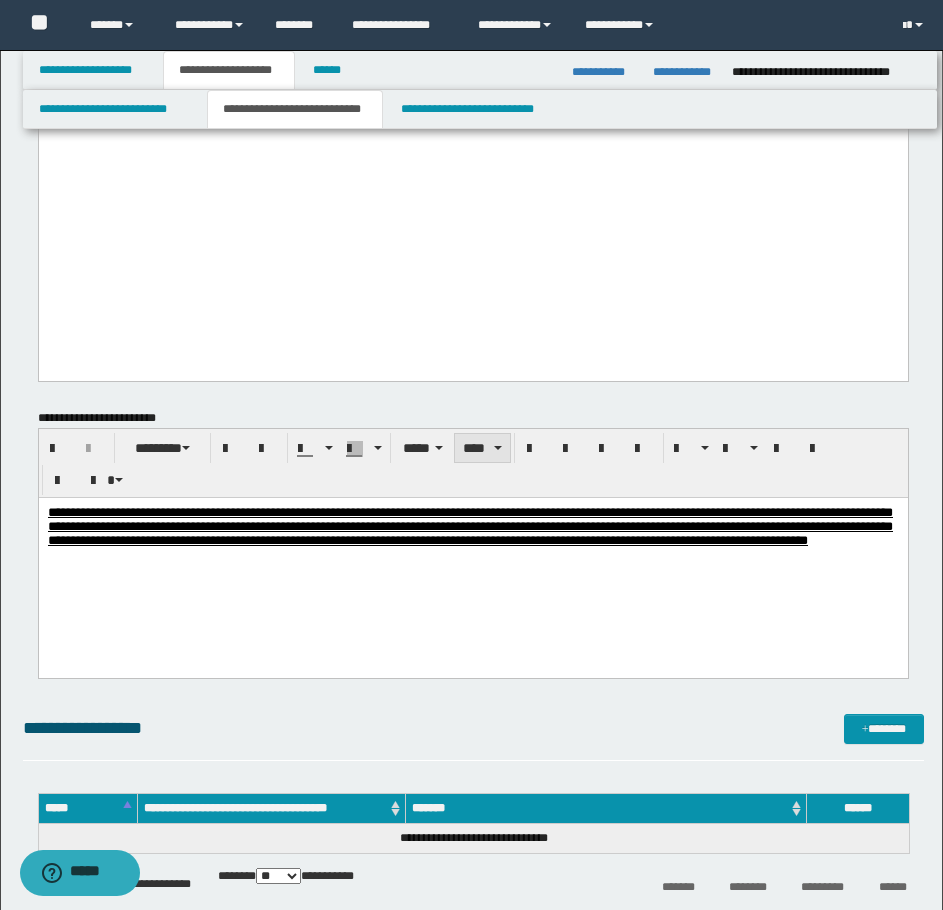 click on "****" at bounding box center [482, 448] 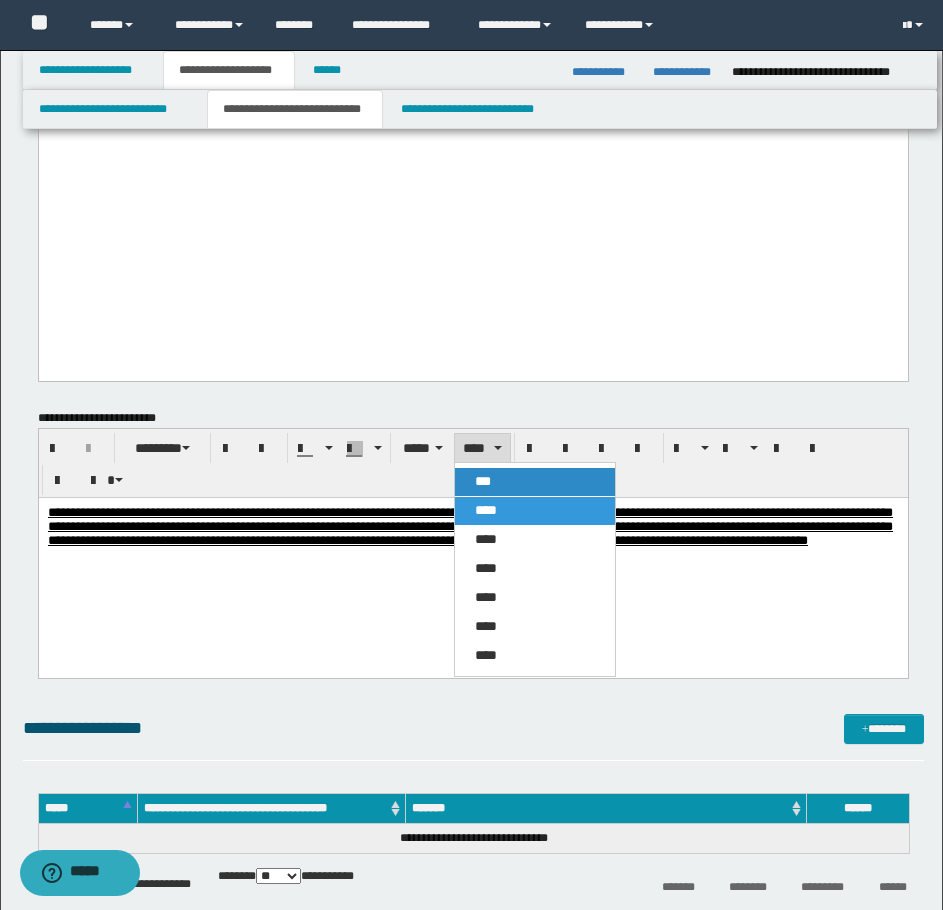 click on "***" at bounding box center [535, 482] 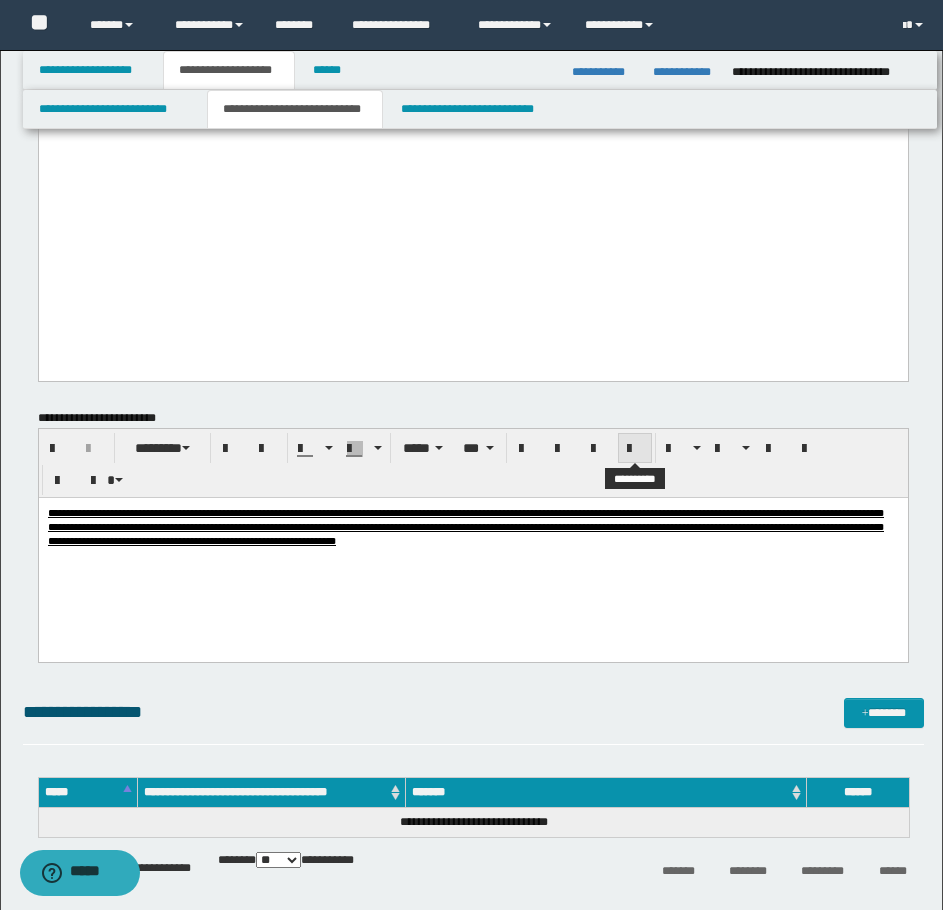 click at bounding box center [635, 449] 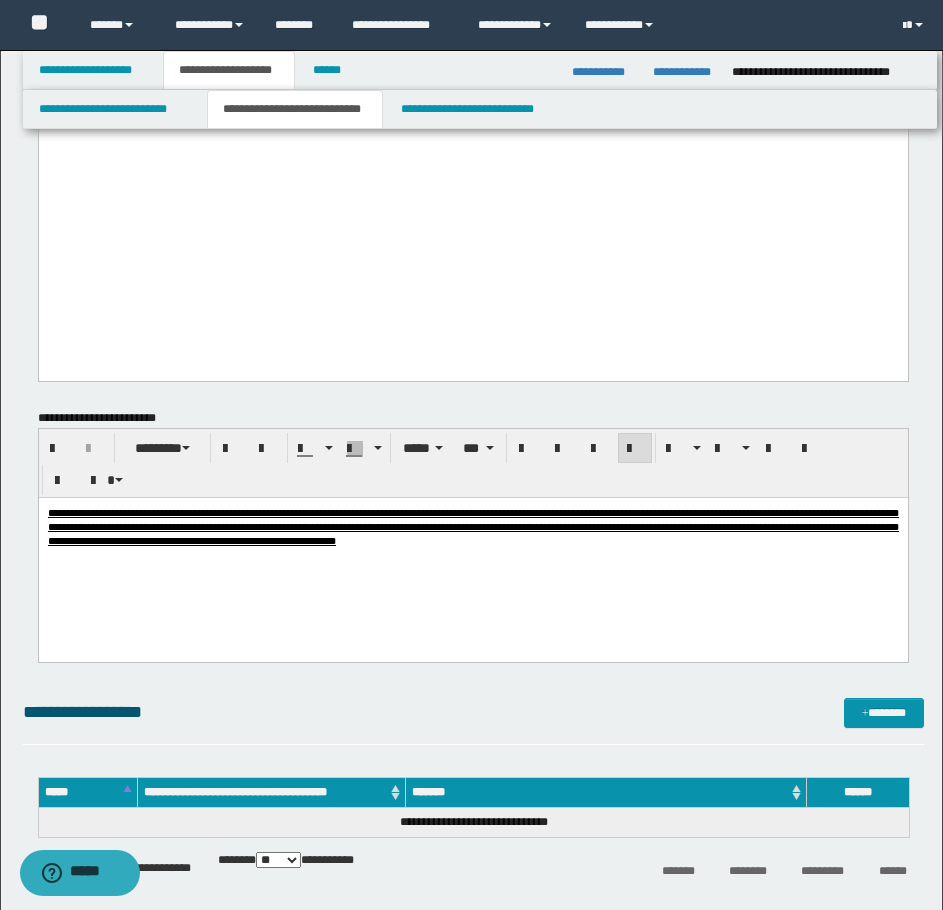 click on "**********" at bounding box center [472, 551] 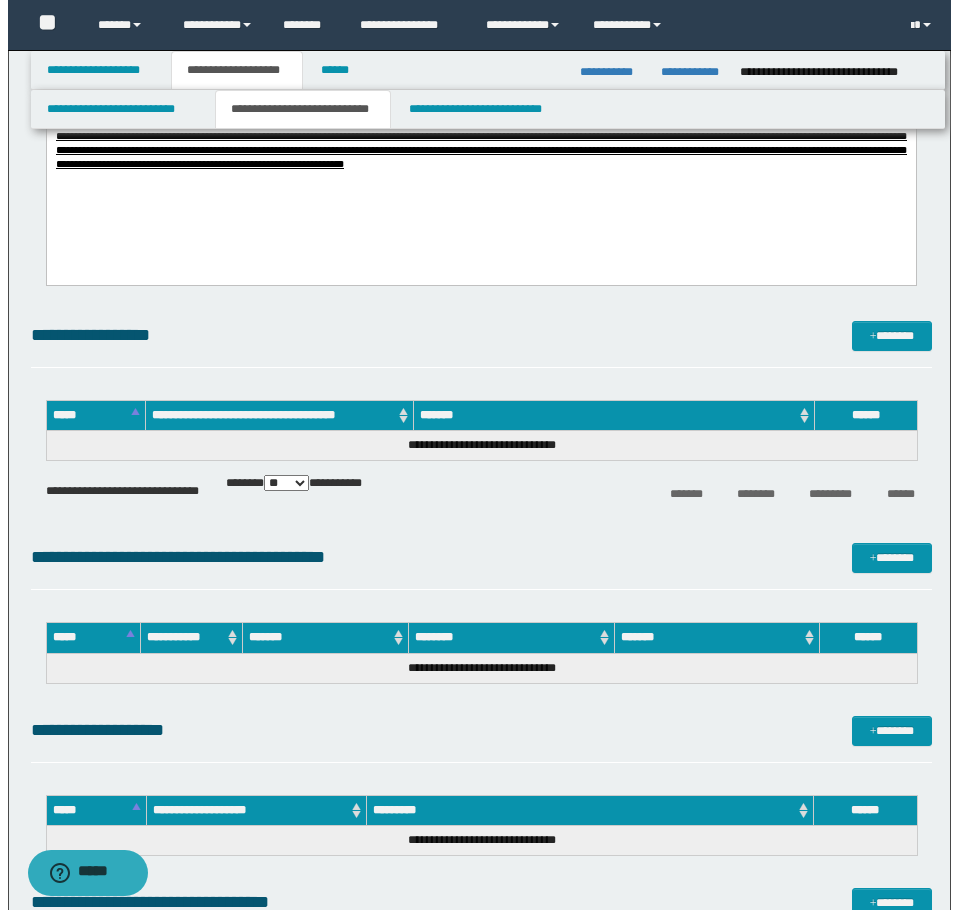 scroll, scrollTop: 1500, scrollLeft: 0, axis: vertical 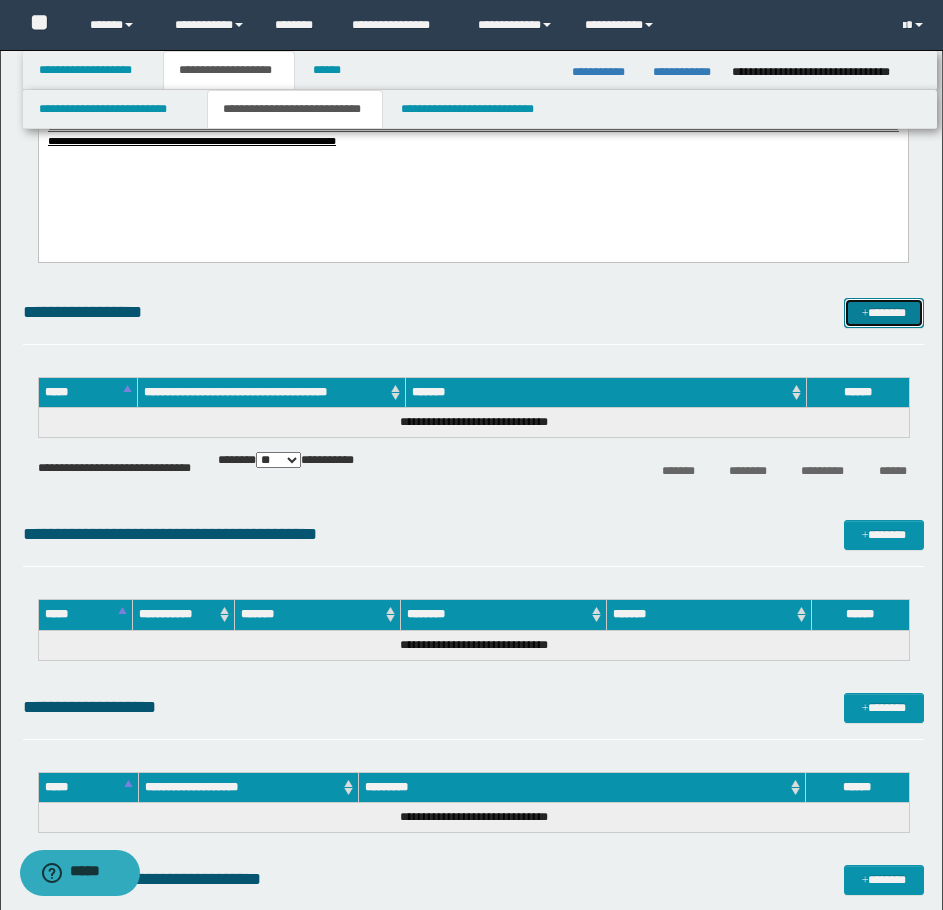 click on "*******" at bounding box center [884, 313] 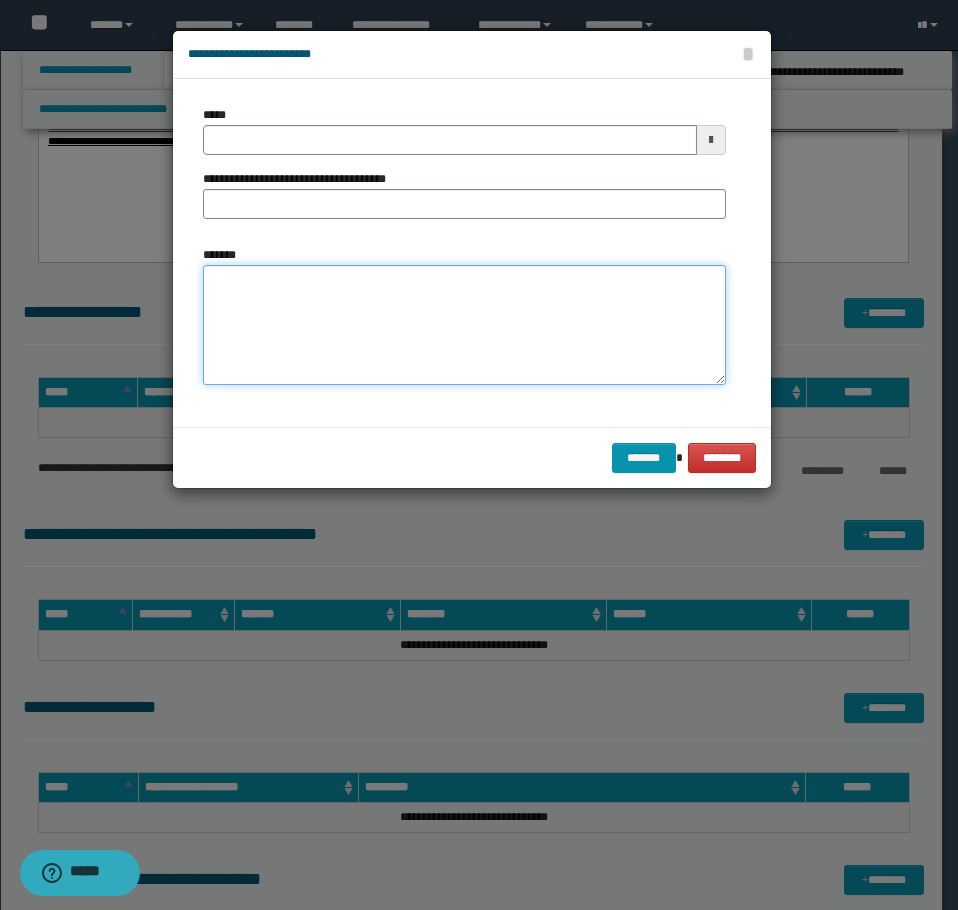click on "*******" at bounding box center (464, 325) 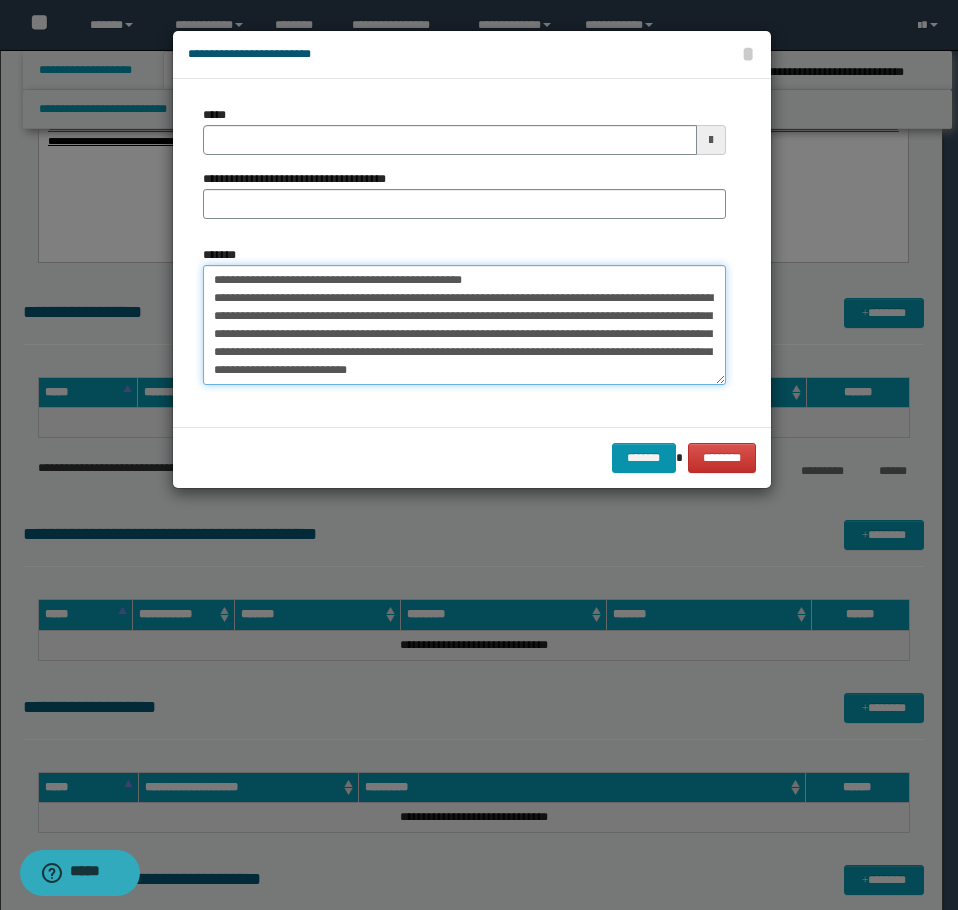 scroll, scrollTop: 0, scrollLeft: 0, axis: both 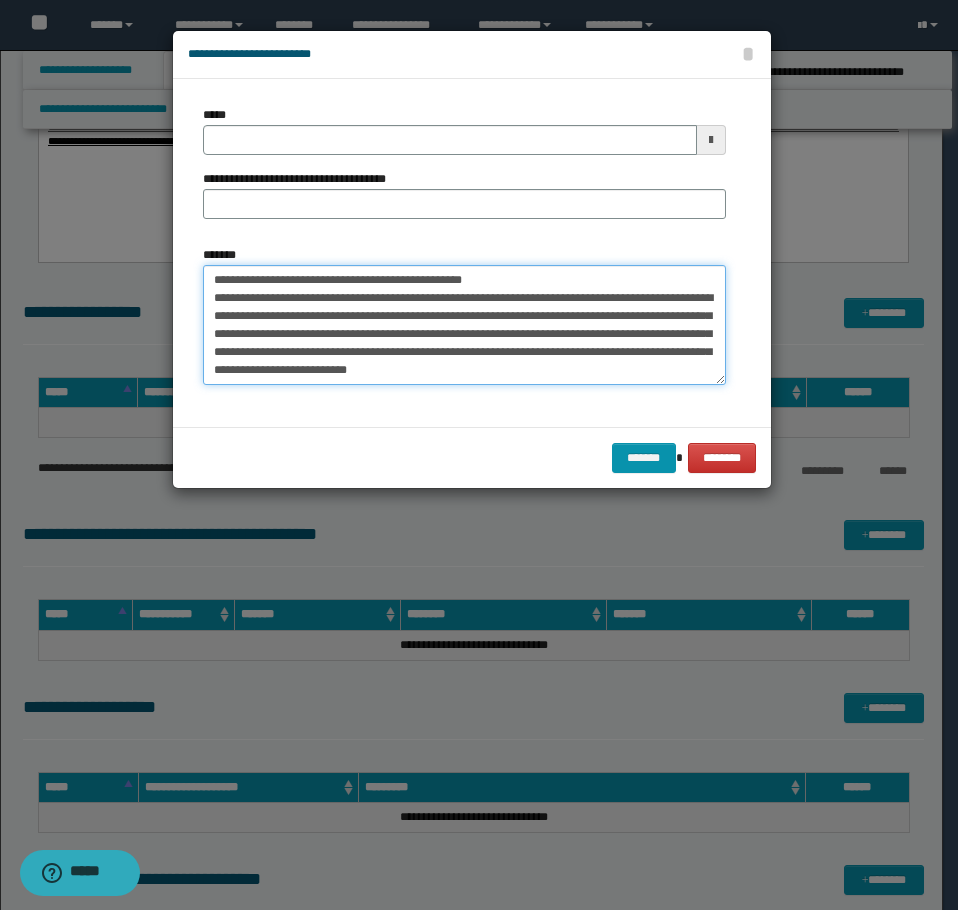 drag, startPoint x: 502, startPoint y: 273, endPoint x: 276, endPoint y: 278, distance: 226.0553 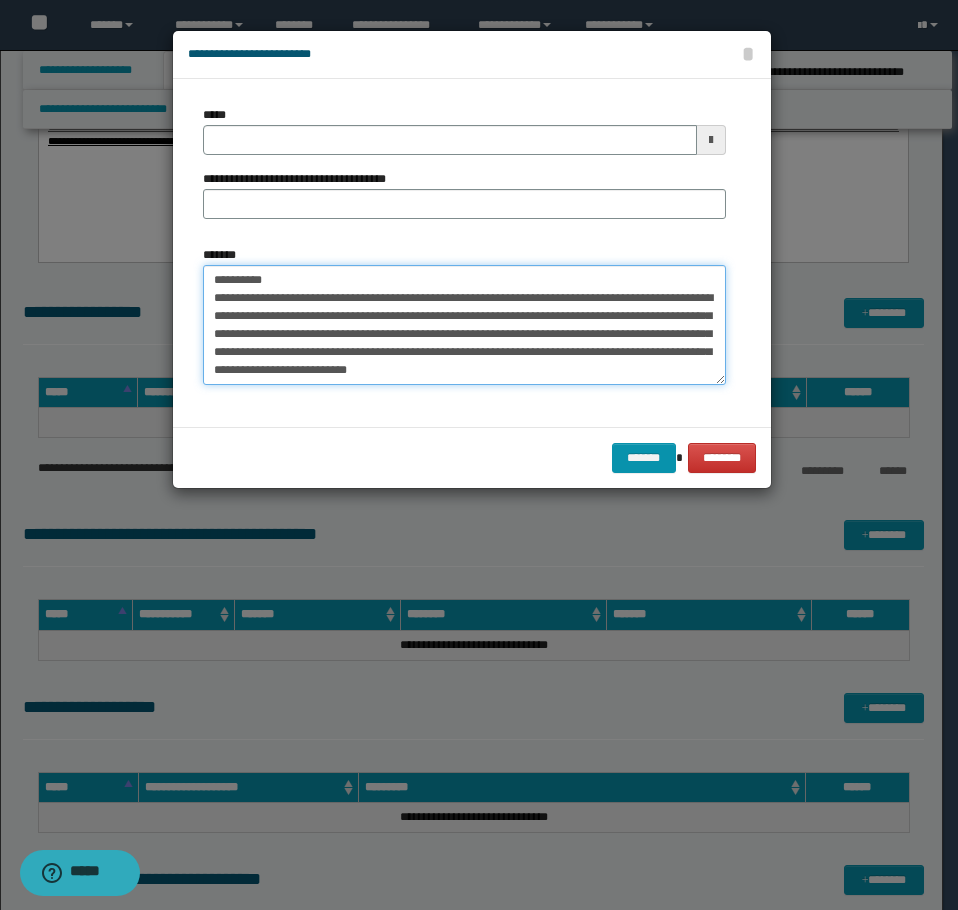 type on "**********" 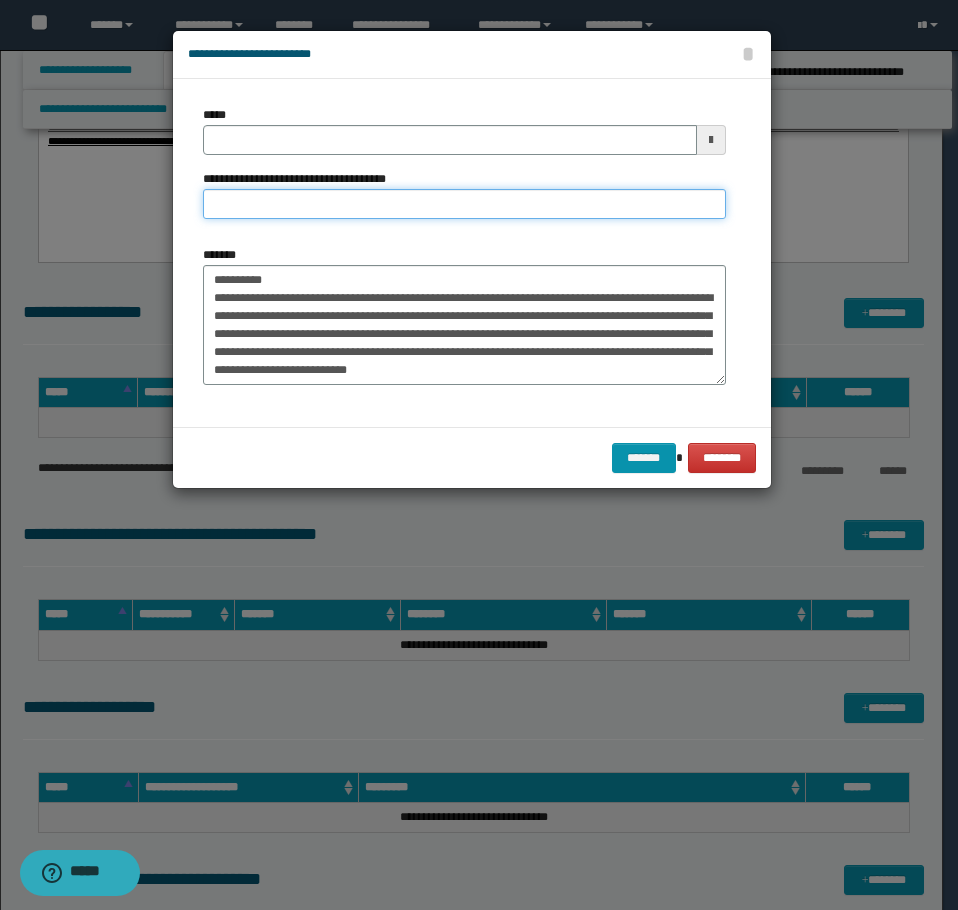 click on "**********" at bounding box center [464, 204] 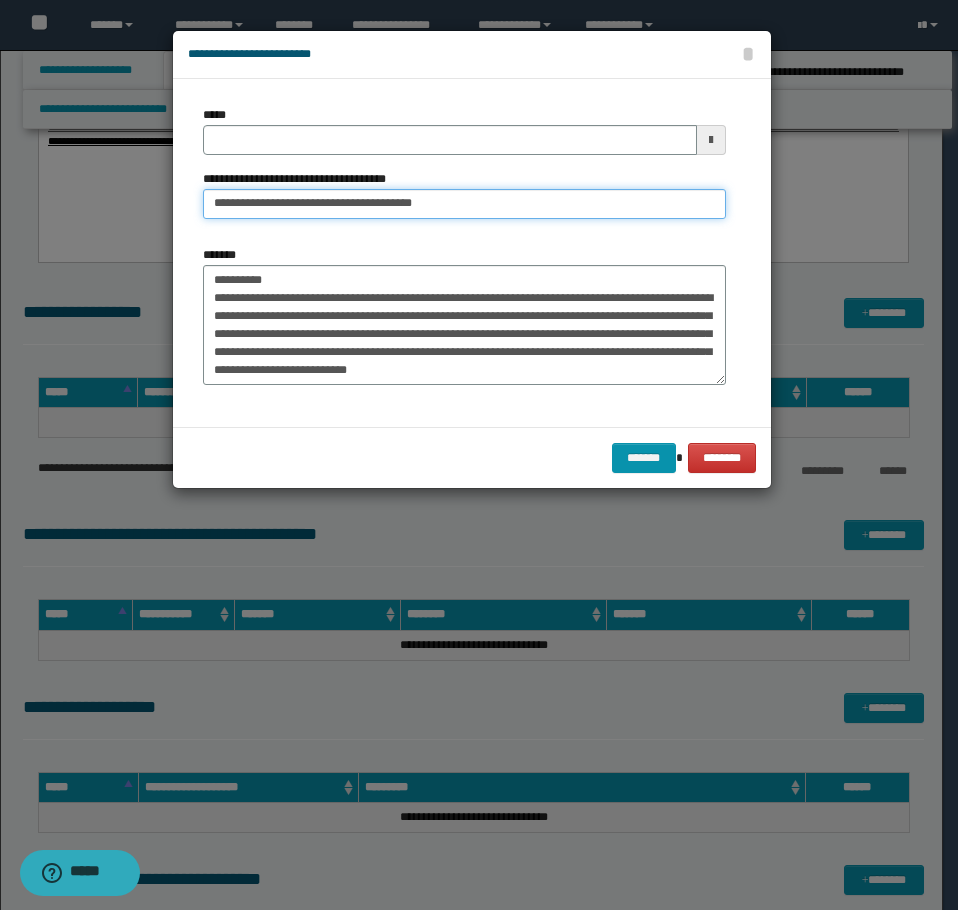 type on "**********" 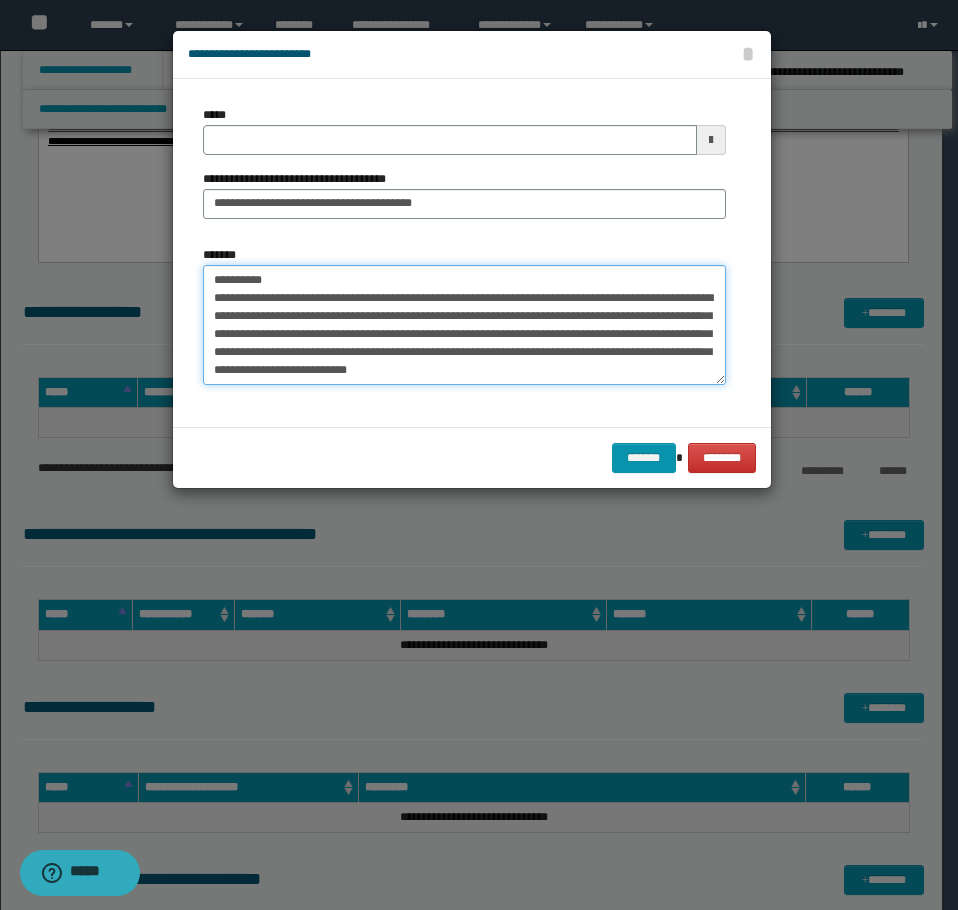drag, startPoint x: 277, startPoint y: 275, endPoint x: 65, endPoint y: 222, distance: 218.5246 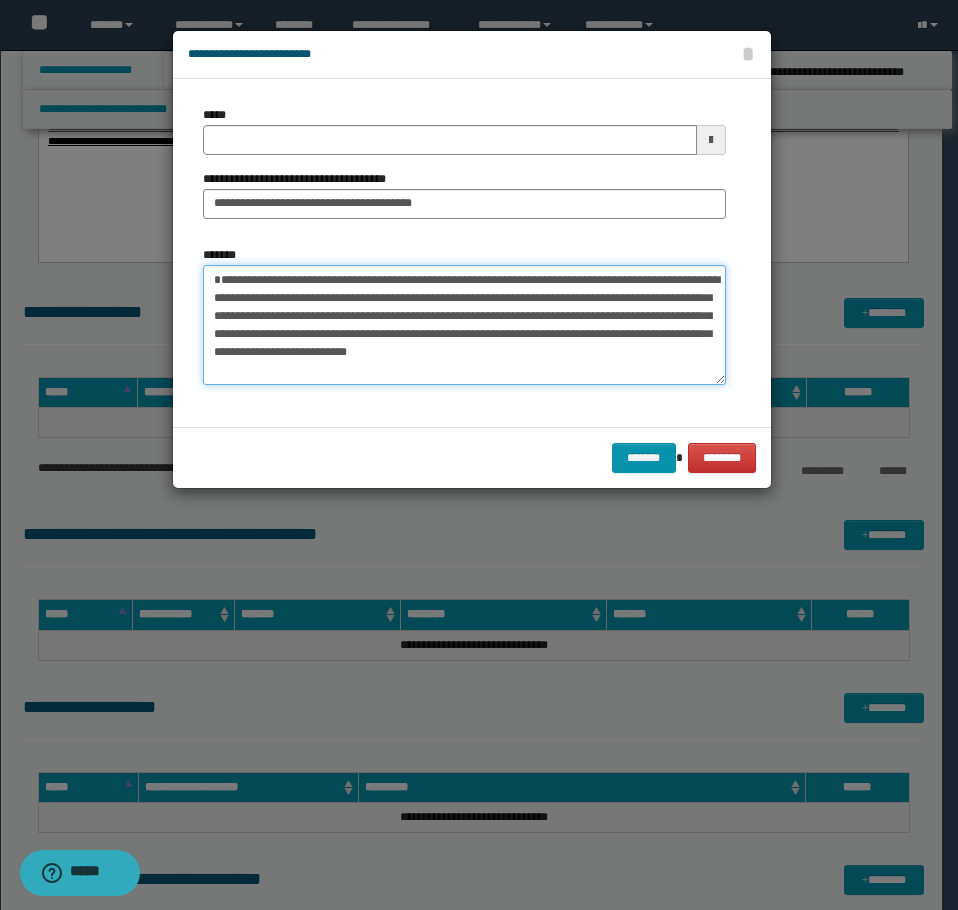 type 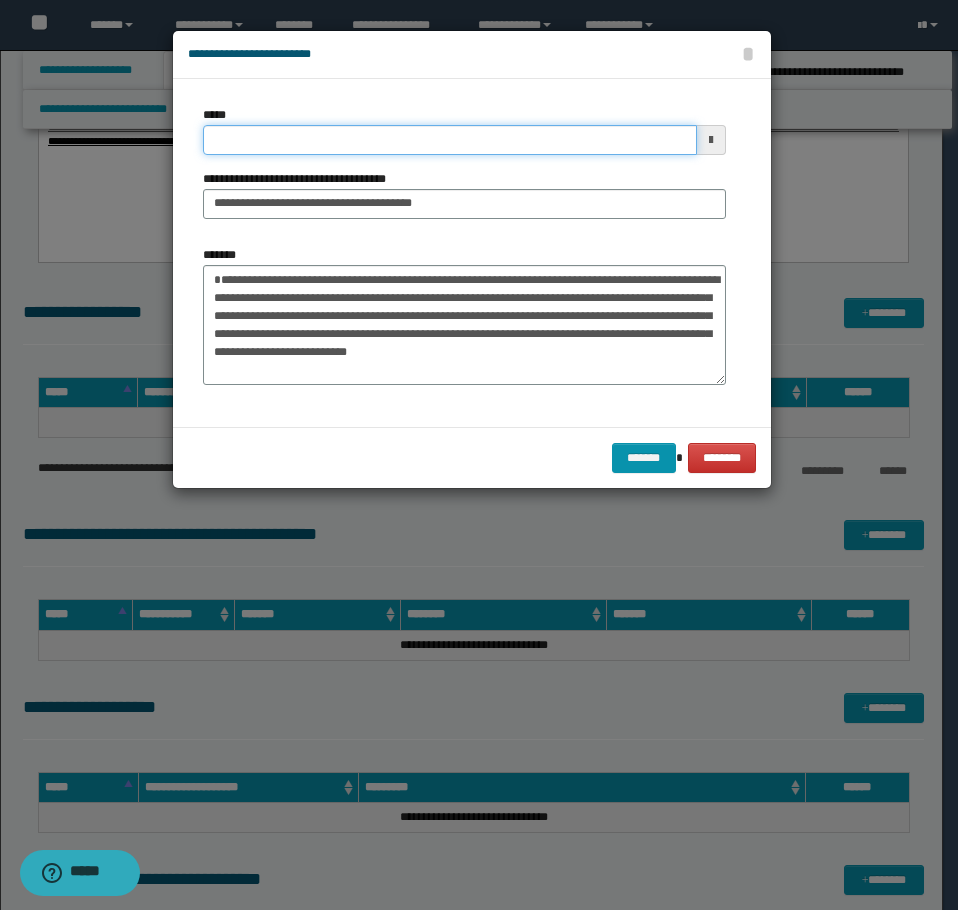 click on "*****" at bounding box center (450, 140) 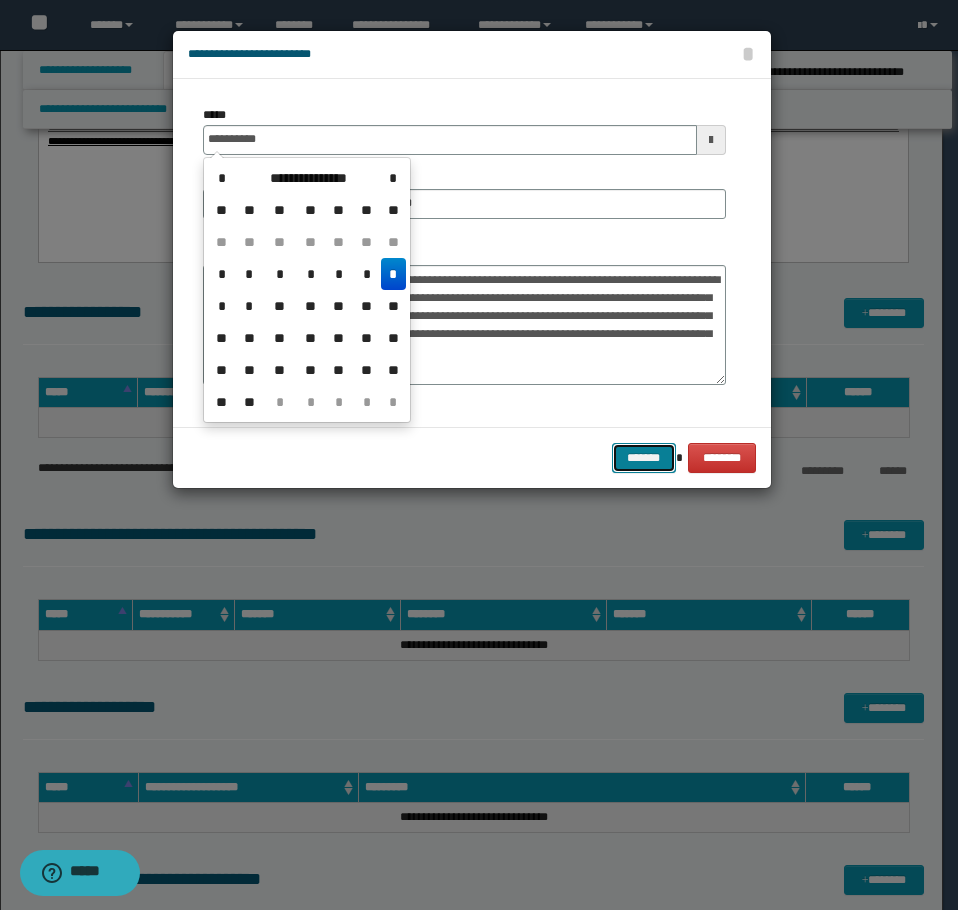 type on "**********" 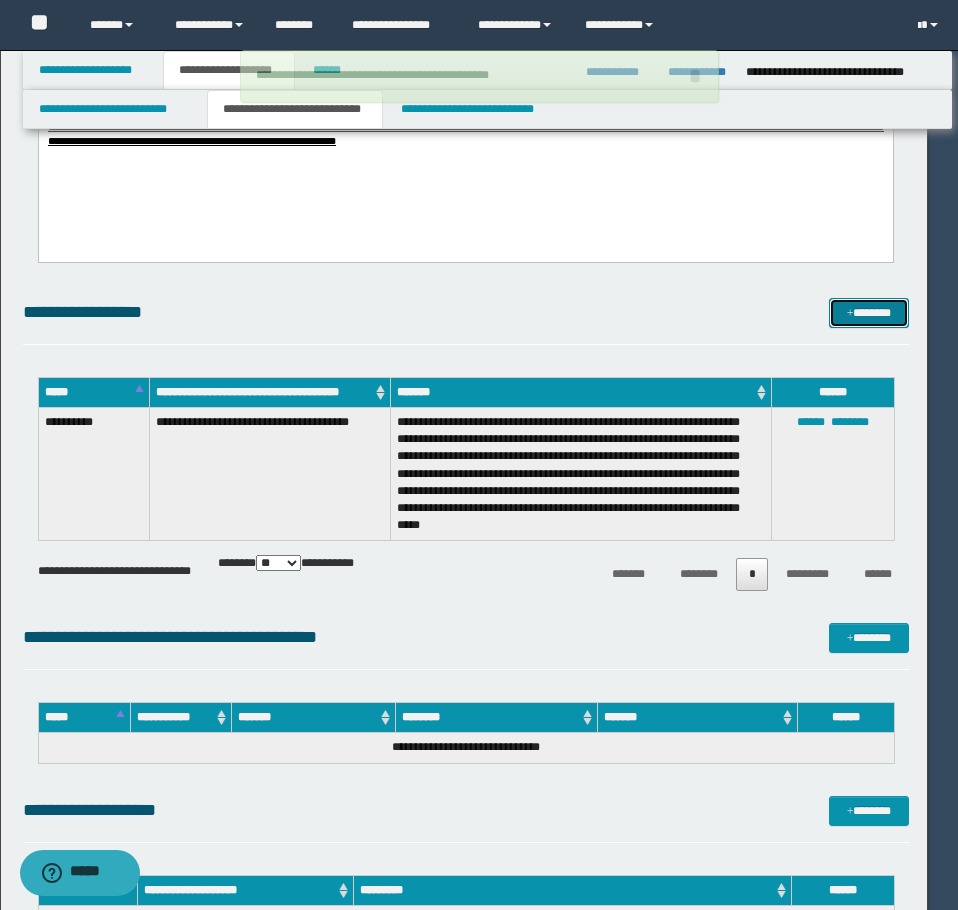 type 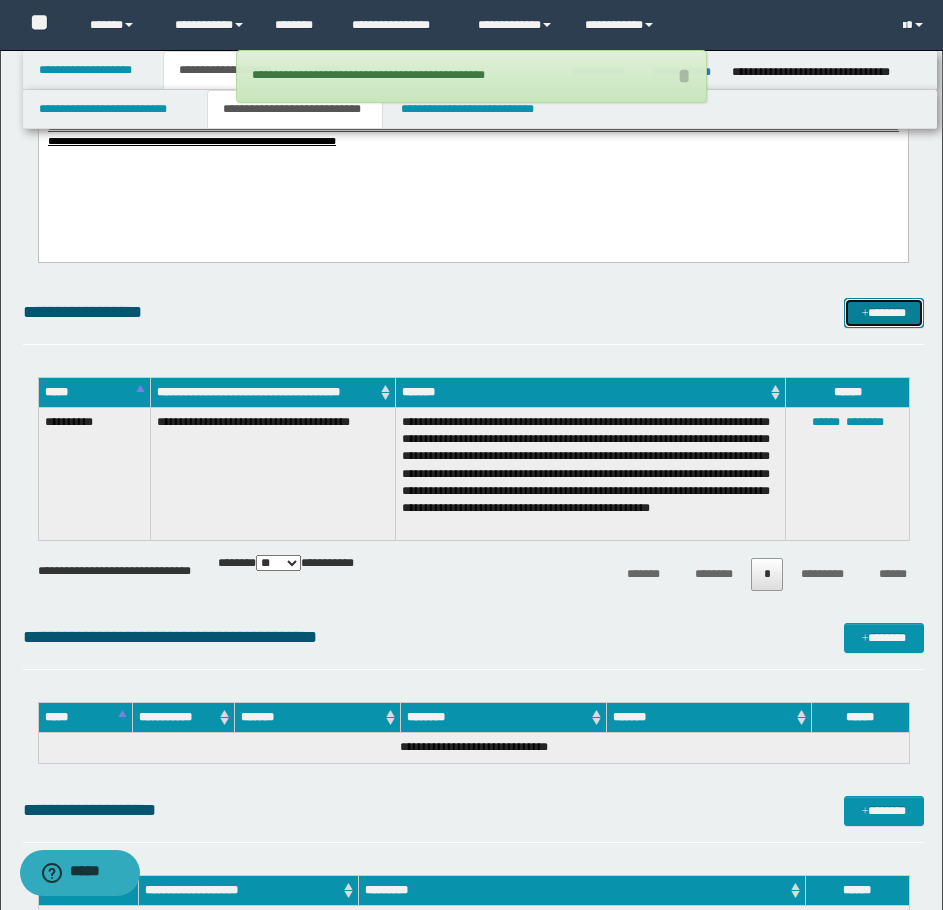click on "*******" at bounding box center (884, 313) 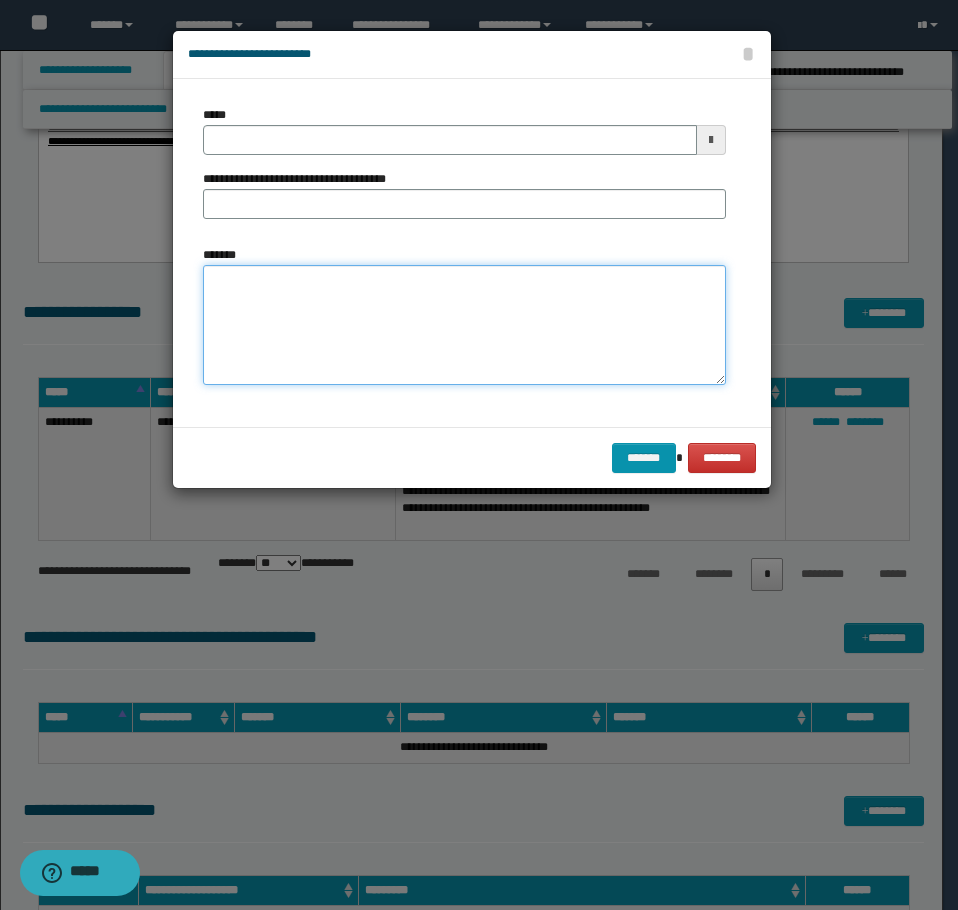 click on "*******" at bounding box center [464, 325] 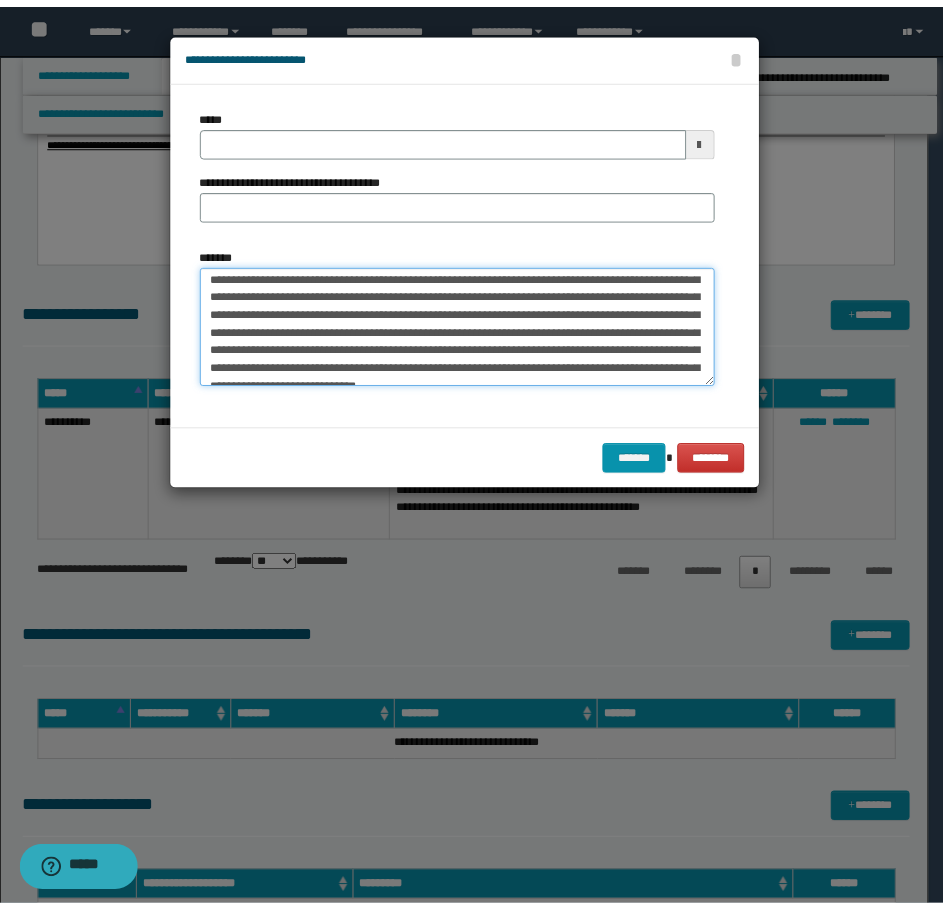 scroll, scrollTop: 0, scrollLeft: 0, axis: both 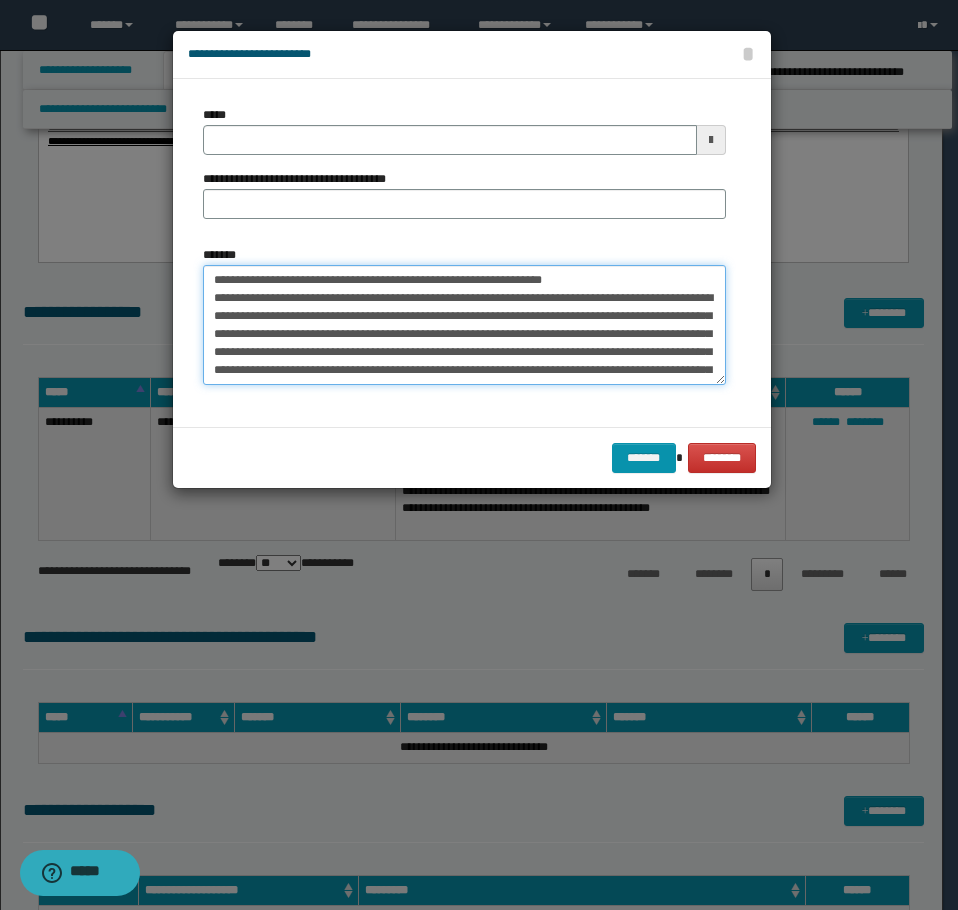 drag, startPoint x: 605, startPoint y: 278, endPoint x: 274, endPoint y: 288, distance: 331.15103 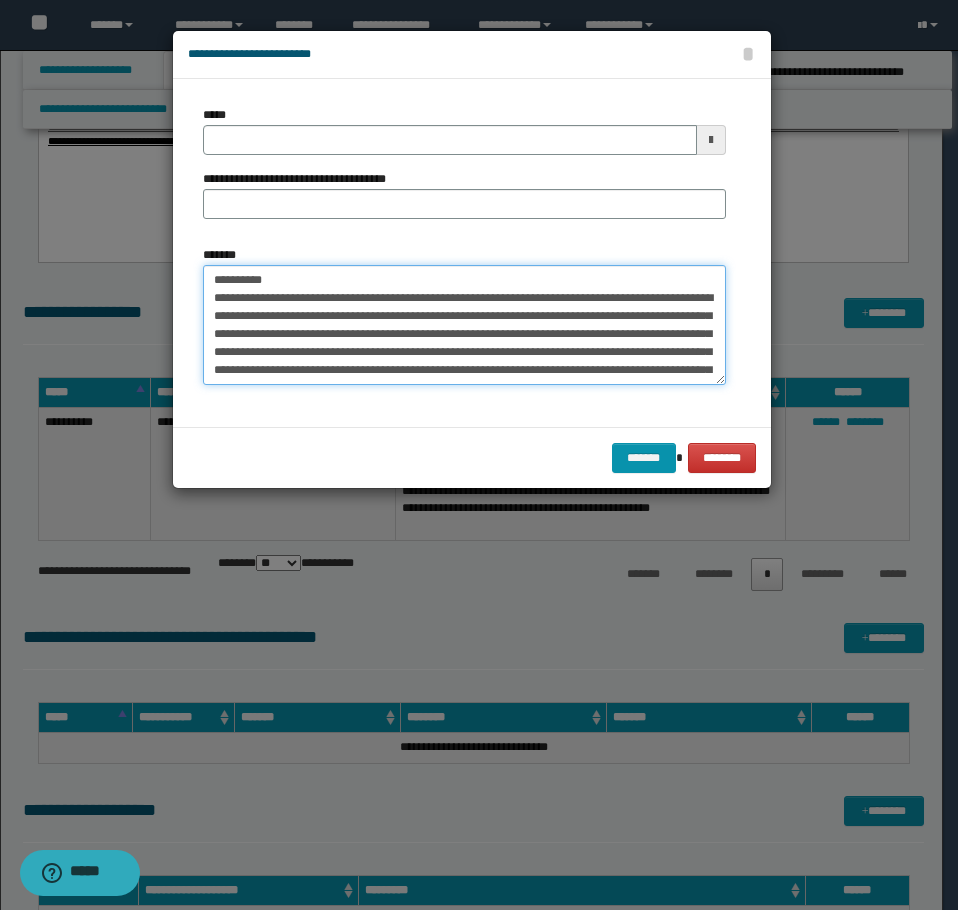type on "**********" 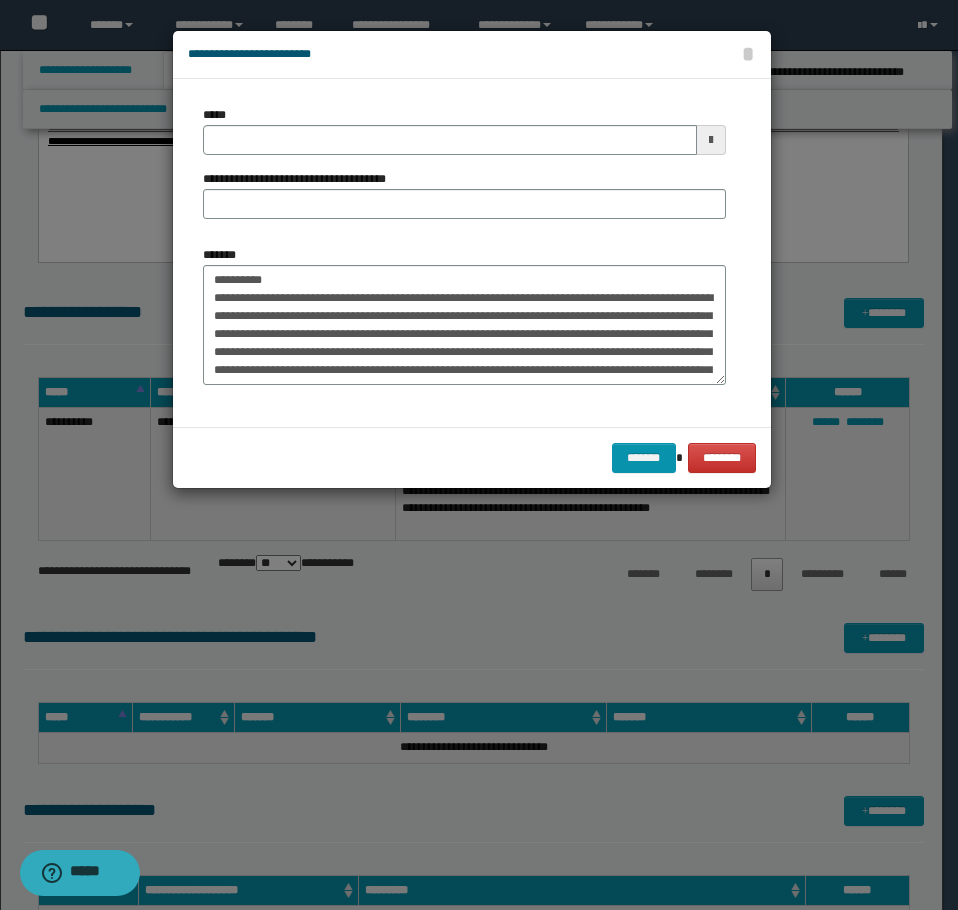 click on "**********" at bounding box center [464, 170] 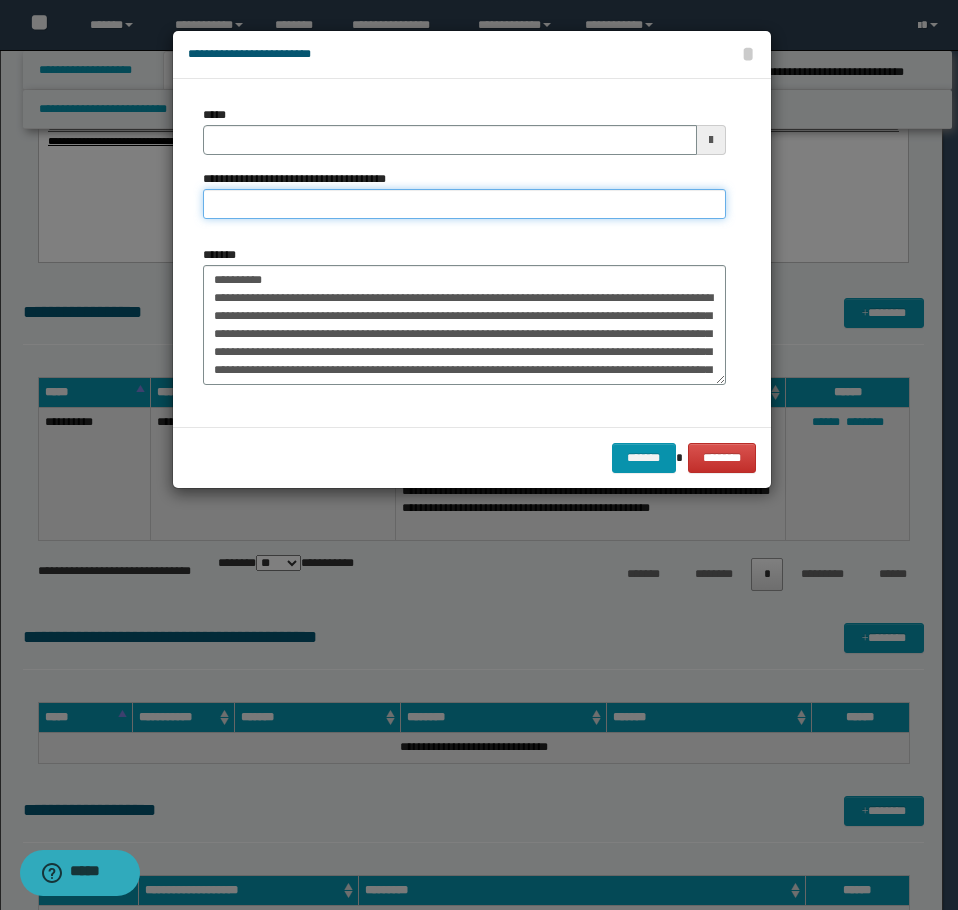 click on "**********" at bounding box center (464, 204) 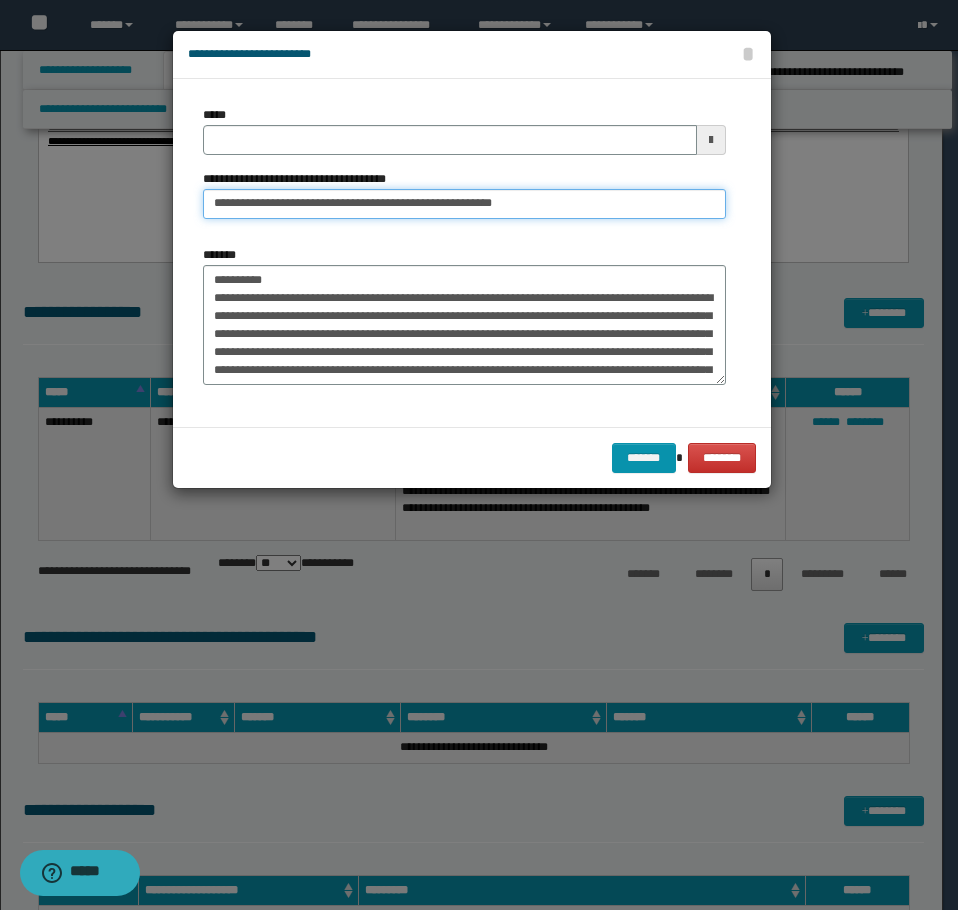 type on "**********" 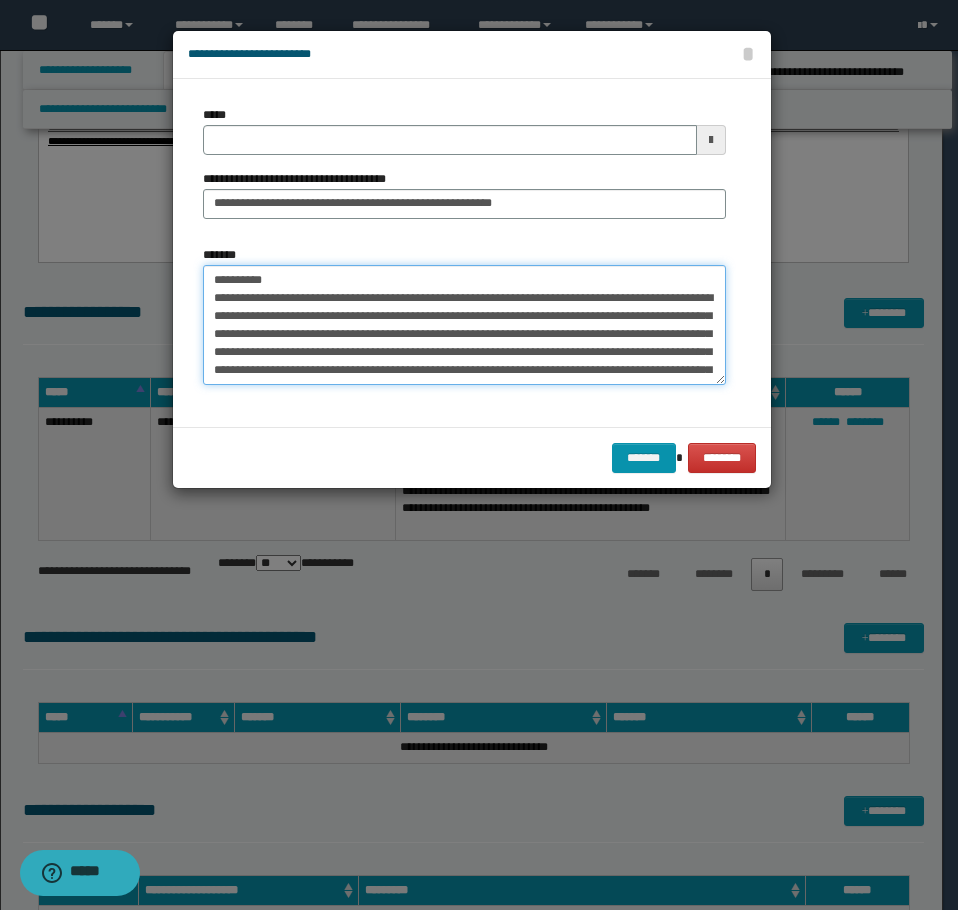 drag, startPoint x: 293, startPoint y: 277, endPoint x: -1, endPoint y: 276, distance: 294.0017 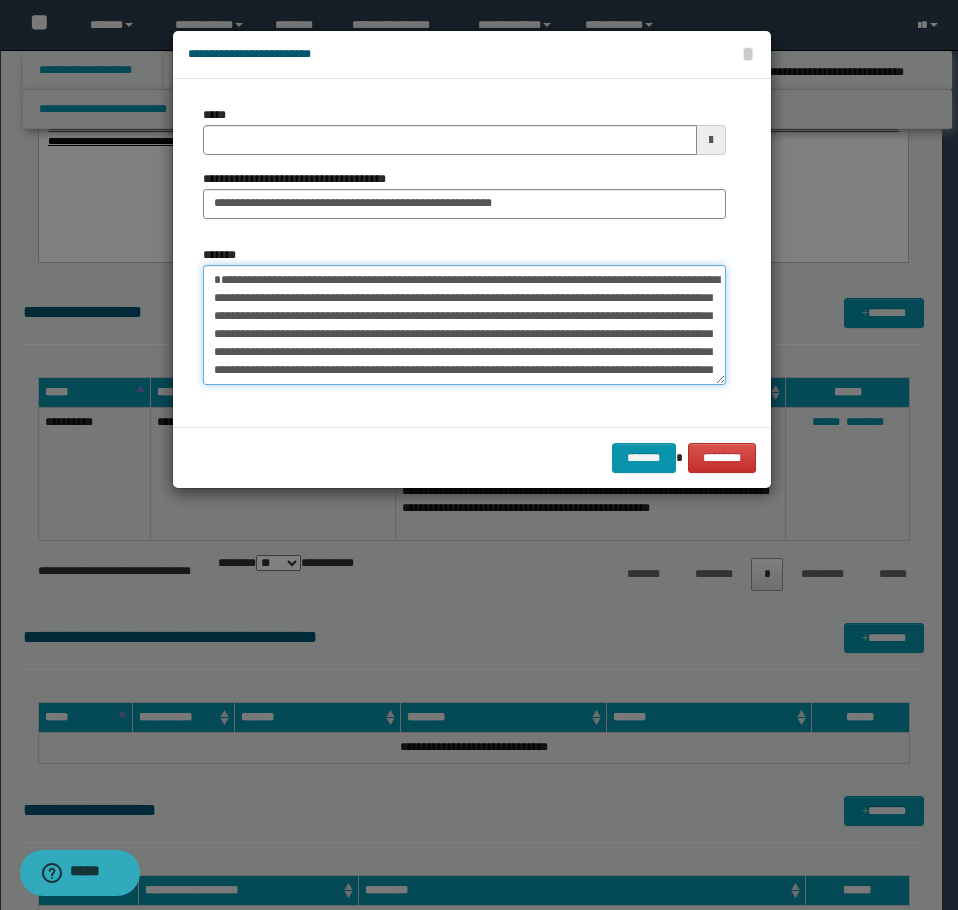 type 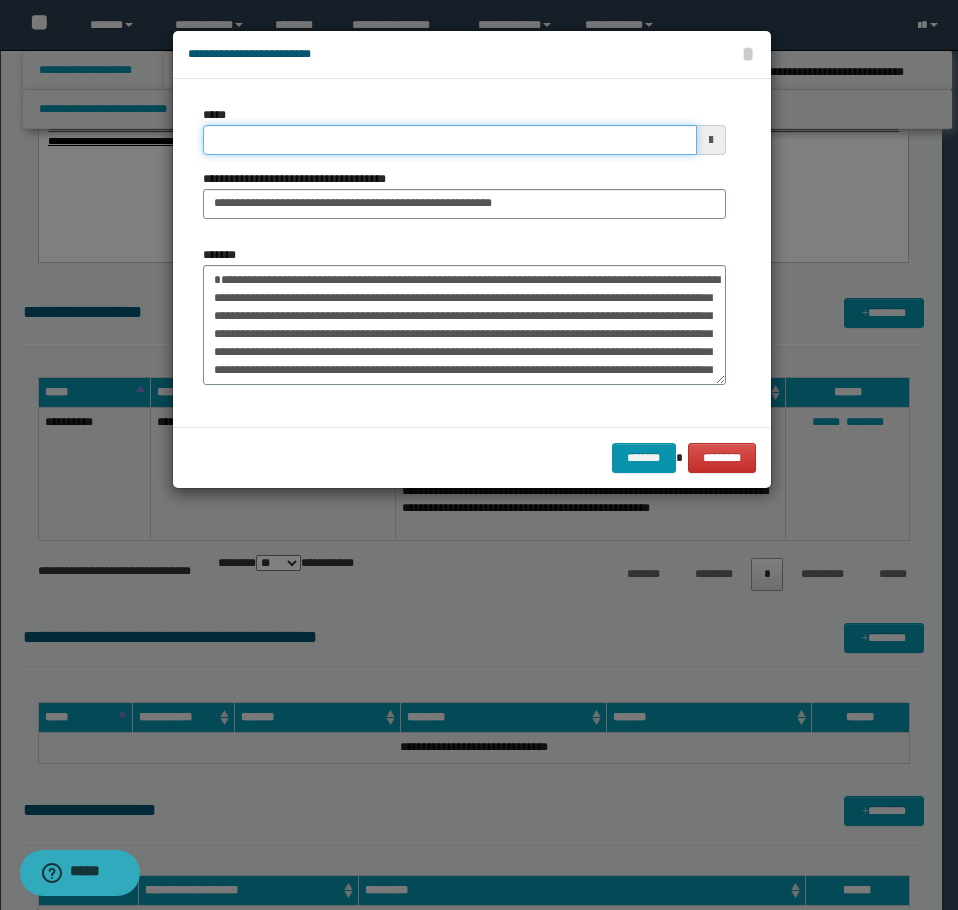 click on "*****" at bounding box center (450, 140) 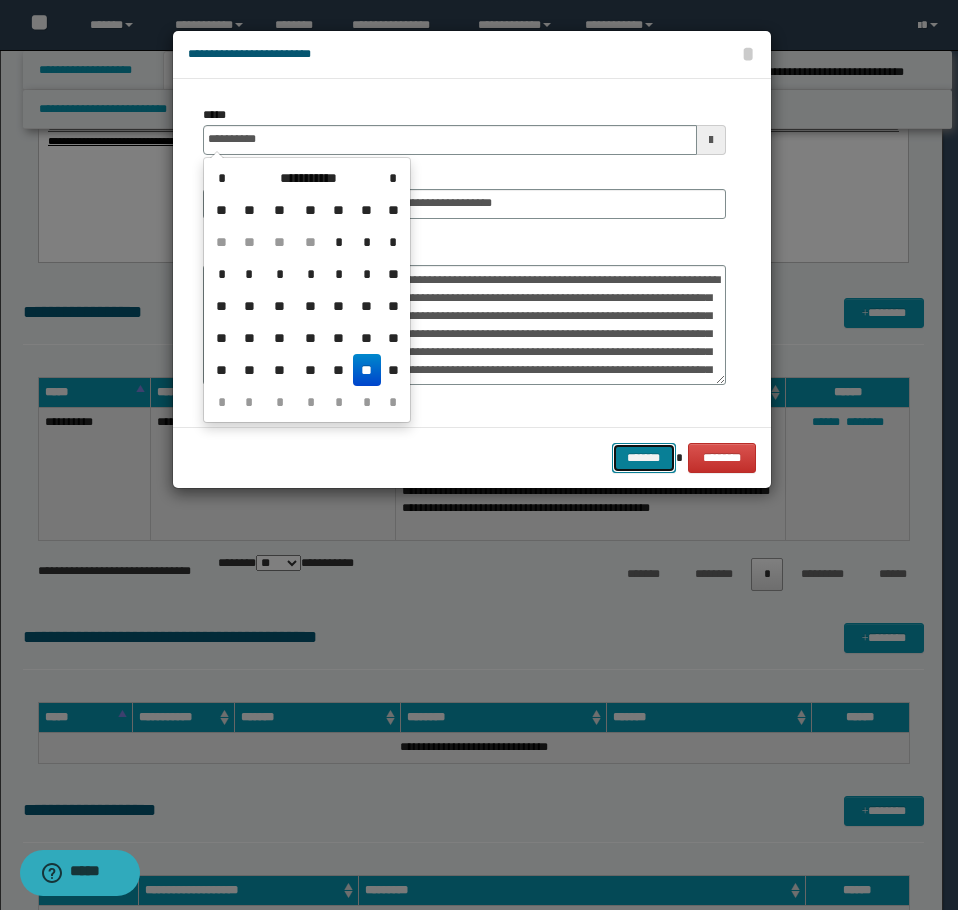 type on "**********" 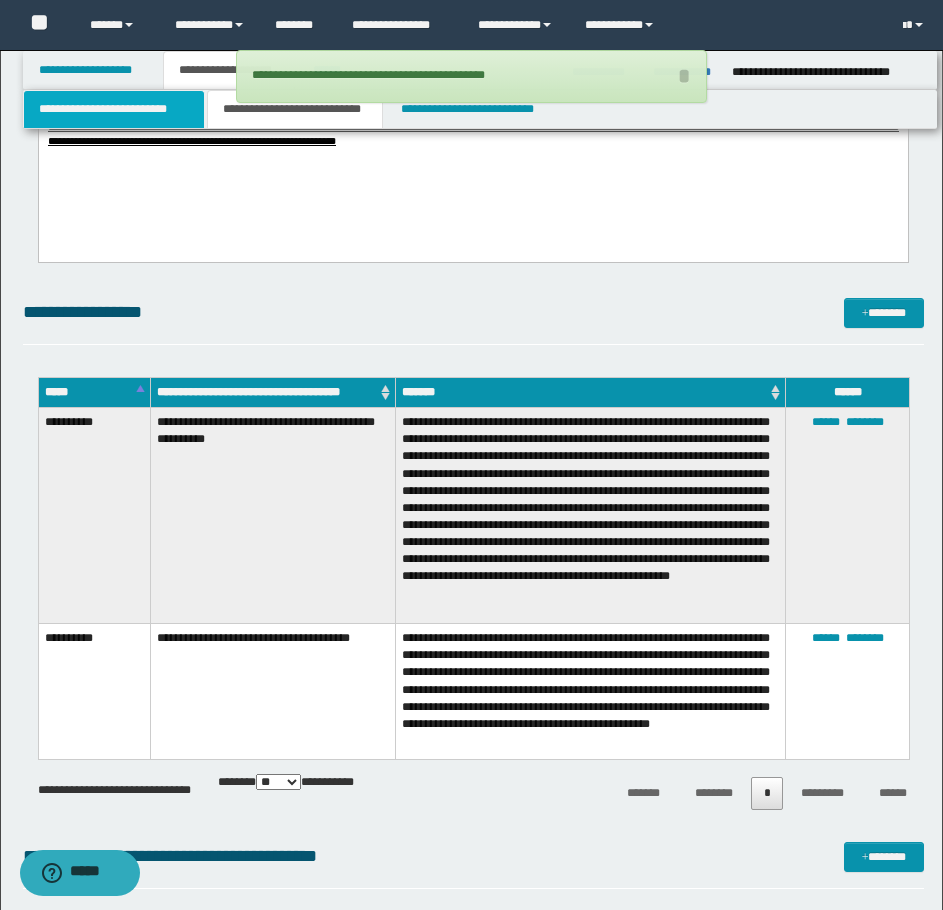 click on "**********" at bounding box center [114, 109] 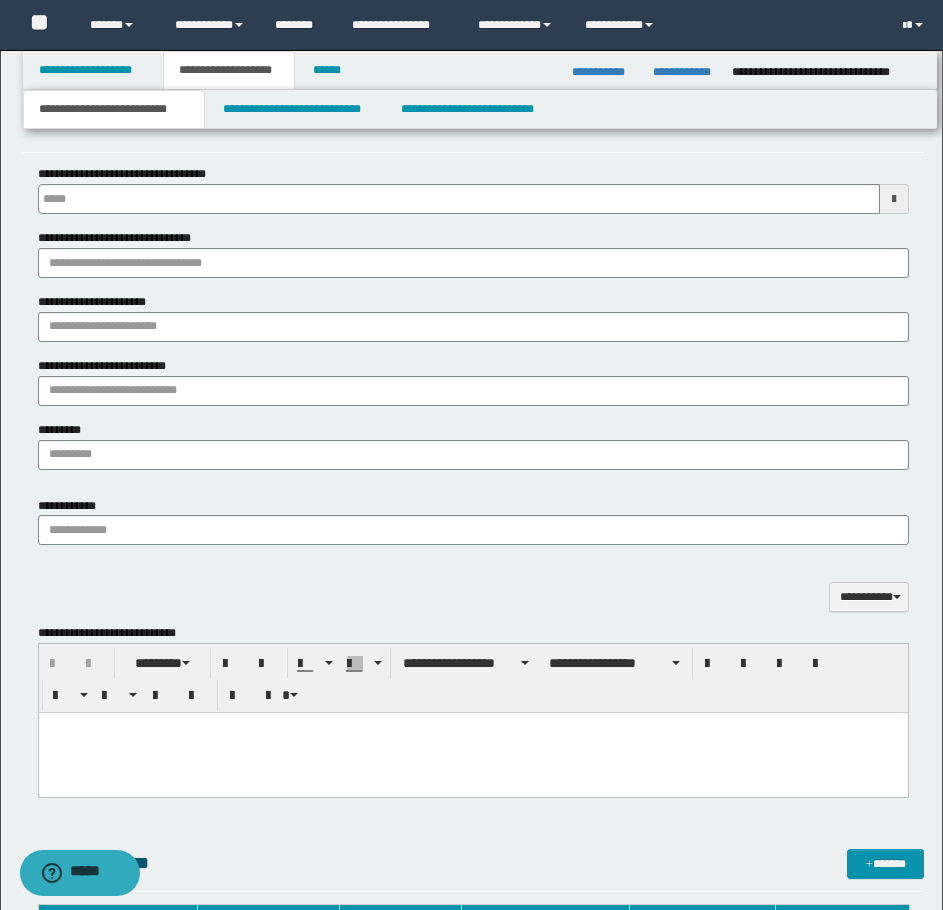 scroll, scrollTop: 954, scrollLeft: 0, axis: vertical 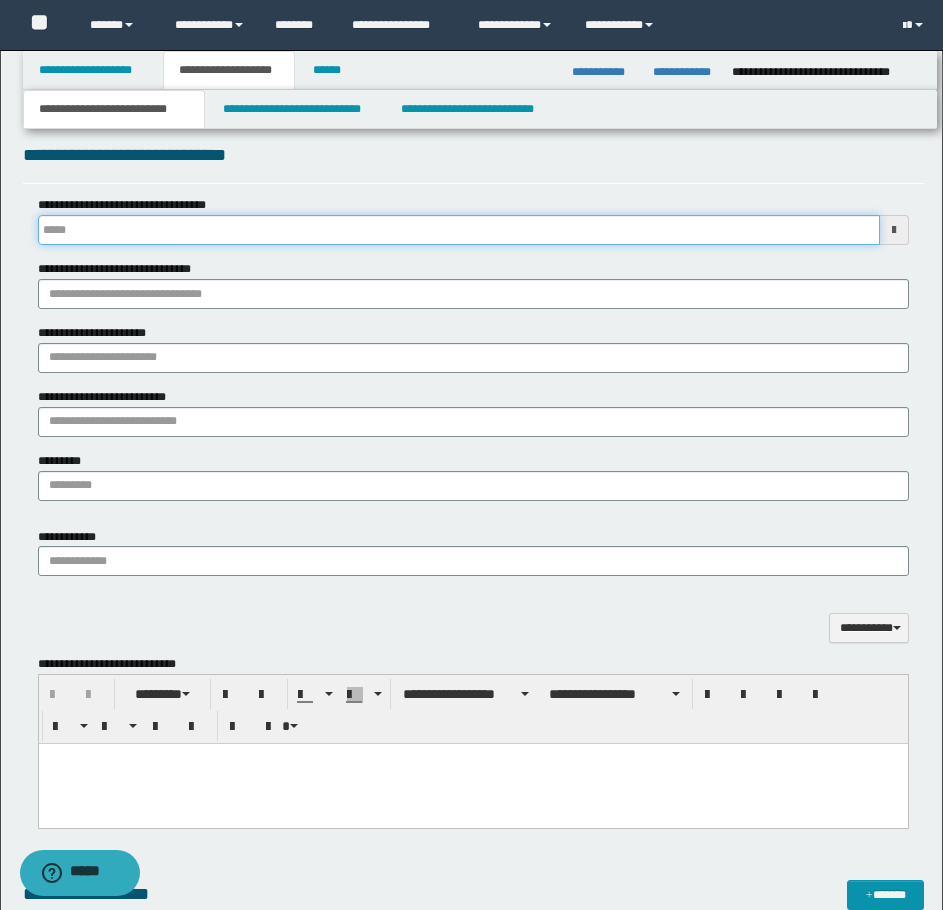 click on "**********" at bounding box center (459, 230) 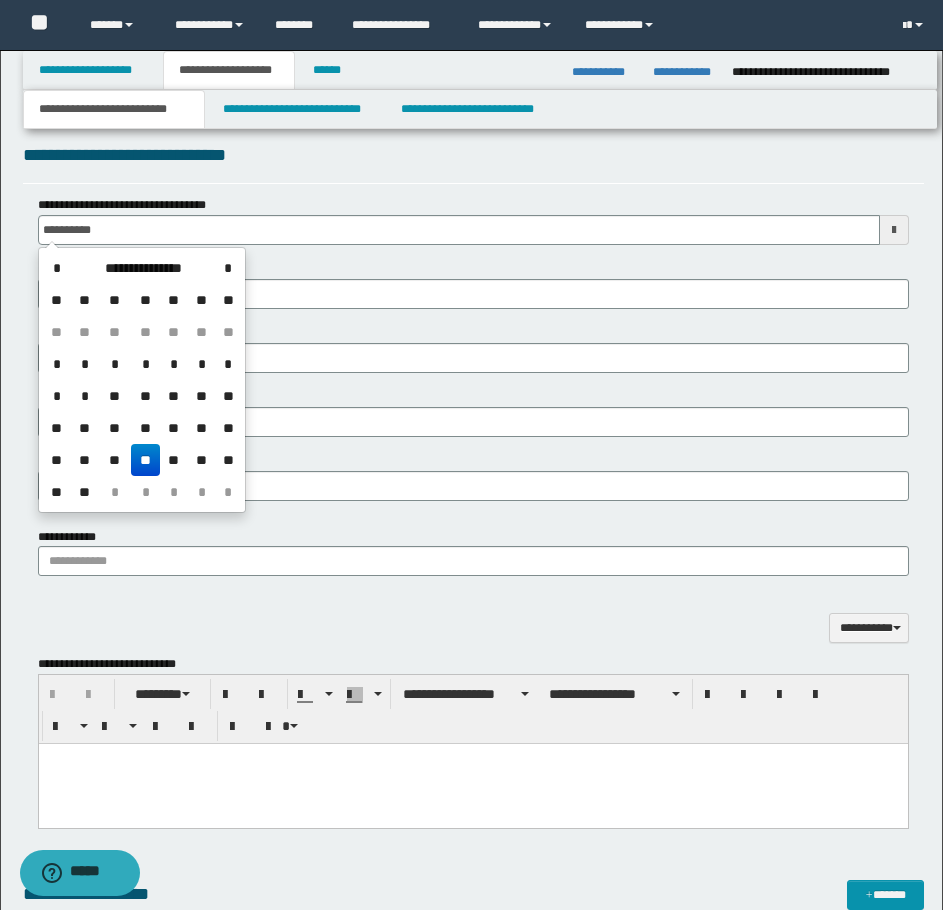 click on "**" at bounding box center (145, 460) 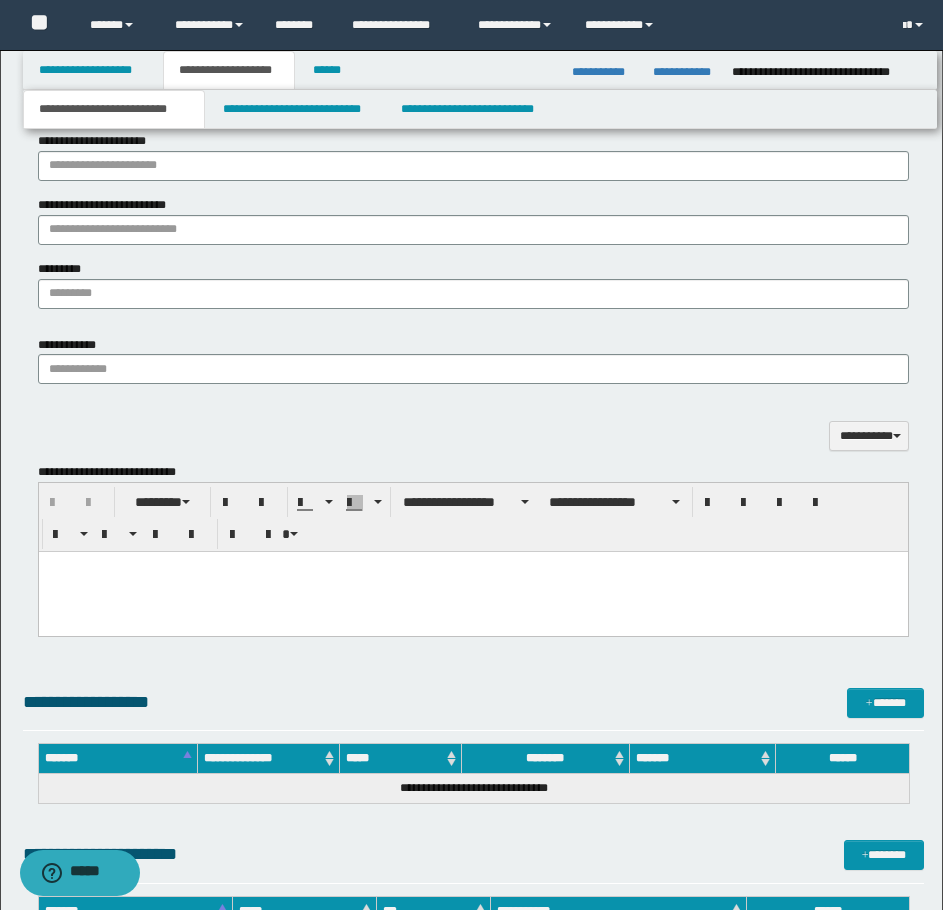 scroll, scrollTop: 1154, scrollLeft: 0, axis: vertical 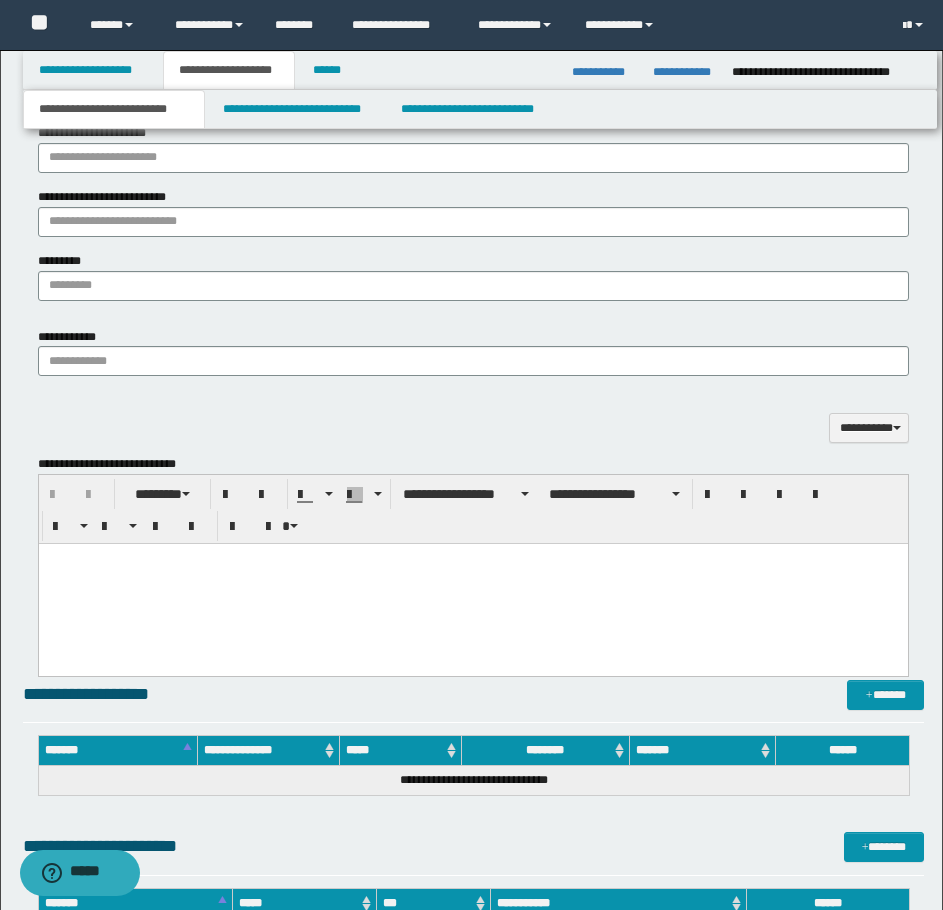 click at bounding box center (472, 583) 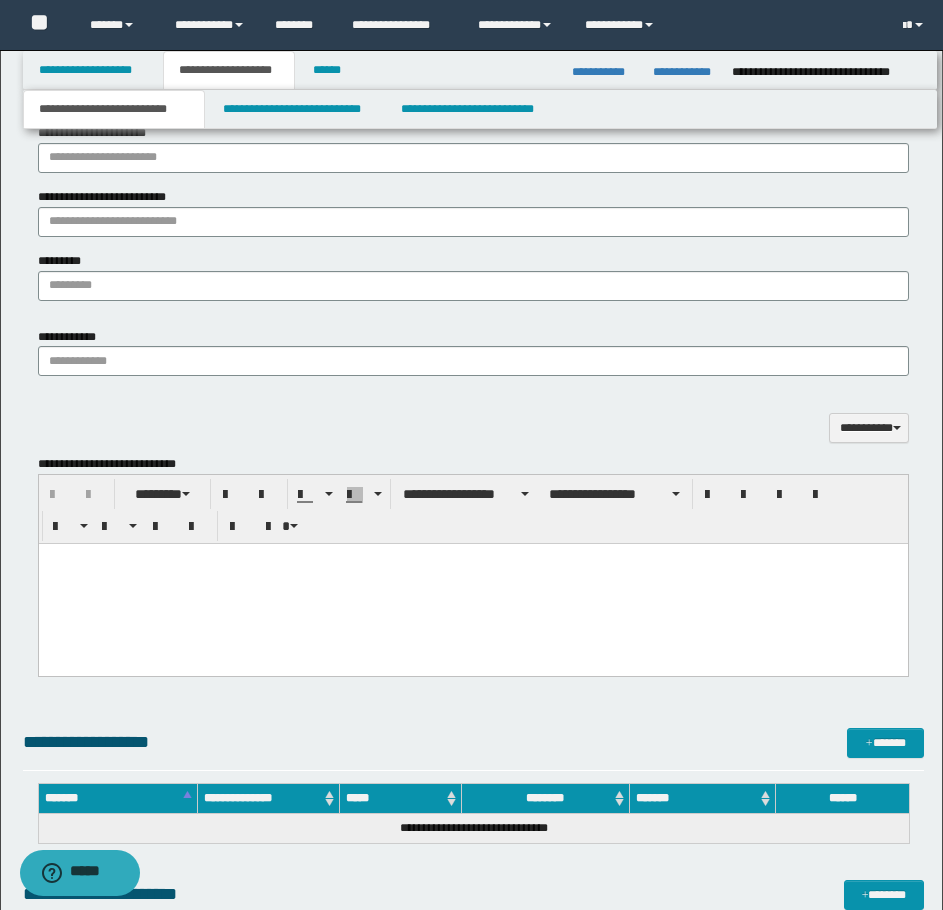 paste 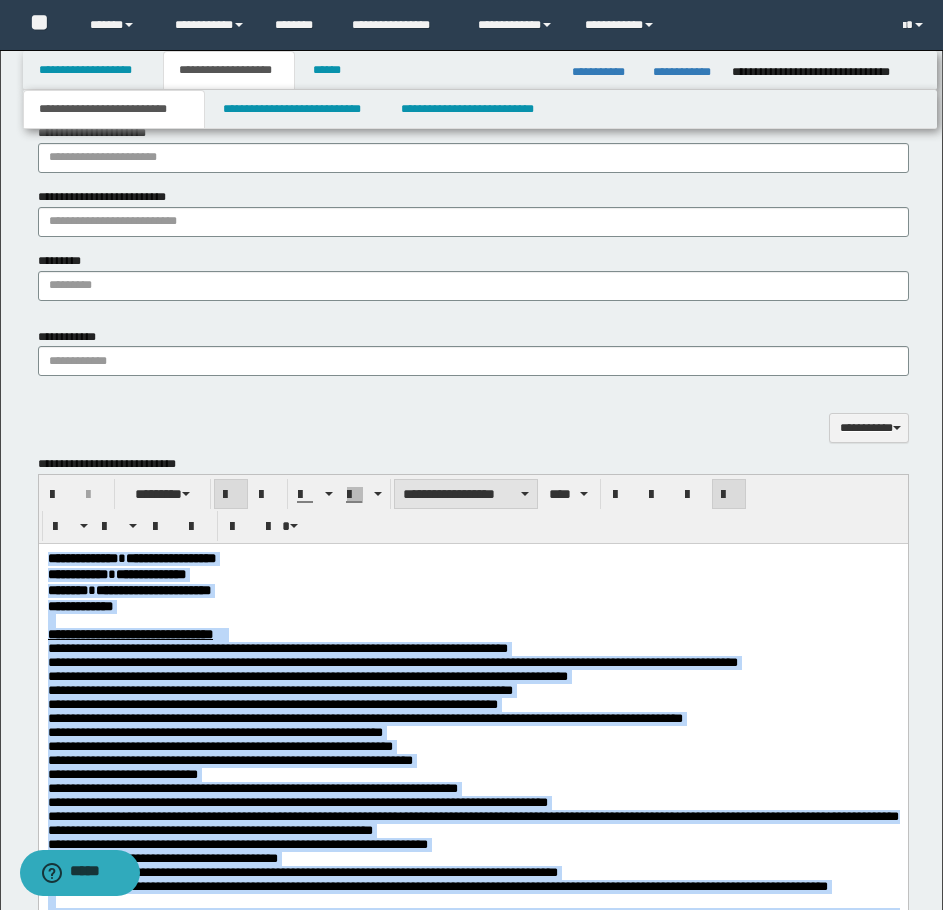 click on "**********" at bounding box center [466, 494] 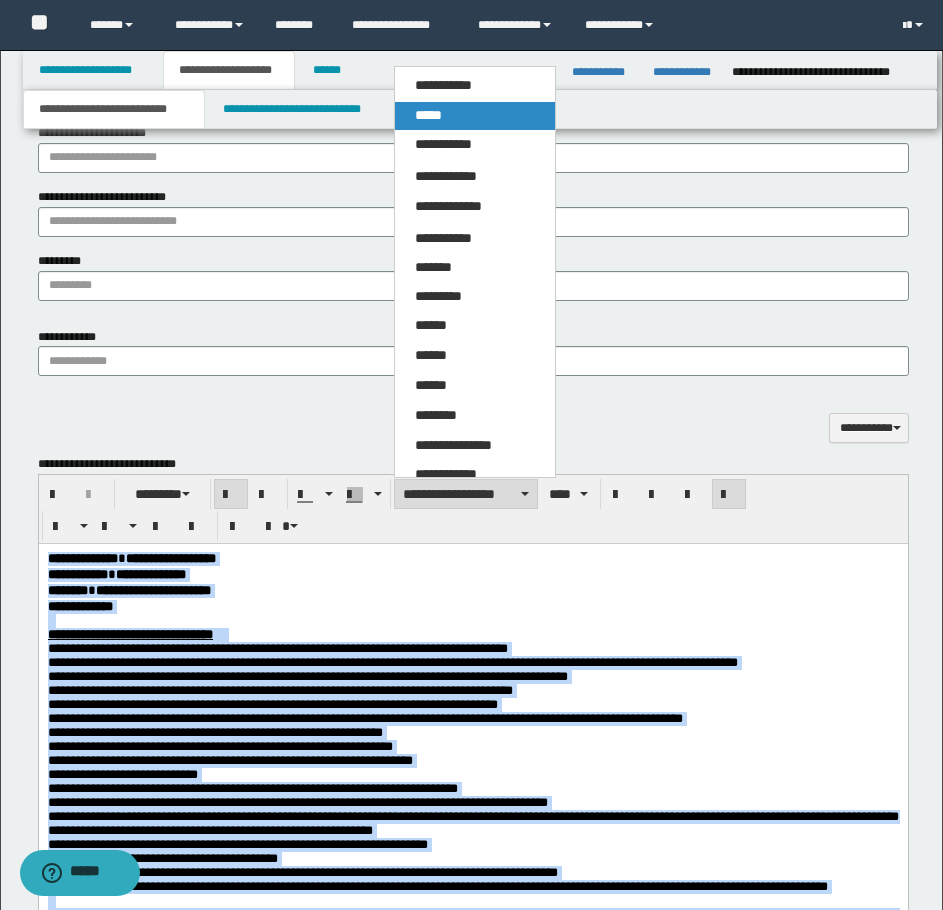 click on "*****" at bounding box center (428, 115) 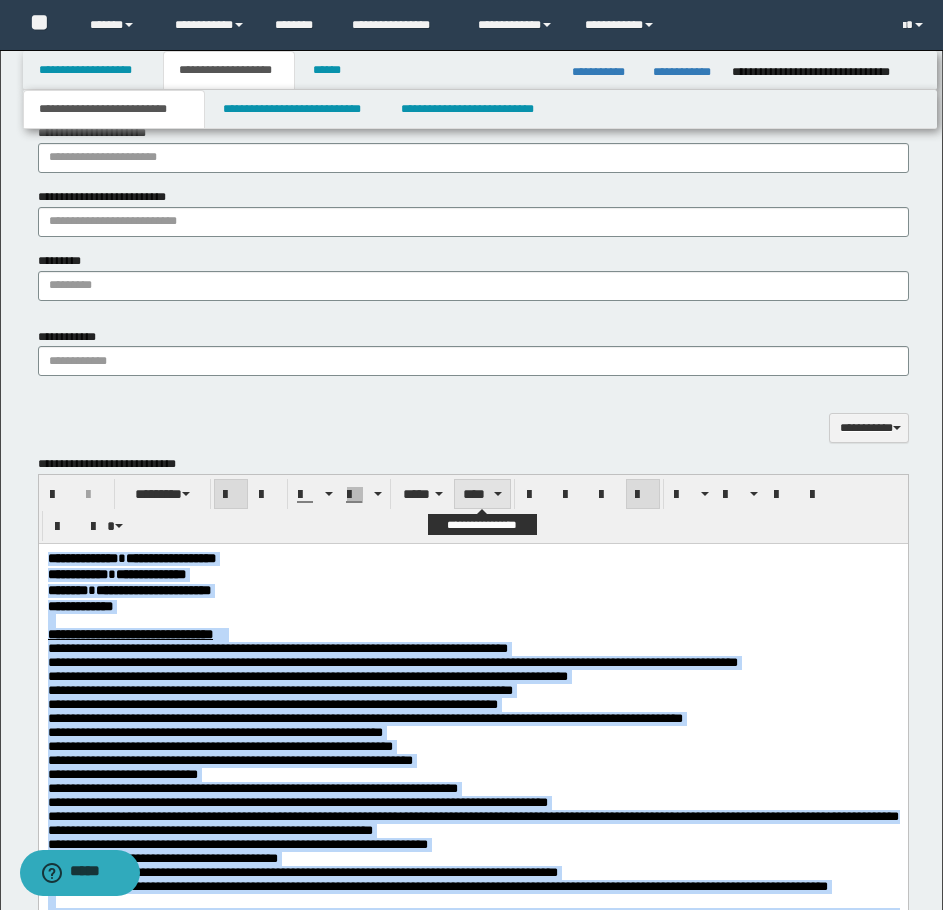 click on "****" at bounding box center (482, 494) 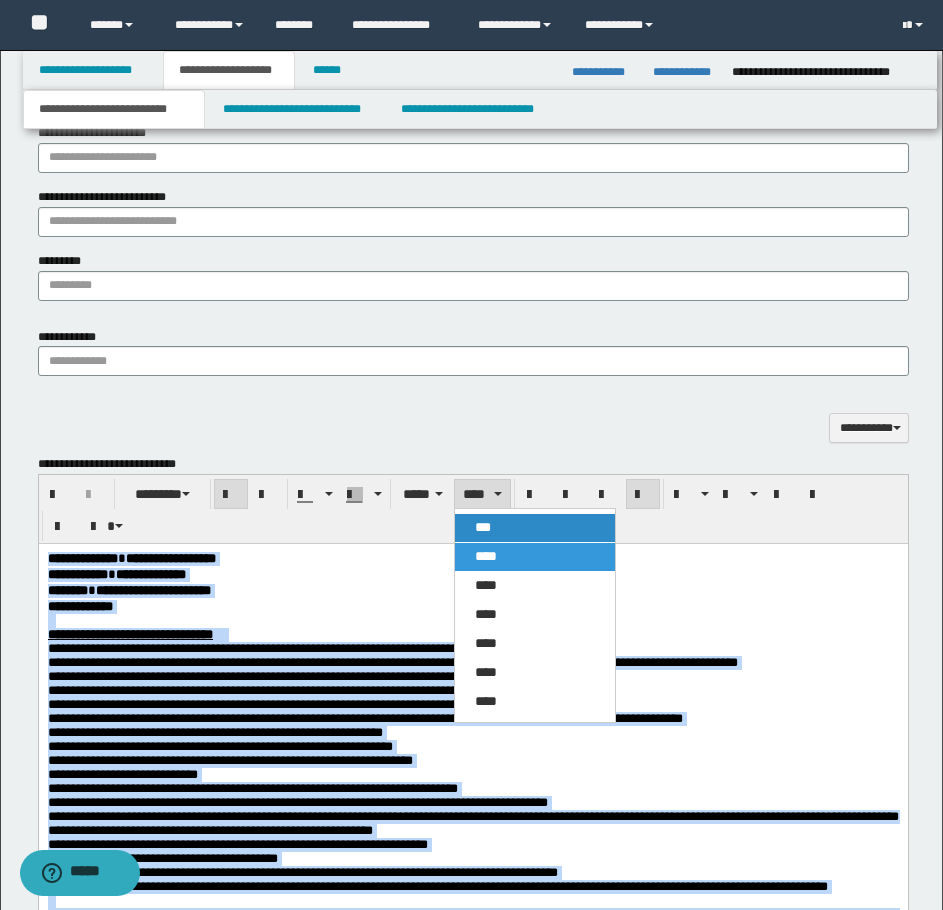 click on "***" at bounding box center (535, 528) 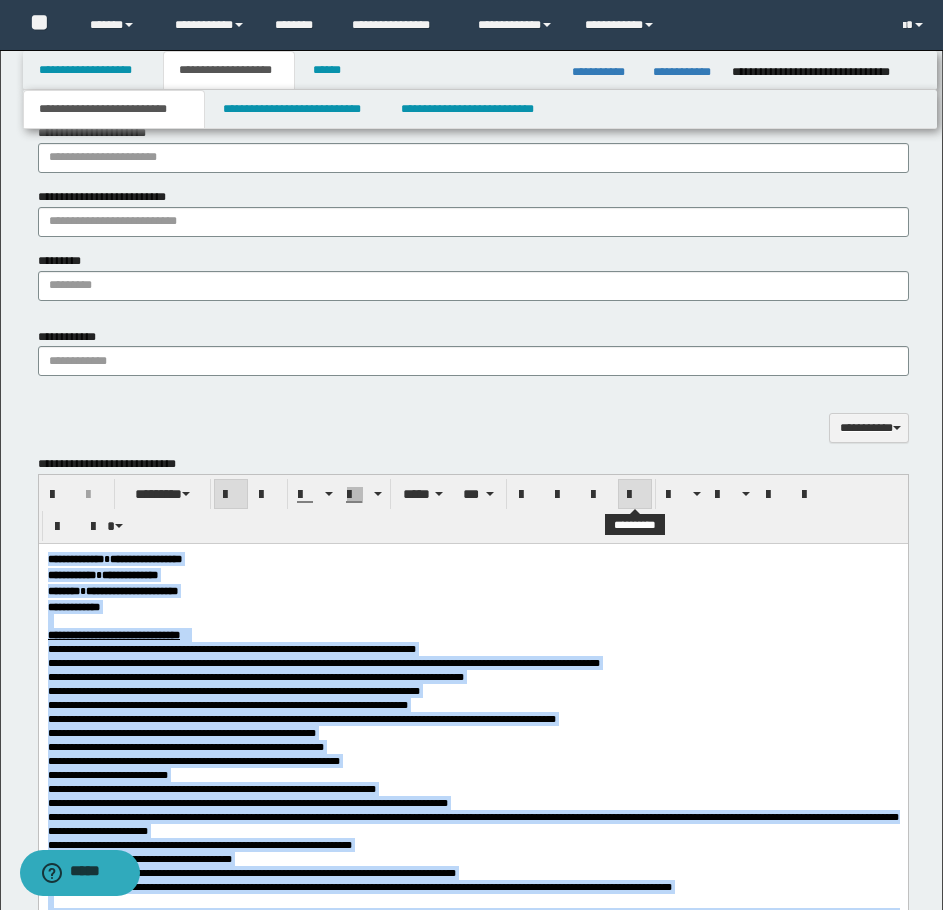 click at bounding box center (635, 495) 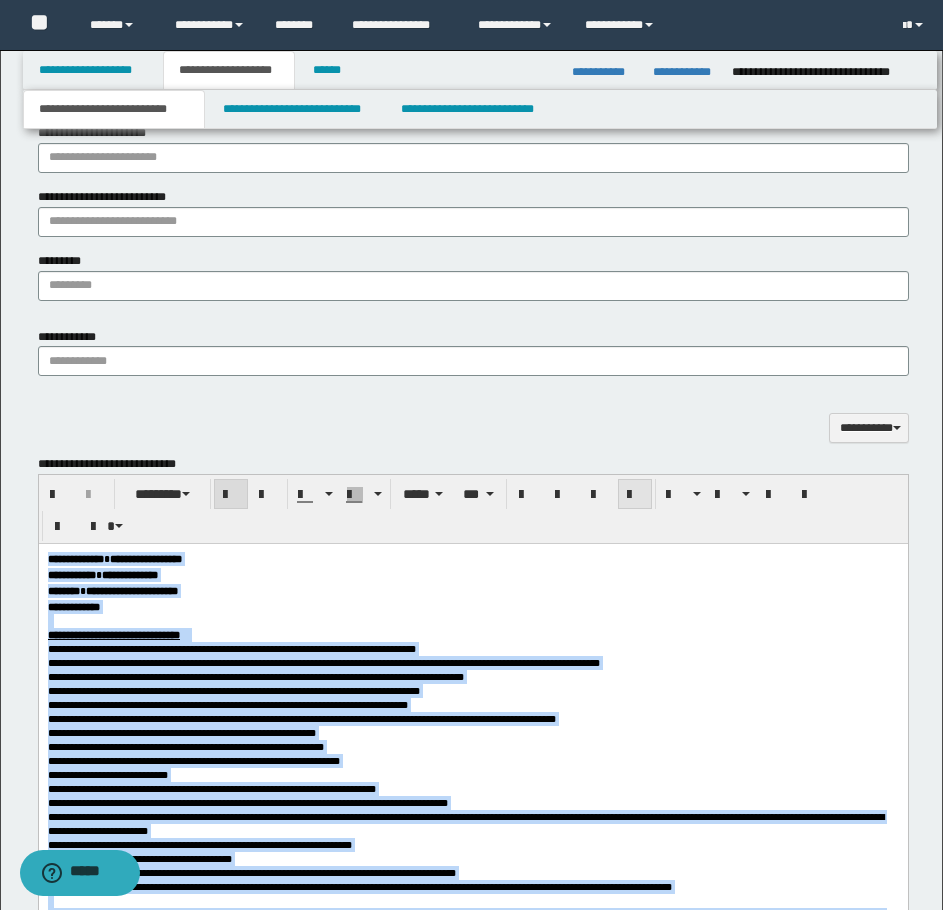 click at bounding box center (635, 495) 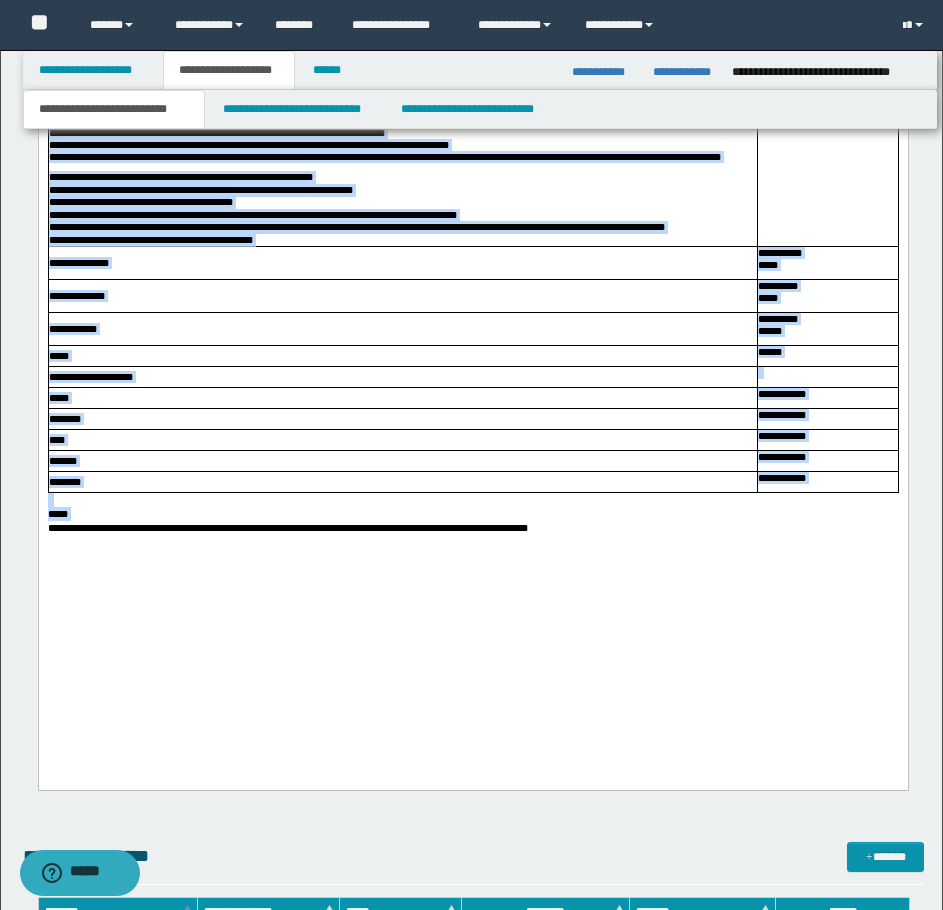 scroll, scrollTop: 2254, scrollLeft: 0, axis: vertical 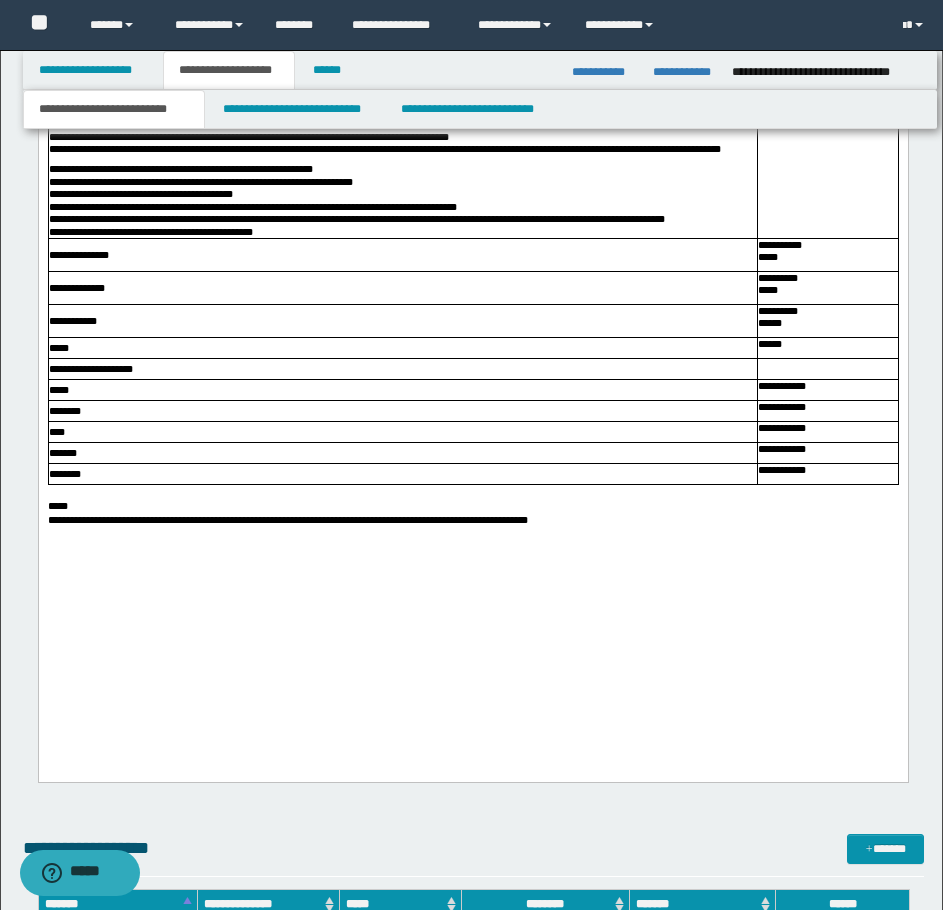 click on "**********" at bounding box center [472, 18] 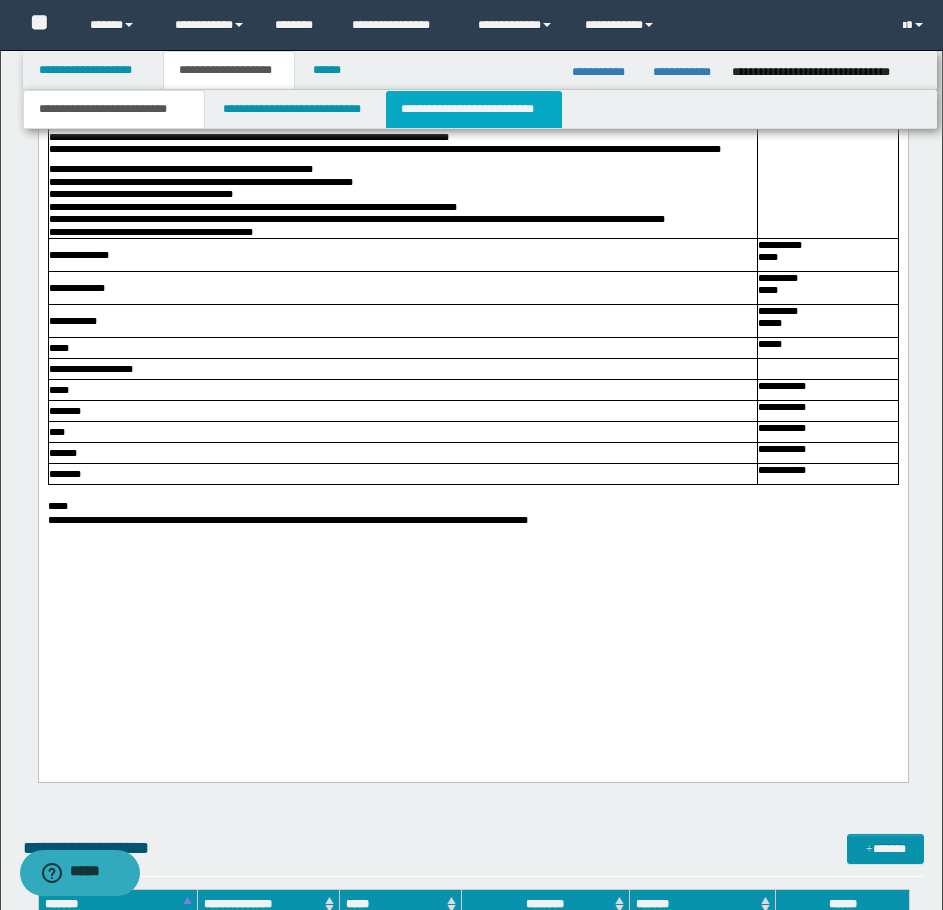 click on "**********" at bounding box center (474, 109) 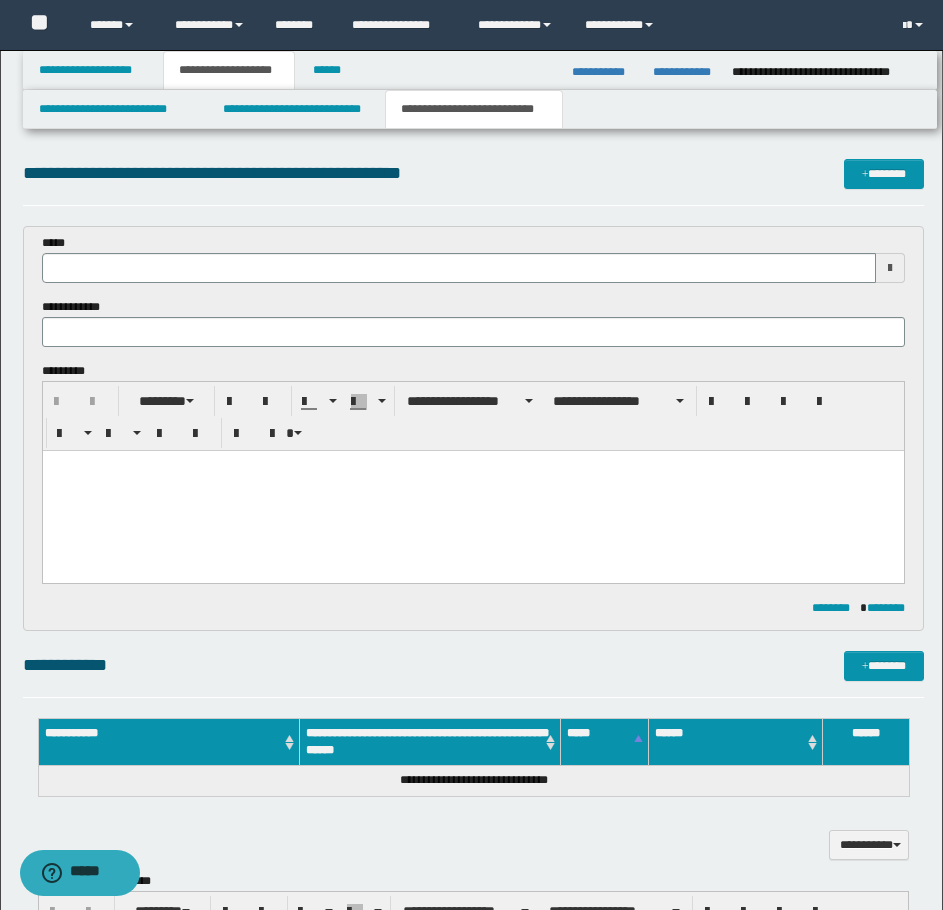 scroll, scrollTop: 0, scrollLeft: 0, axis: both 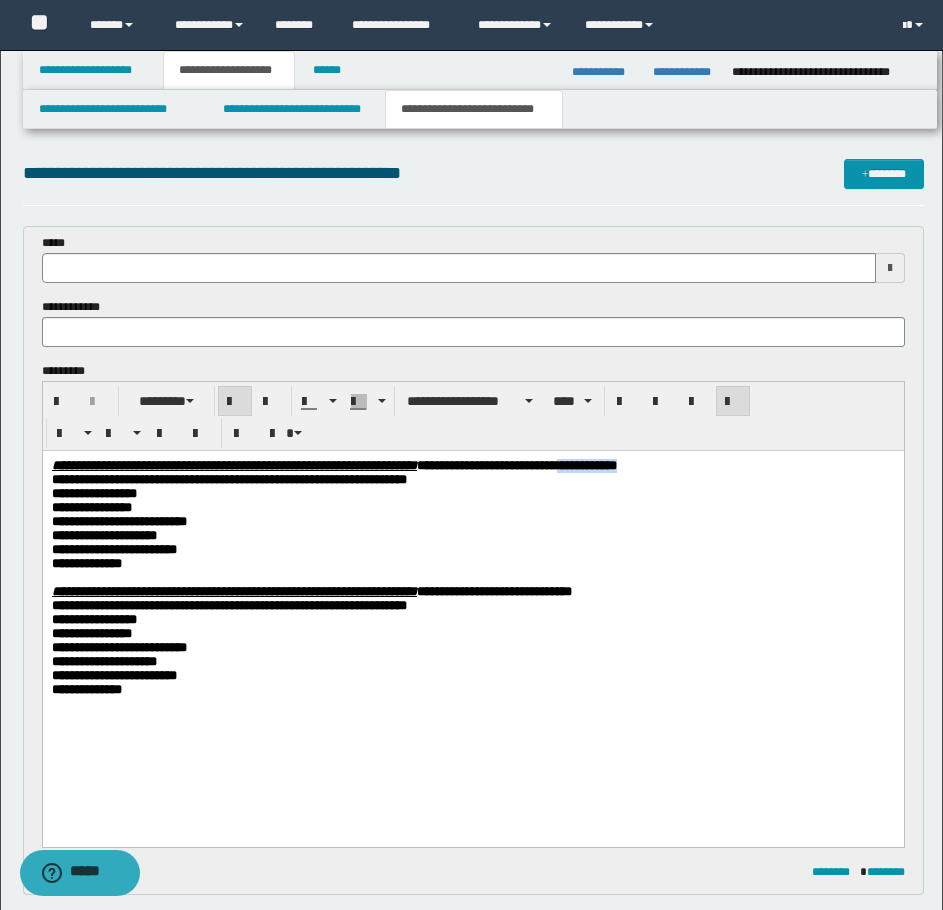 drag, startPoint x: 850, startPoint y: 466, endPoint x: 770, endPoint y: 467, distance: 80.00625 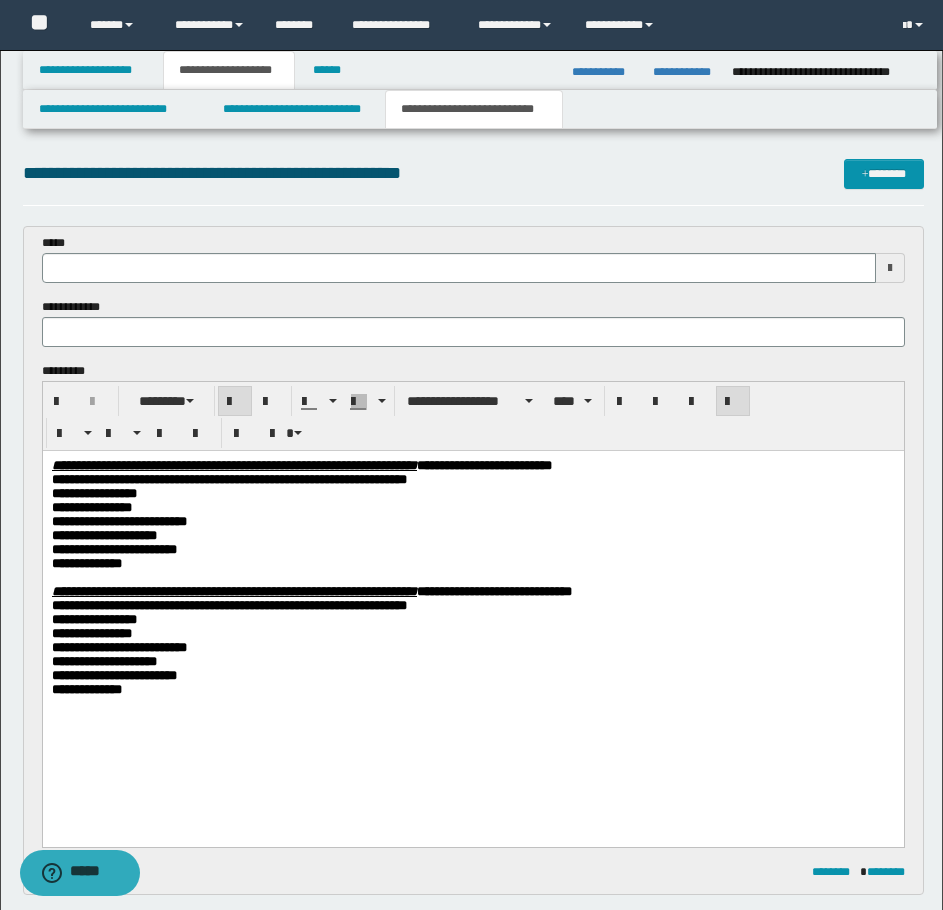 click on "*****" at bounding box center [473, 258] 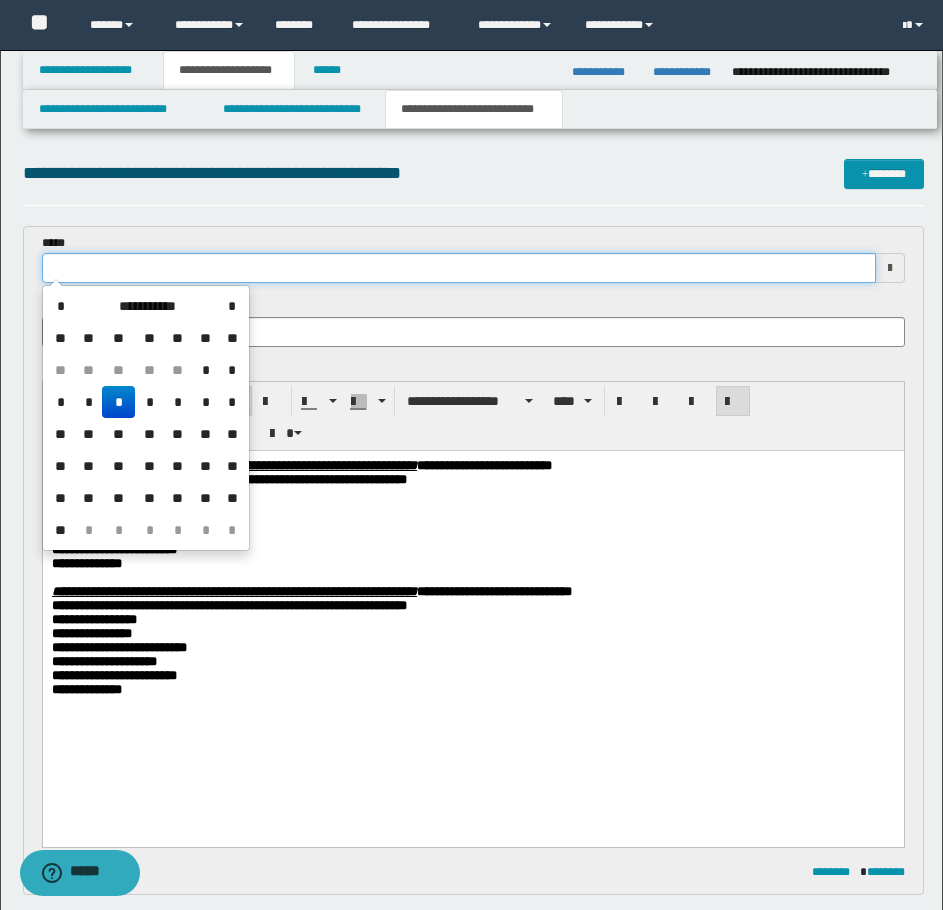 click at bounding box center [459, 268] 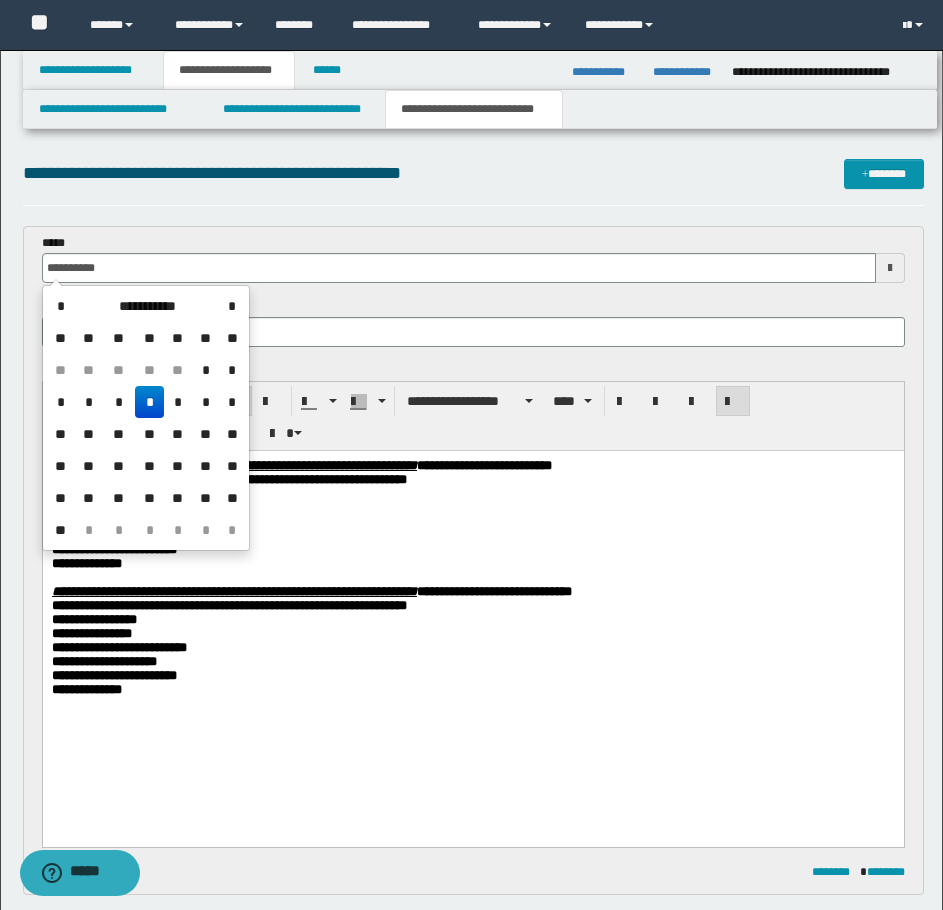 click on "*" at bounding box center [149, 402] 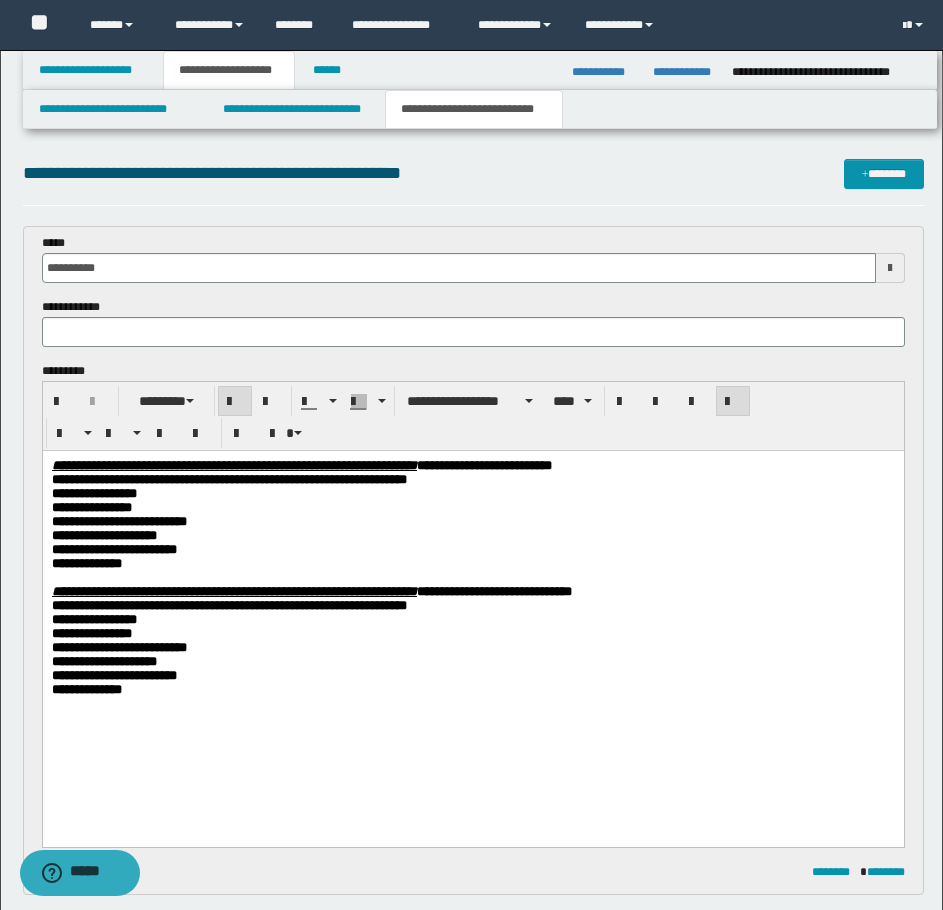 click on "**********" at bounding box center (472, 536) 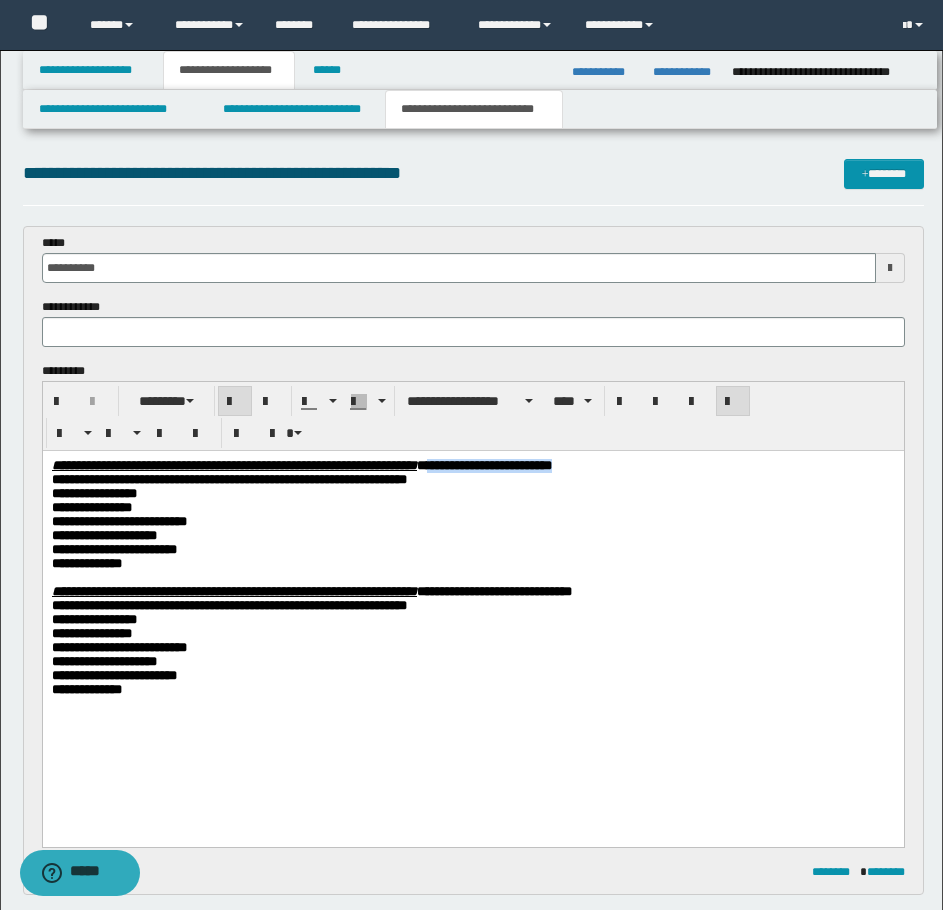 drag, startPoint x: 782, startPoint y: 469, endPoint x: 619, endPoint y: 467, distance: 163.01227 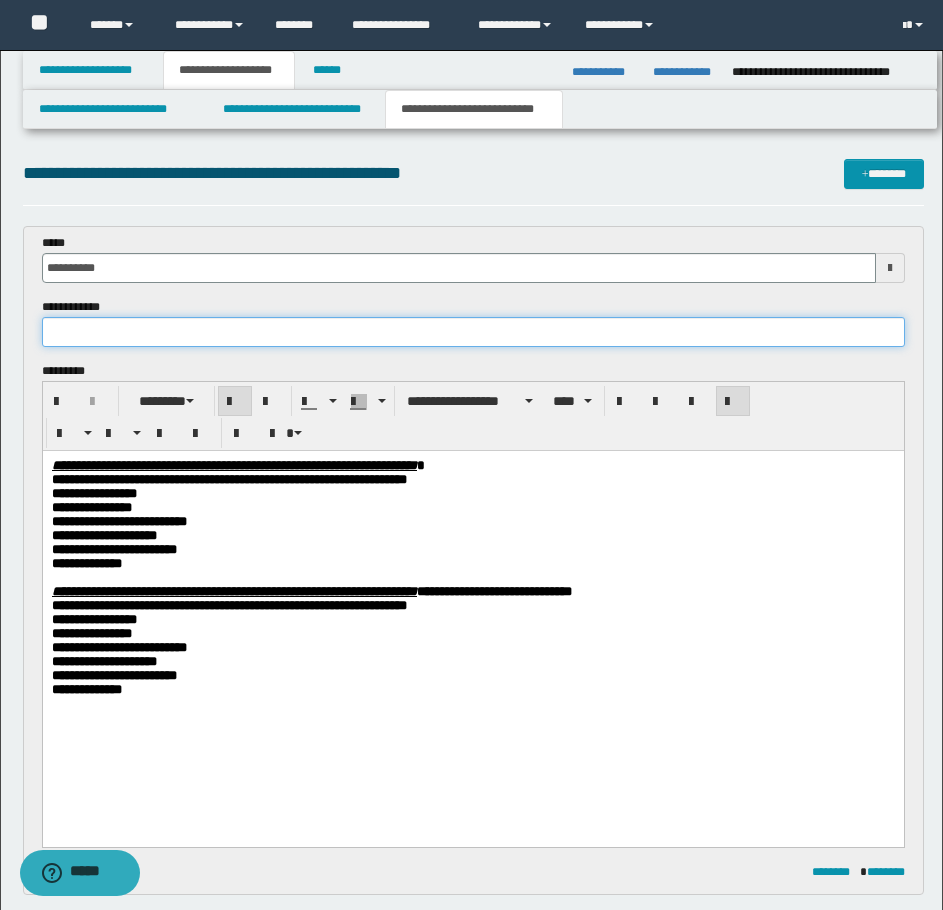 click at bounding box center [473, 332] 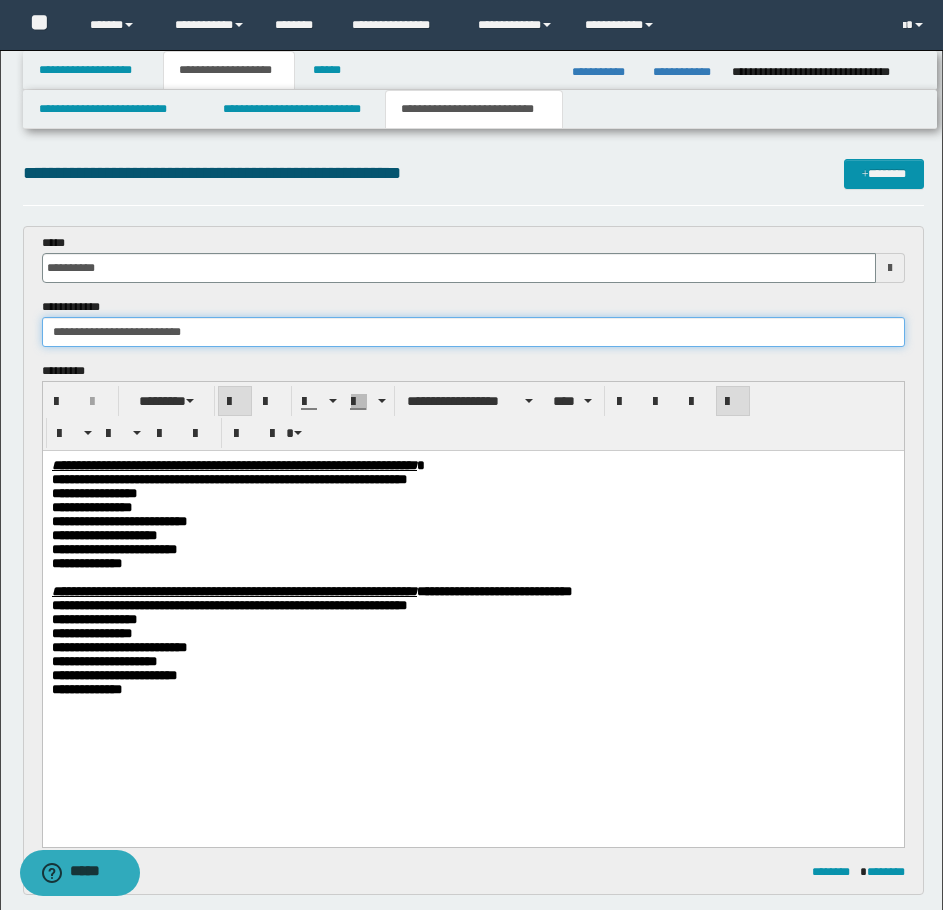 type on "**********" 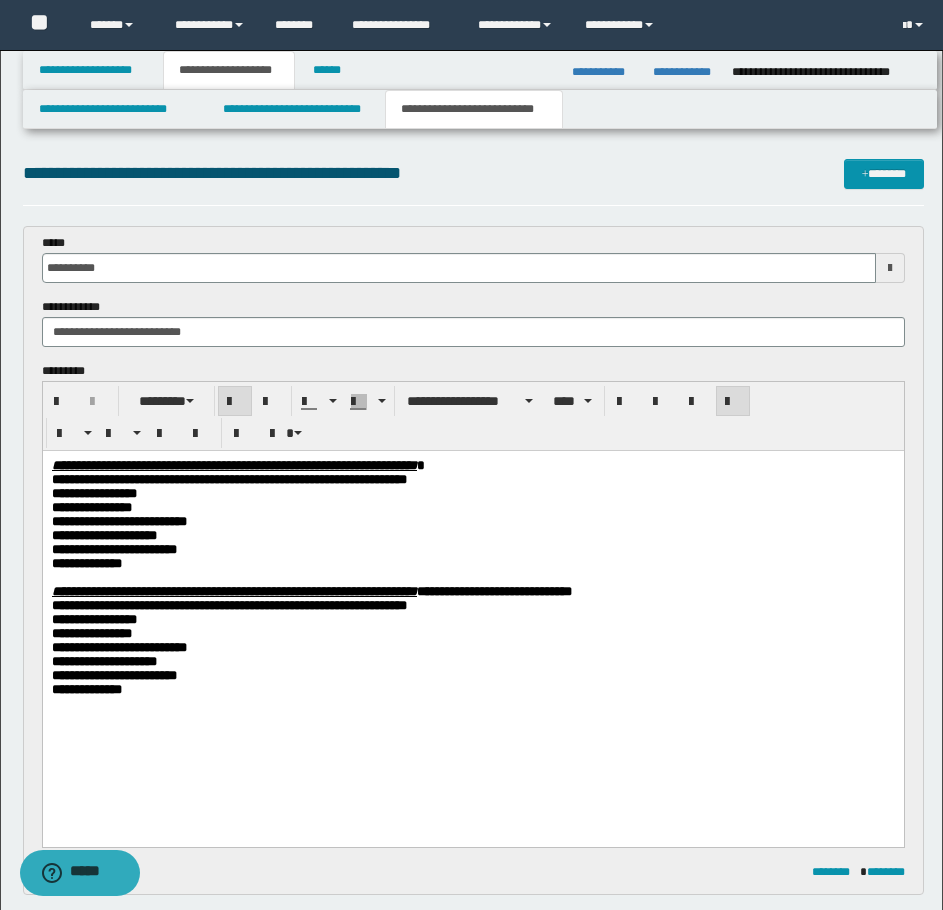click on "**********" at bounding box center (472, 536) 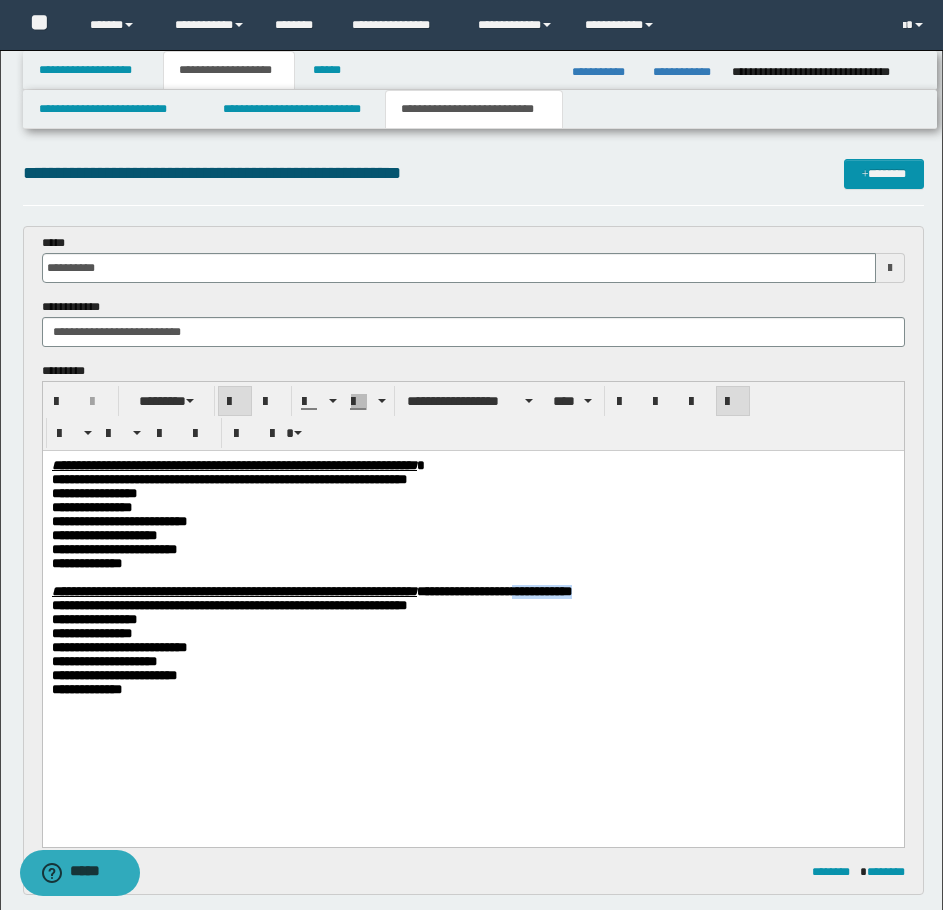 drag, startPoint x: 811, startPoint y: 610, endPoint x: 728, endPoint y: 611, distance: 83.00603 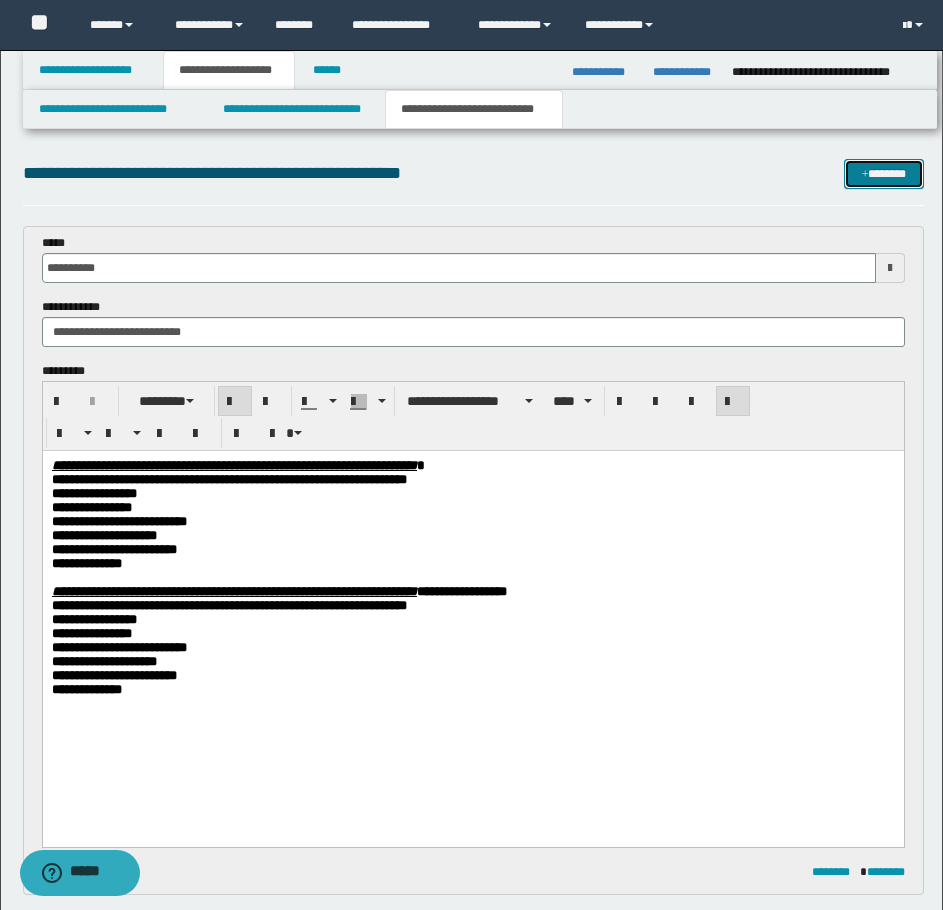 click at bounding box center (865, 175) 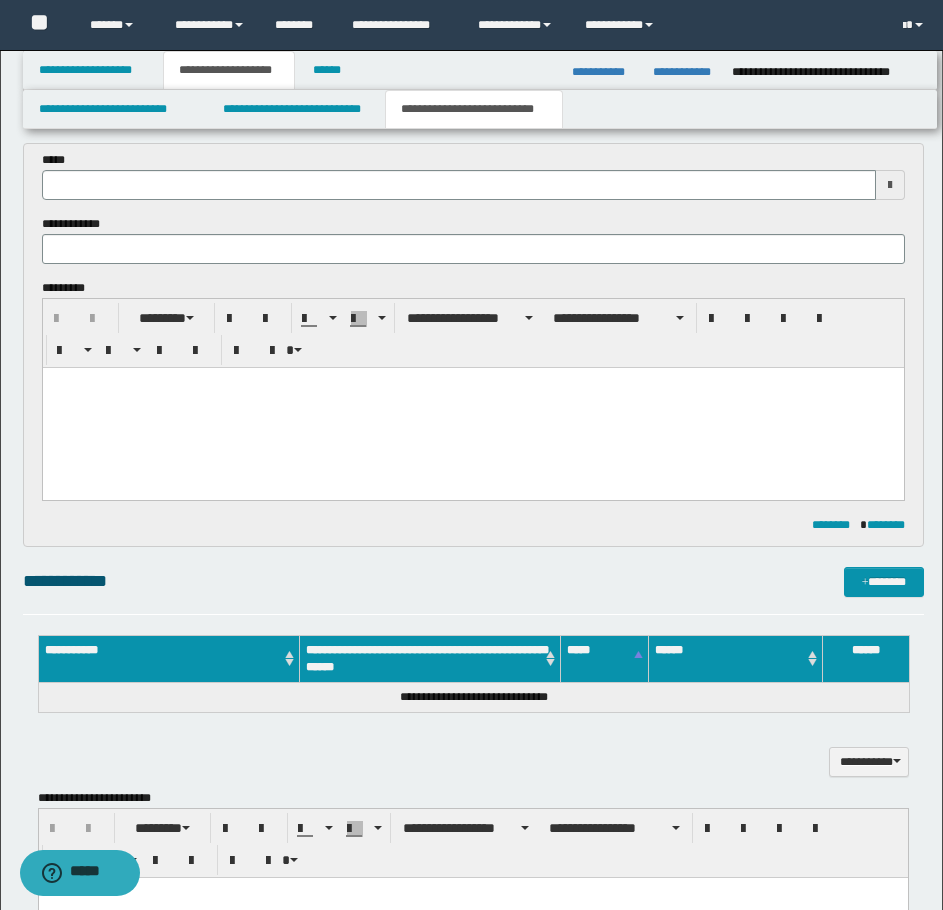 scroll, scrollTop: 742, scrollLeft: 0, axis: vertical 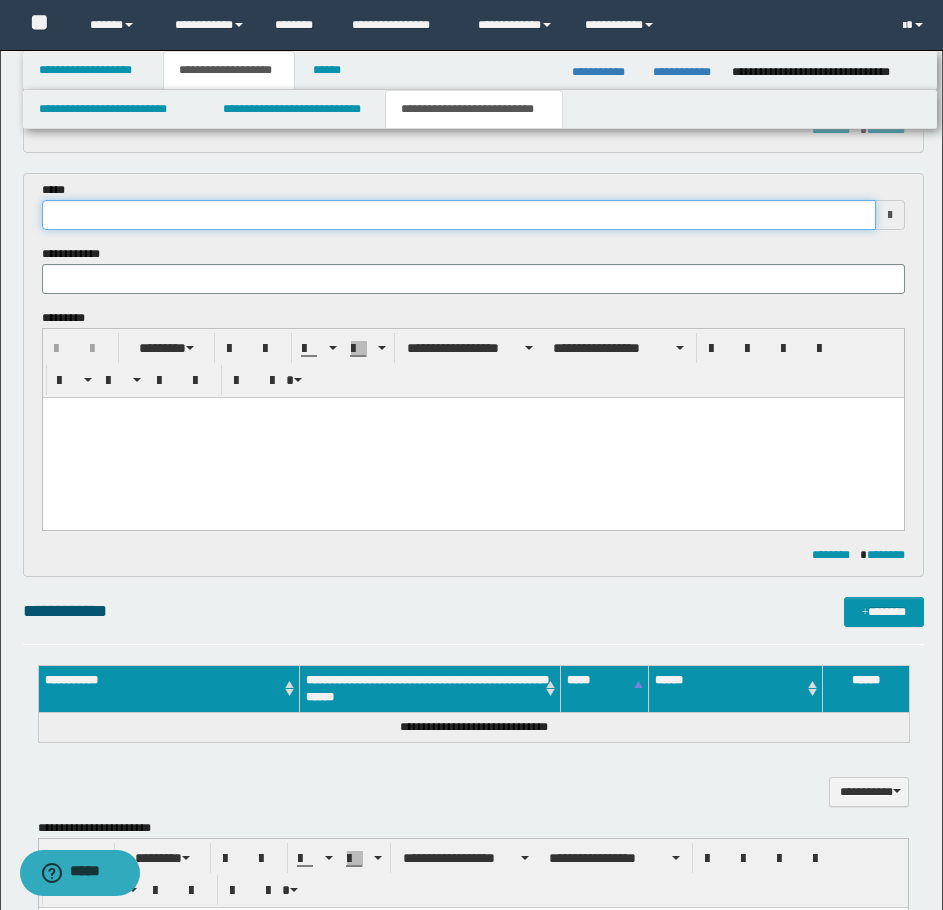 click at bounding box center (459, 215) 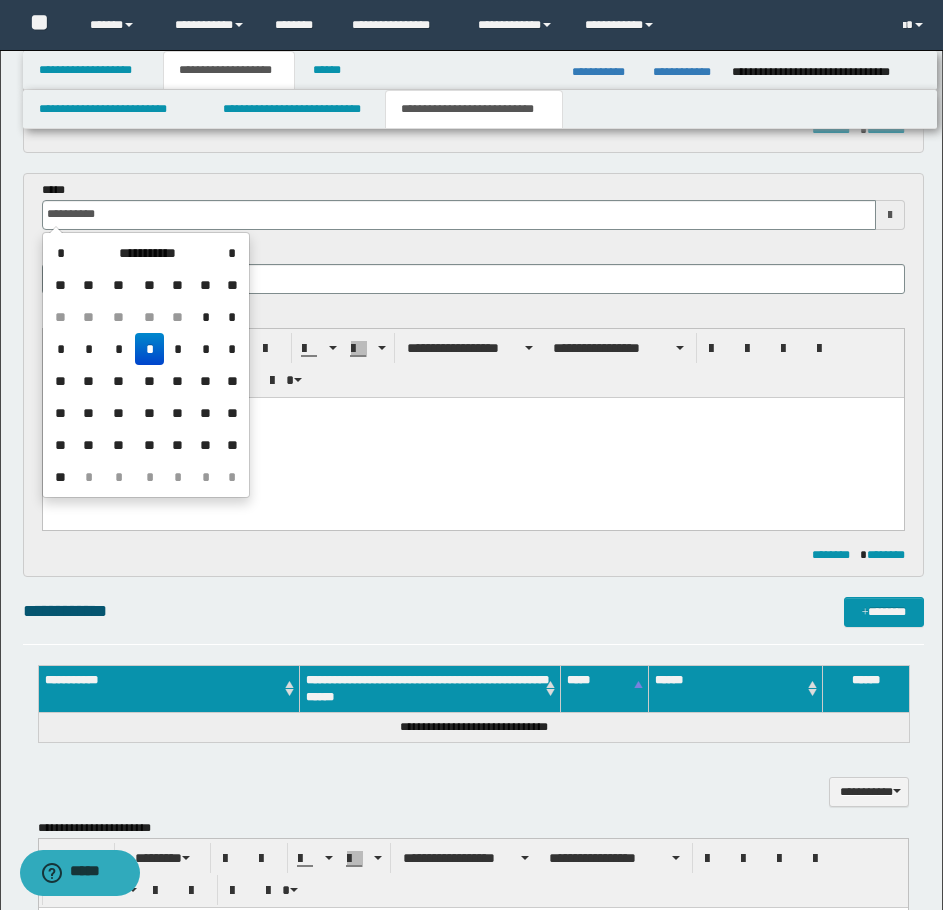 click on "*" at bounding box center (149, 349) 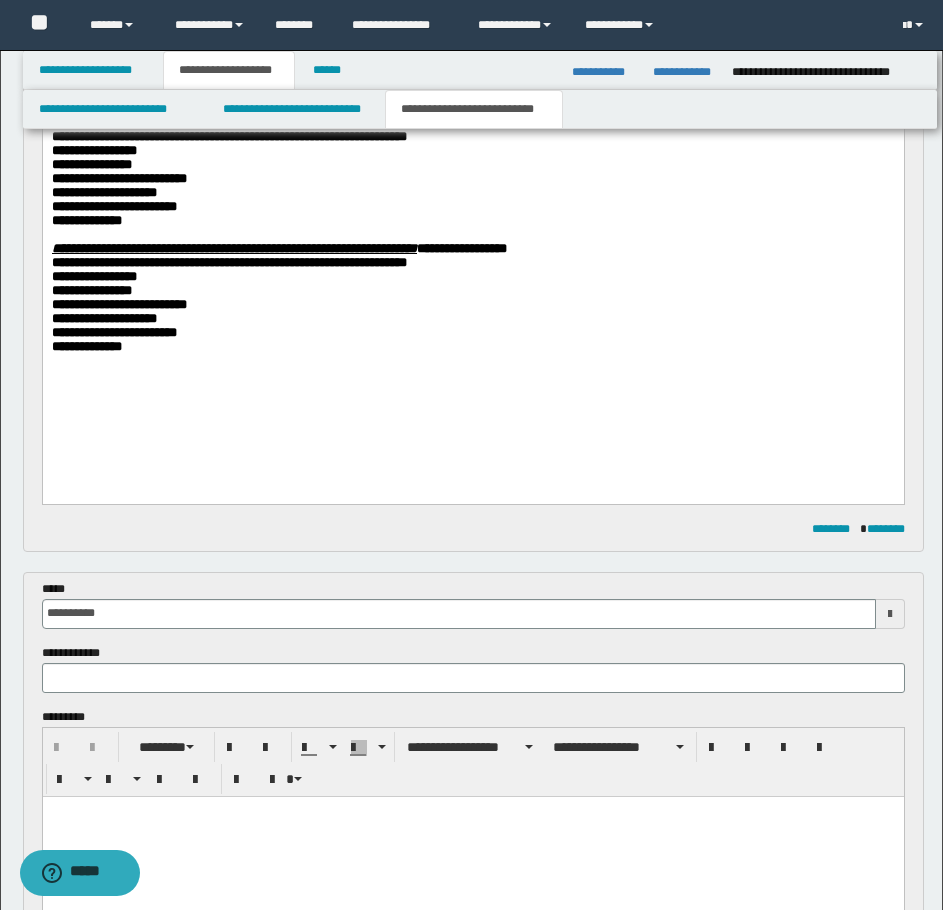 scroll, scrollTop: 342, scrollLeft: 0, axis: vertical 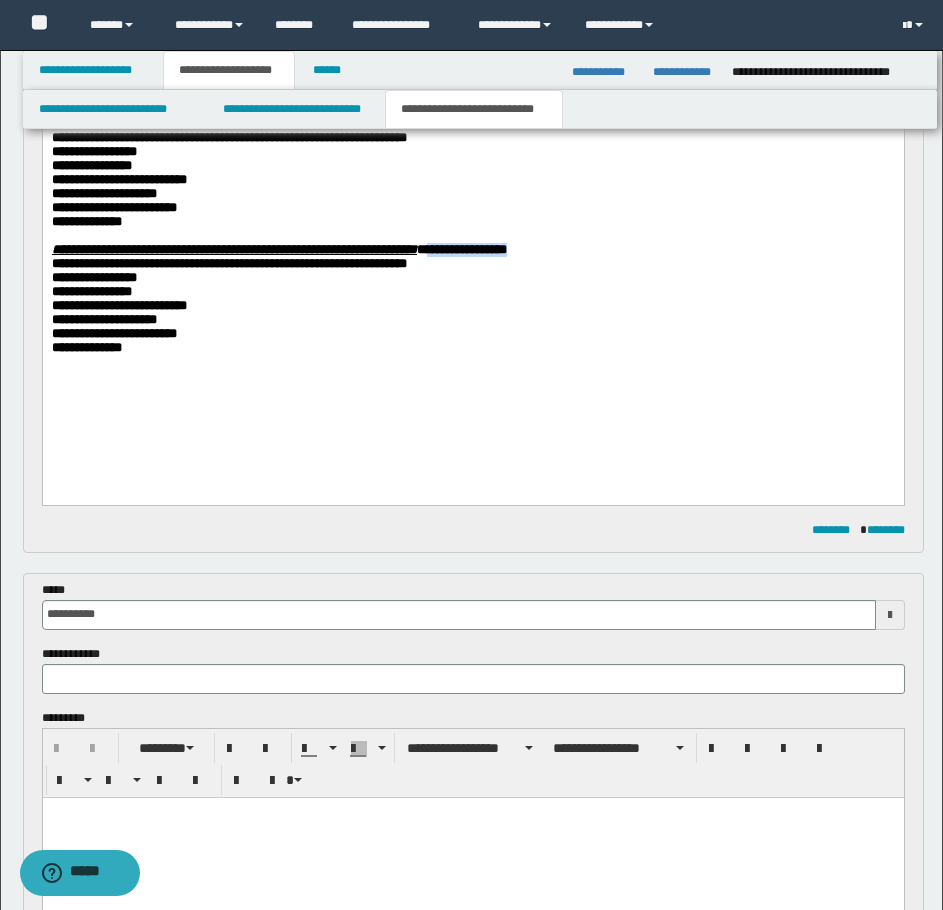 drag, startPoint x: 763, startPoint y: 267, endPoint x: 619, endPoint y: 263, distance: 144.05554 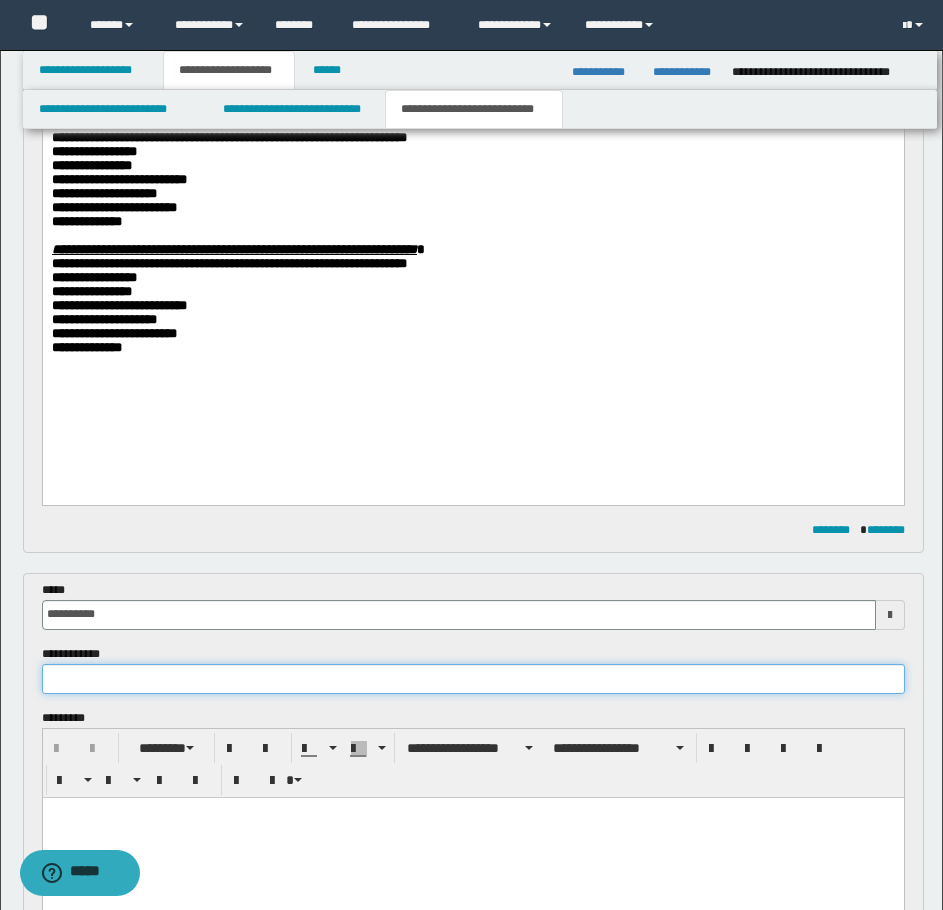 click at bounding box center [473, 679] 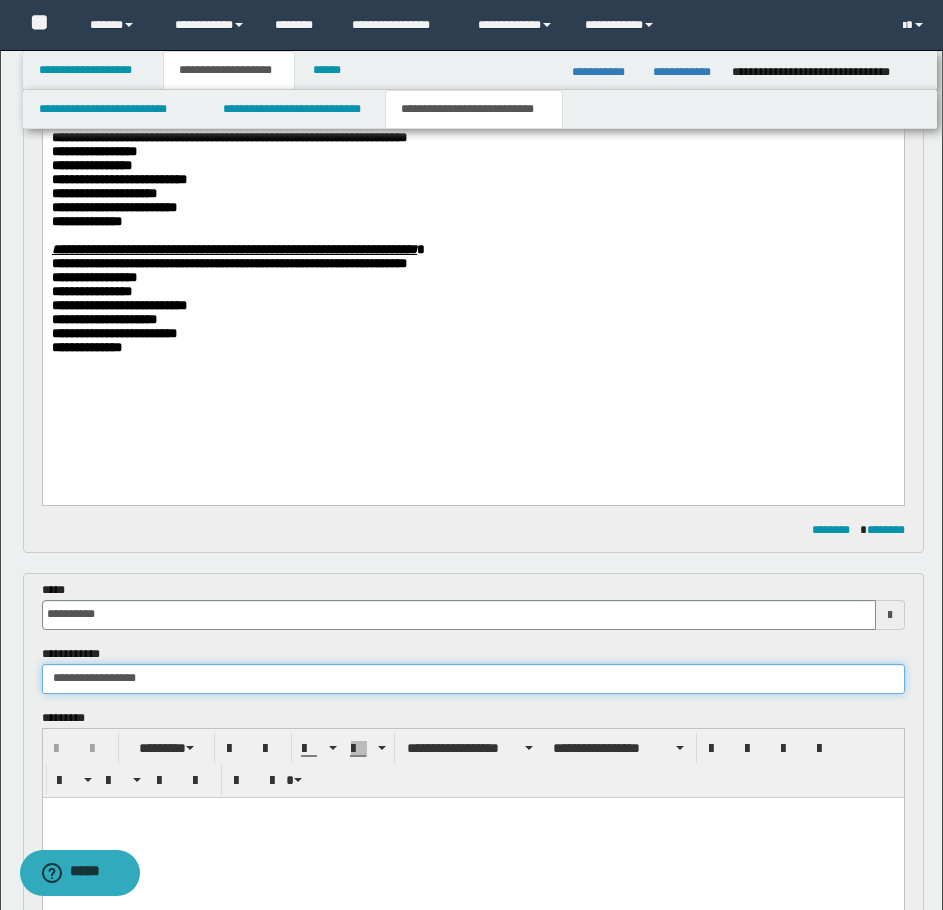 type on "**********" 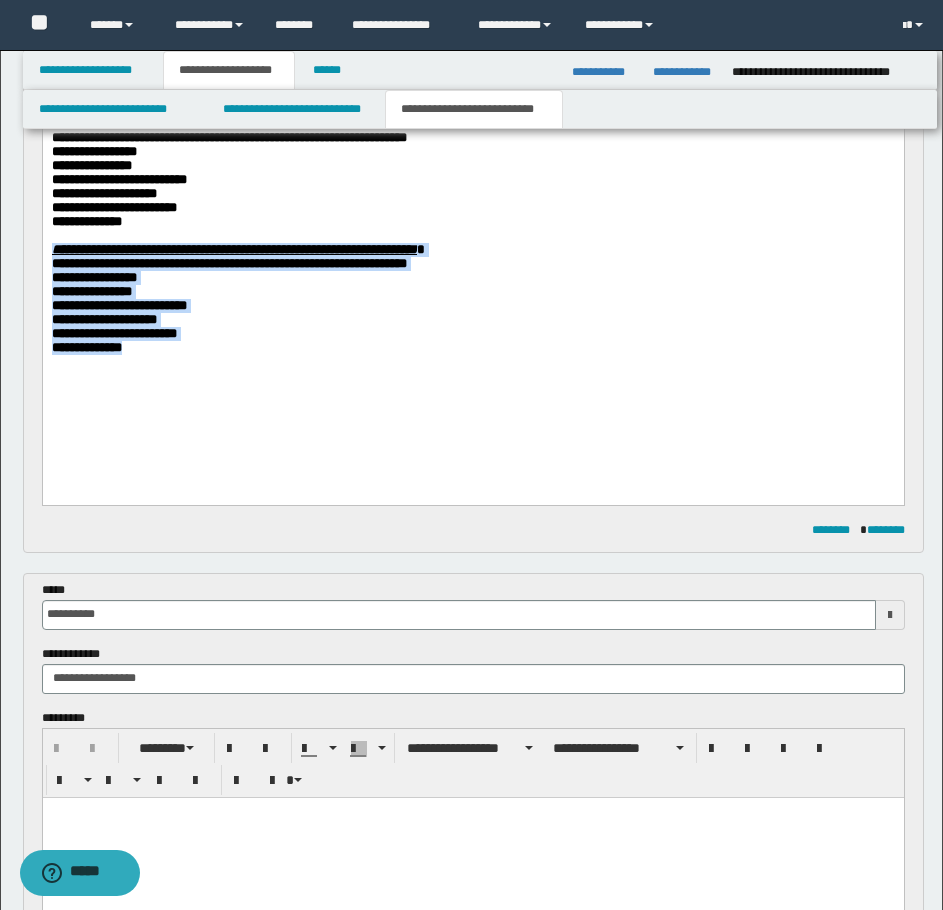 drag, startPoint x: 89, startPoint y: 336, endPoint x: 39, endPoint y: 271, distance: 82.006096 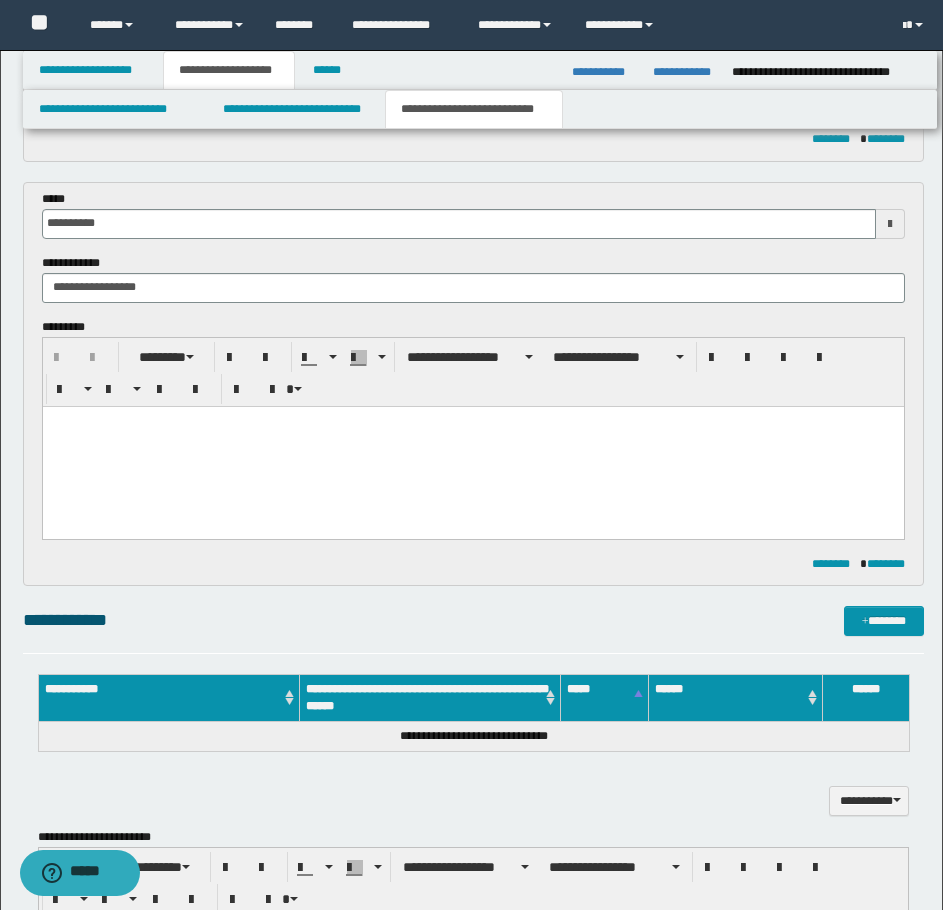 scroll, scrollTop: 642, scrollLeft: 0, axis: vertical 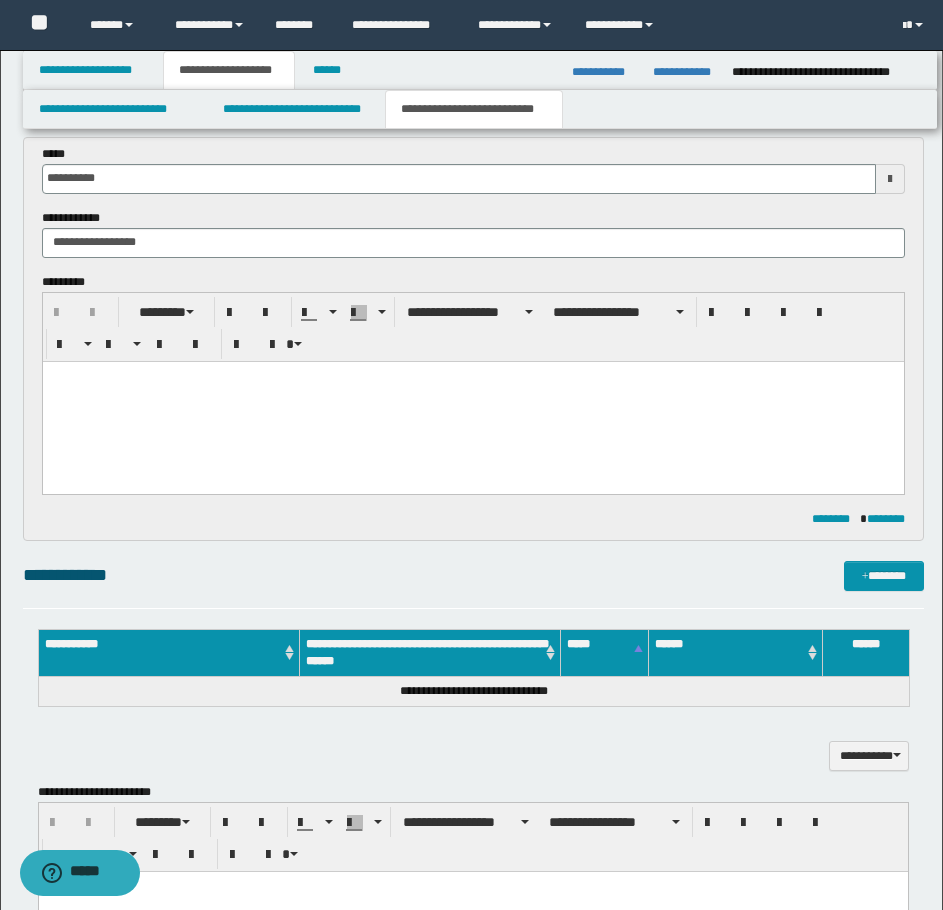 click at bounding box center (472, 401) 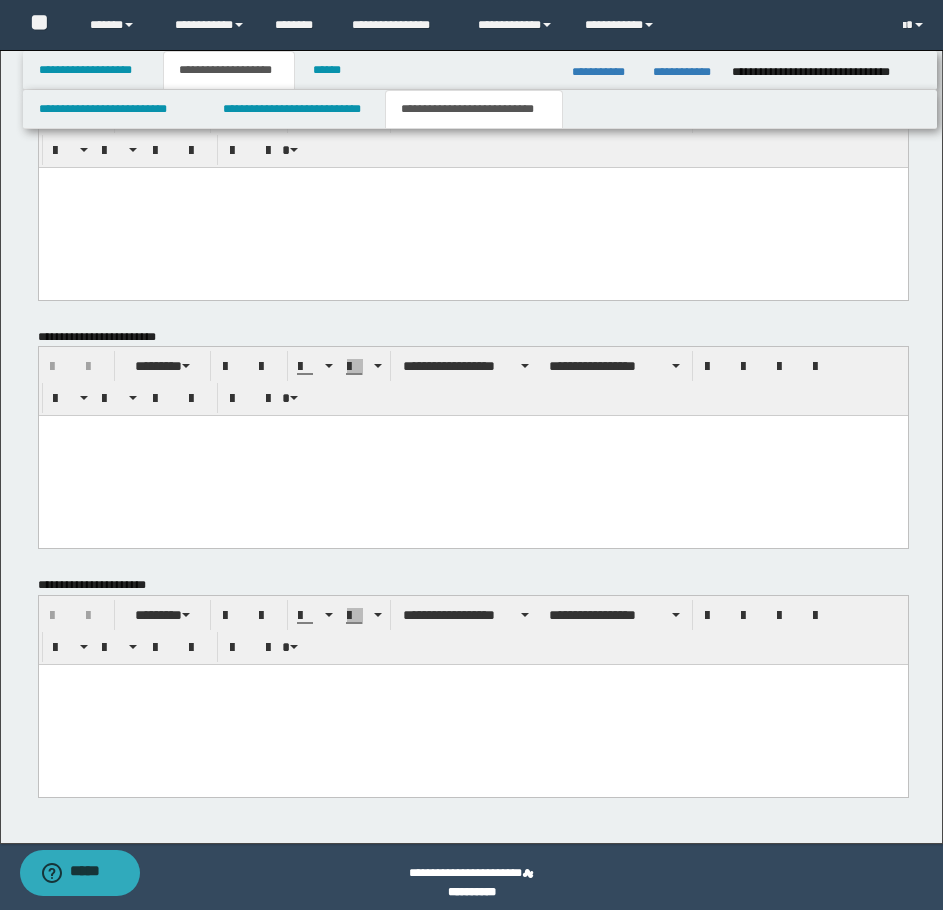 scroll, scrollTop: 1478, scrollLeft: 0, axis: vertical 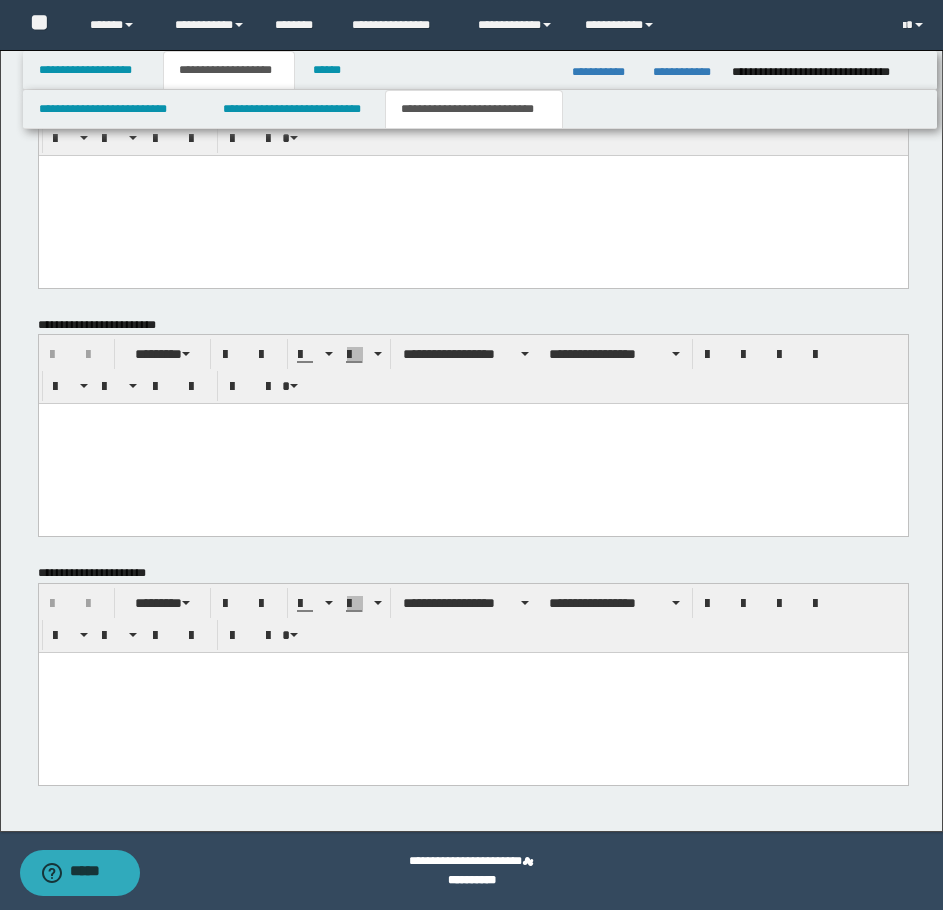 click at bounding box center (472, 693) 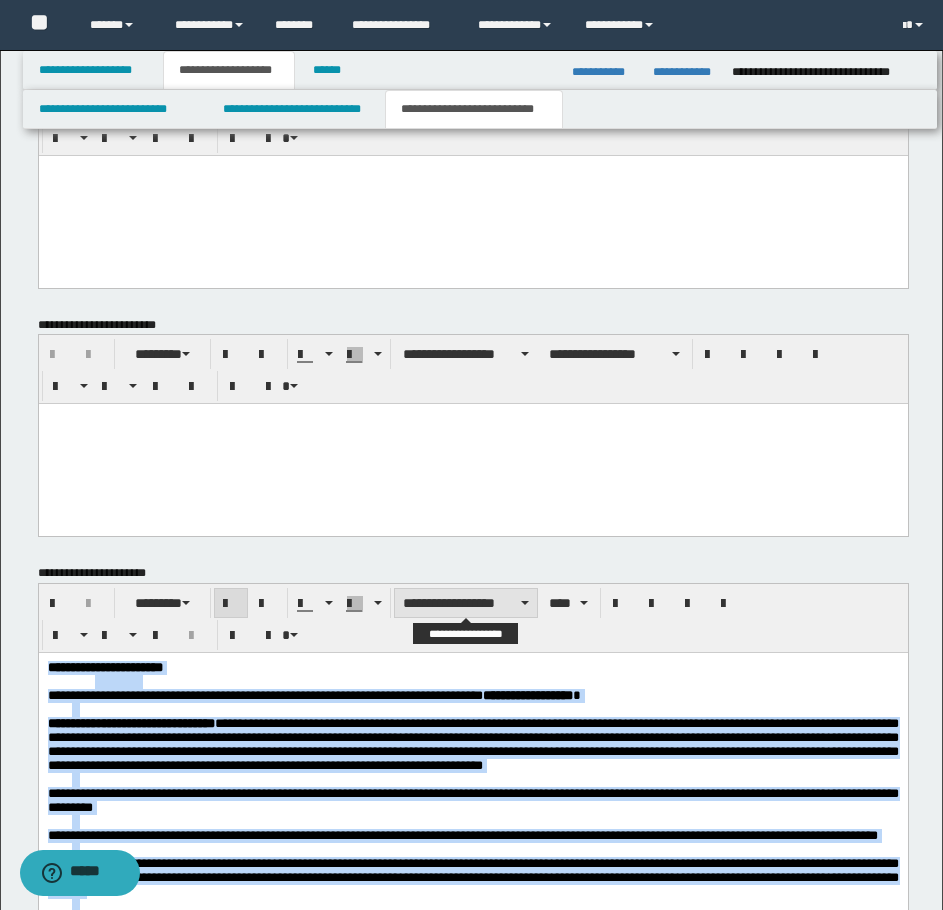 click on "**********" at bounding box center [466, 603] 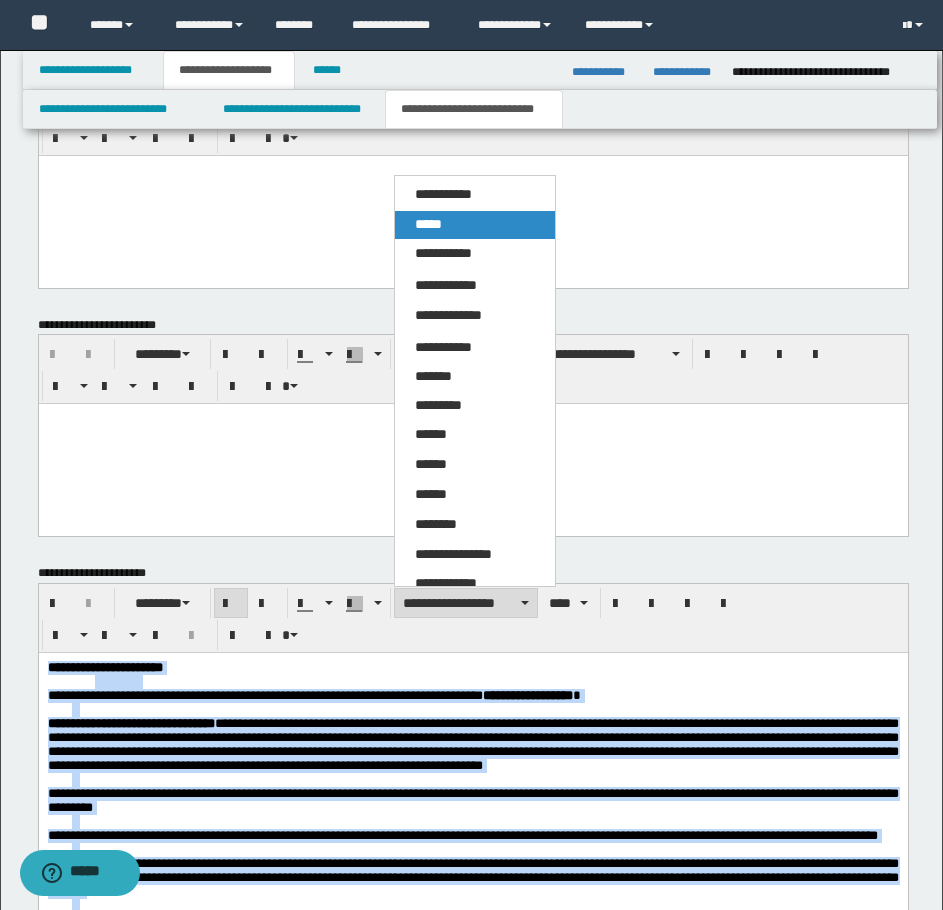 click on "*****" at bounding box center (428, 224) 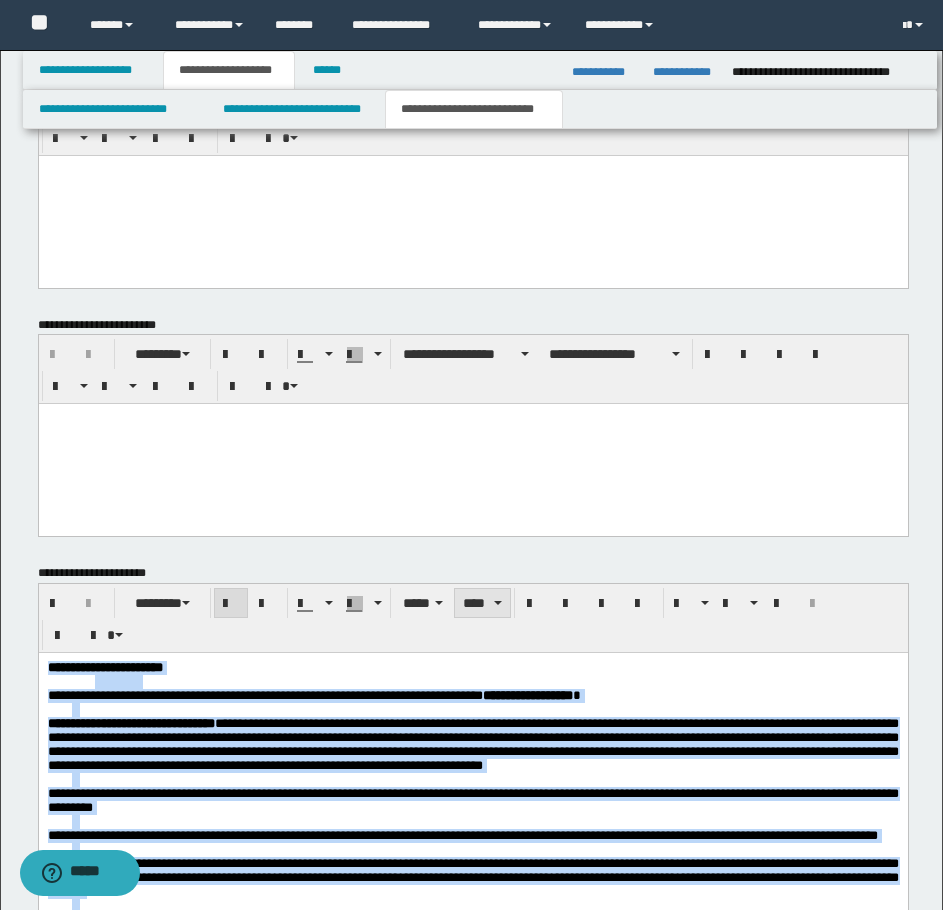 click on "****" at bounding box center (482, 603) 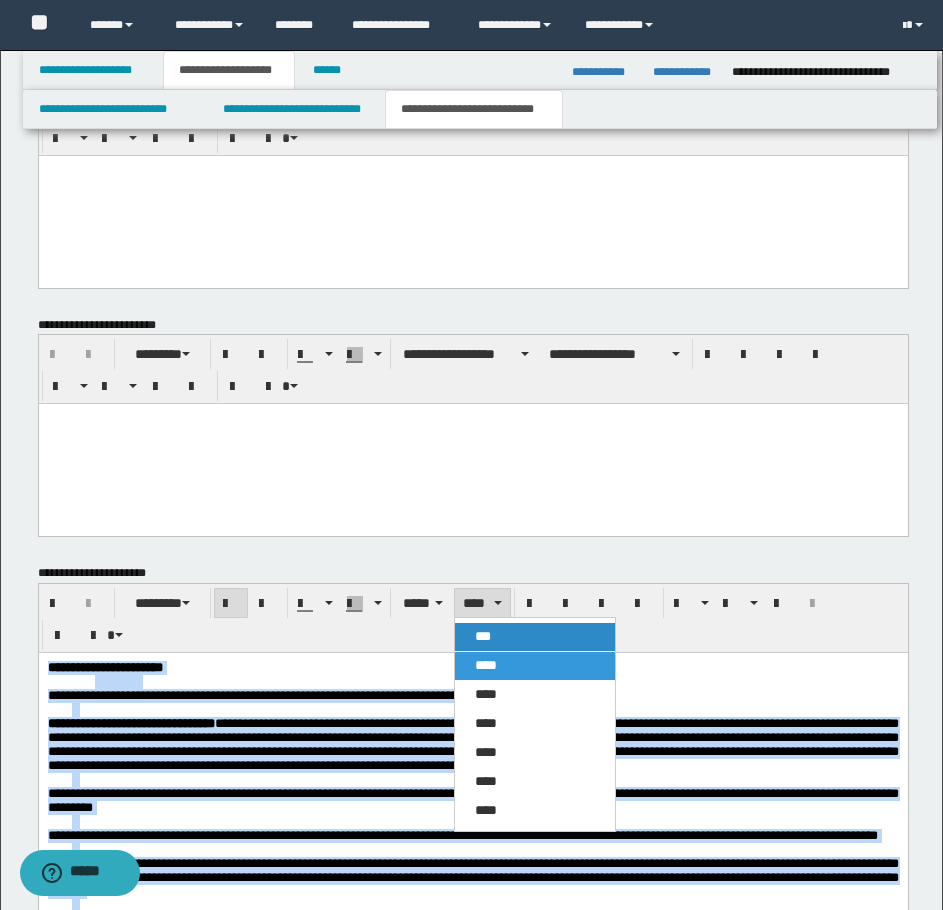 click on "***" at bounding box center (483, 636) 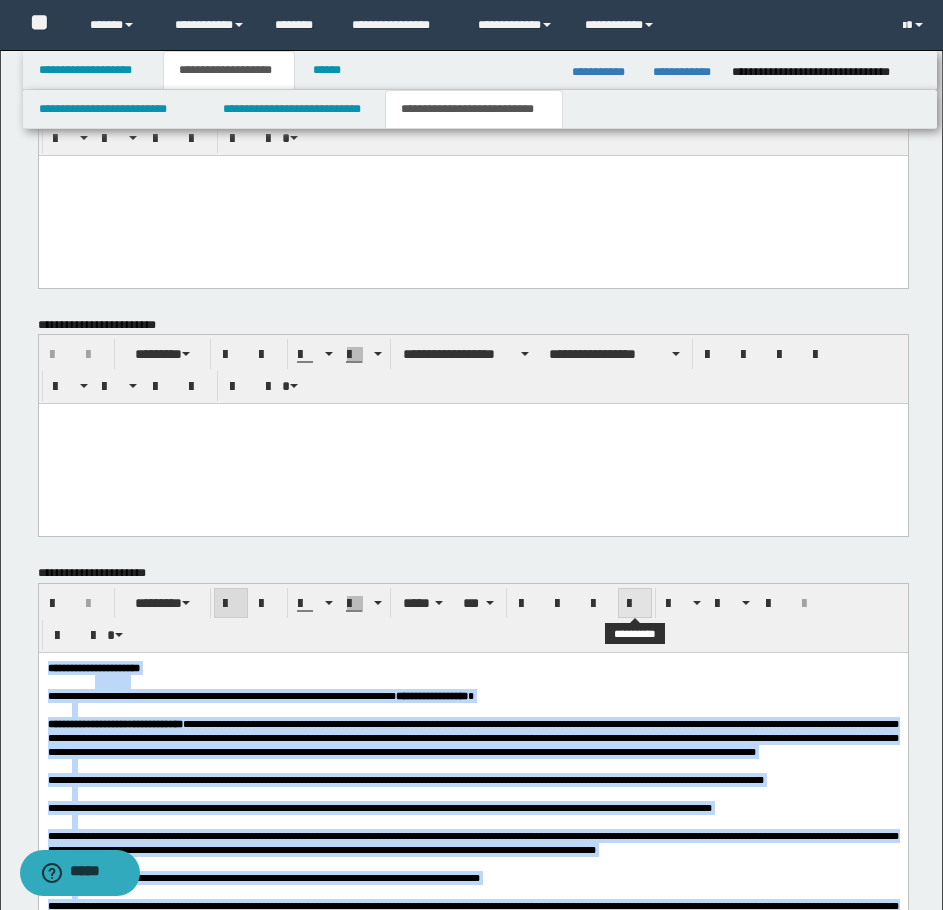 click at bounding box center [635, 604] 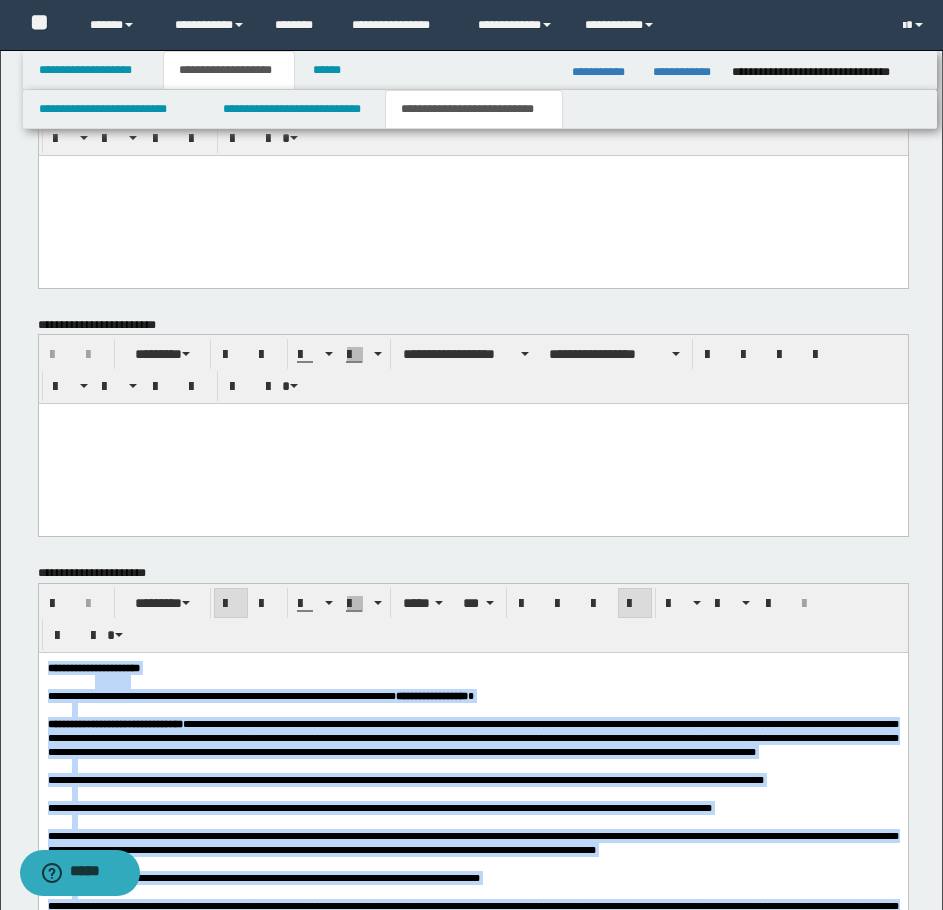 click at bounding box center (635, 604) 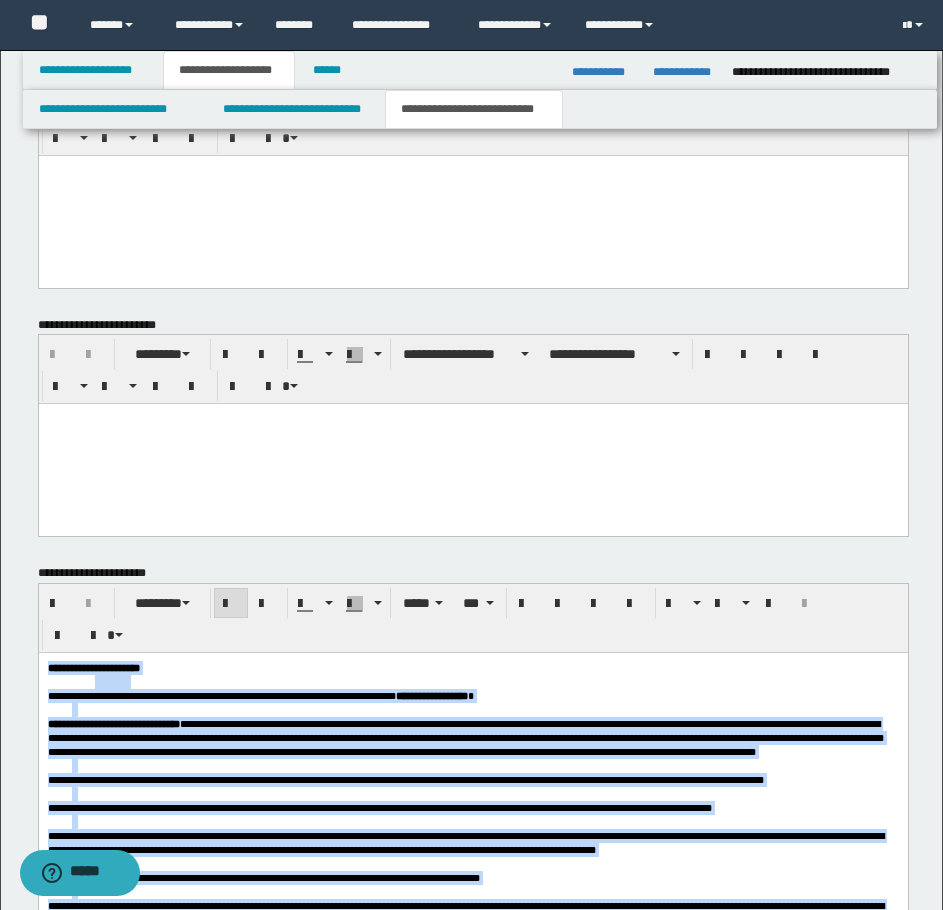 click on "**********" at bounding box center (472, 738) 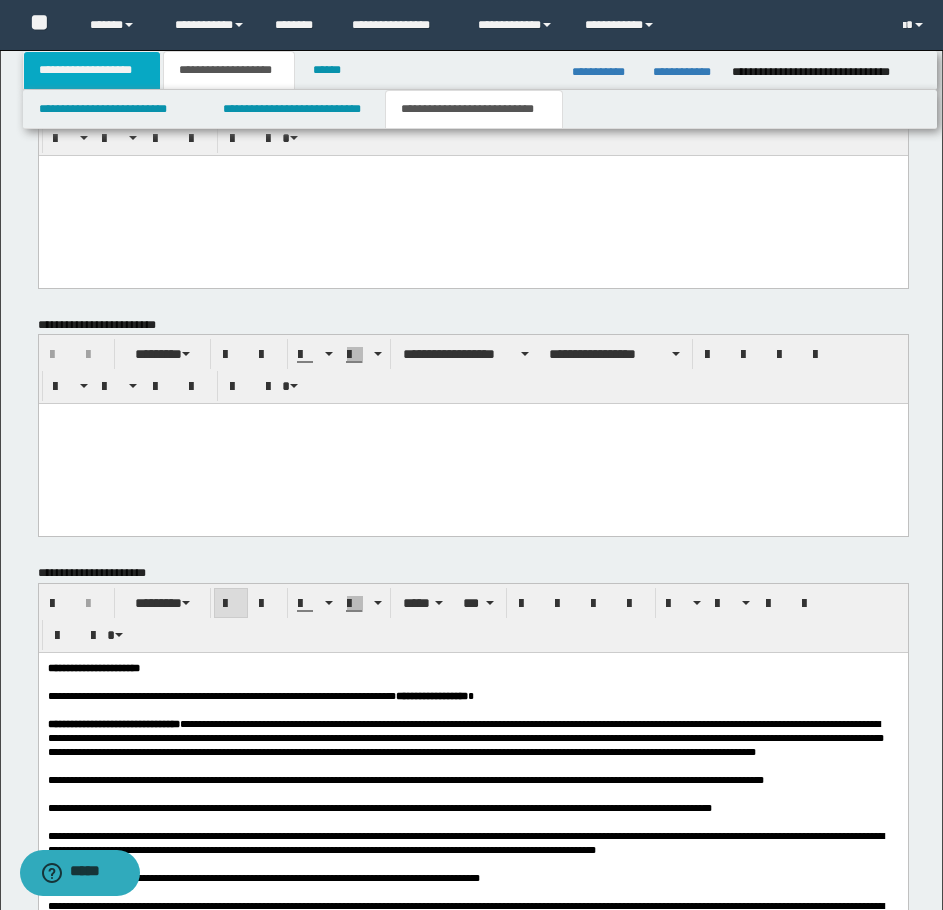 click on "**********" at bounding box center [92, 70] 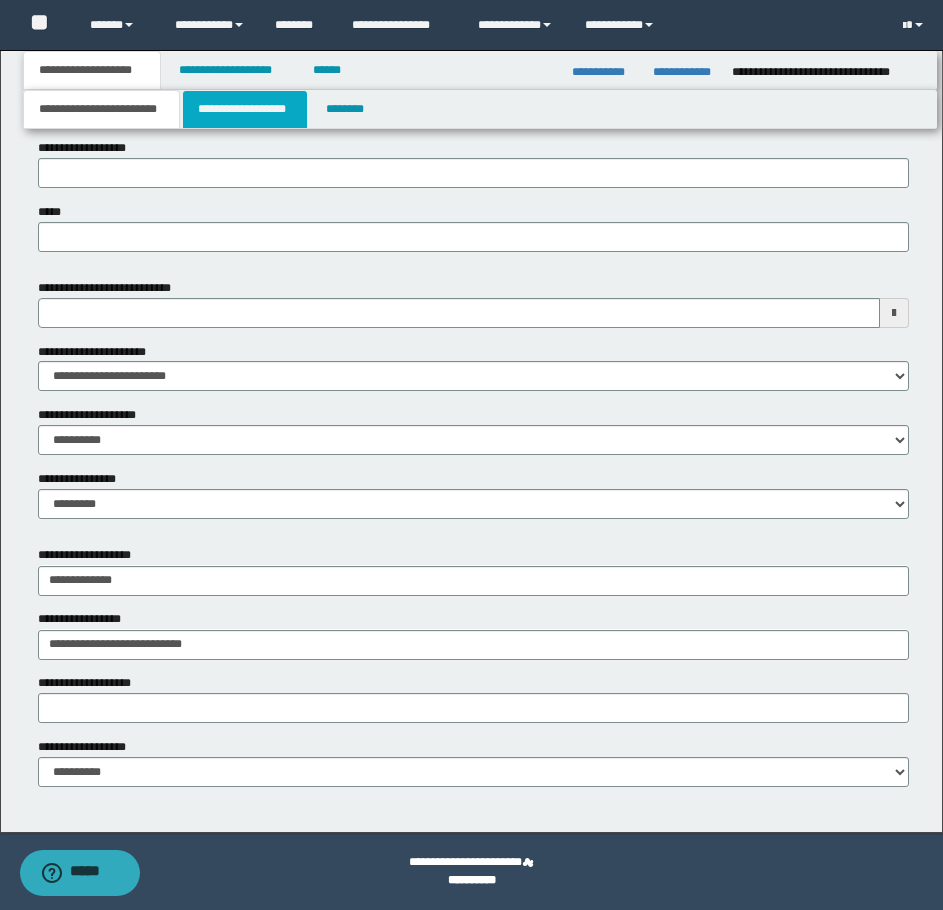 scroll, scrollTop: 844, scrollLeft: 0, axis: vertical 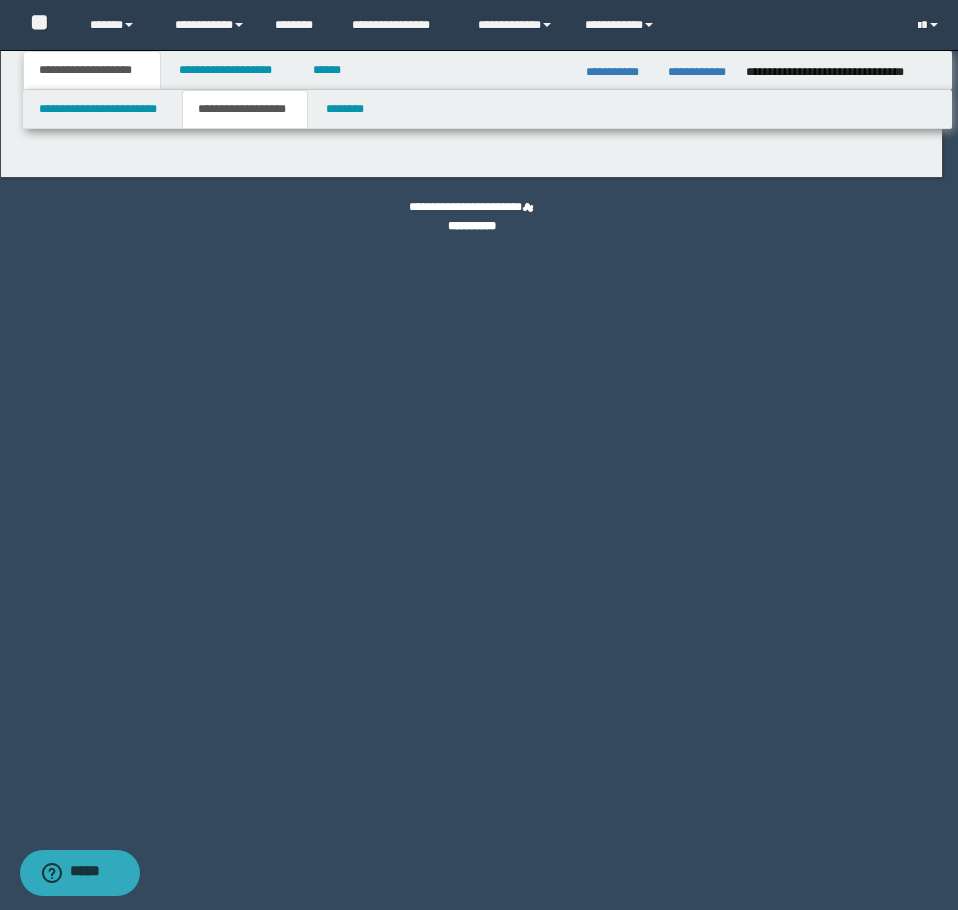 type on "********" 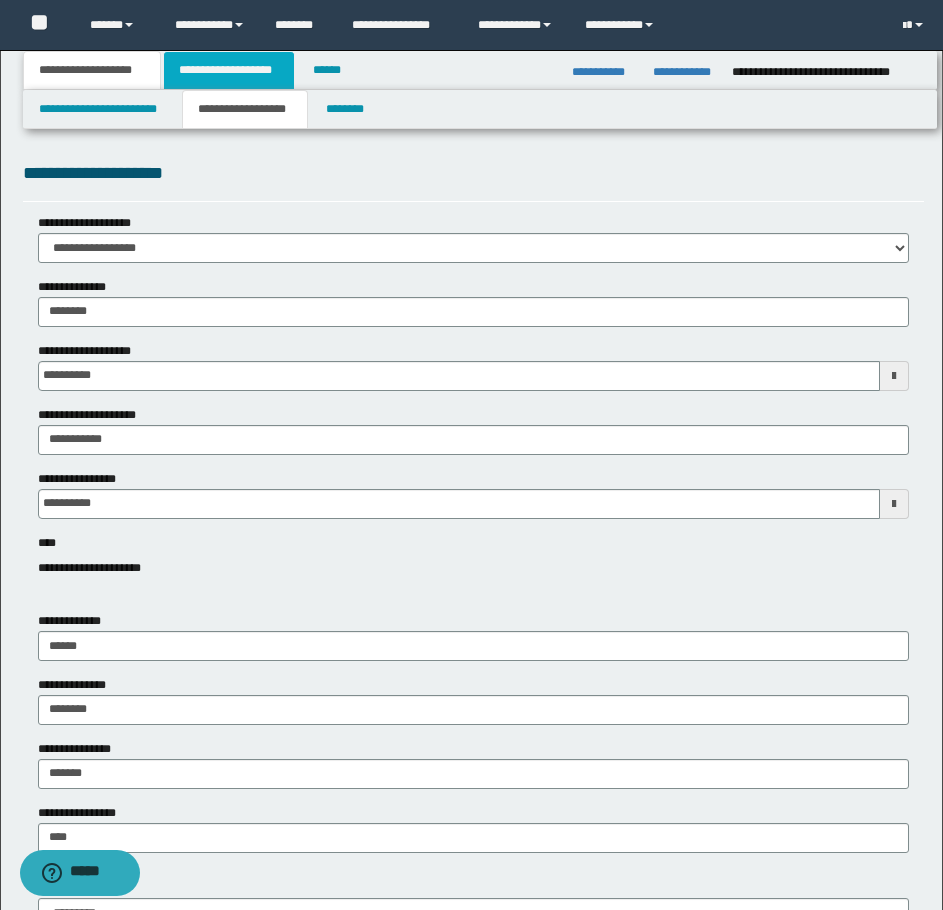 click on "**********" at bounding box center (229, 70) 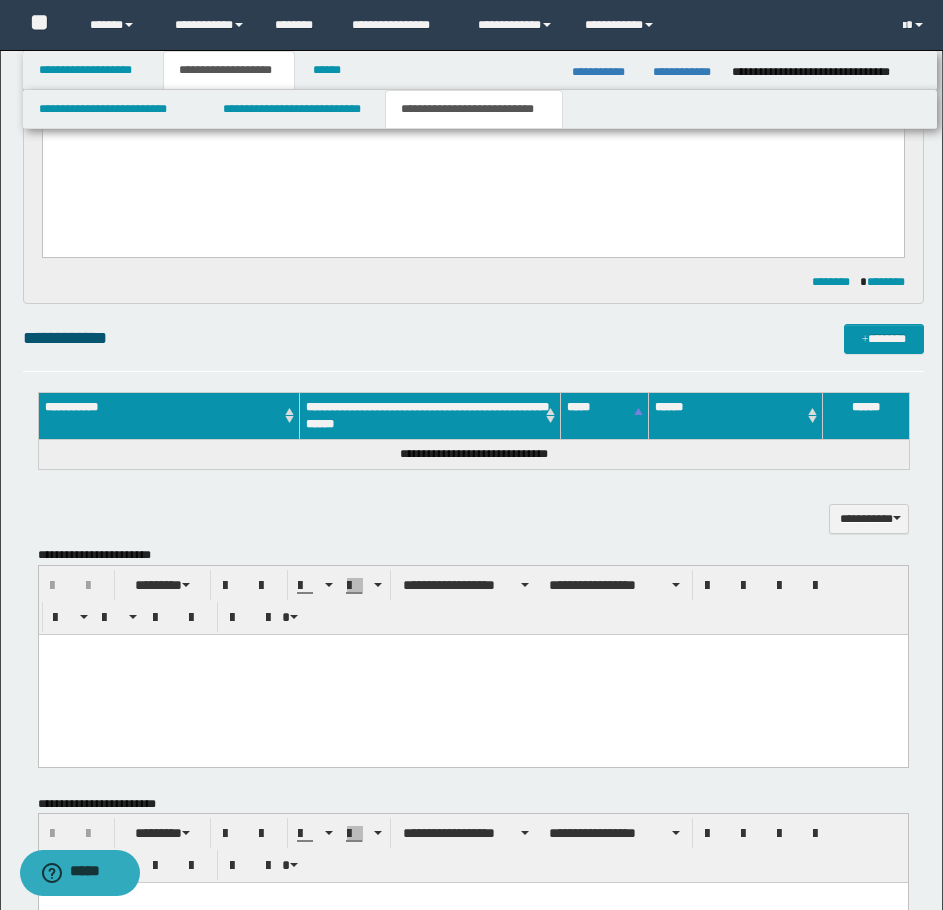 scroll, scrollTop: 1000, scrollLeft: 0, axis: vertical 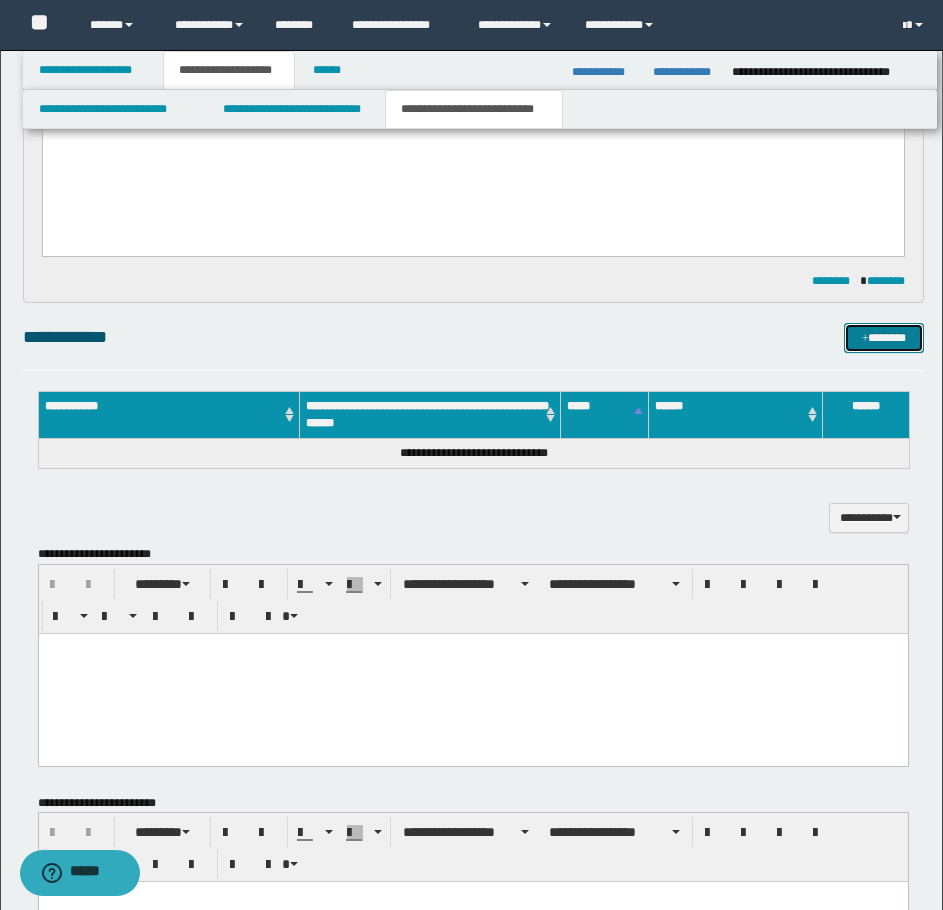 click on "*******" at bounding box center (884, 338) 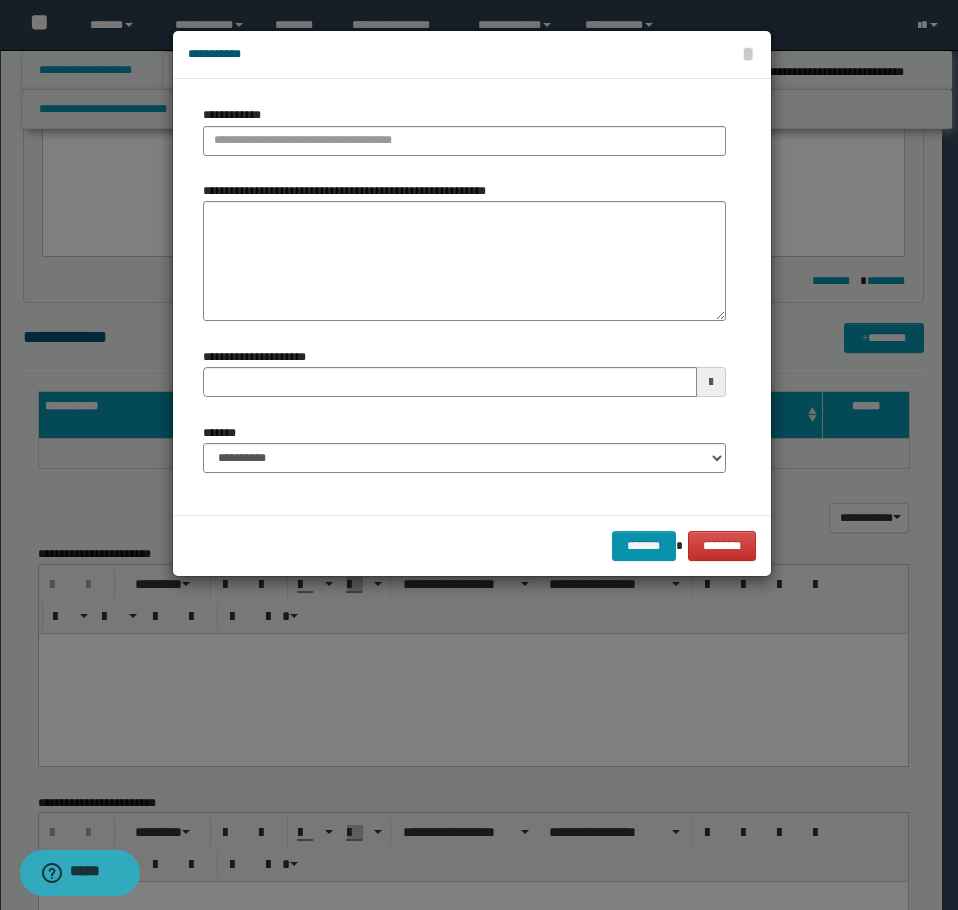 type 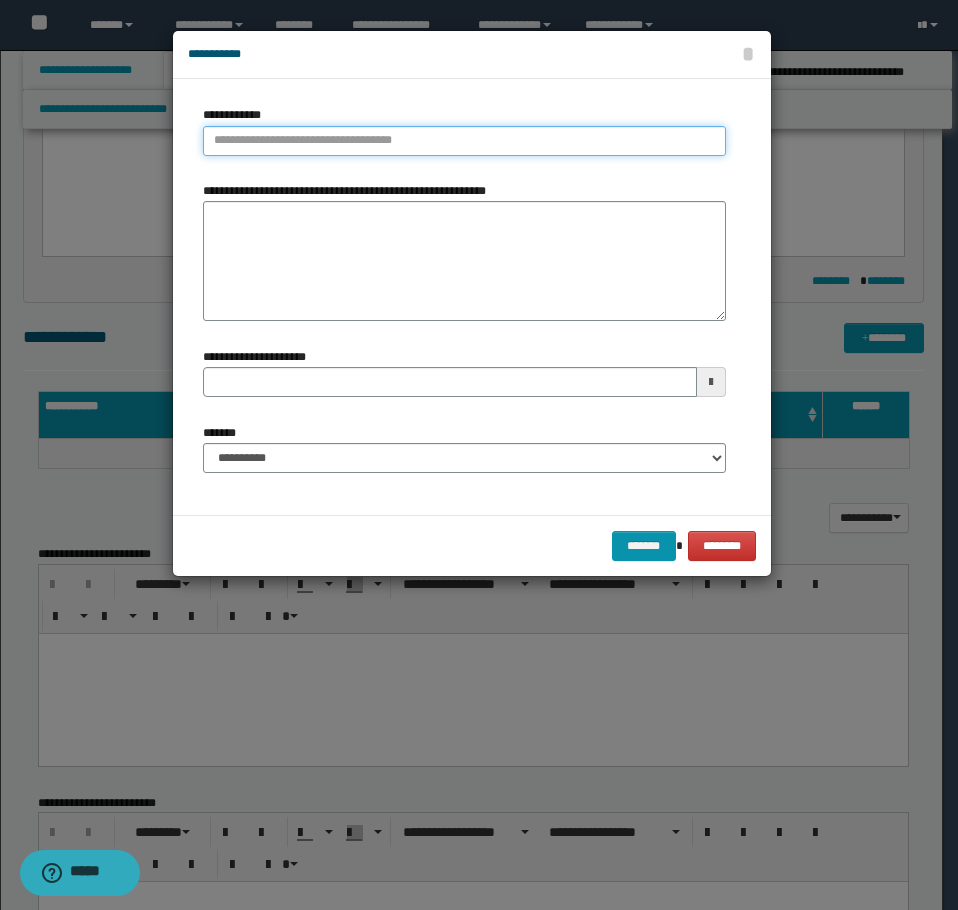 click on "**********" at bounding box center (464, 141) 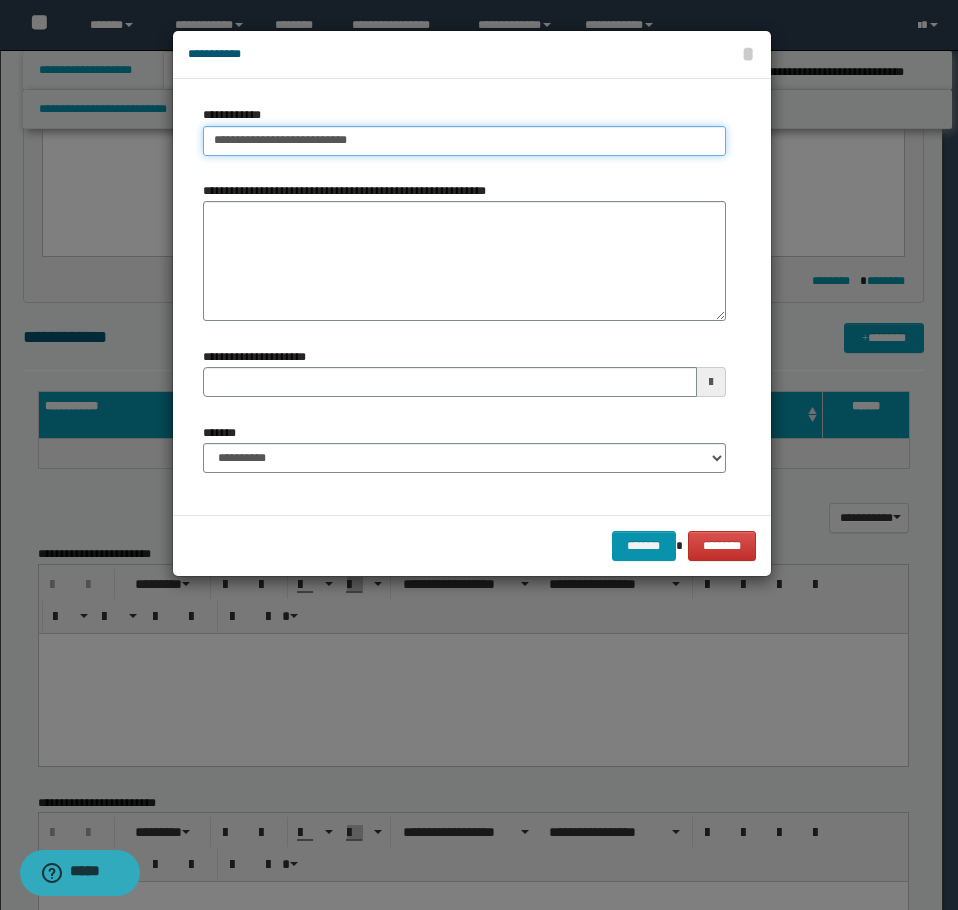 type on "**********" 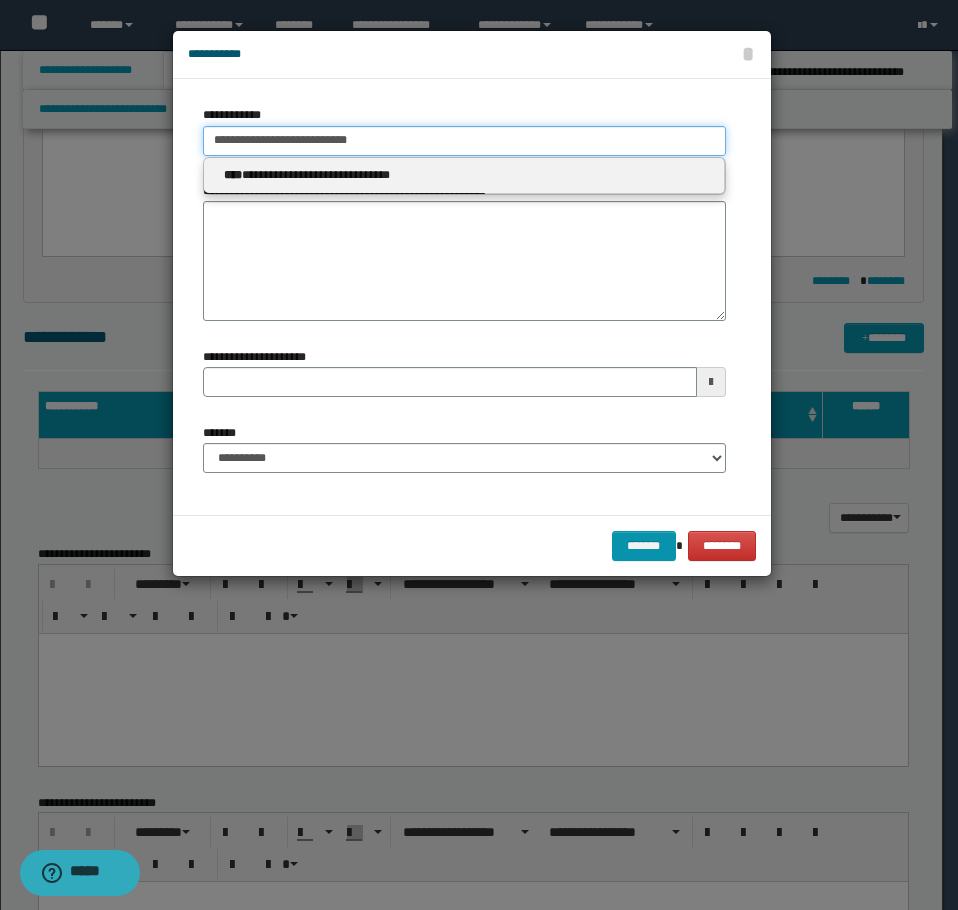 type on "**********" 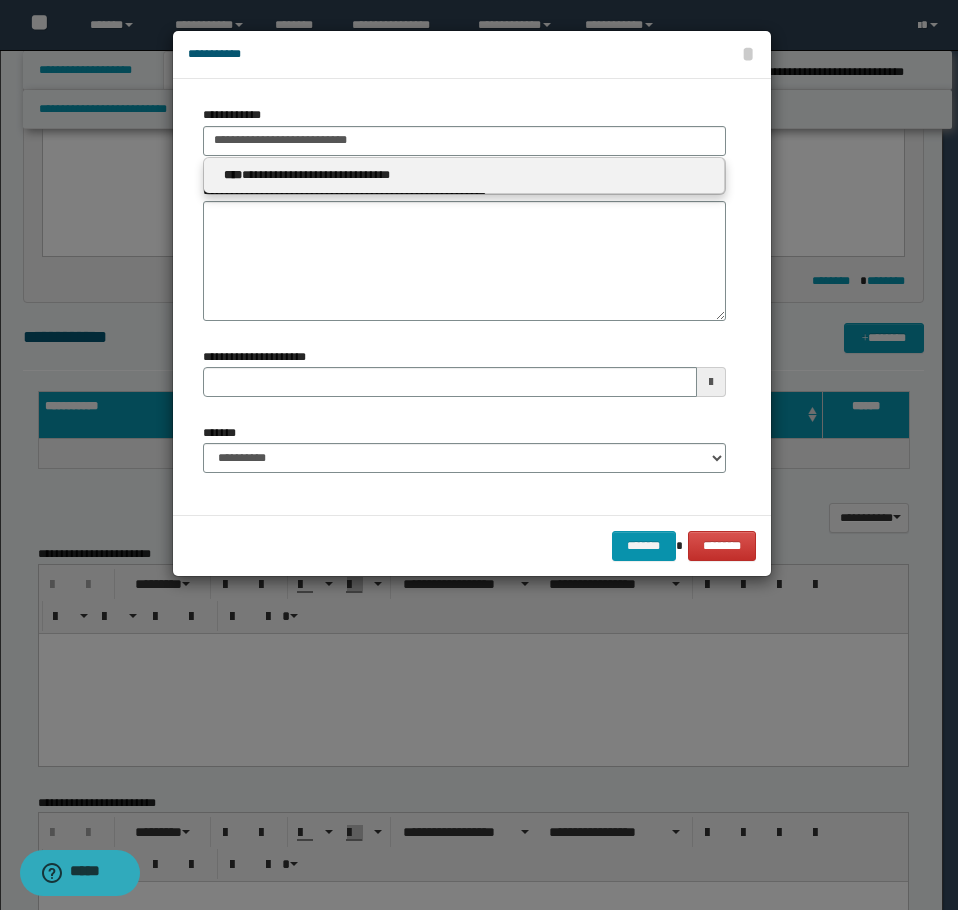 click on "**********" at bounding box center (464, 176) 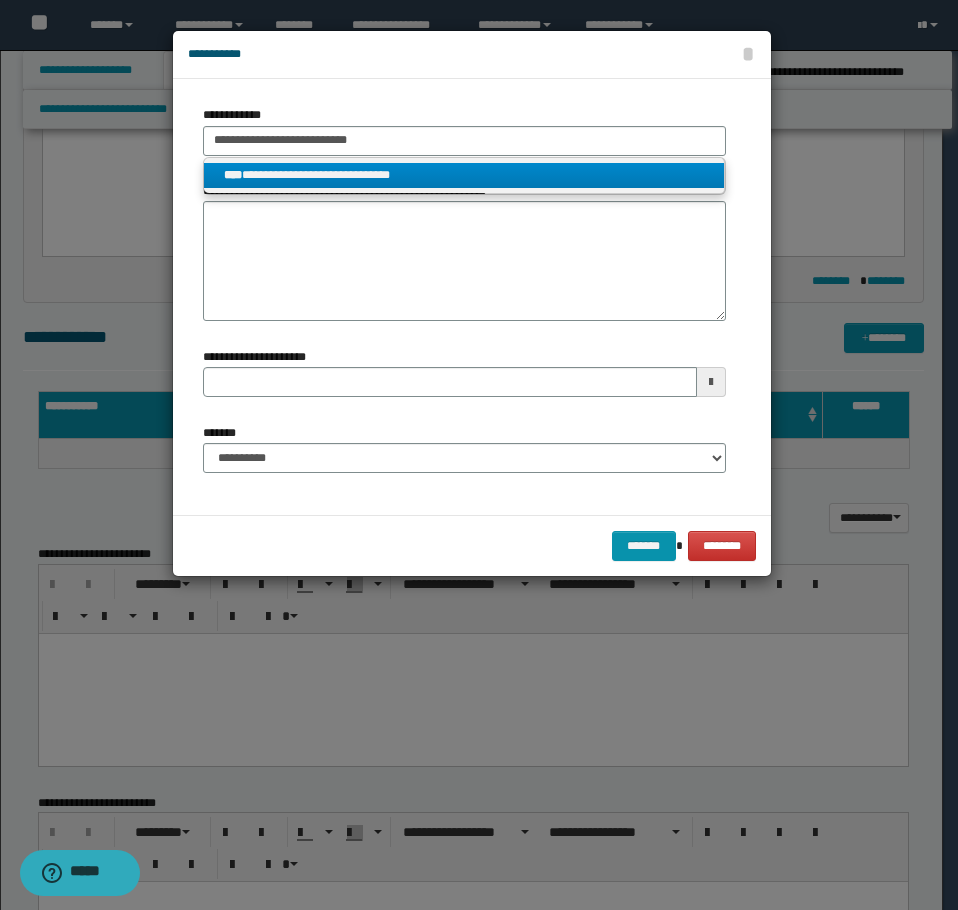 click on "**********" at bounding box center (464, 175) 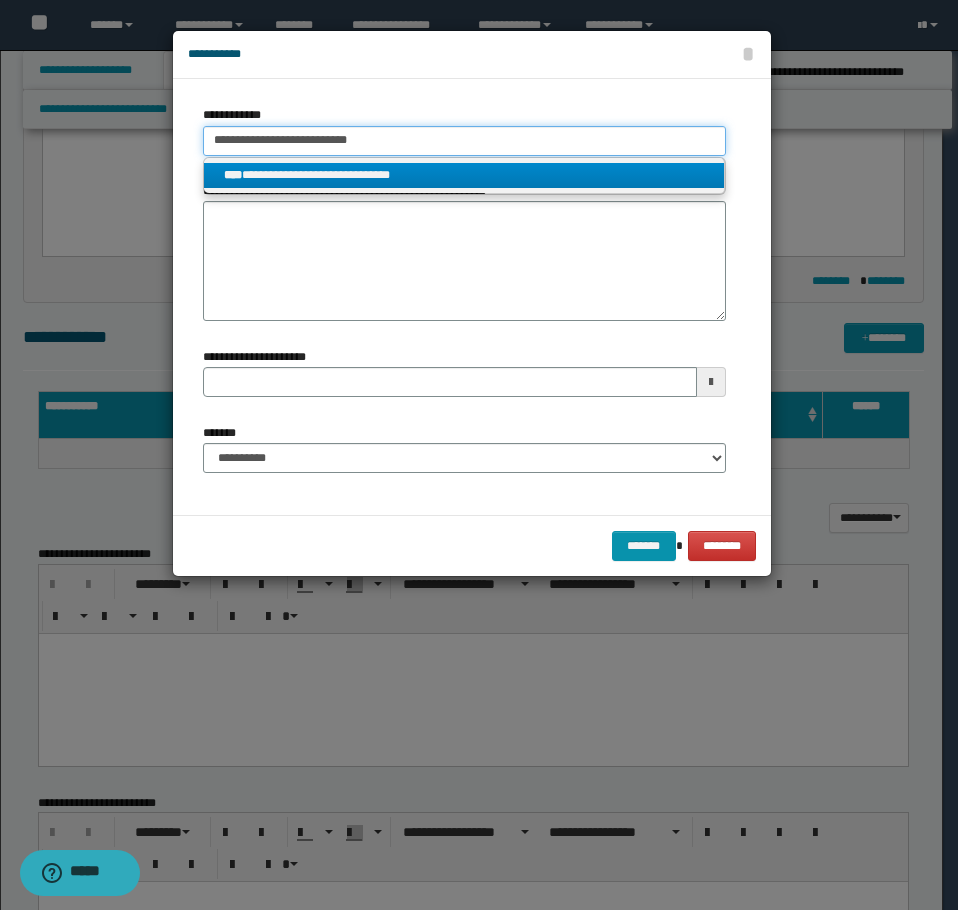 type 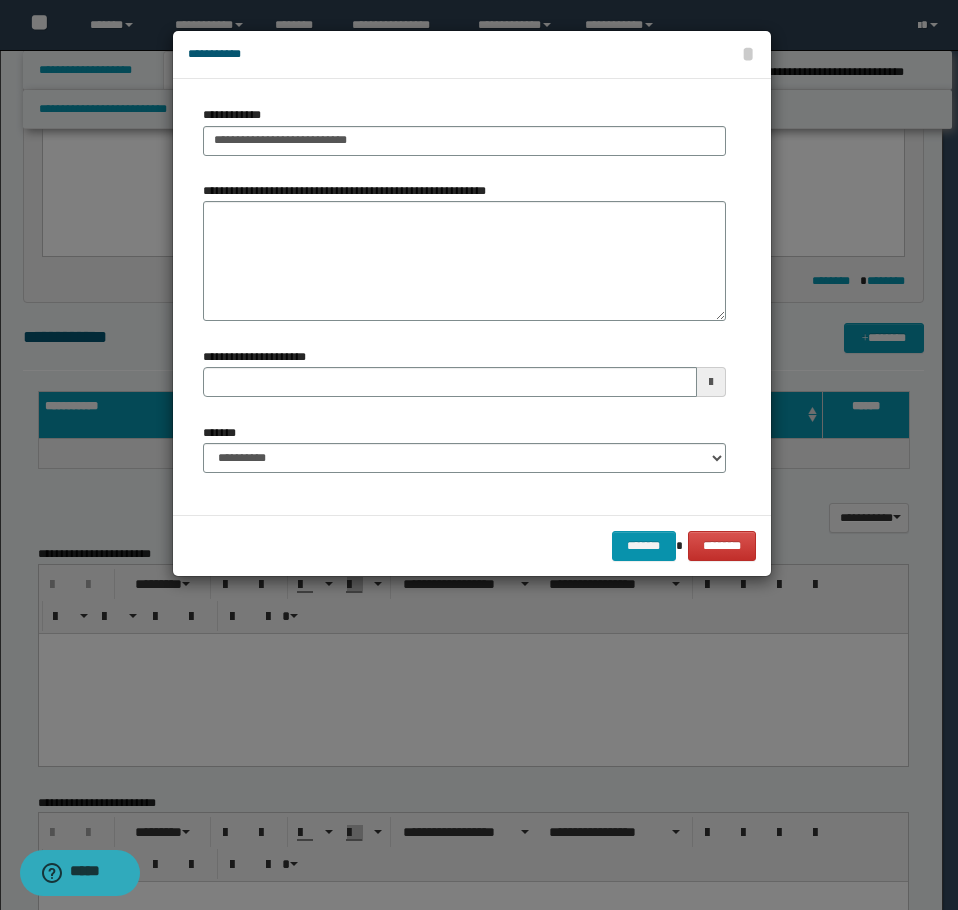 type 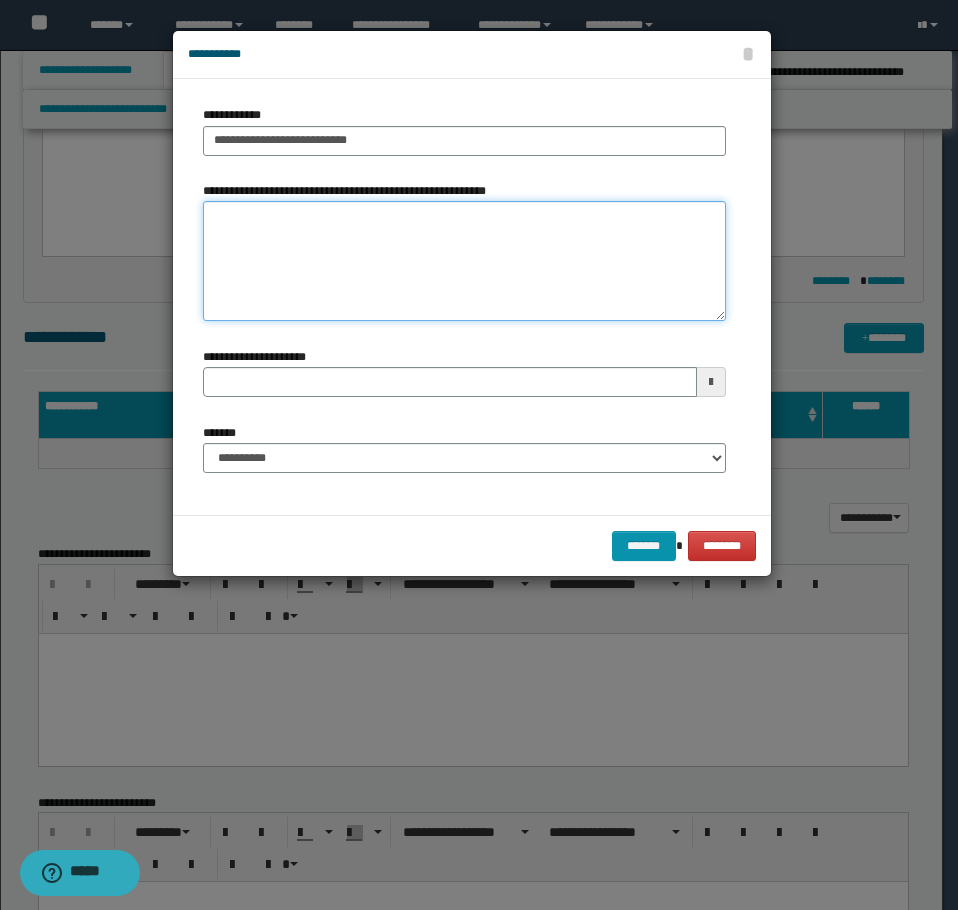 type 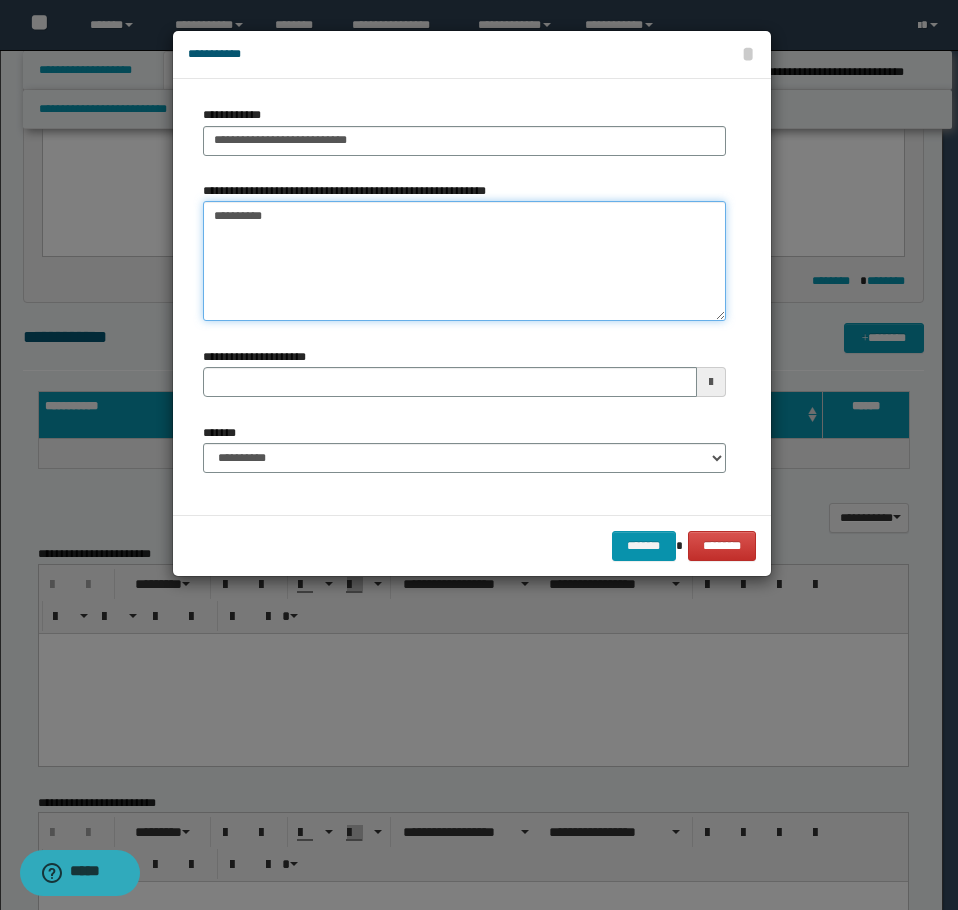 type 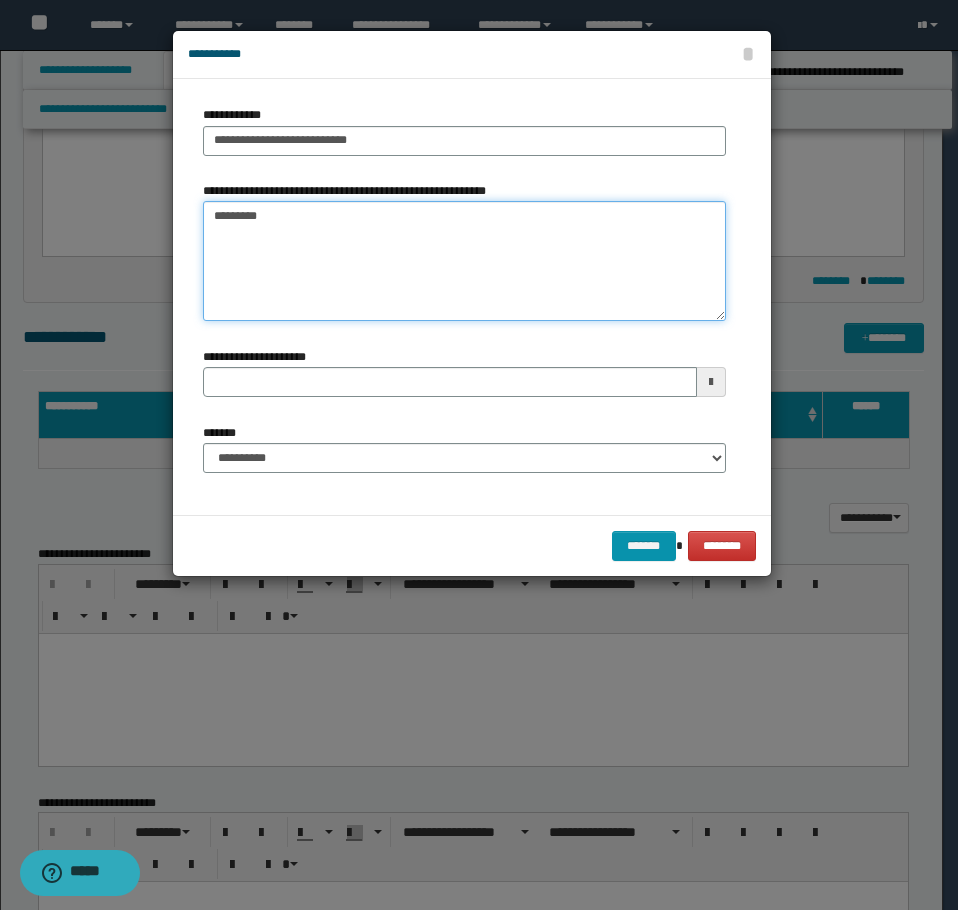 type 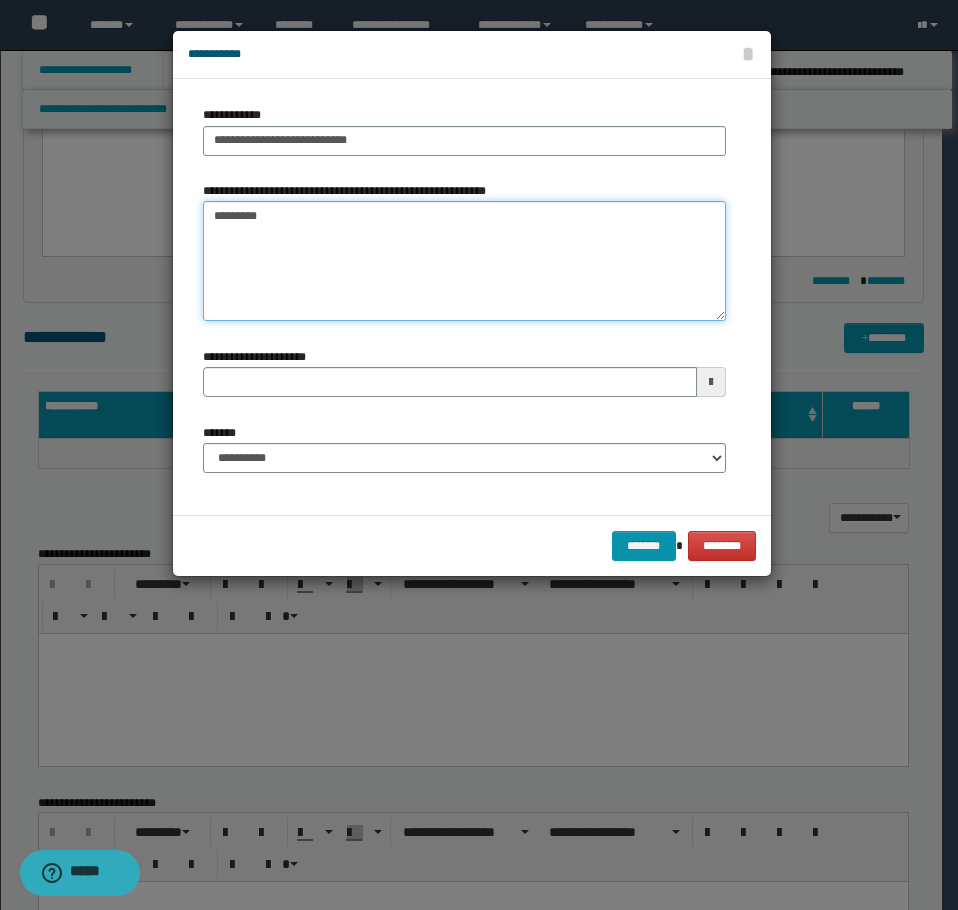type on "*********" 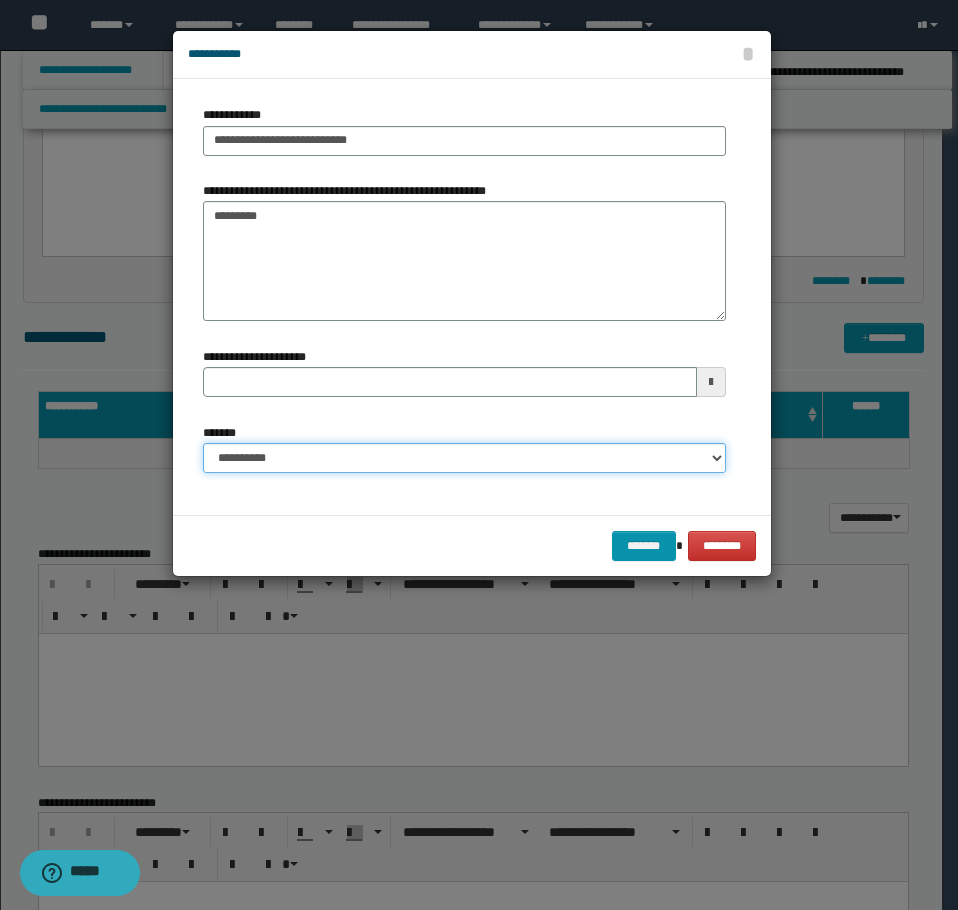 click on "**********" at bounding box center [464, 458] 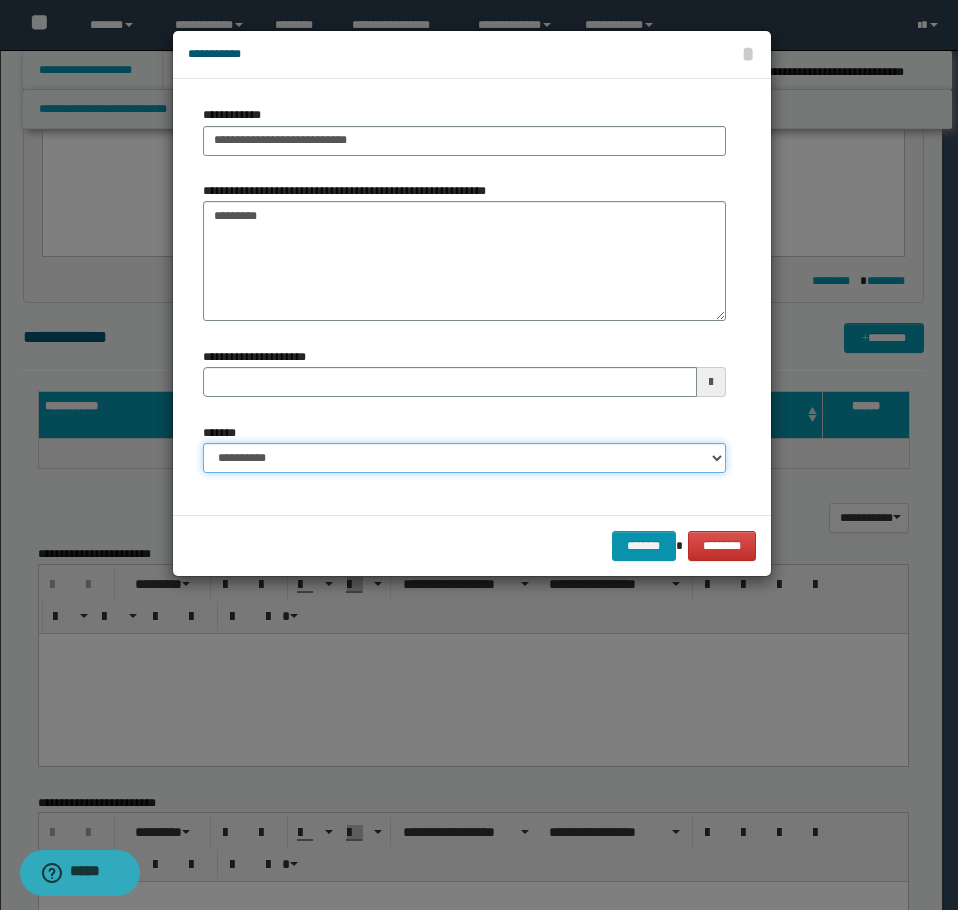 select on "*" 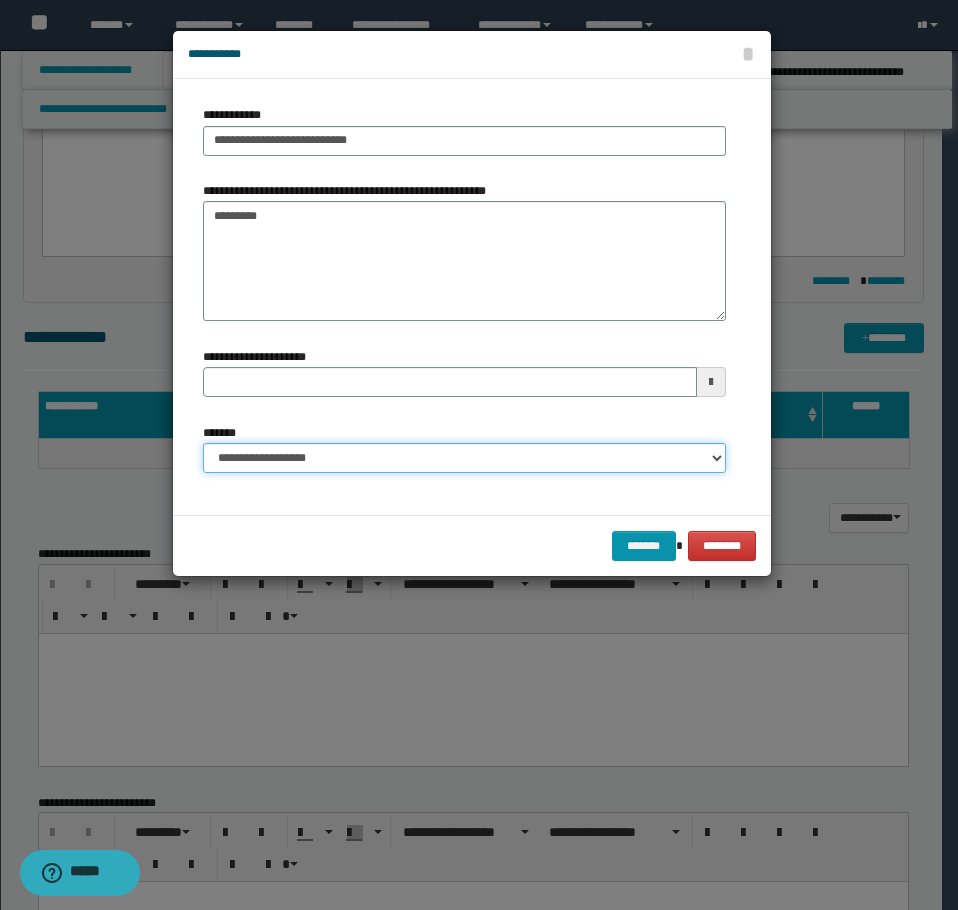 click on "**********" at bounding box center (464, 458) 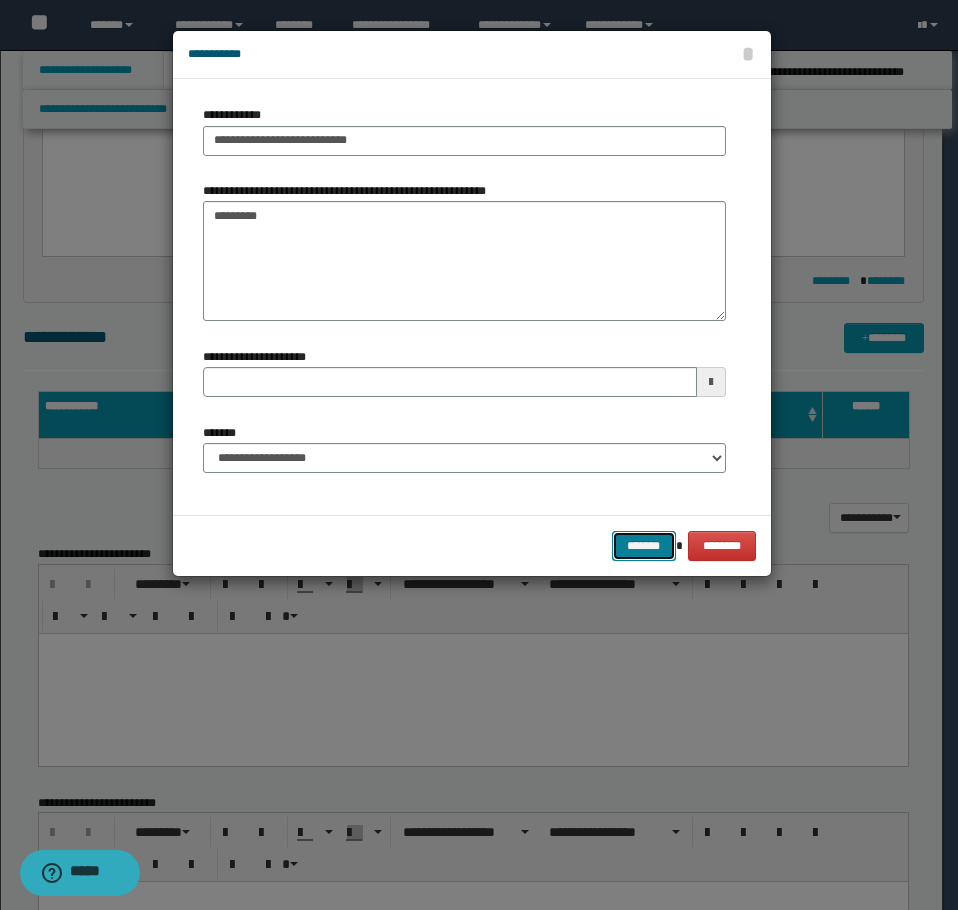 click on "*******" at bounding box center (644, 546) 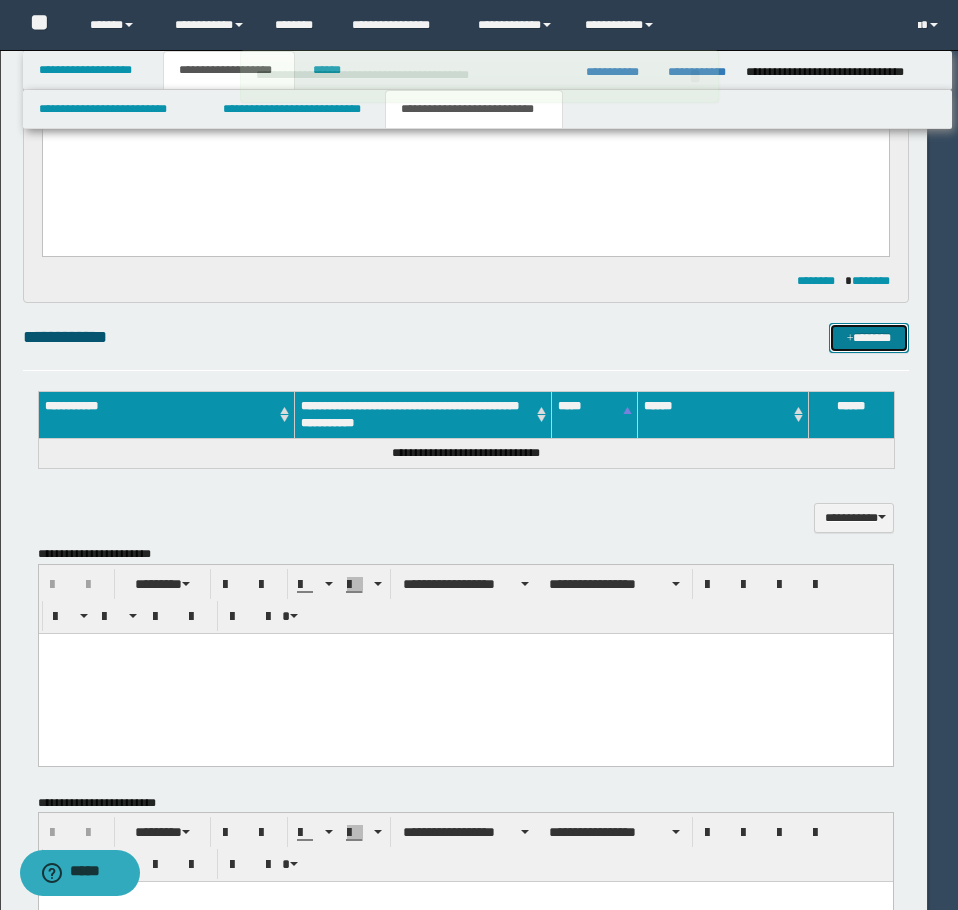 type 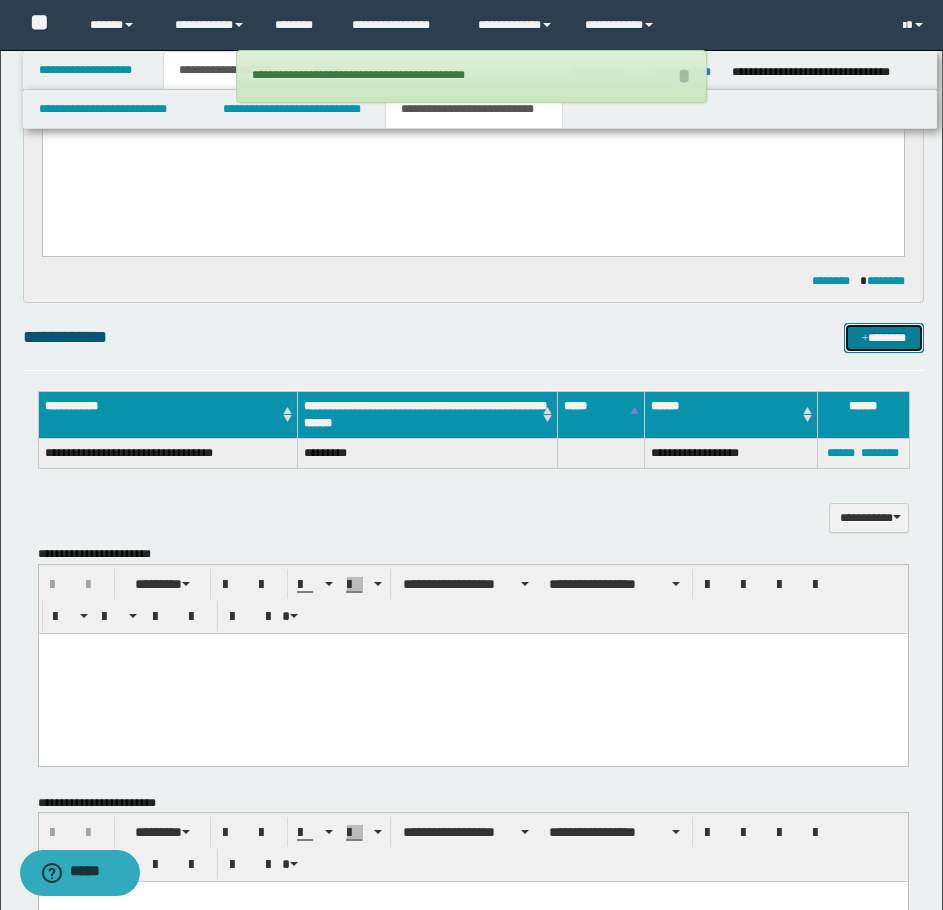 click on "*******" at bounding box center [884, 338] 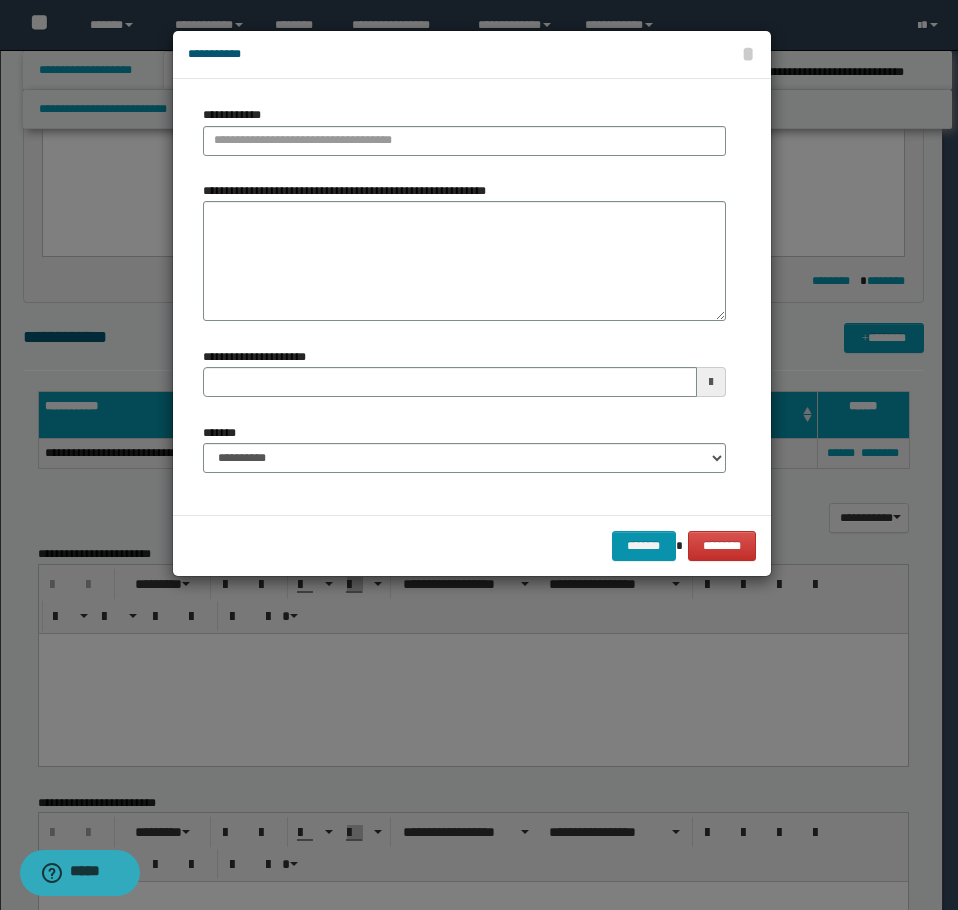 type 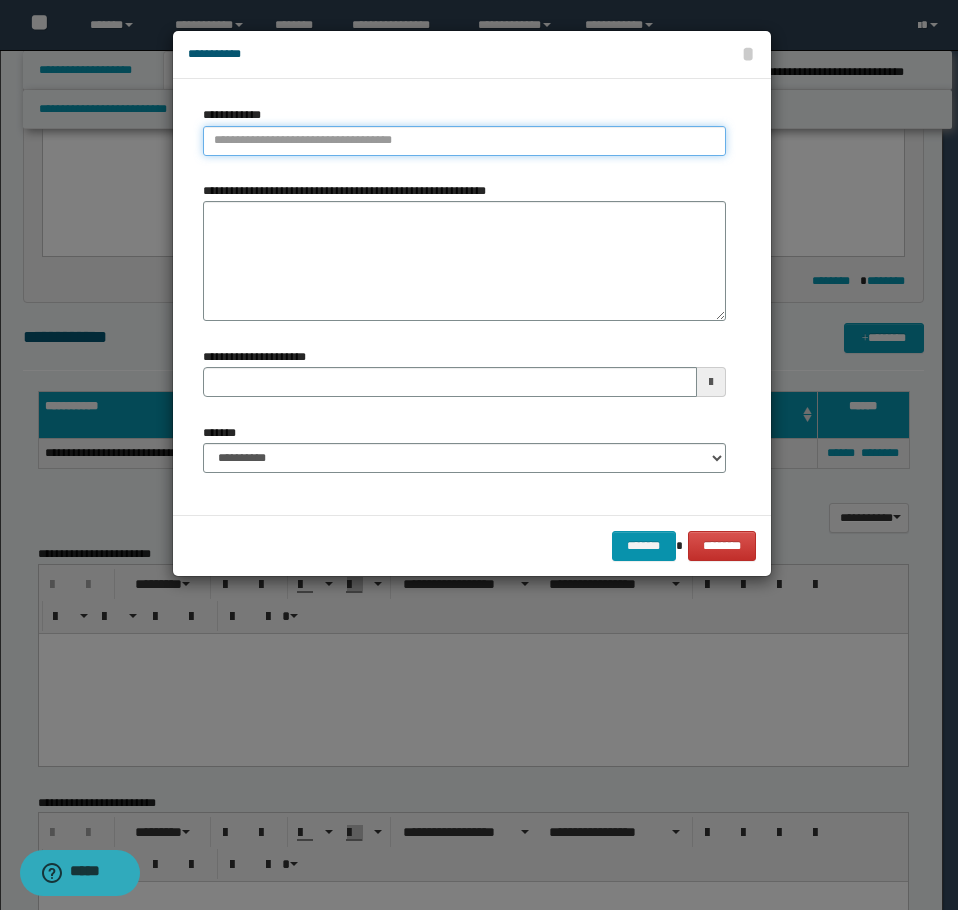 type on "**********" 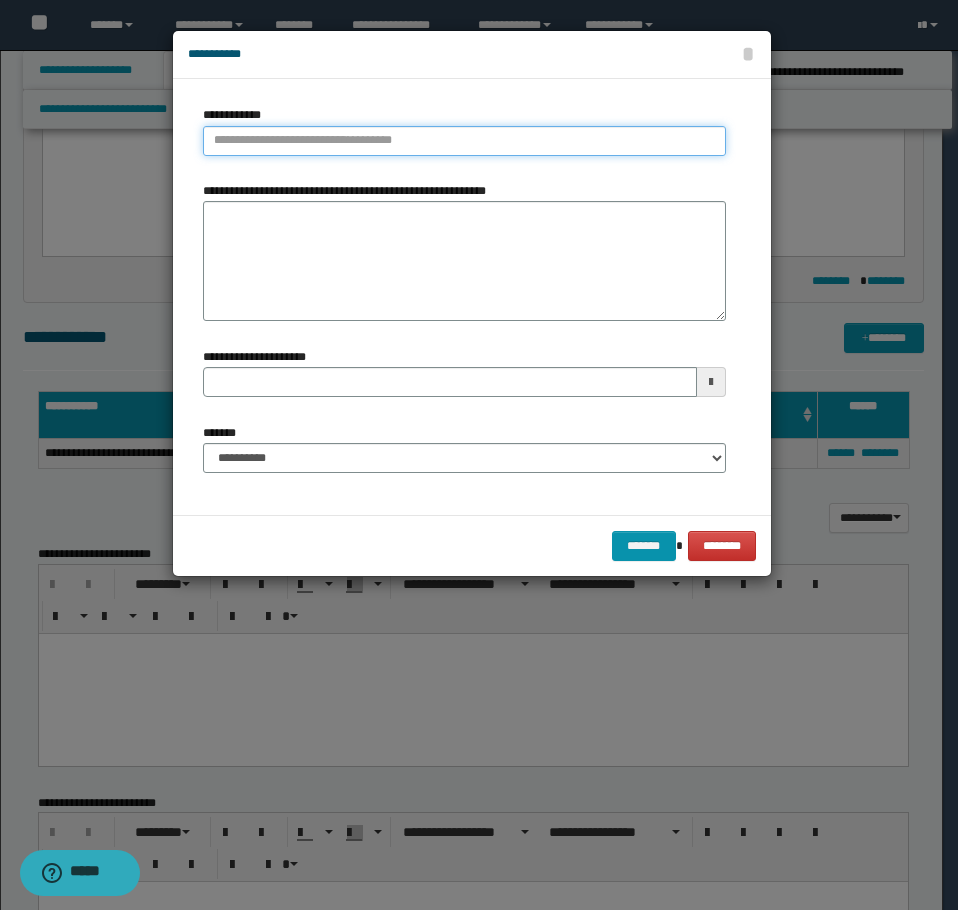 click on "**********" at bounding box center (464, 141) 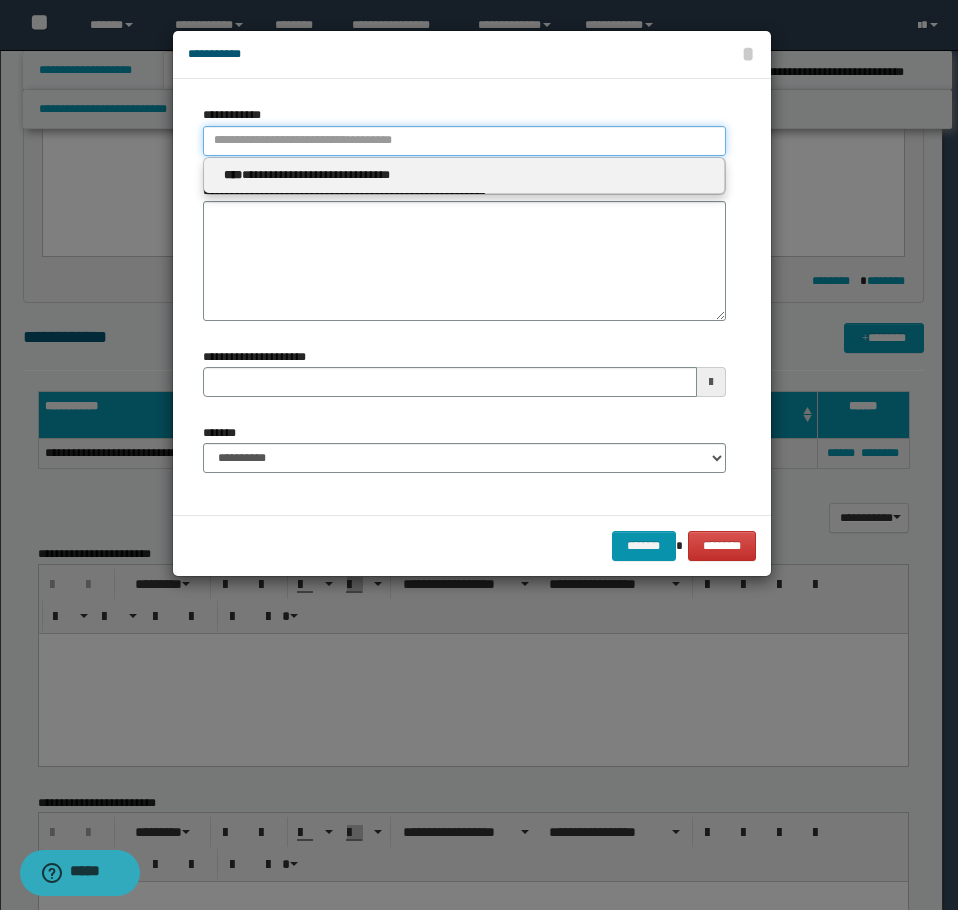 paste on "**********" 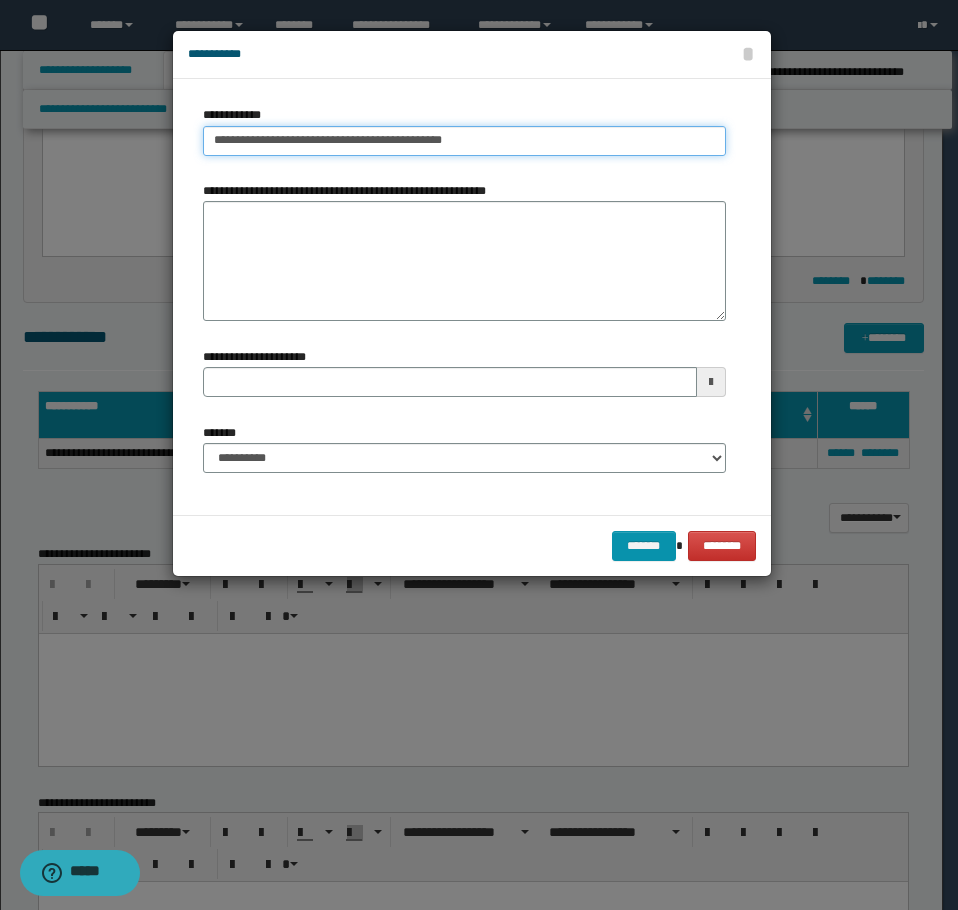 type on "**********" 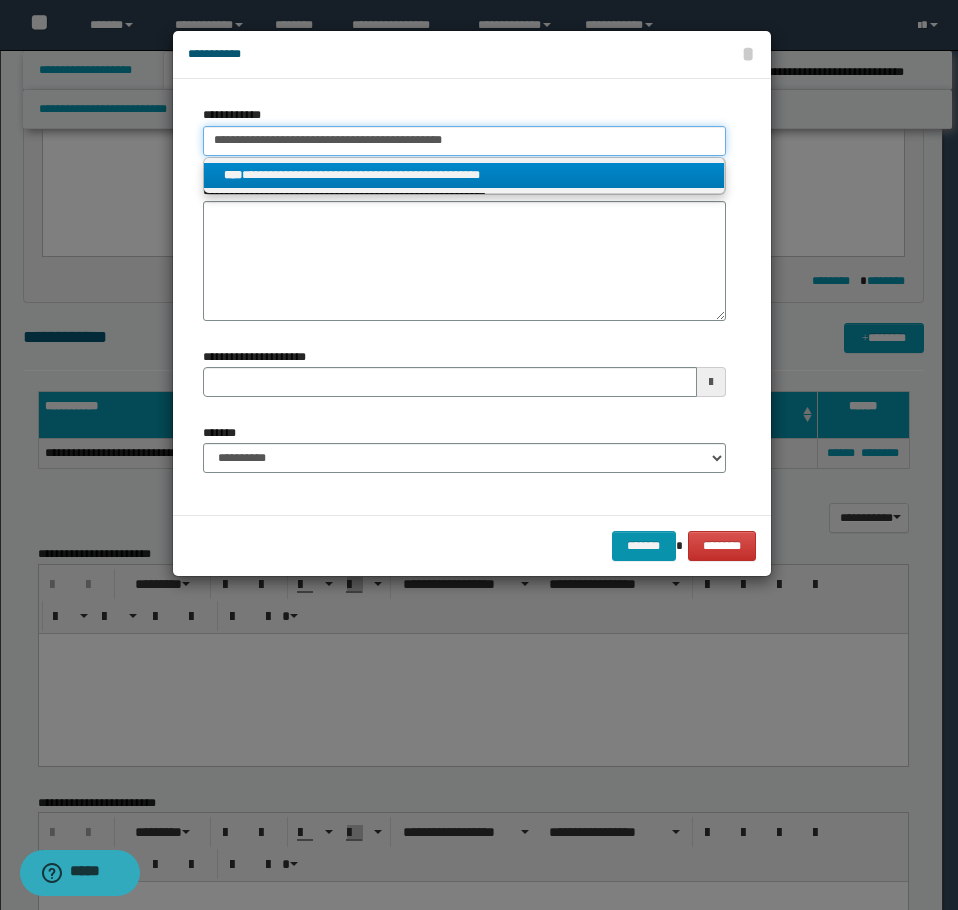 type on "**********" 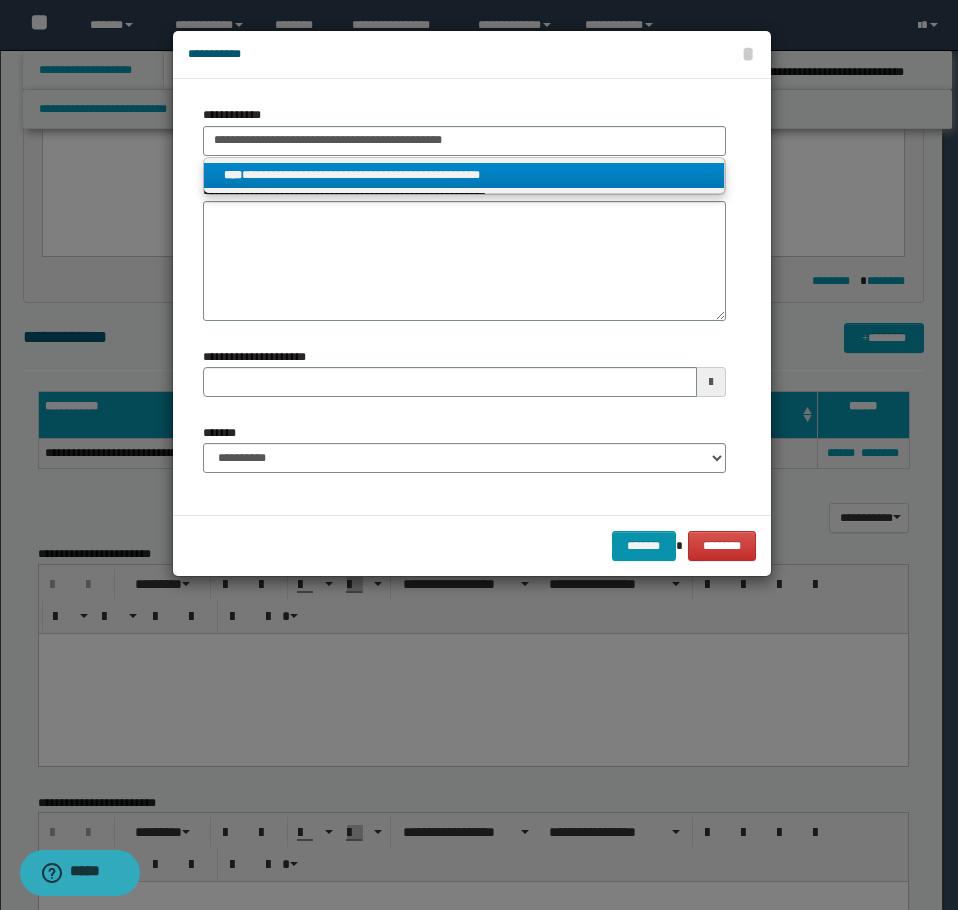 click on "**********" at bounding box center (464, 175) 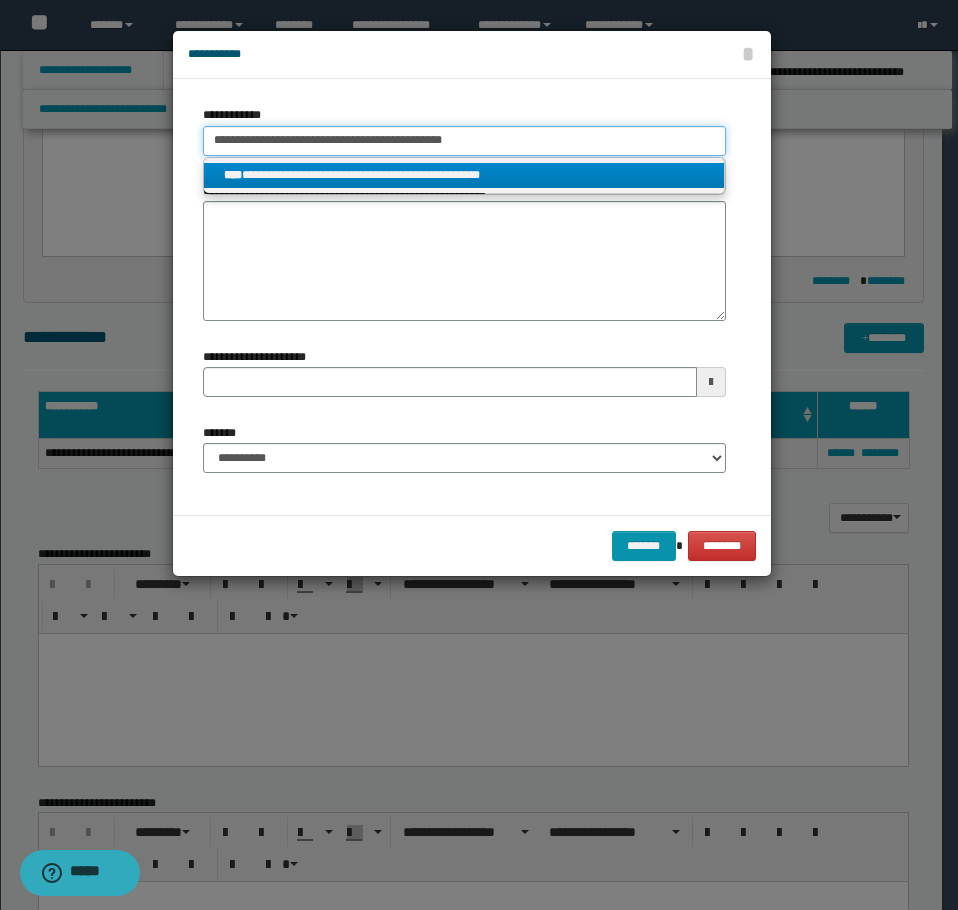 type 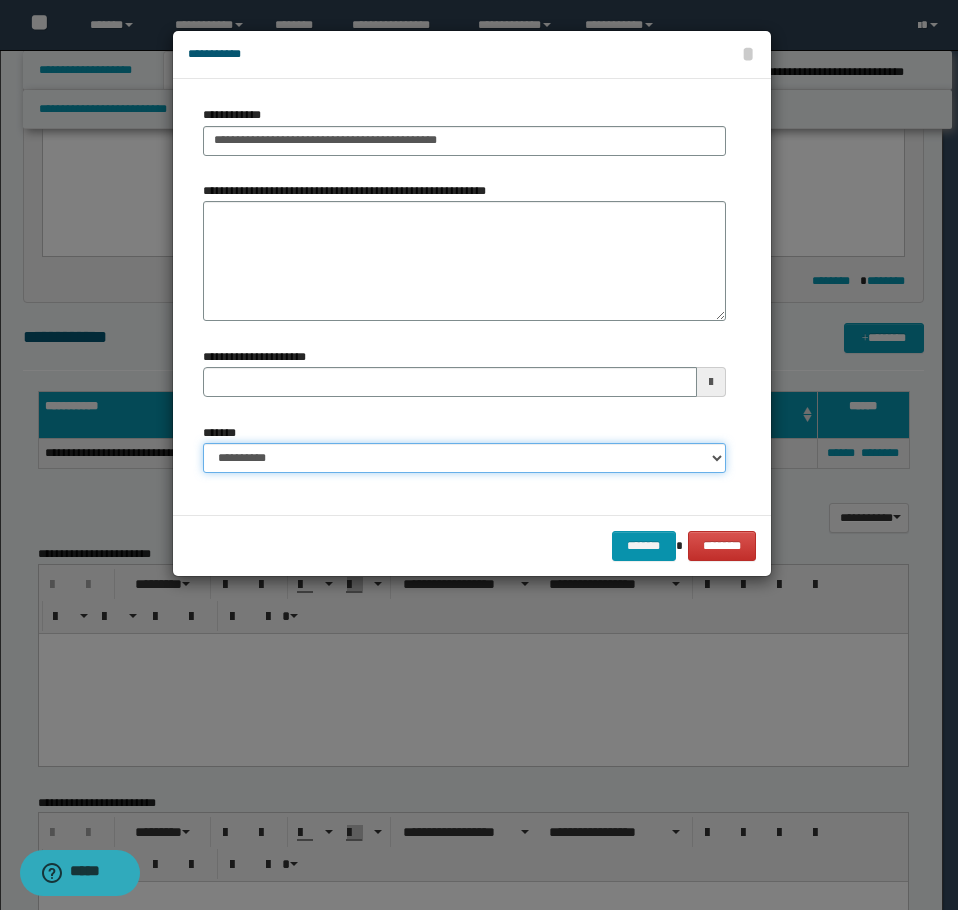 click on "**********" at bounding box center [464, 458] 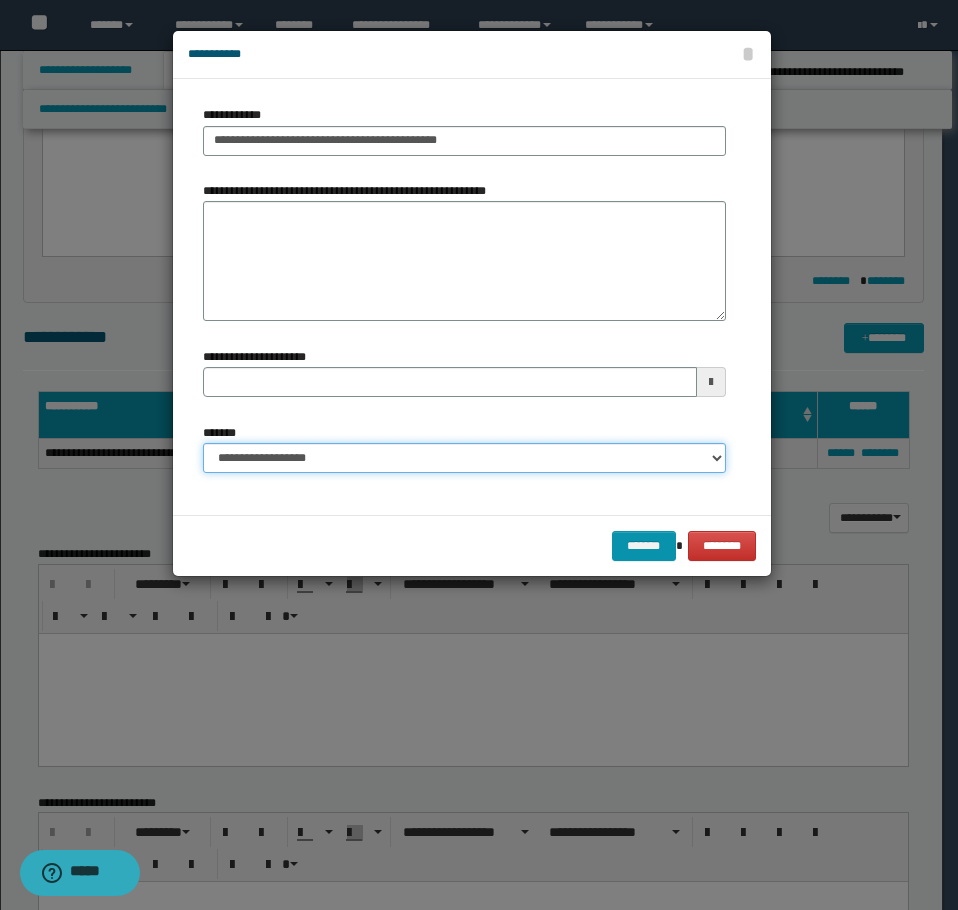 click on "**********" at bounding box center (464, 458) 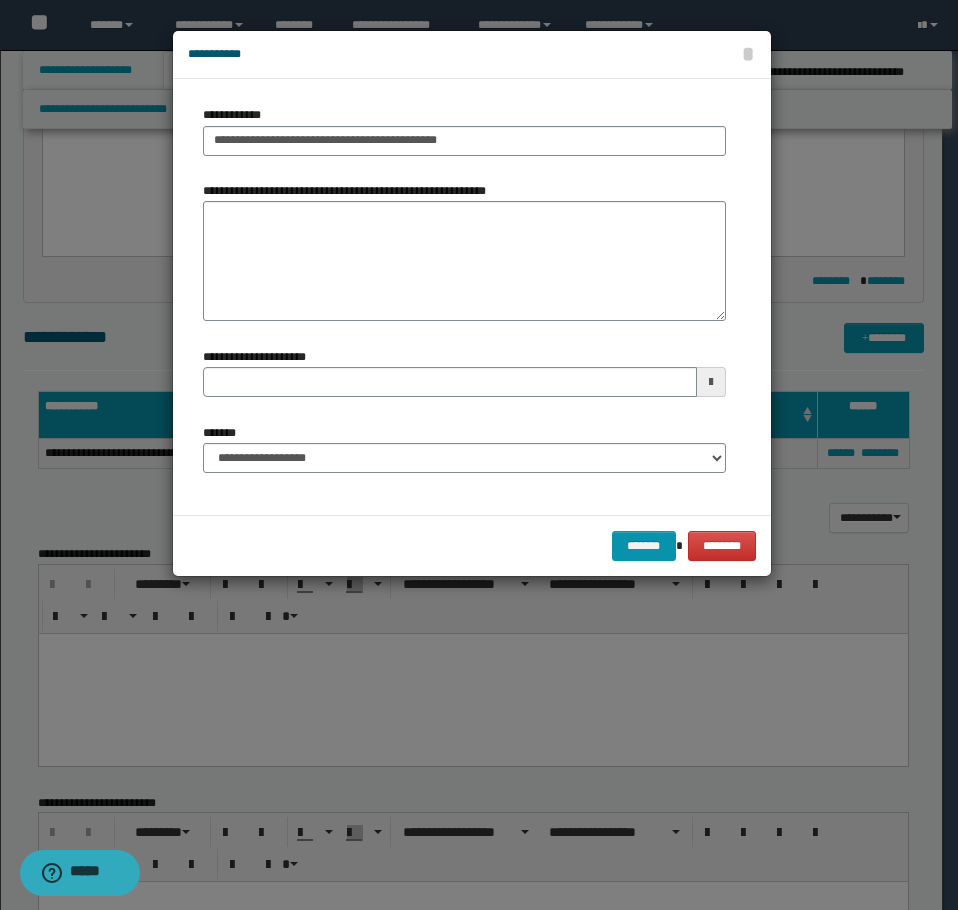 type 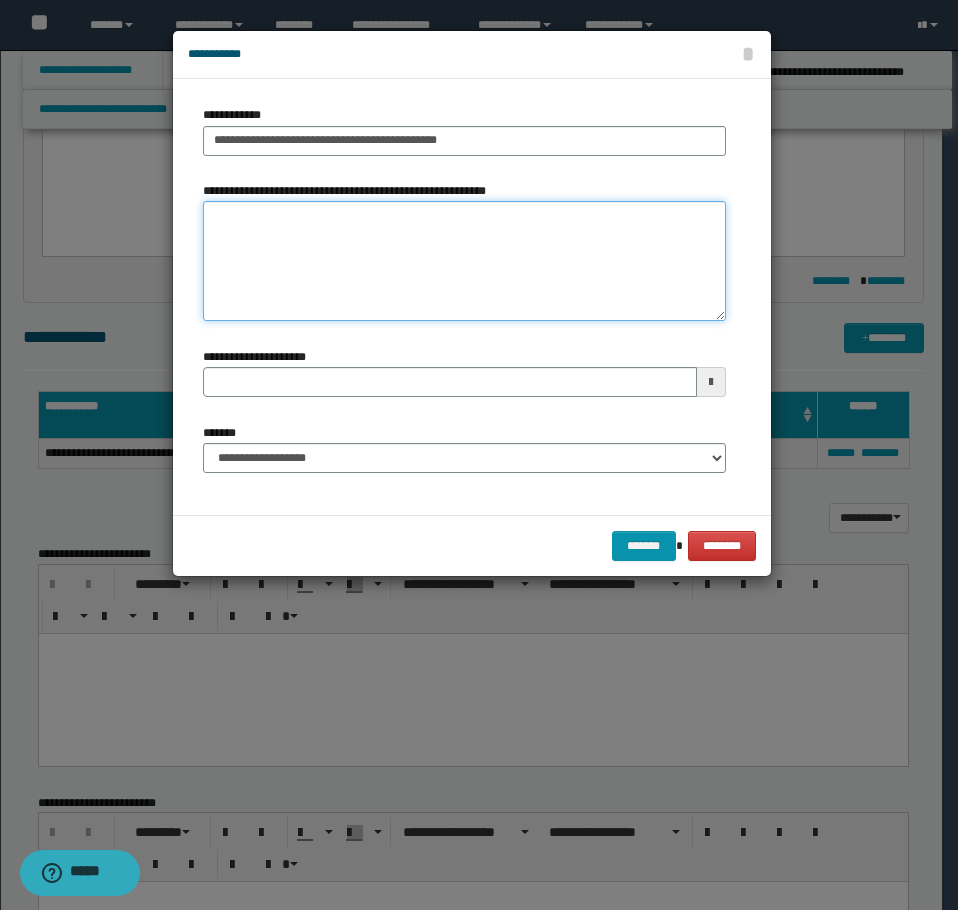 click on "**********" at bounding box center (464, 261) 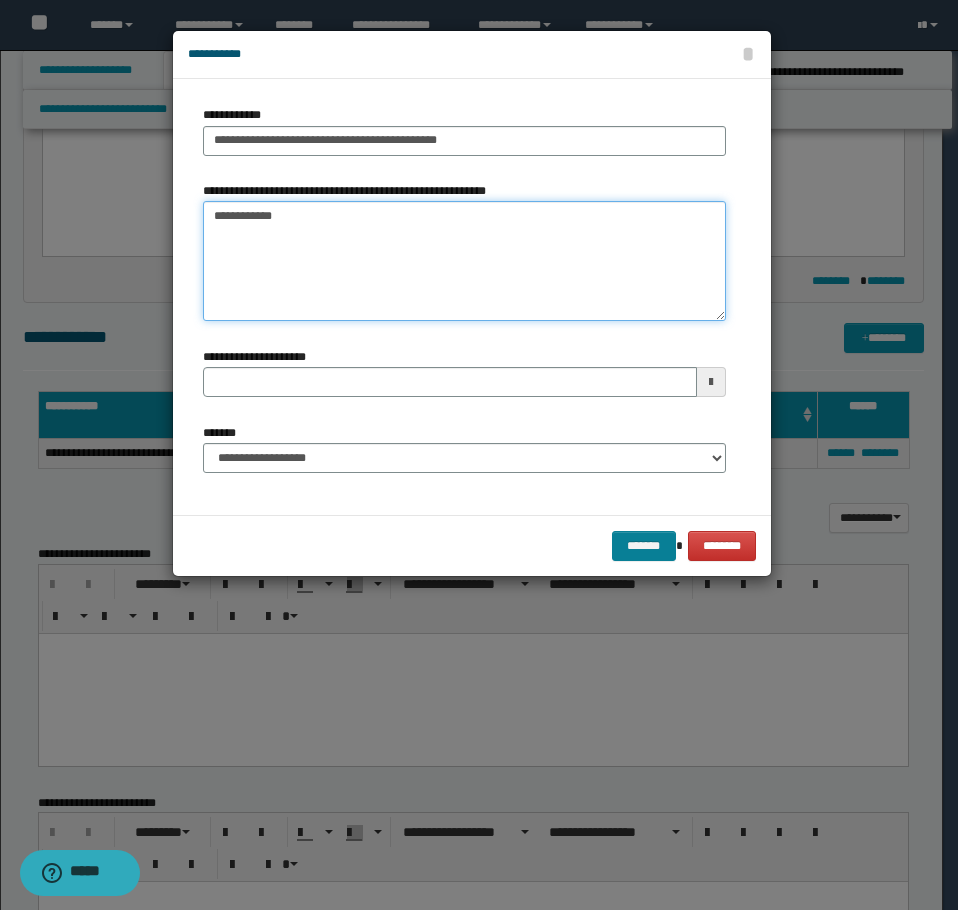 type on "**********" 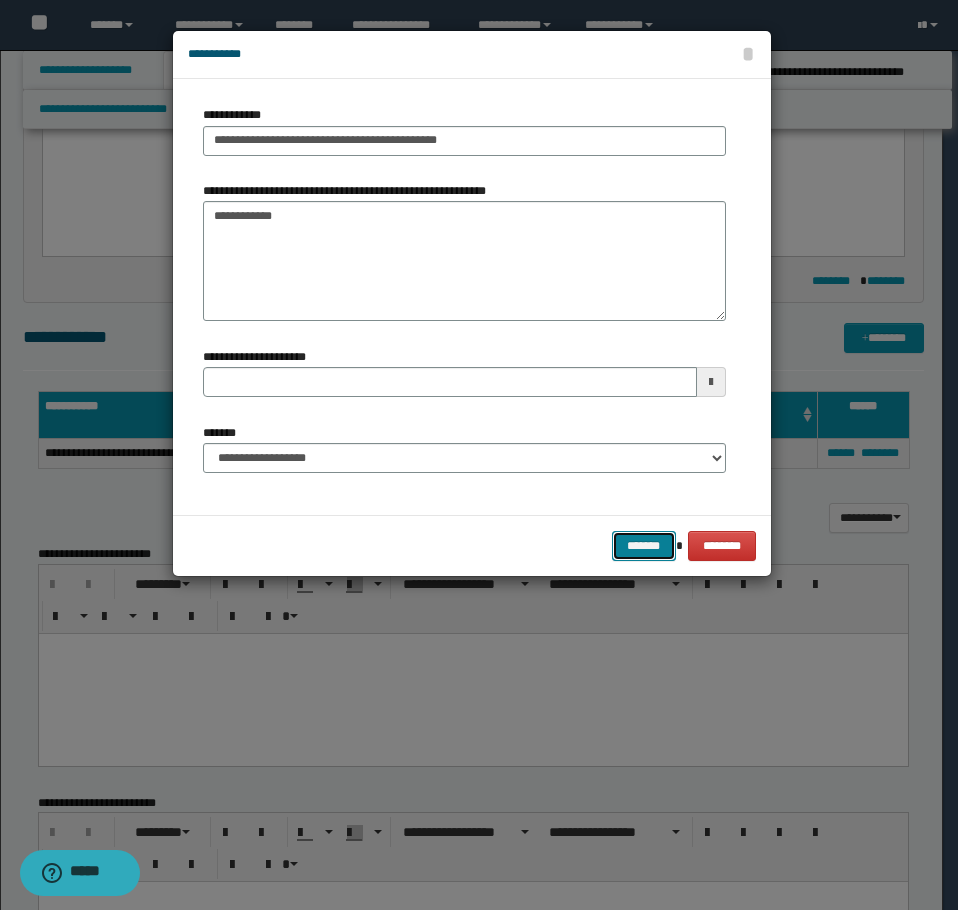 click on "*******" at bounding box center (644, 546) 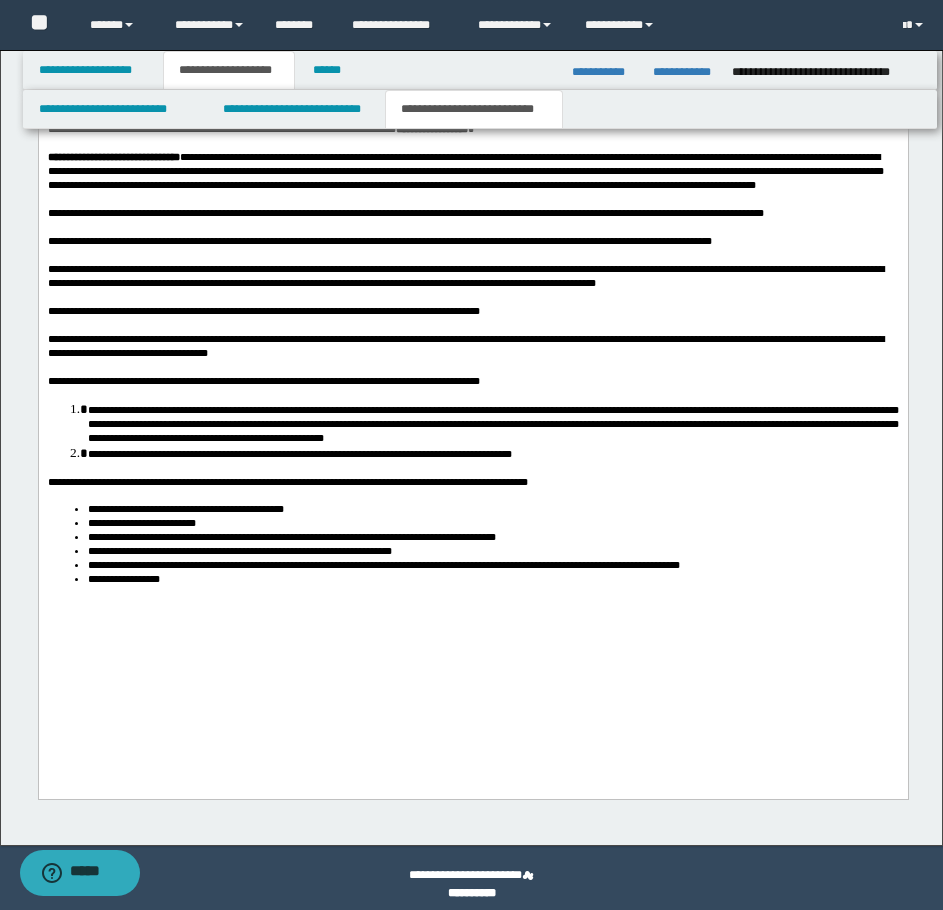 scroll, scrollTop: 2106, scrollLeft: 0, axis: vertical 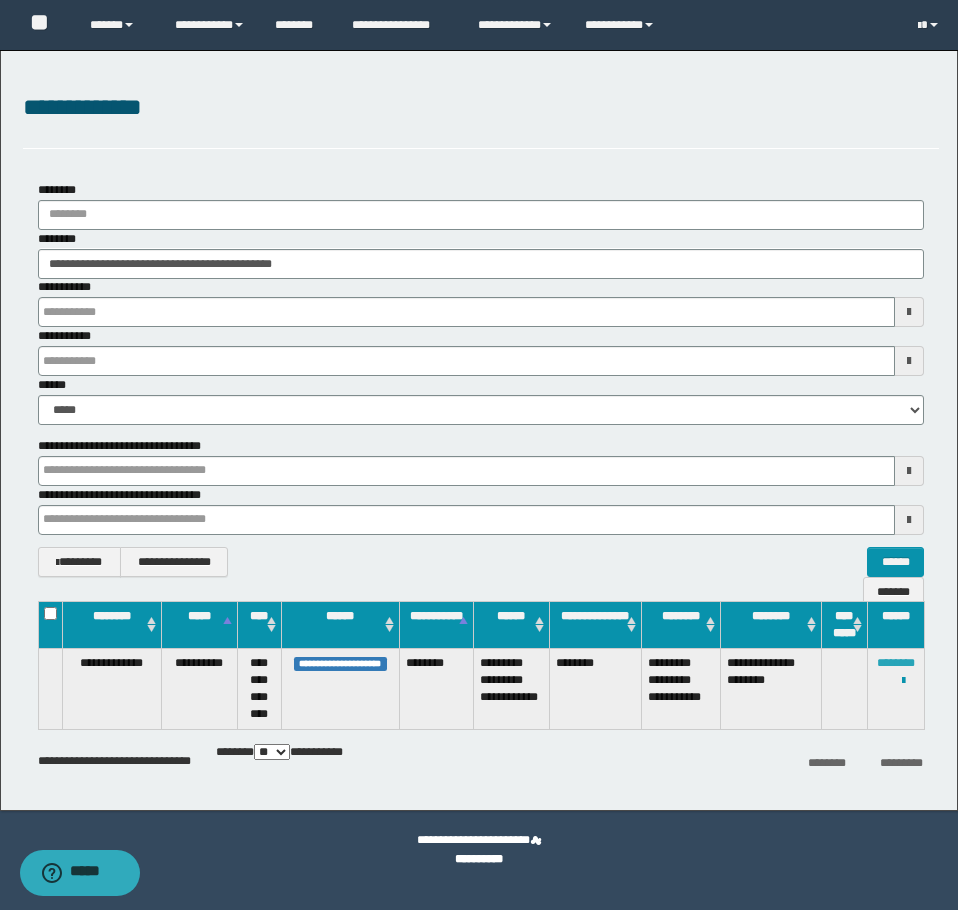 click on "********" at bounding box center (896, 663) 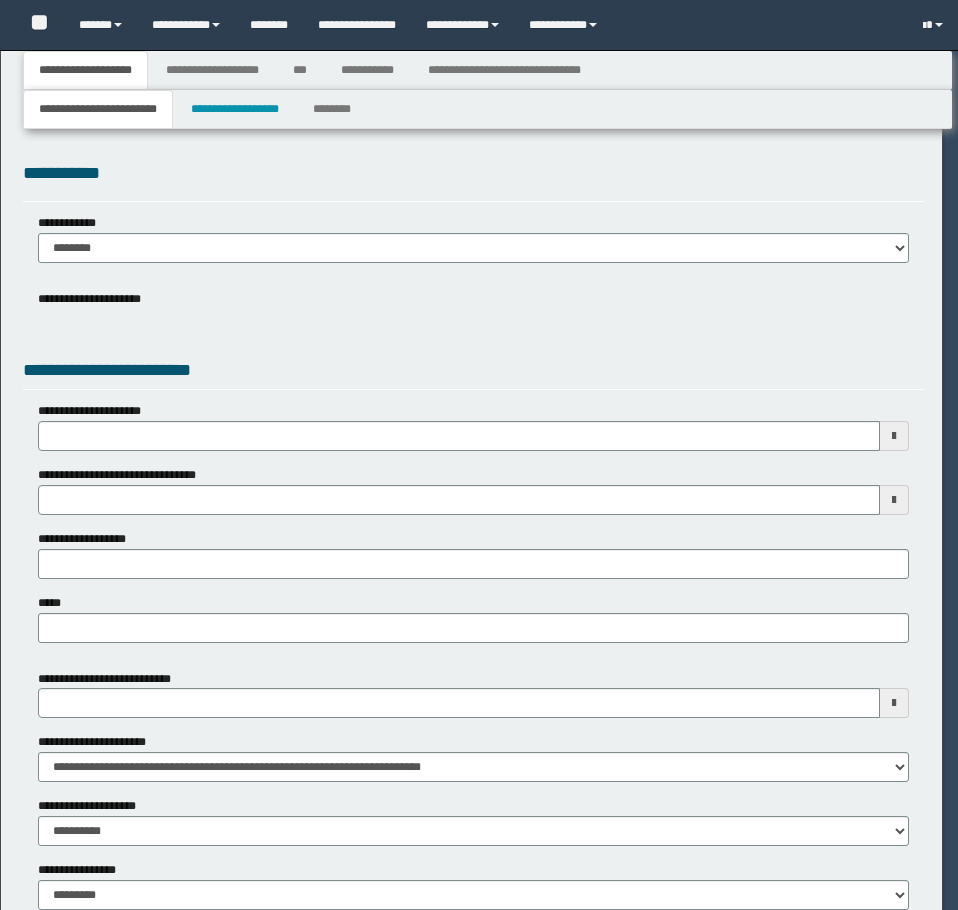 scroll, scrollTop: 0, scrollLeft: 0, axis: both 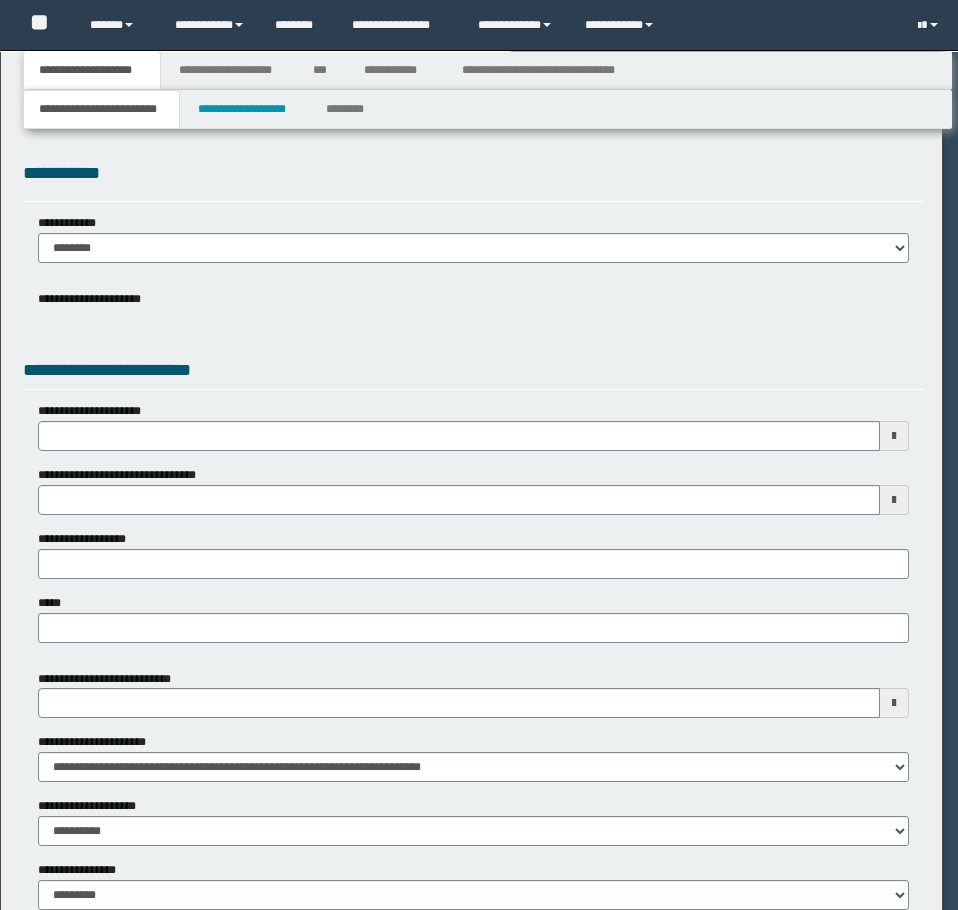 select on "*" 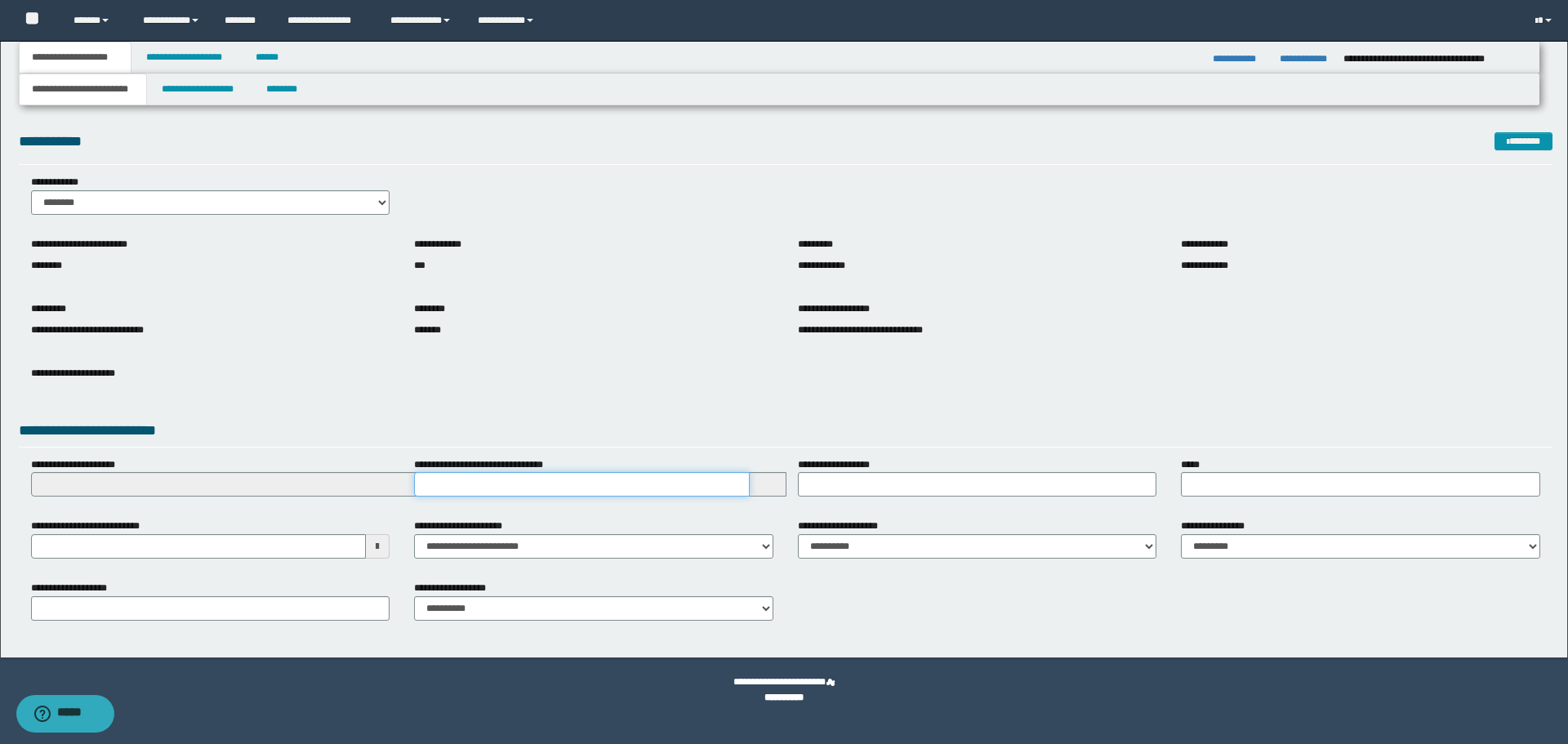 click on "**********" at bounding box center [581, 484] 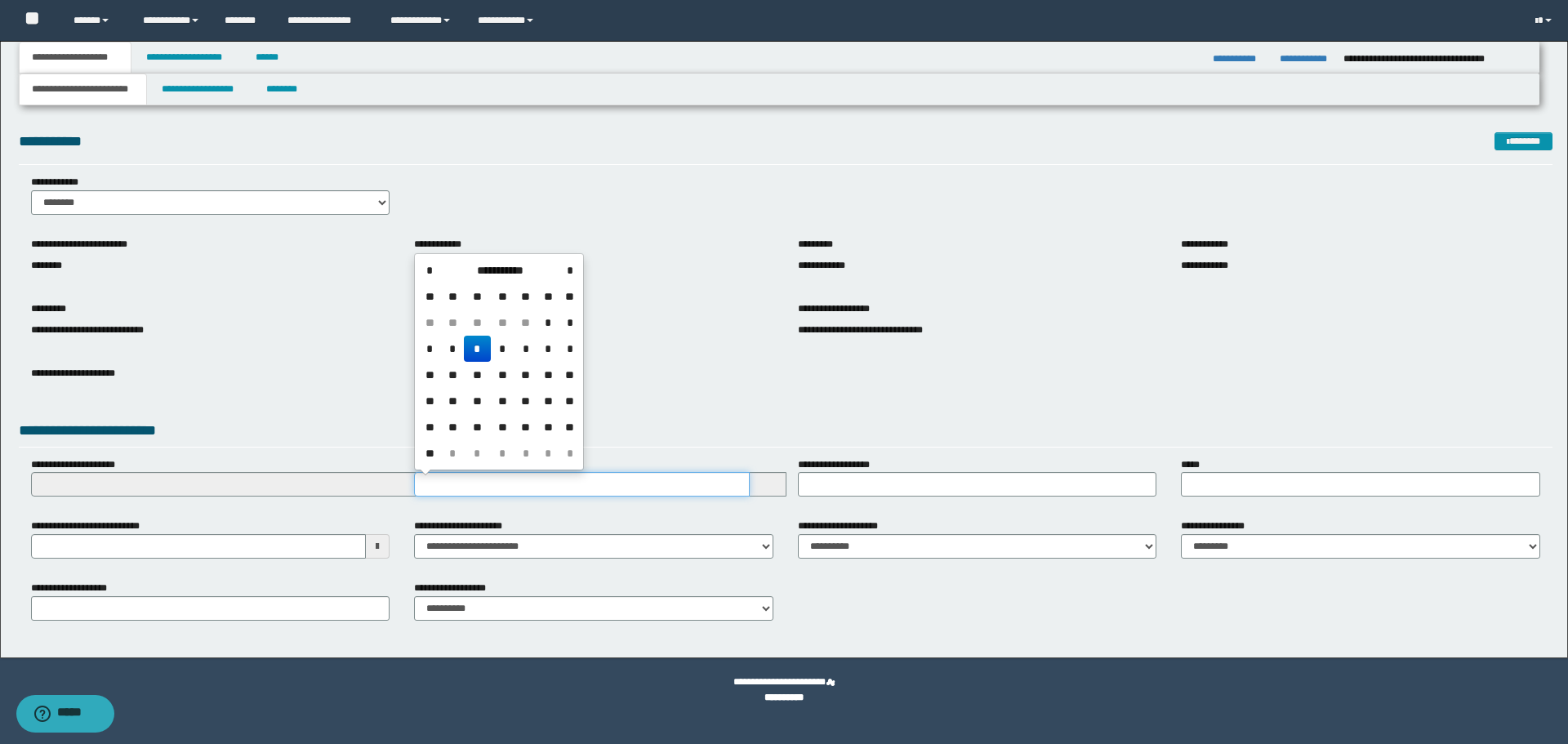 type on "**********" 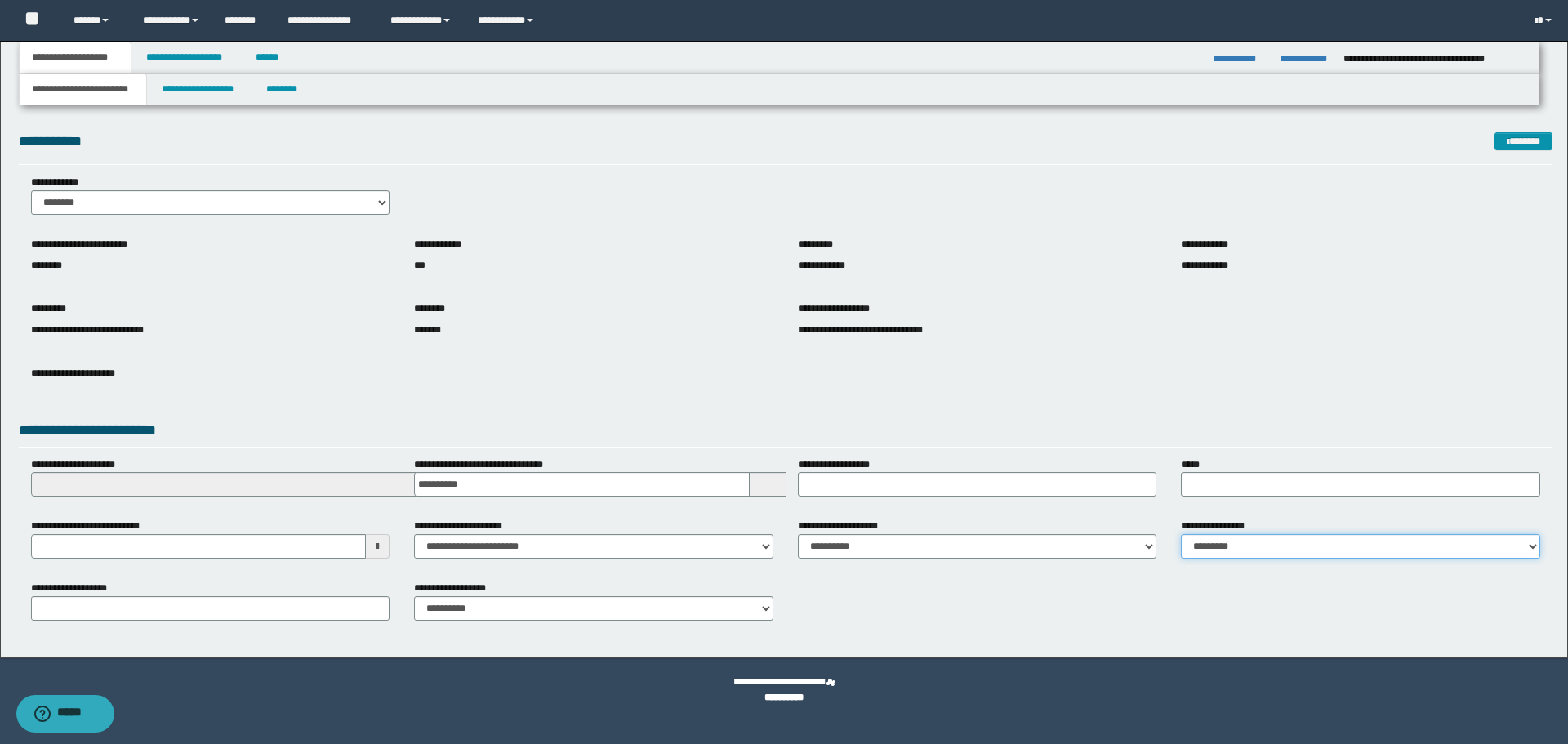 click on "**********" at bounding box center [1361, 546] 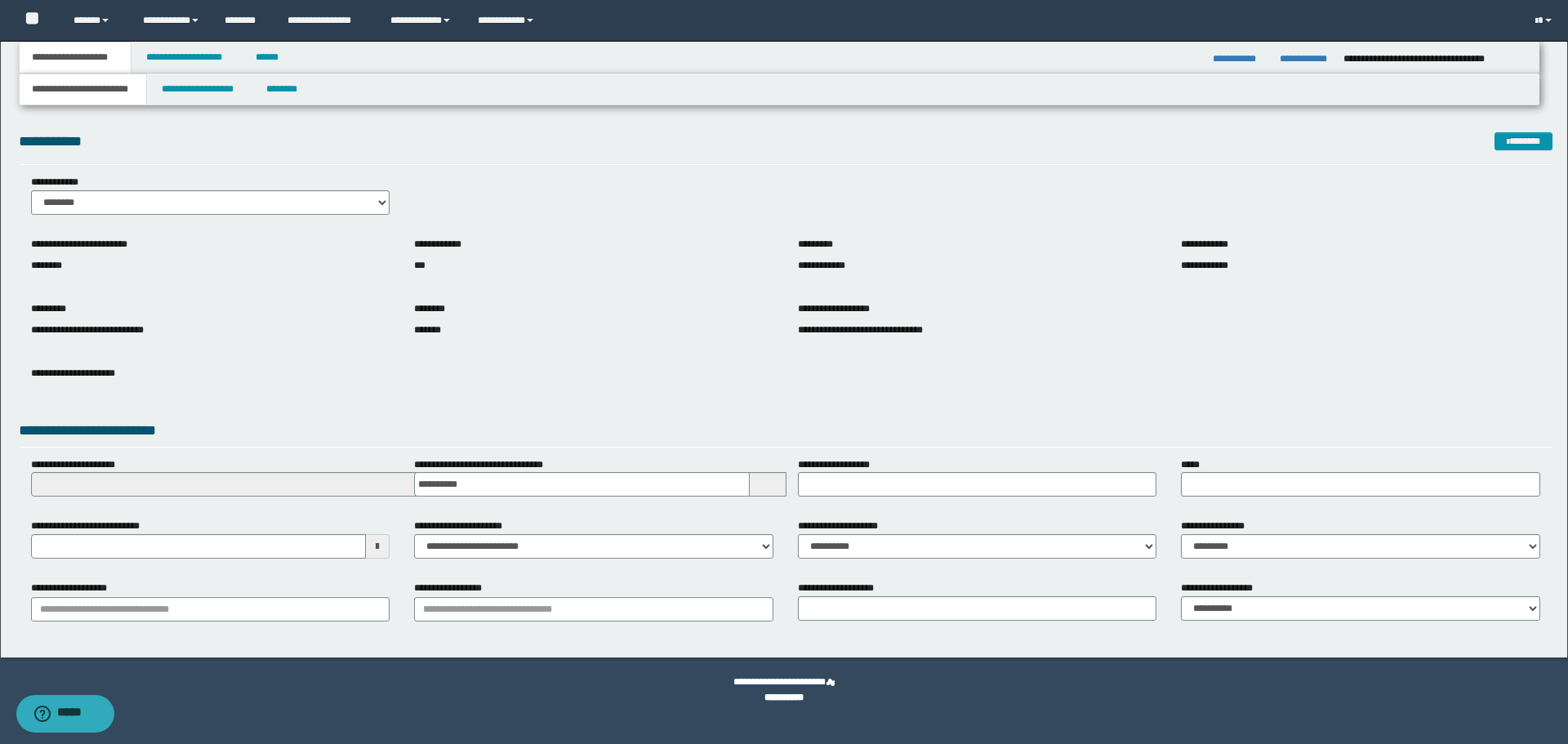 click on "**********" at bounding box center (594, 607) 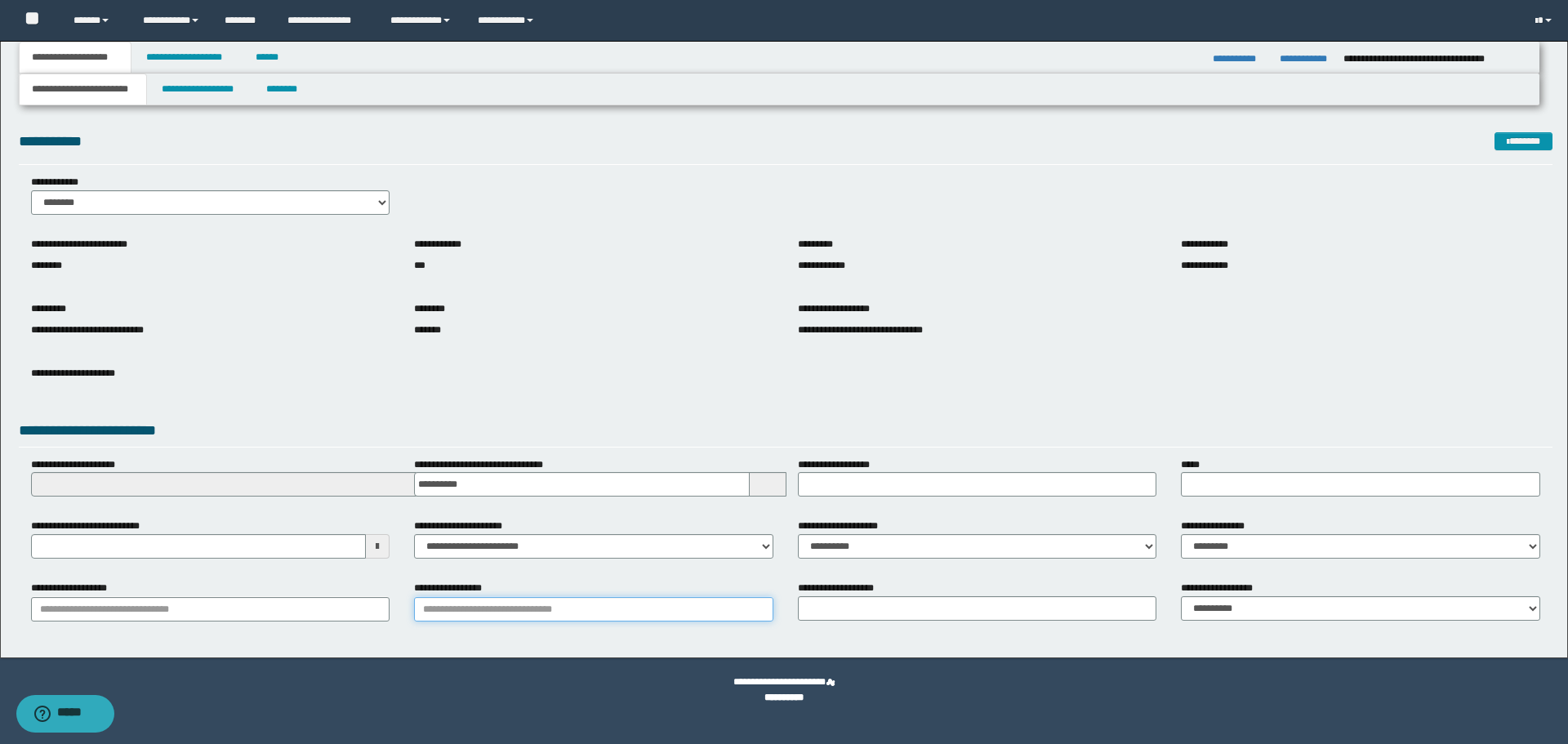 click on "**********" at bounding box center [594, 609] 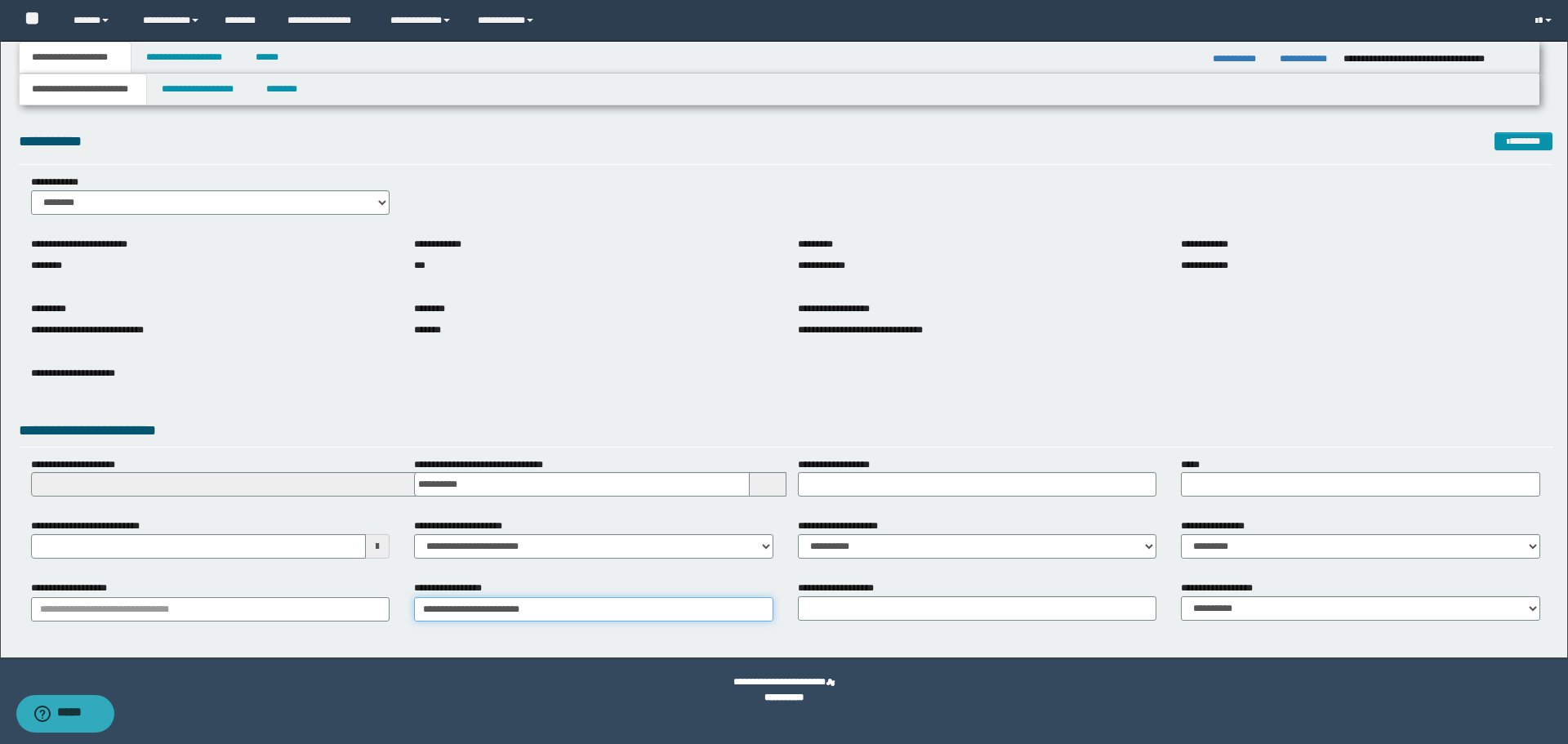 type on "**********" 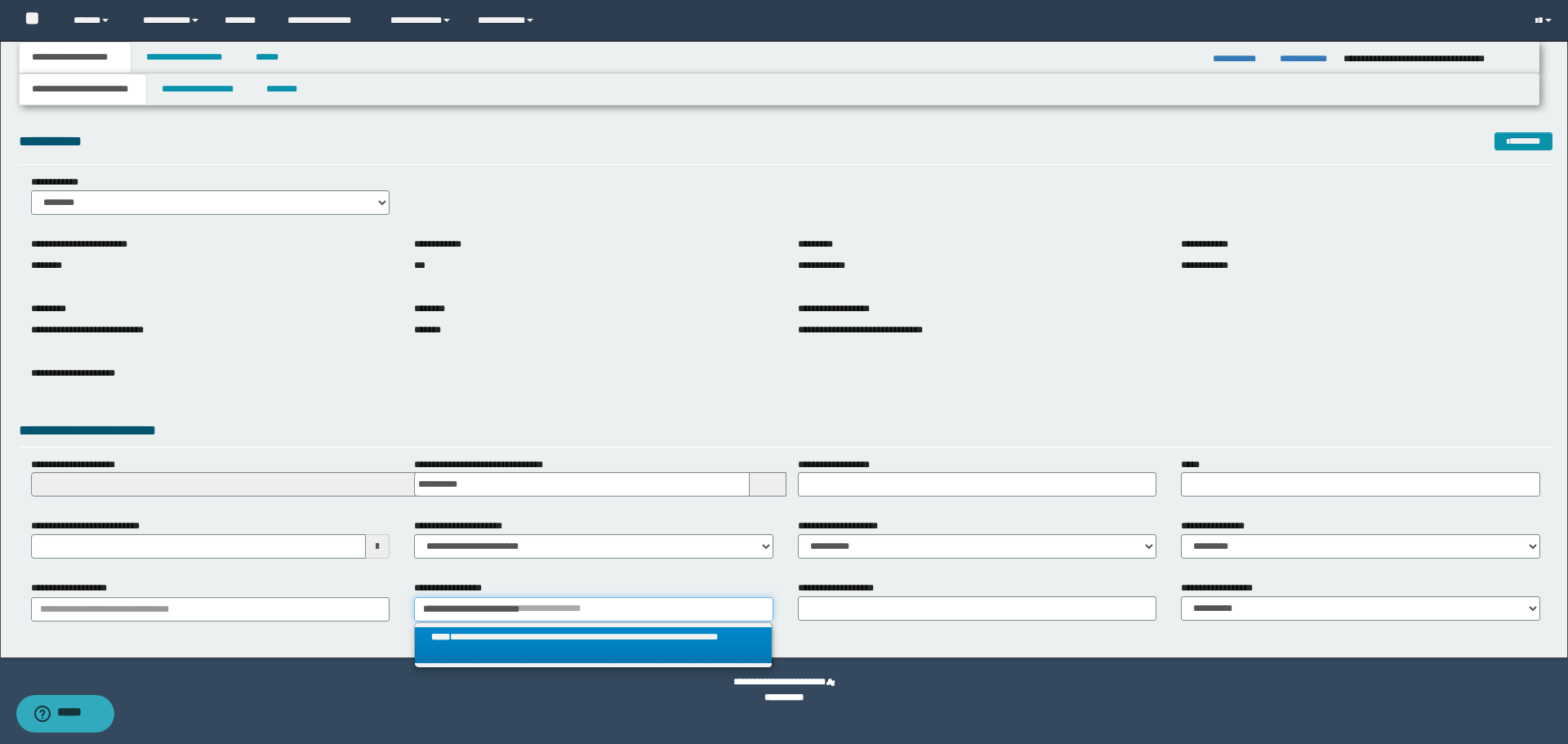 type on "**********" 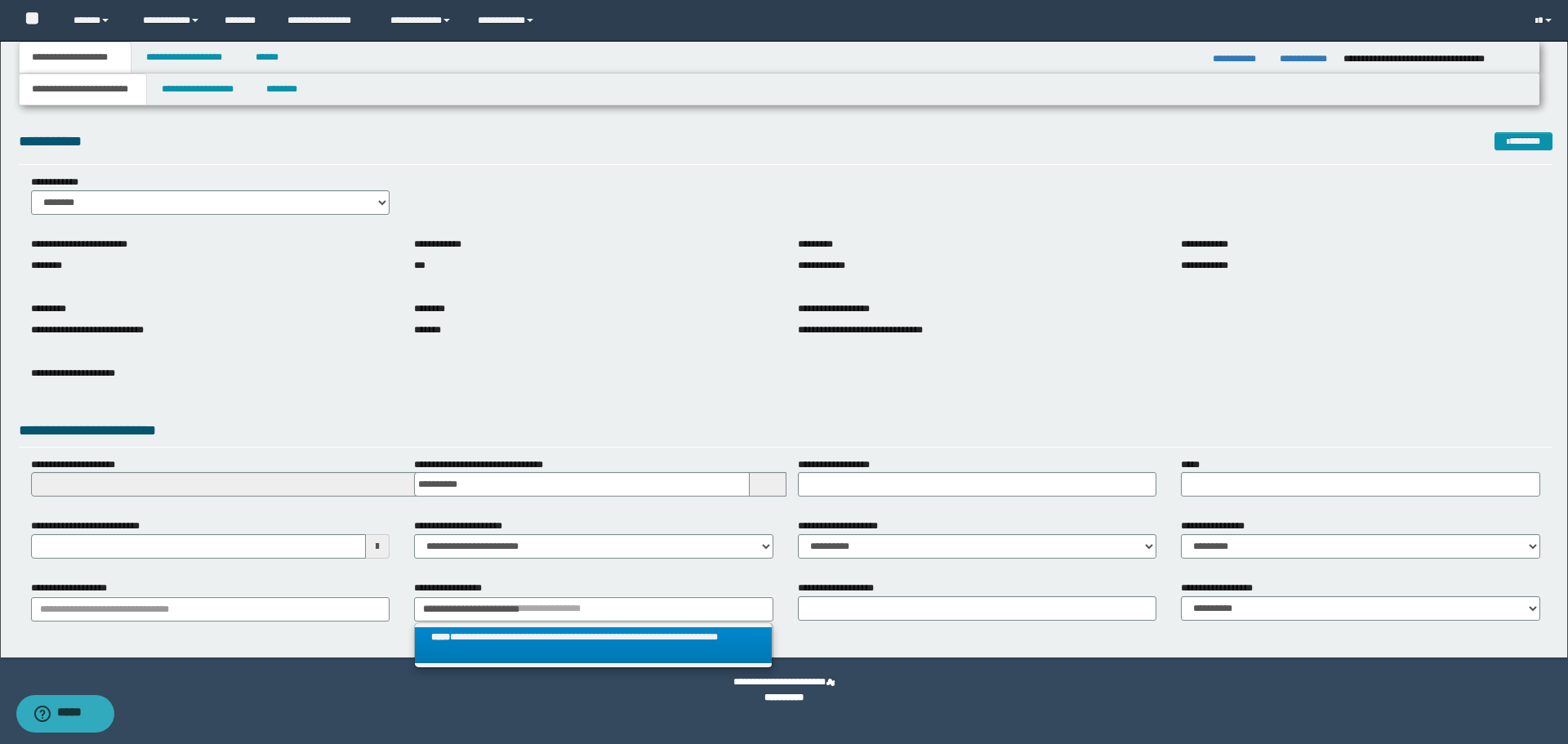 click on "**********" at bounding box center (593, 645) 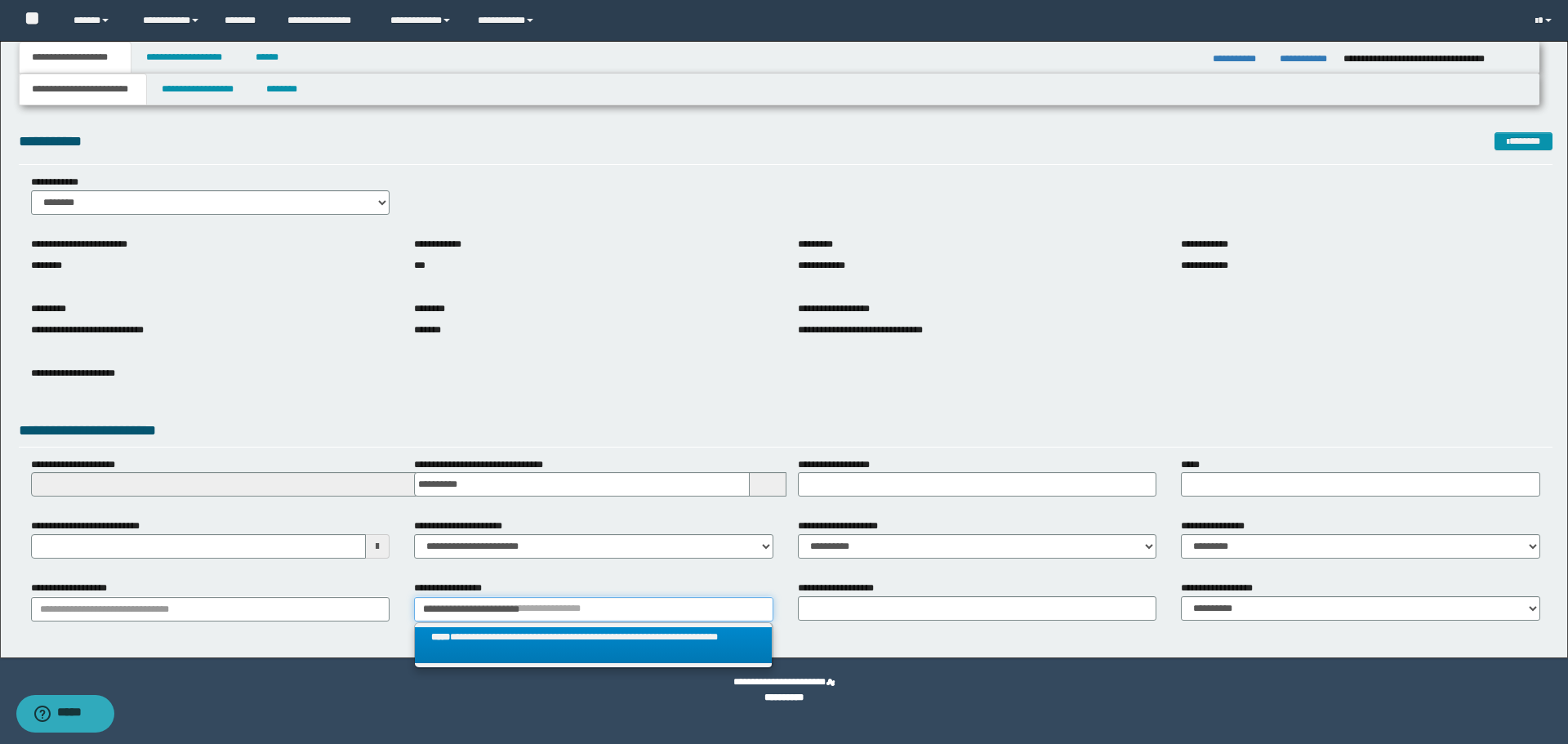type 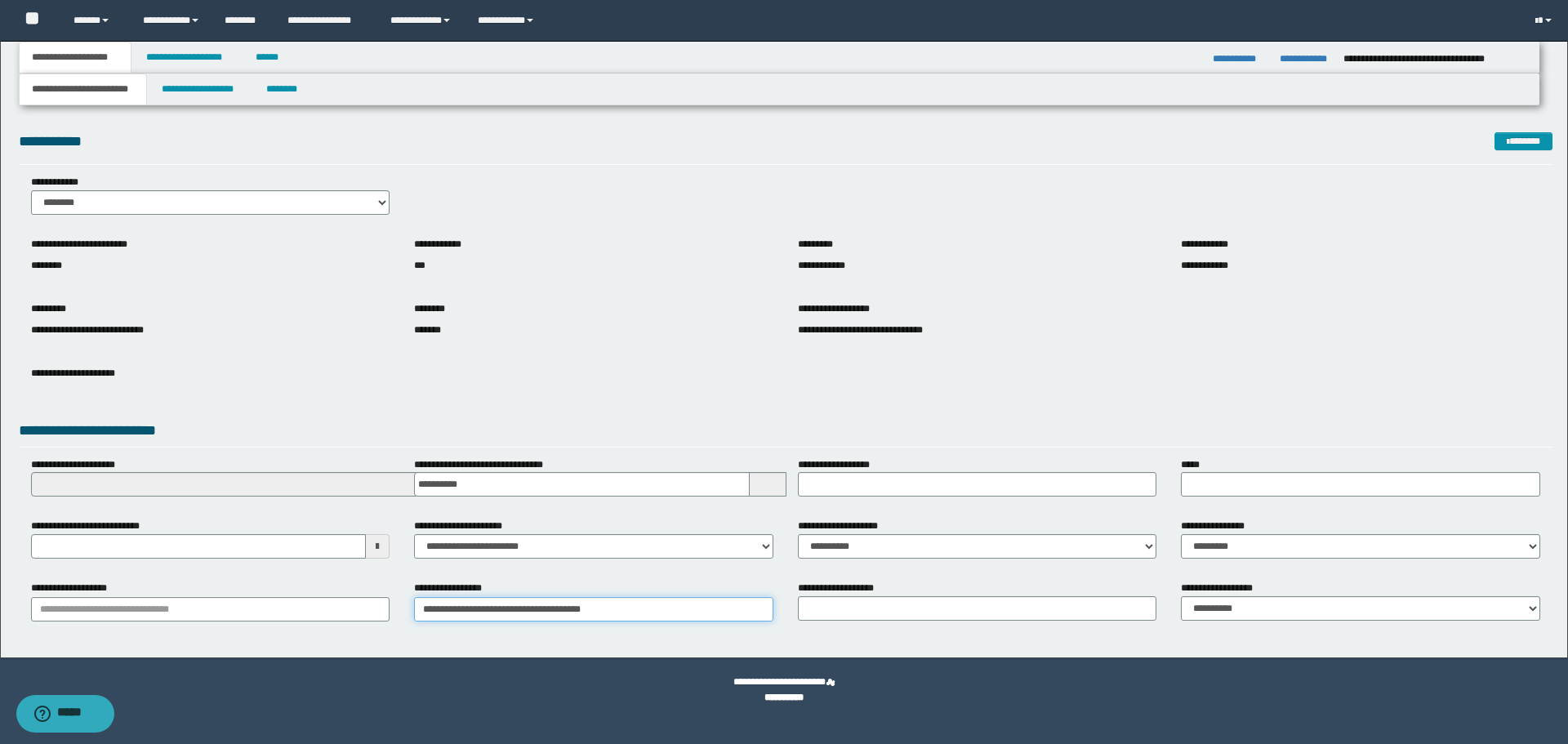type on "**********" 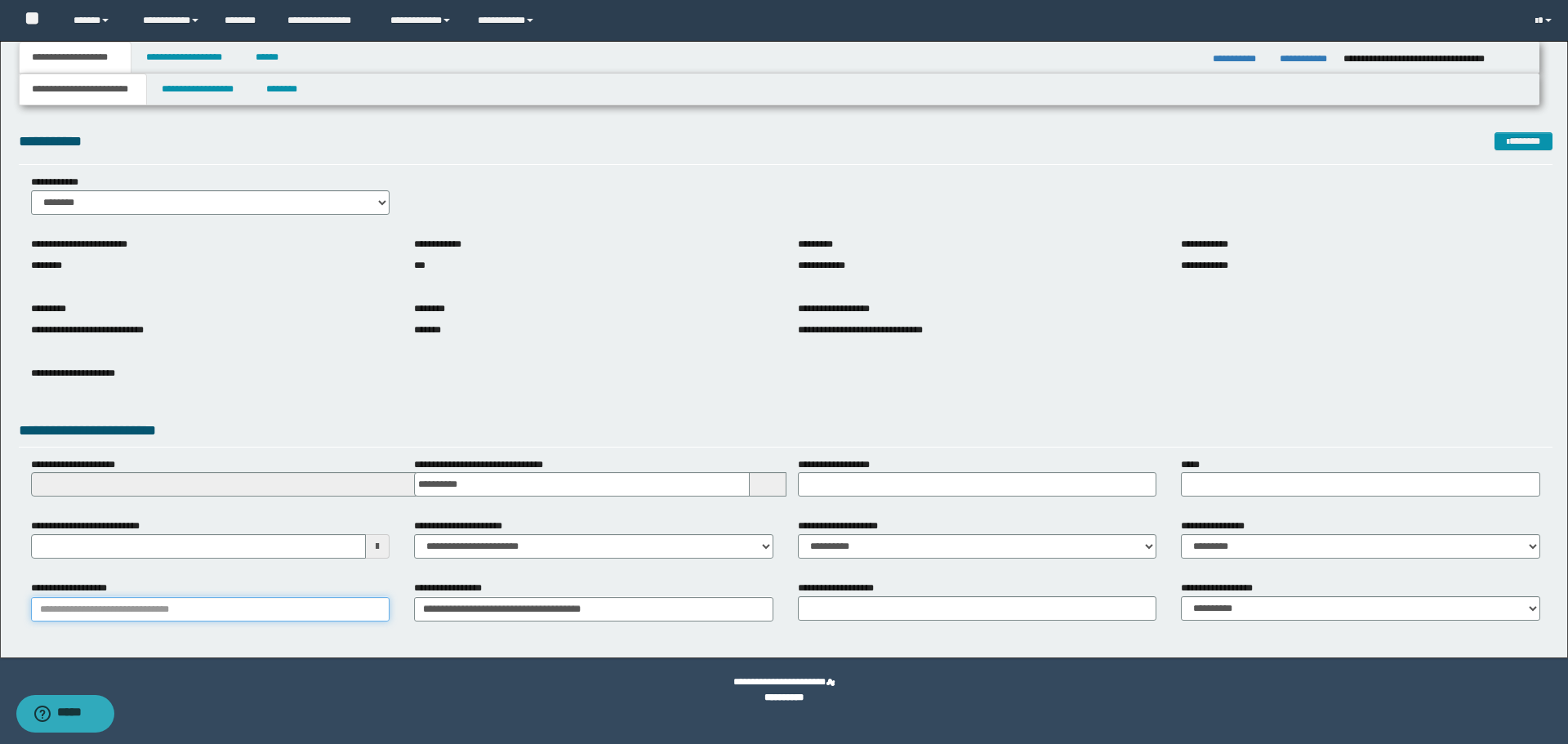 type 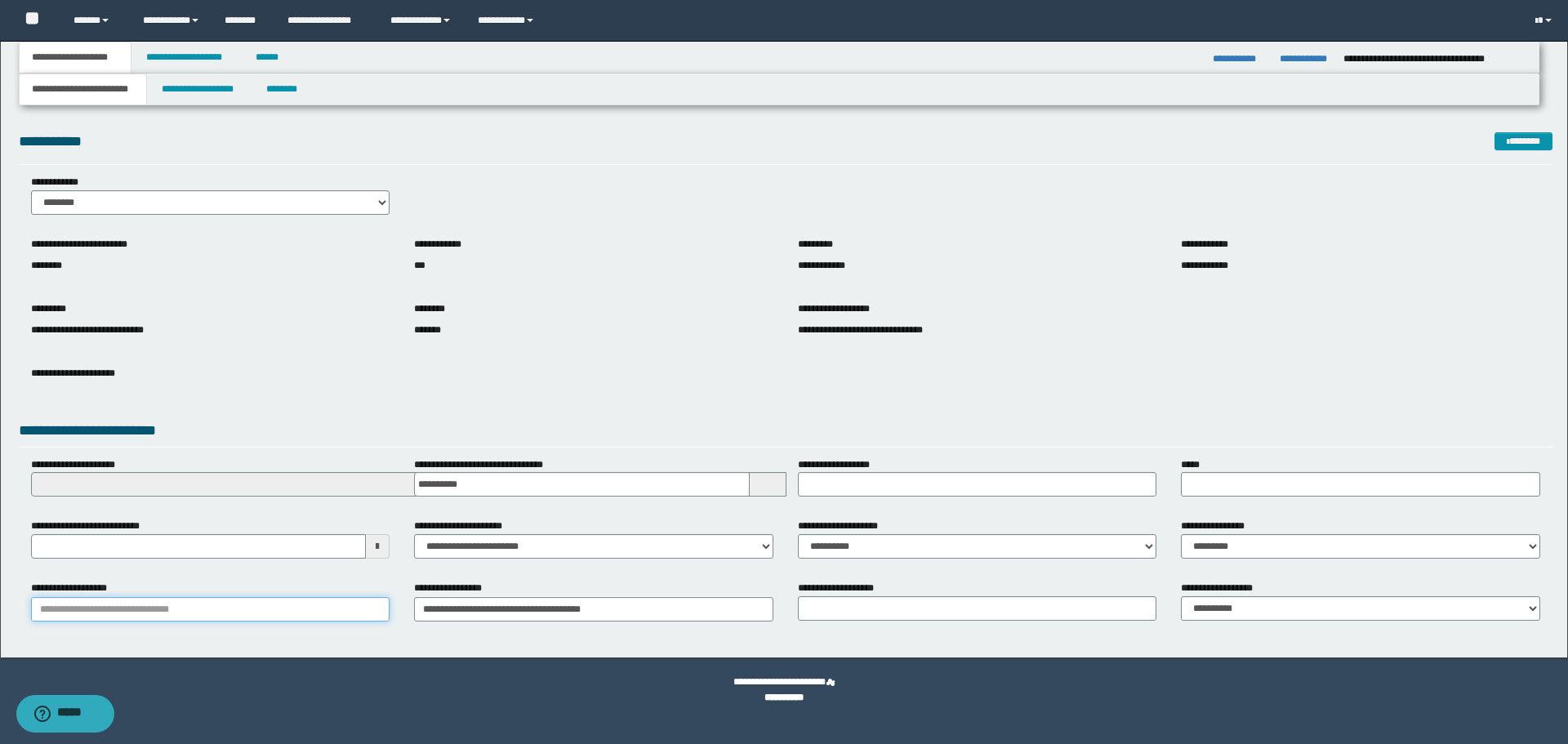click on "**********" at bounding box center (211, 609) 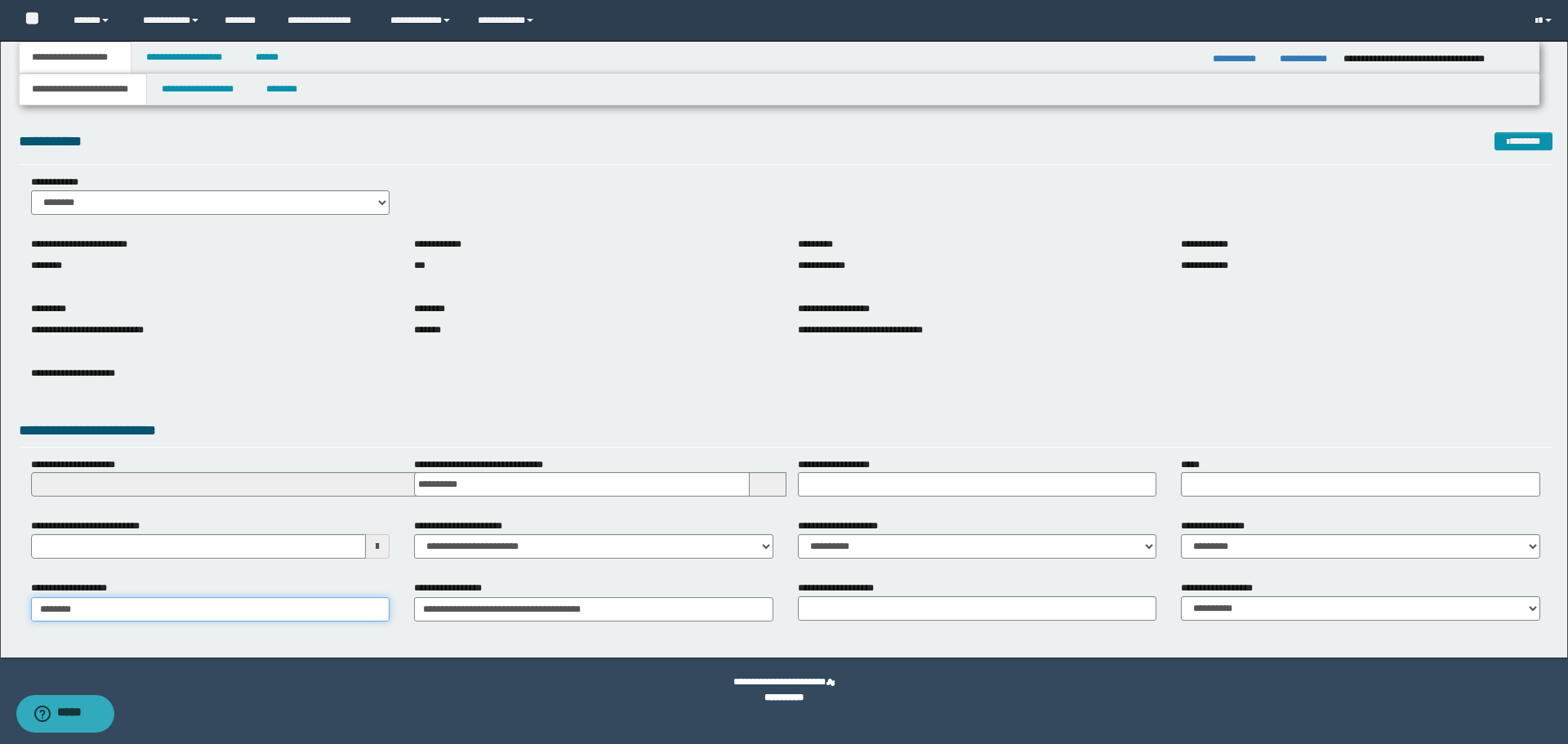 type on "********" 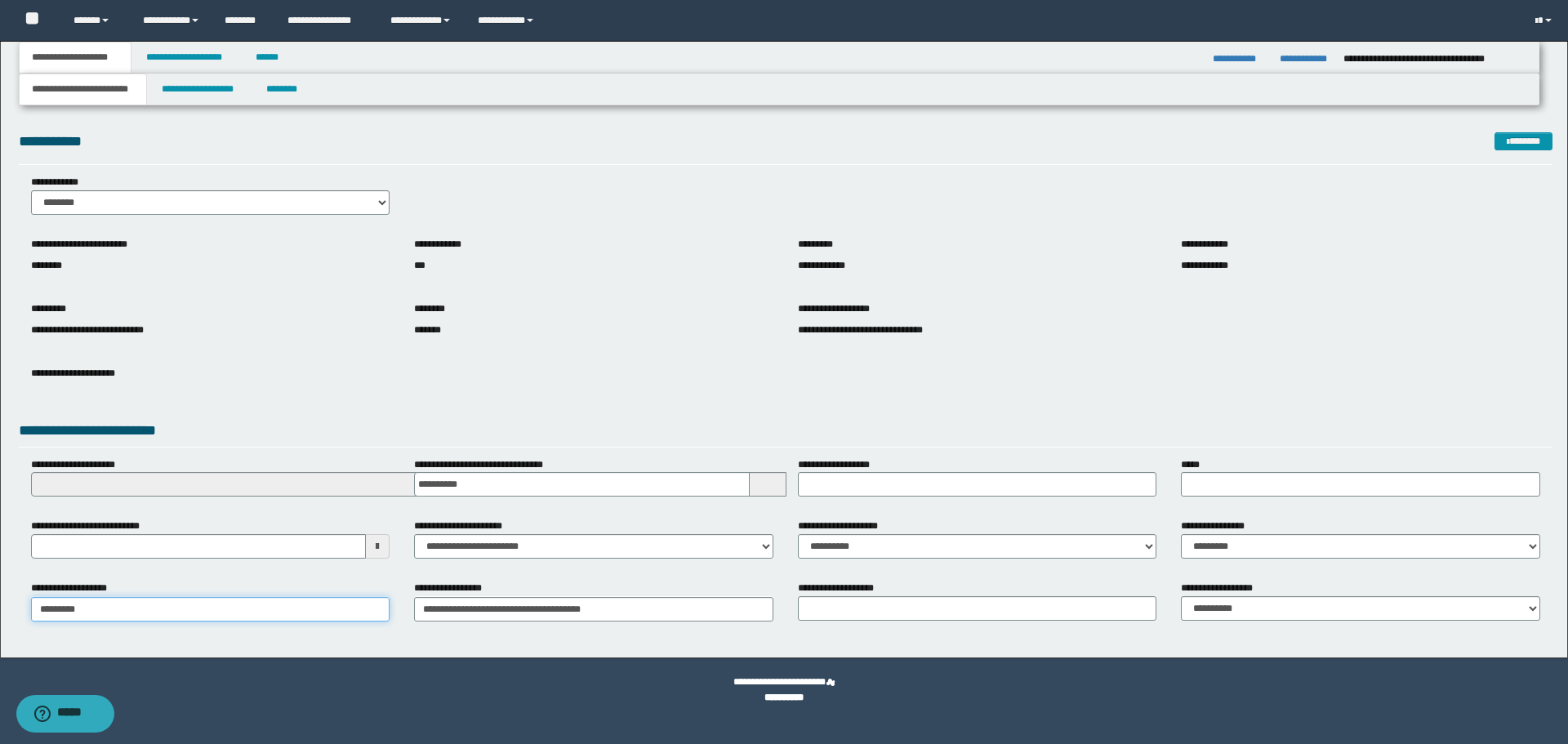 type on "********" 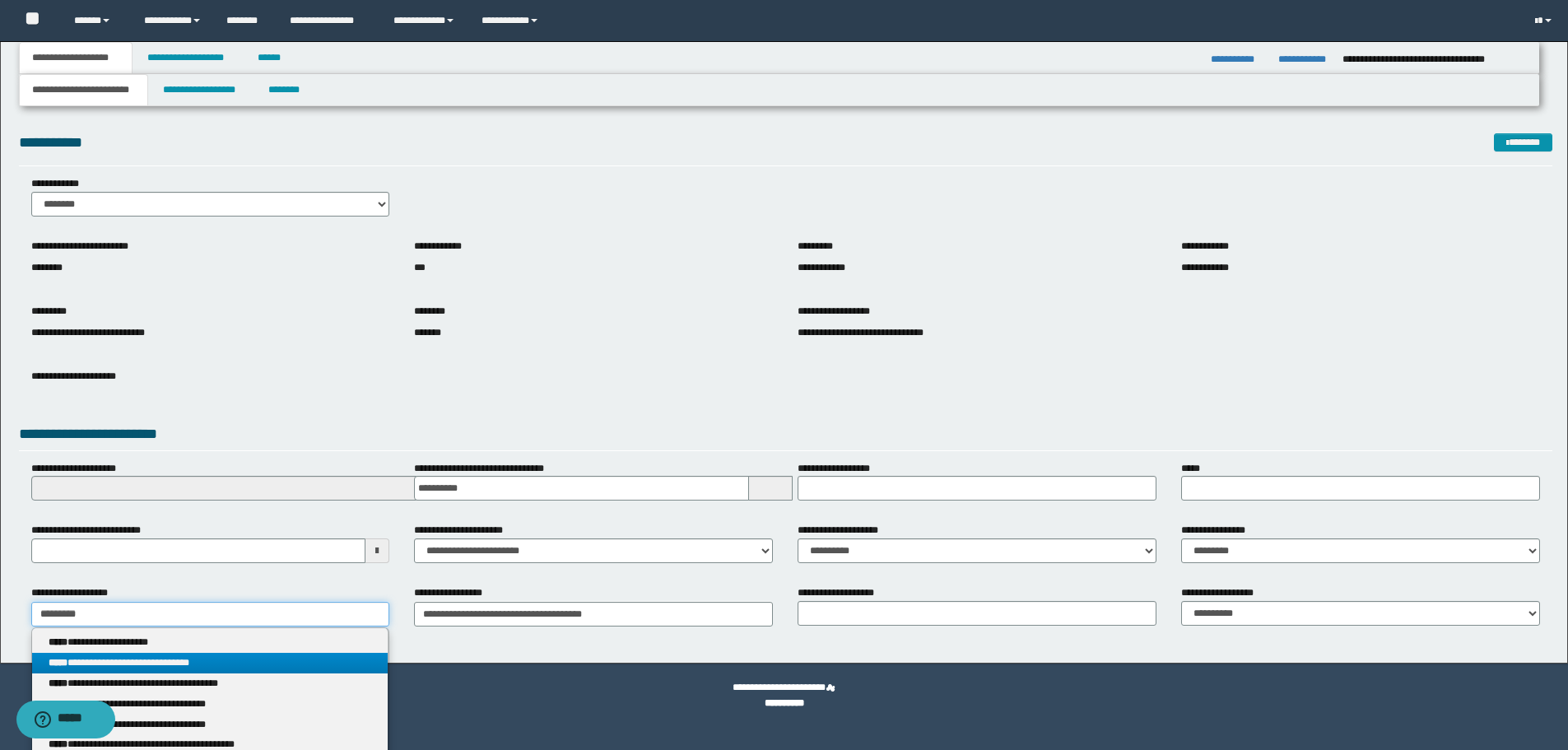 type on "********" 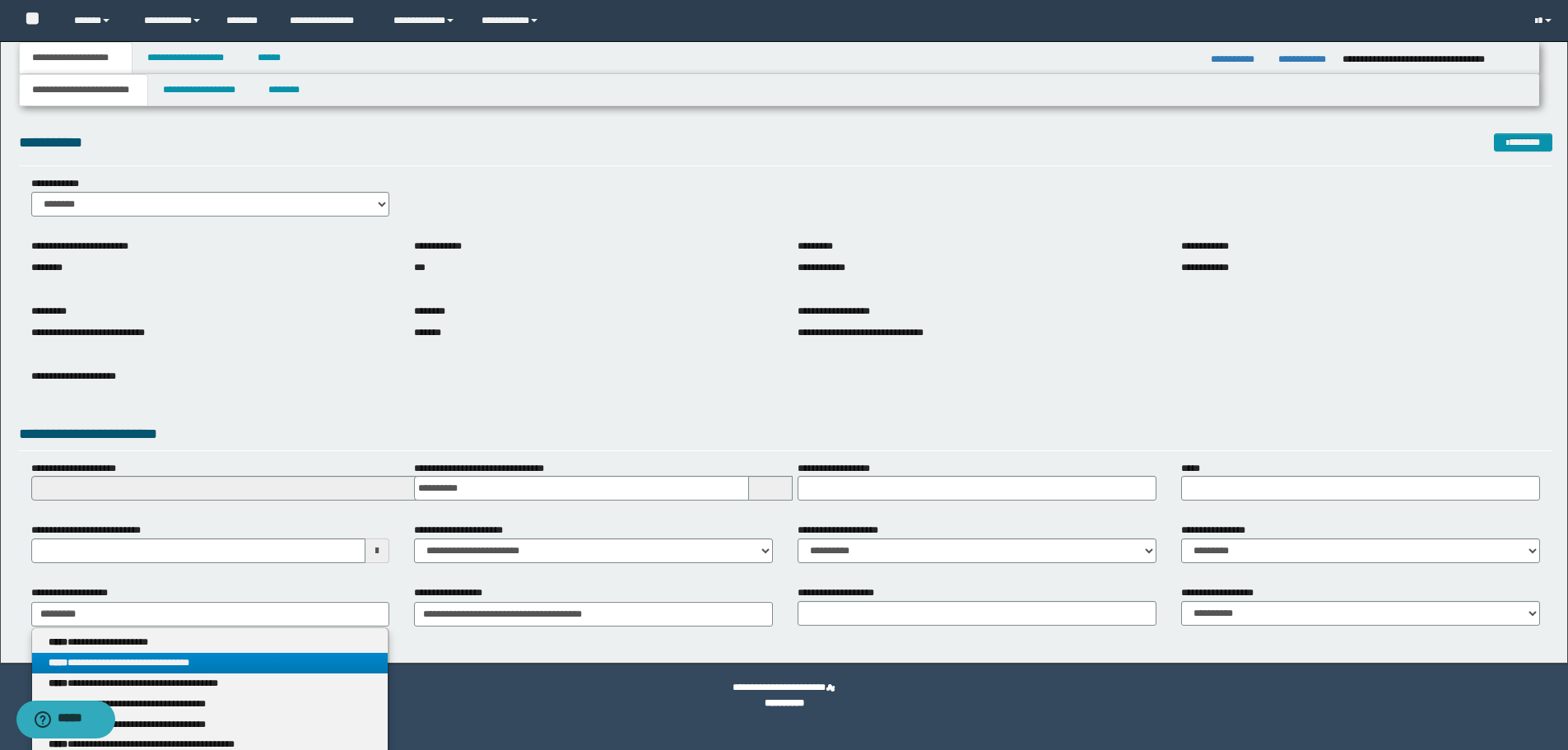 click on "**********" at bounding box center [210, 663] 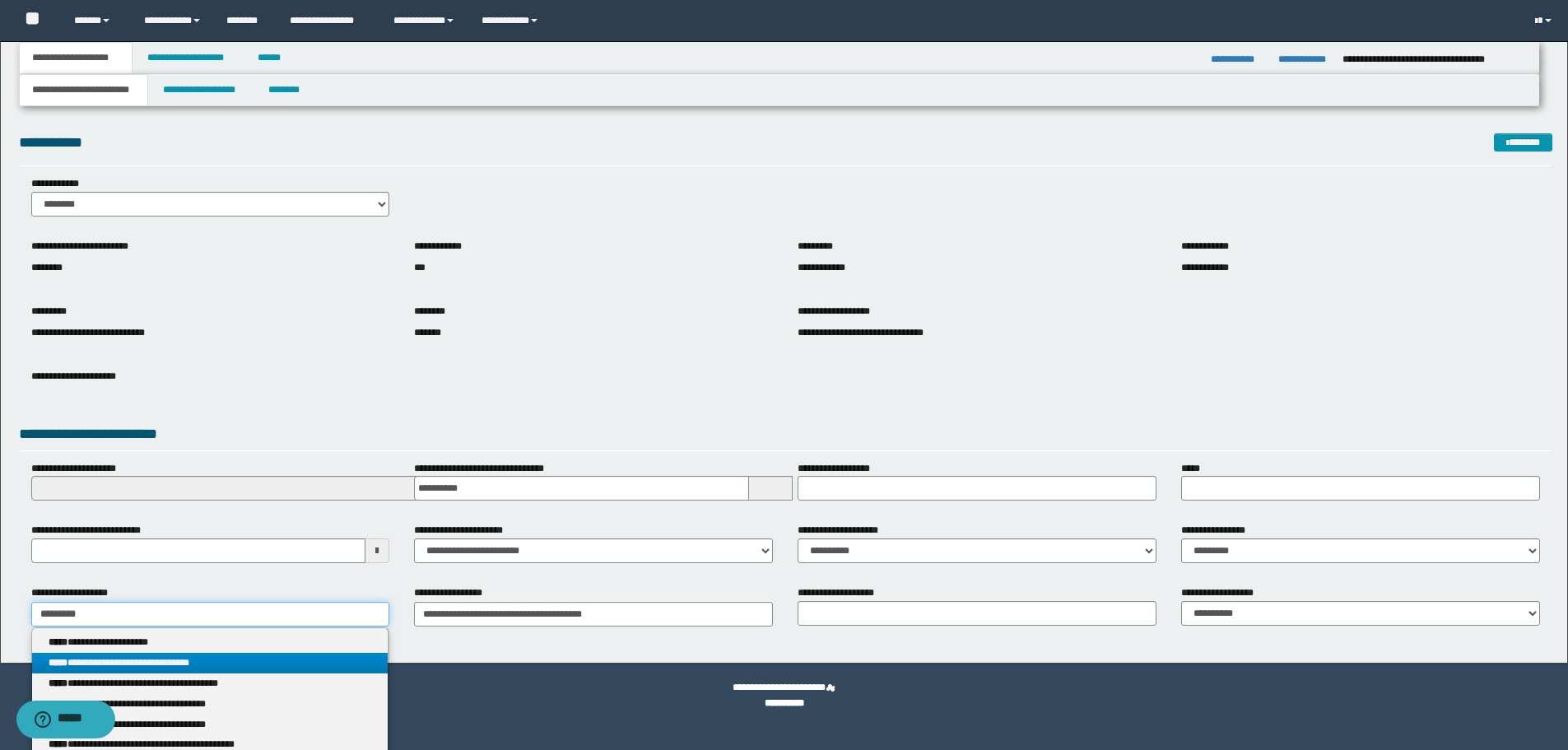 type 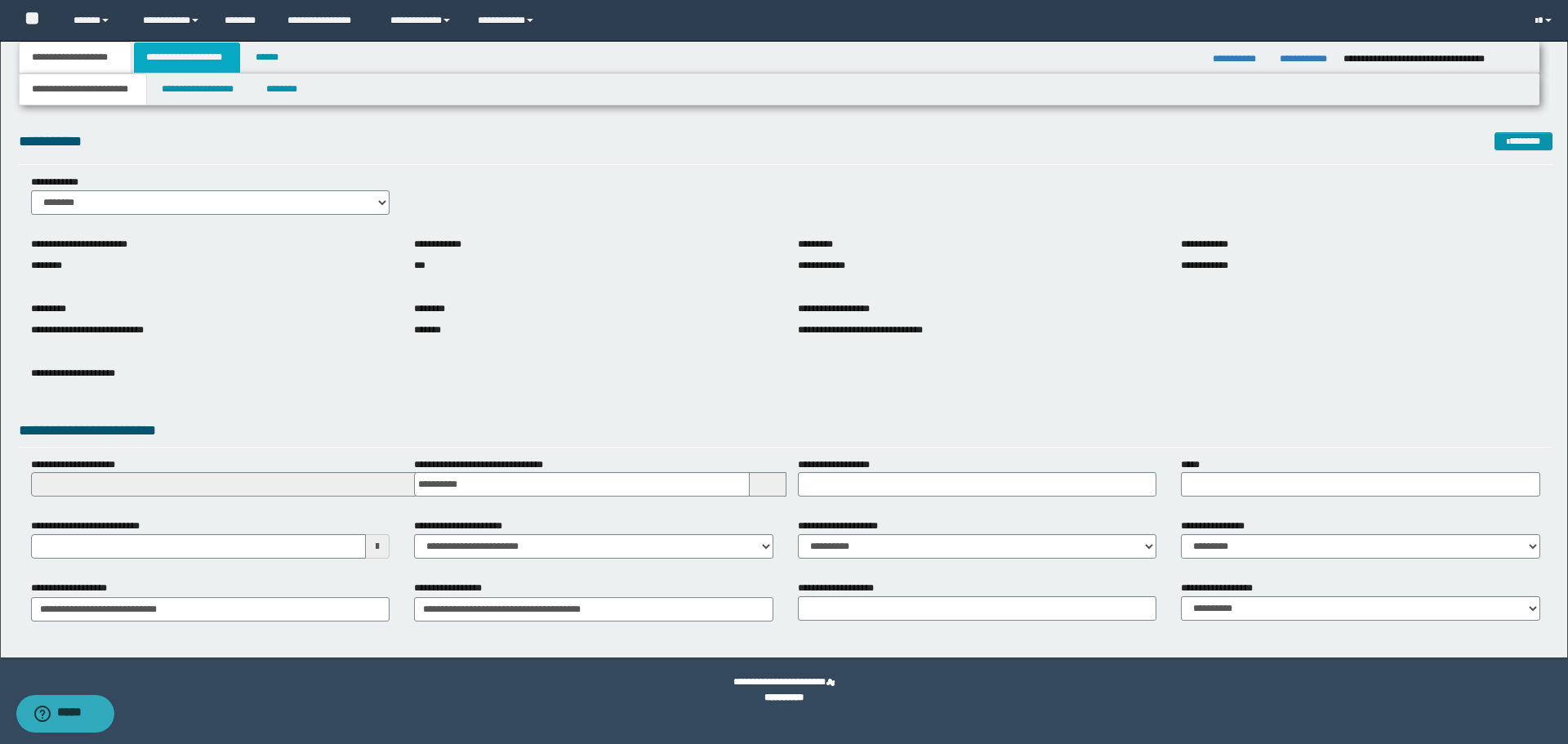 click on "**********" at bounding box center (187, 57) 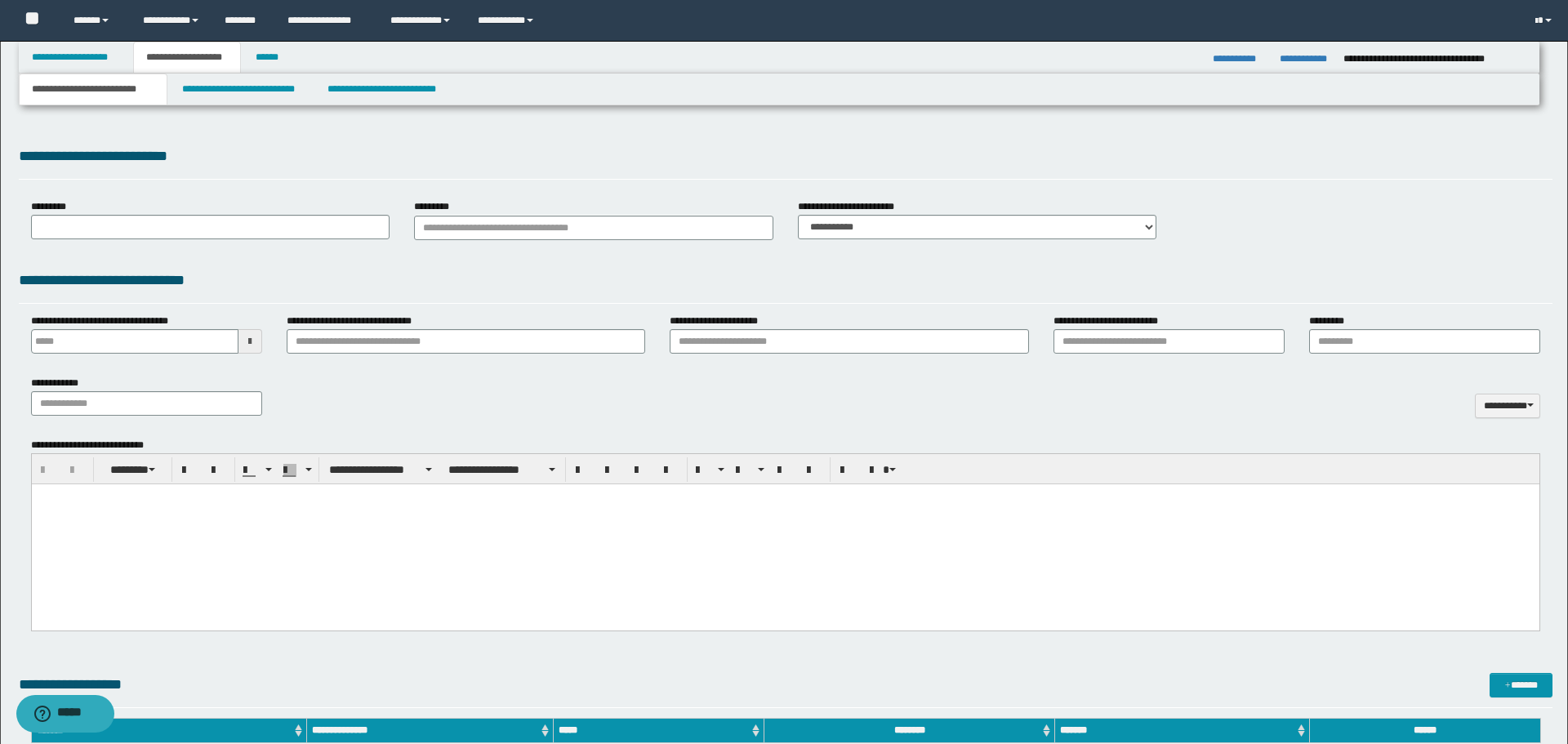 type 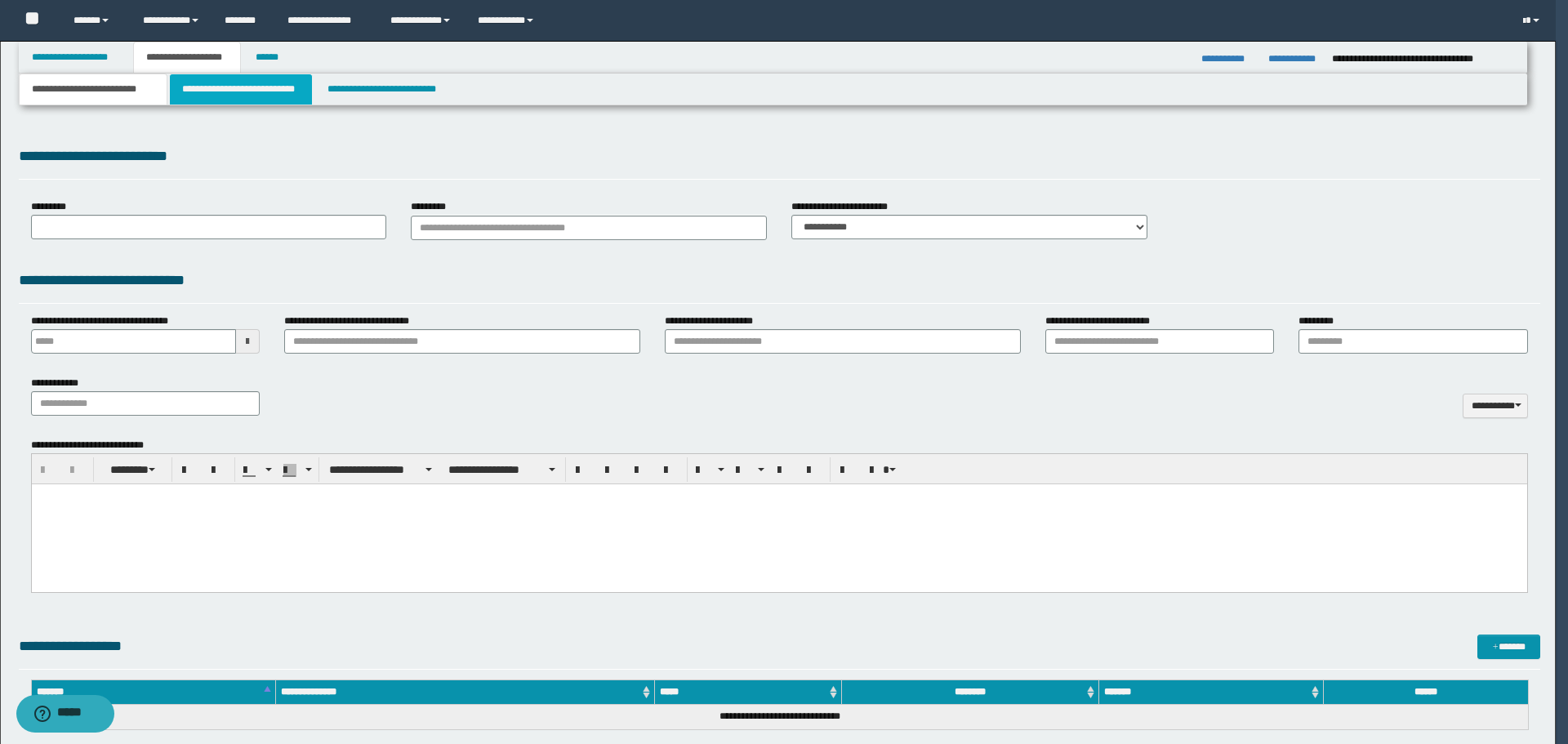select on "*" 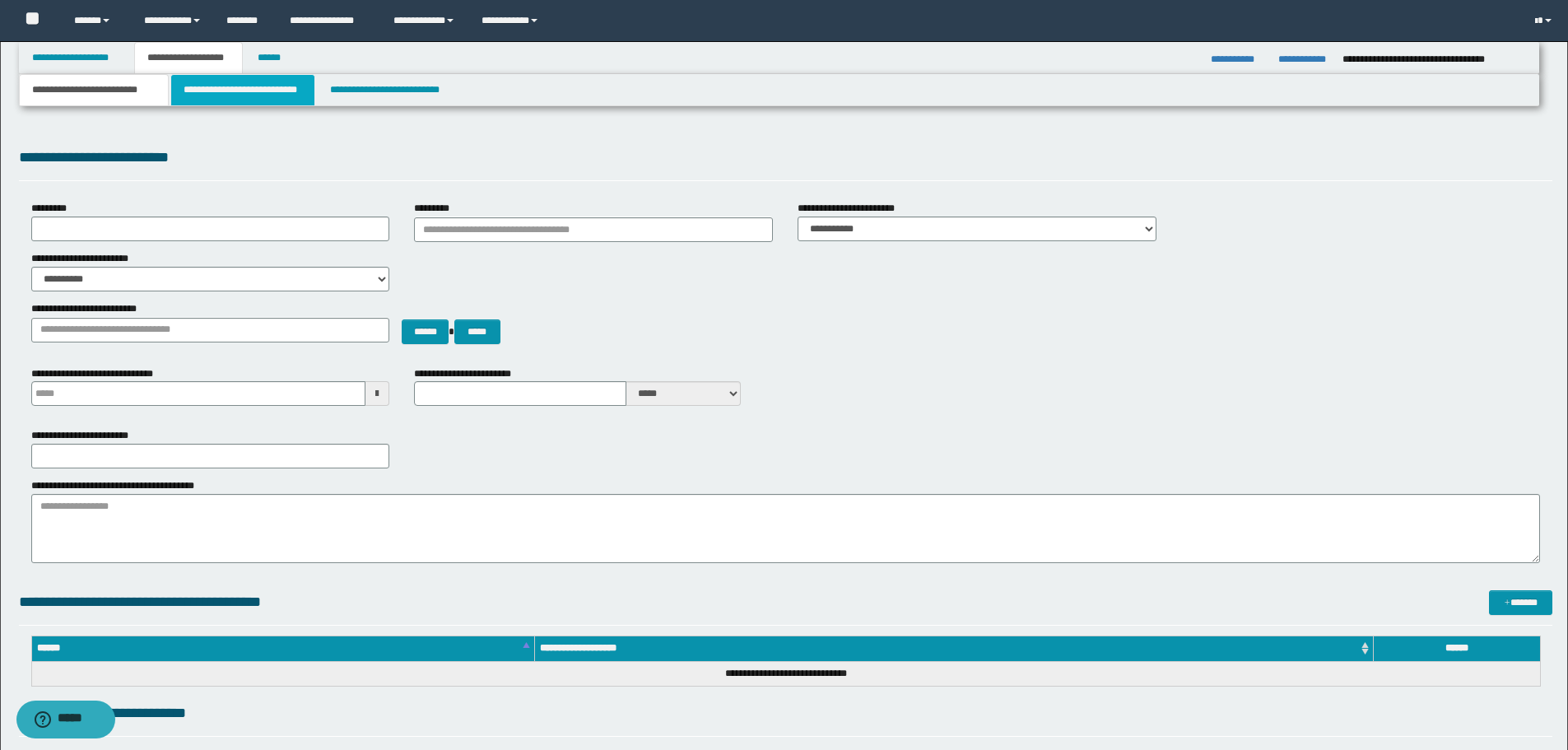click on "**********" at bounding box center (243, 90) 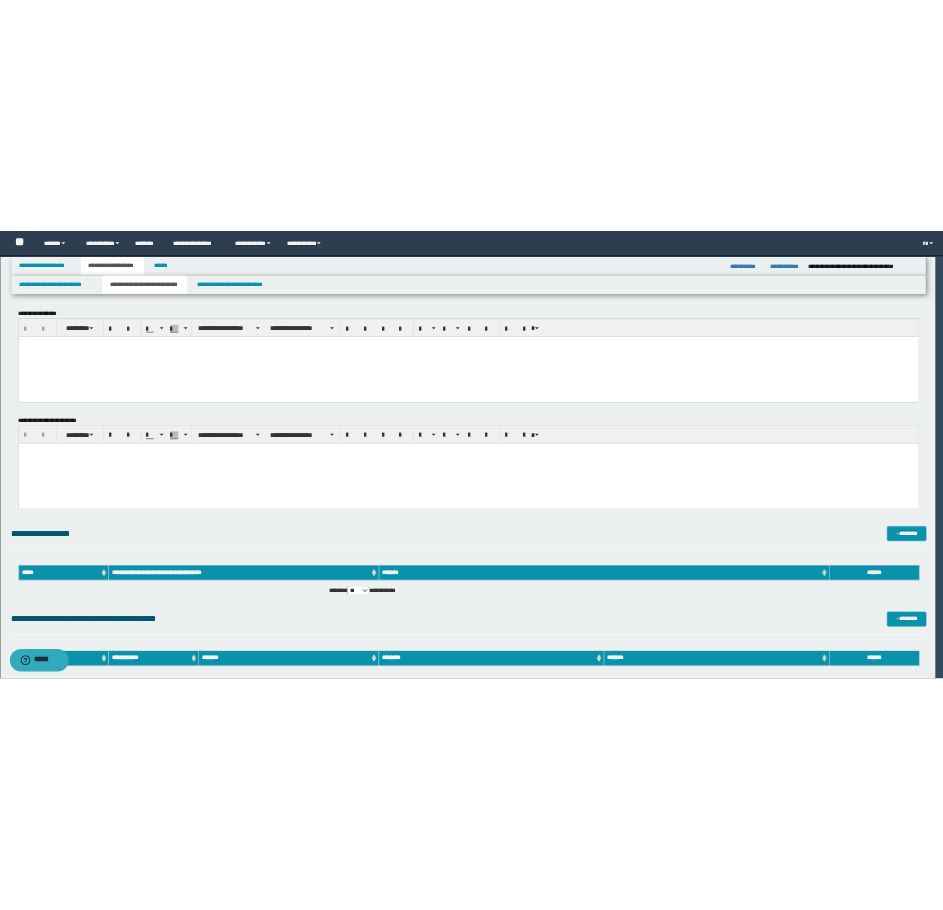 scroll, scrollTop: 0, scrollLeft: 0, axis: both 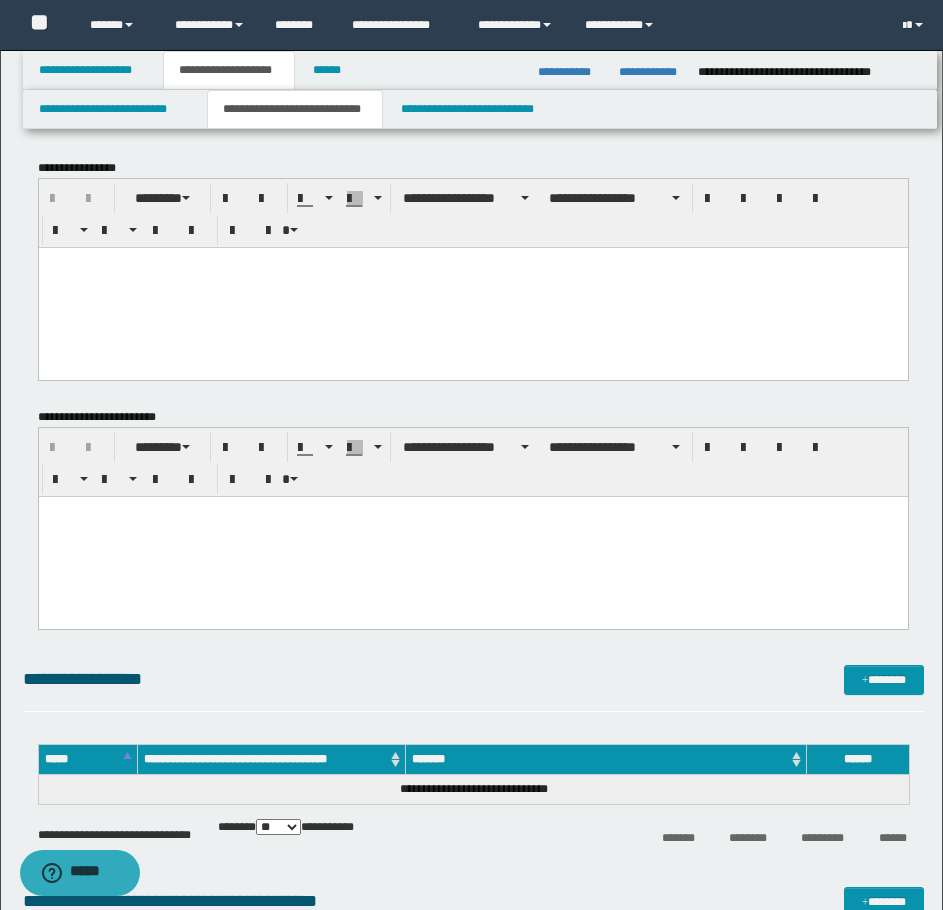 click at bounding box center (472, 287) 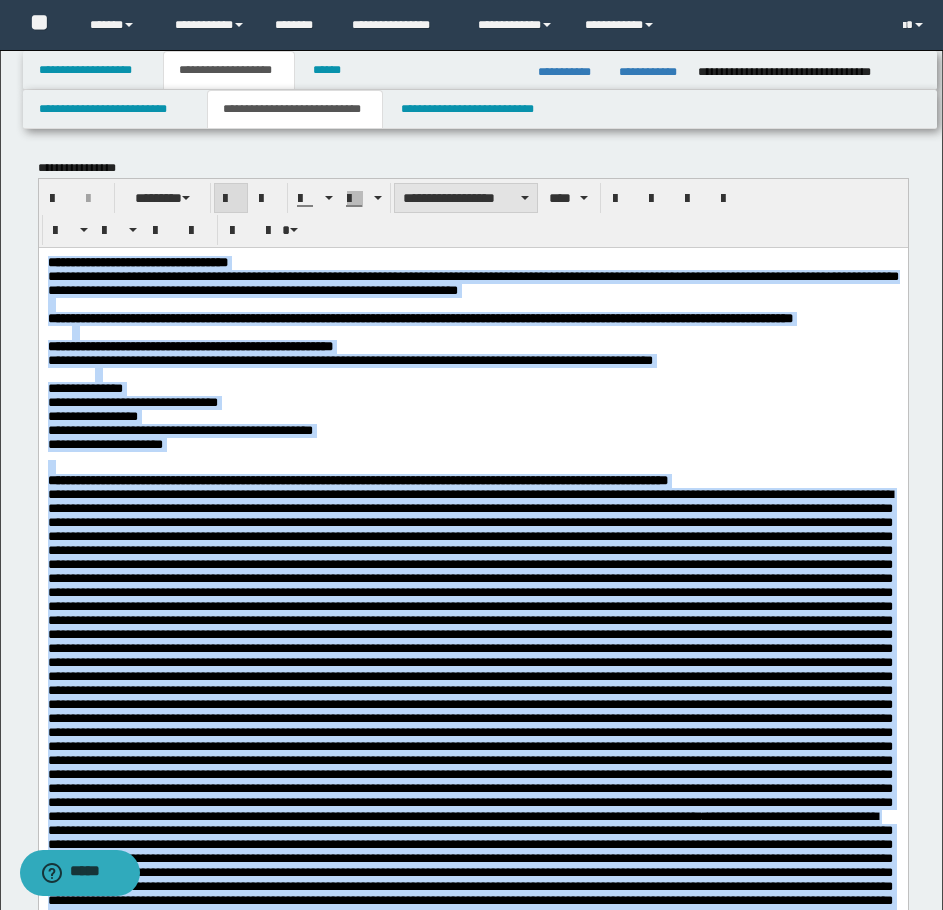 click on "**********" at bounding box center [466, 198] 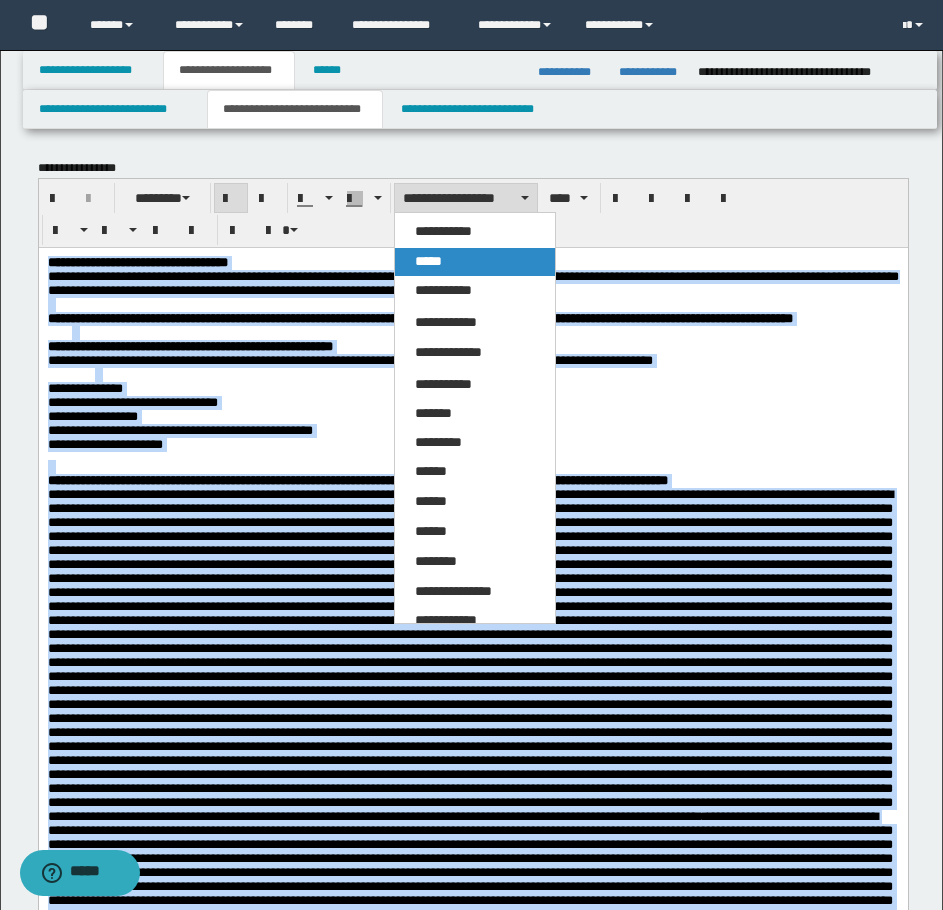 click on "*****" at bounding box center (428, 261) 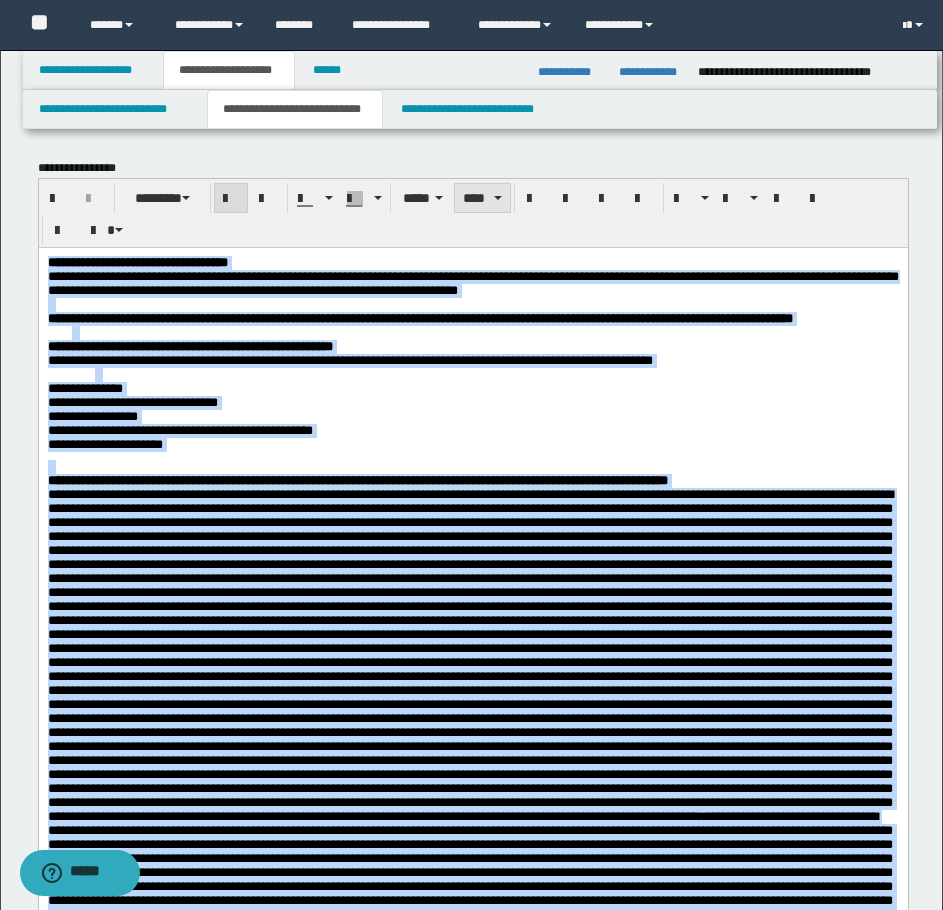 click on "****" at bounding box center [482, 198] 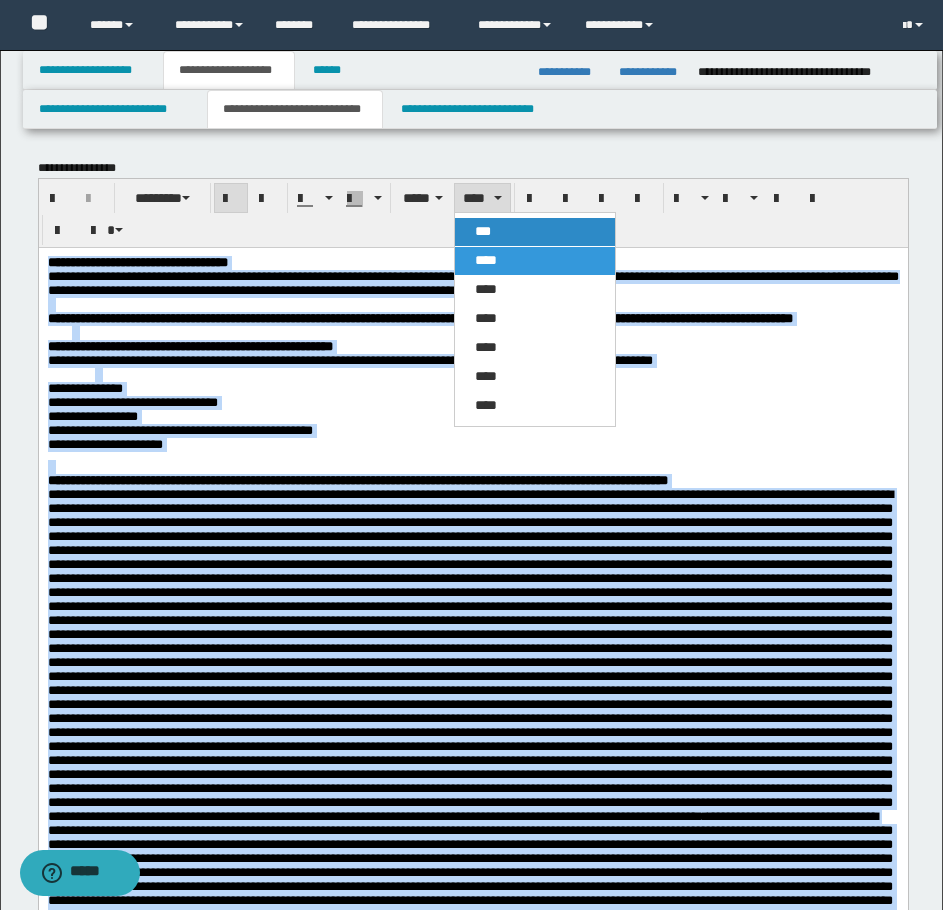 click on "***" at bounding box center (535, 232) 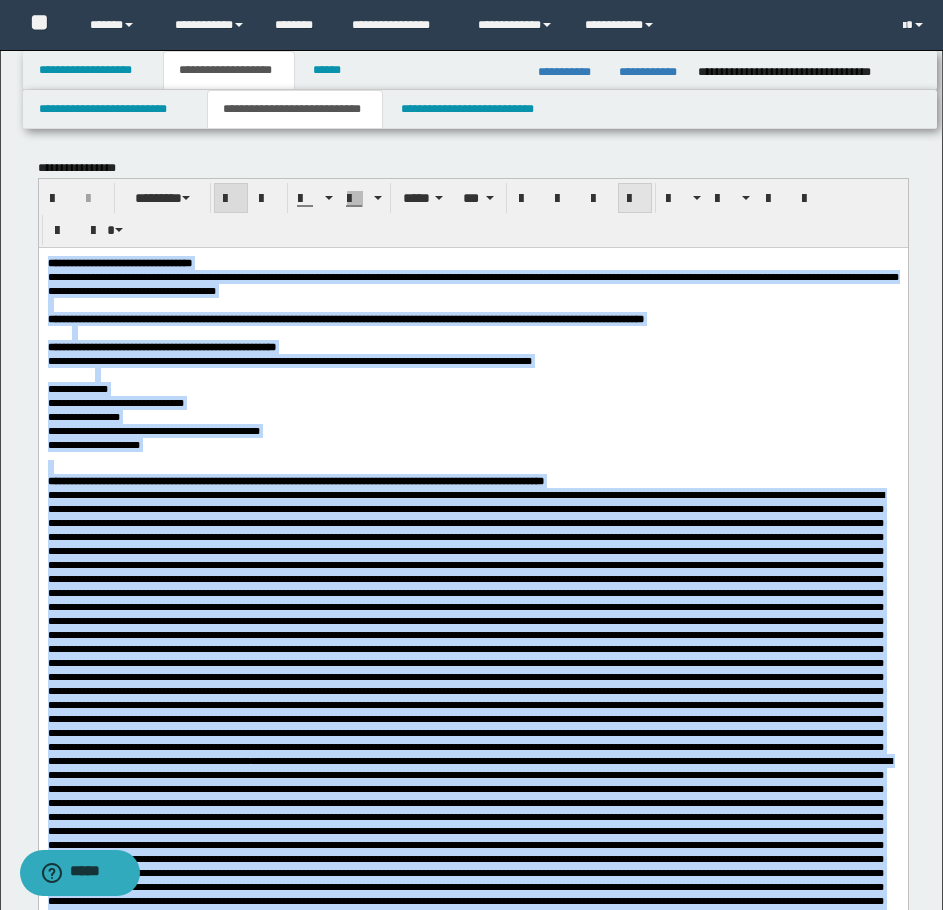 click at bounding box center (635, 199) 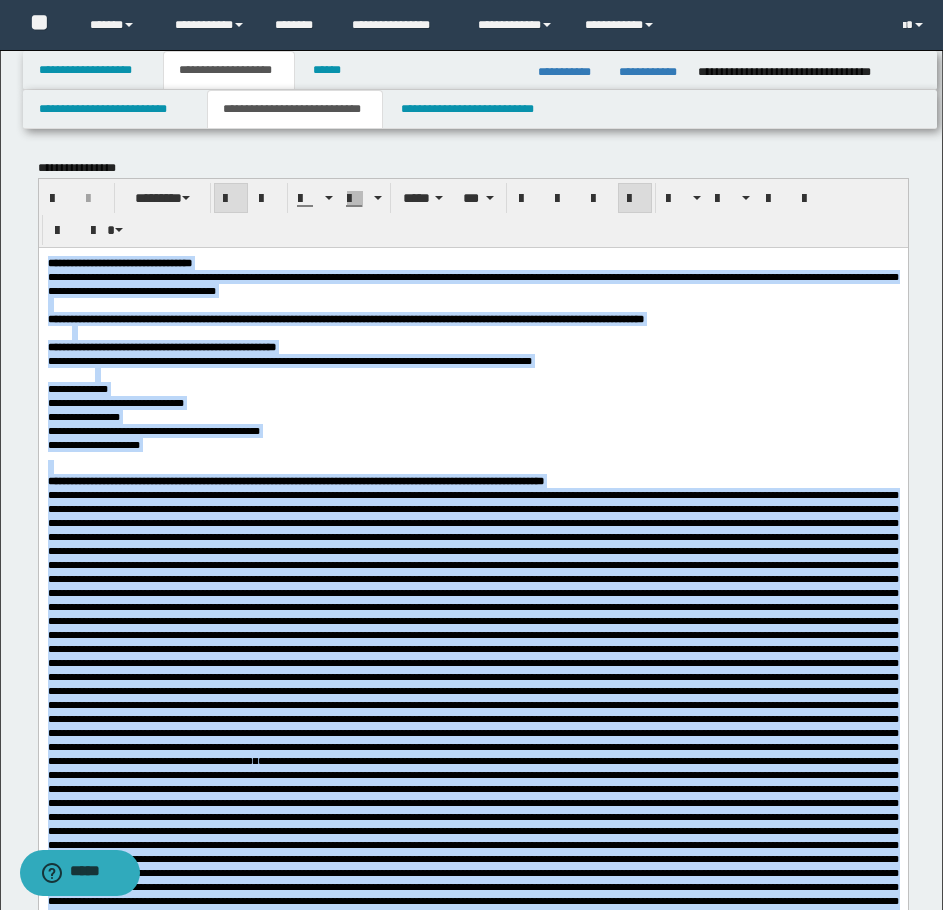 click on "**********" at bounding box center (472, 801) 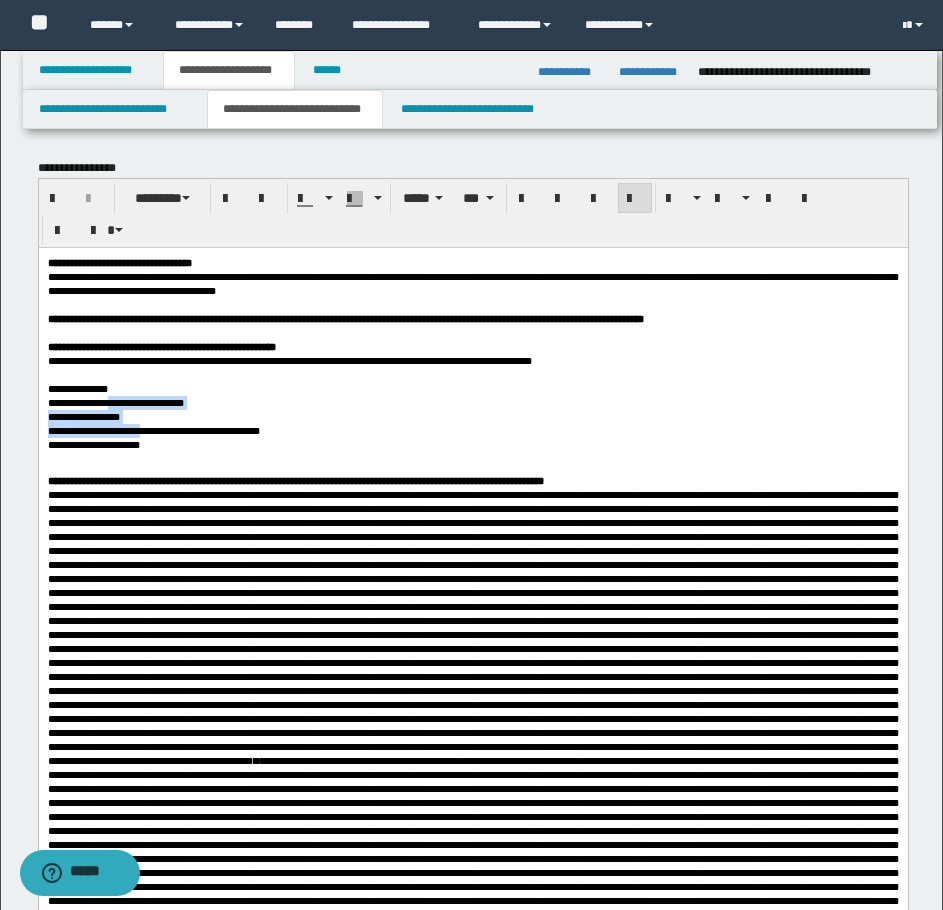 drag, startPoint x: 152, startPoint y: 455, endPoint x: 120, endPoint y: 423, distance: 45.254833 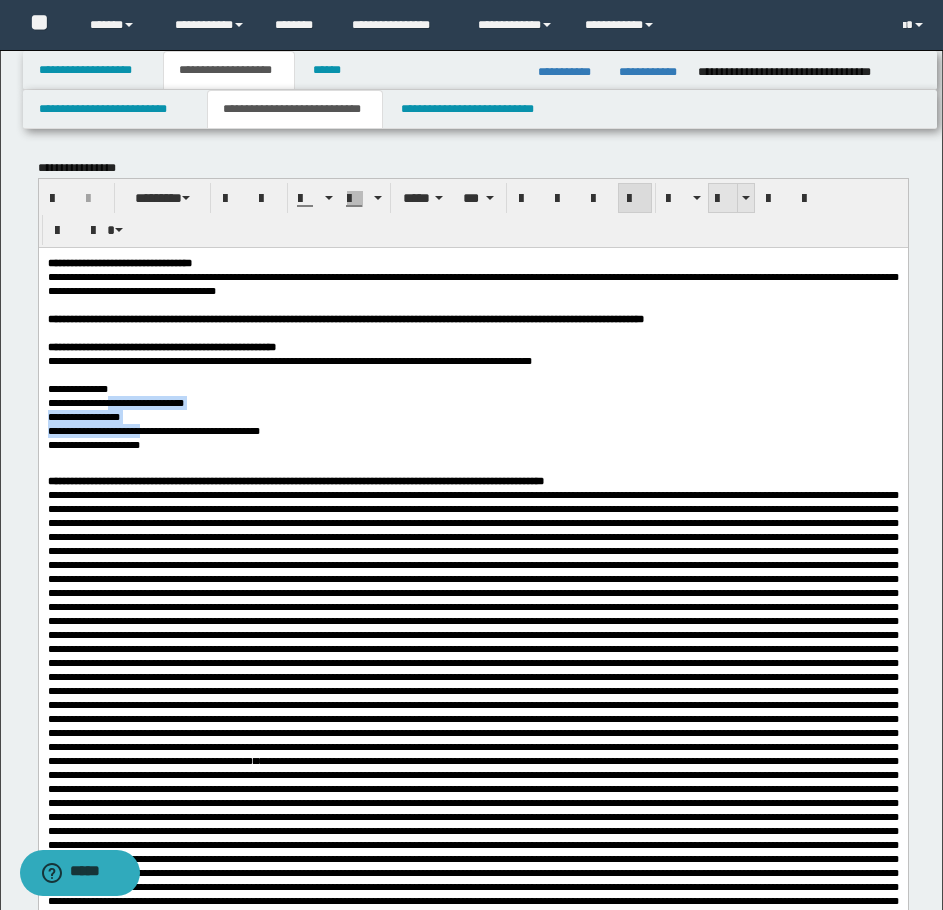 click at bounding box center [723, 199] 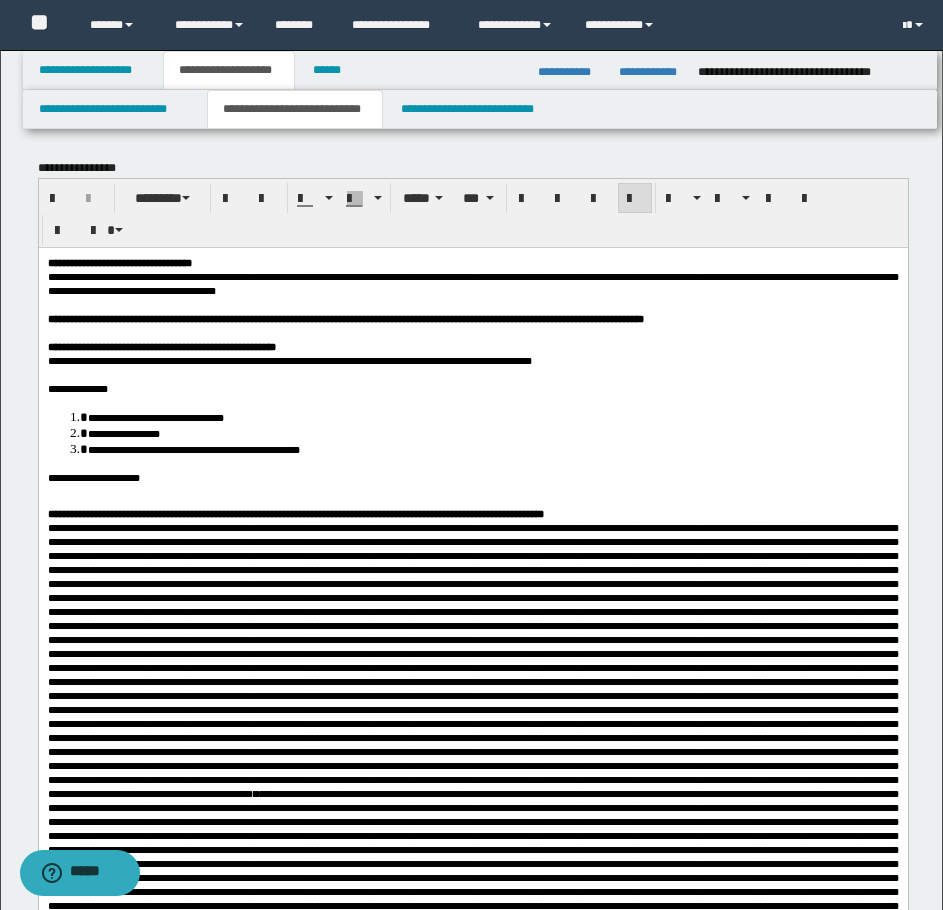 click at bounding box center [472, 499] 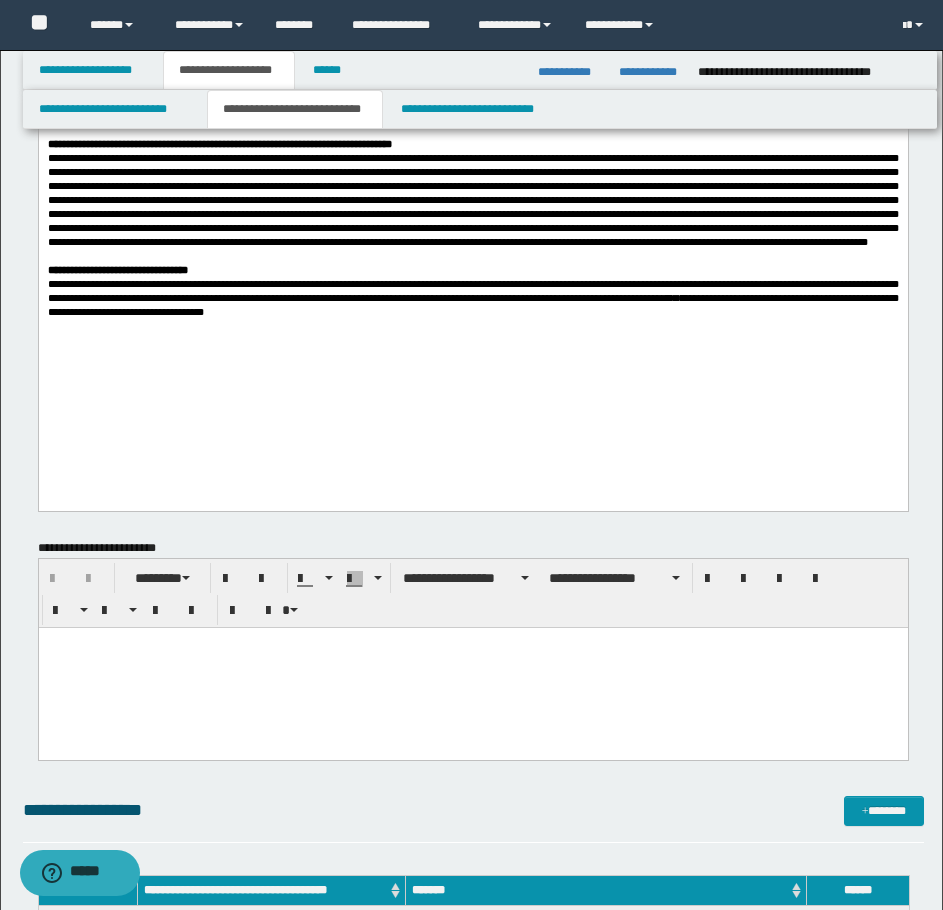 scroll, scrollTop: 1000, scrollLeft: 0, axis: vertical 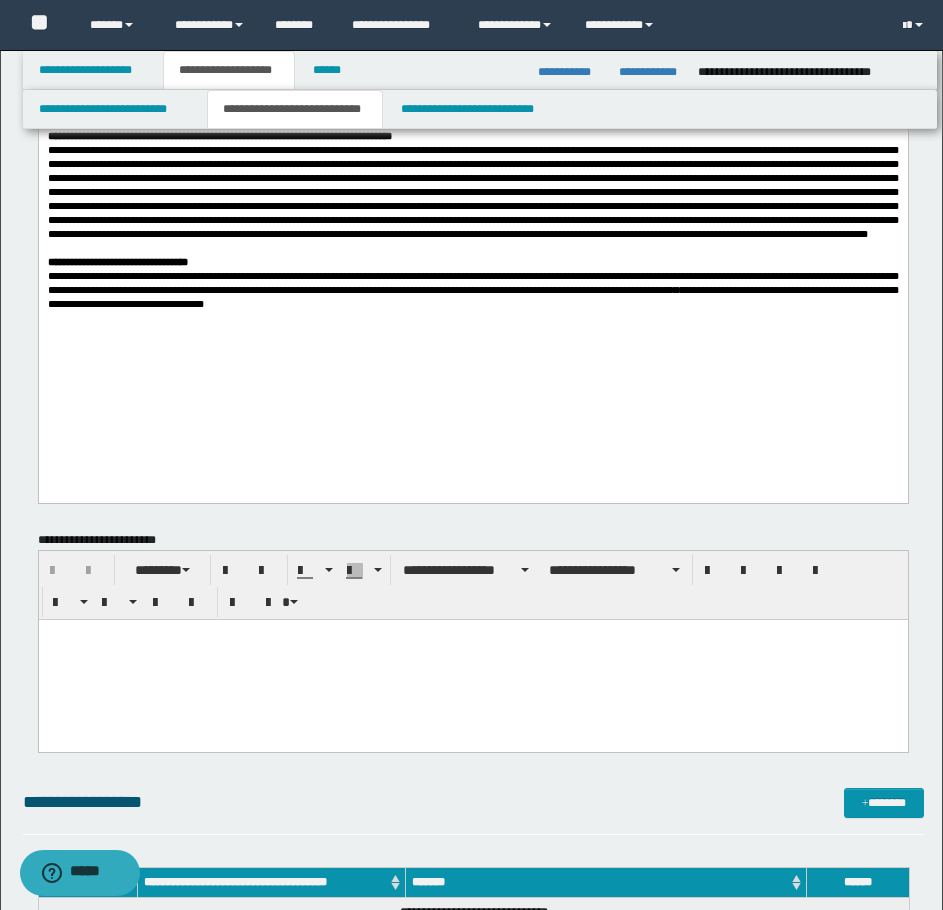 click at bounding box center [472, 659] 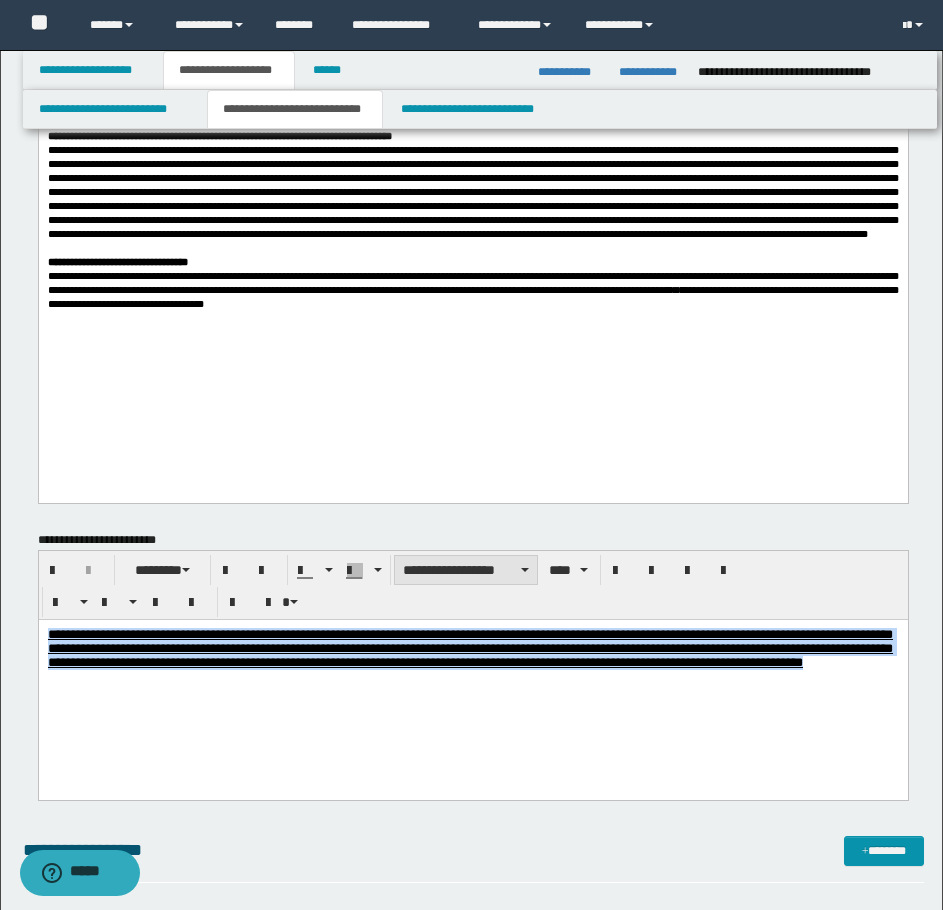 click on "**********" at bounding box center (466, 570) 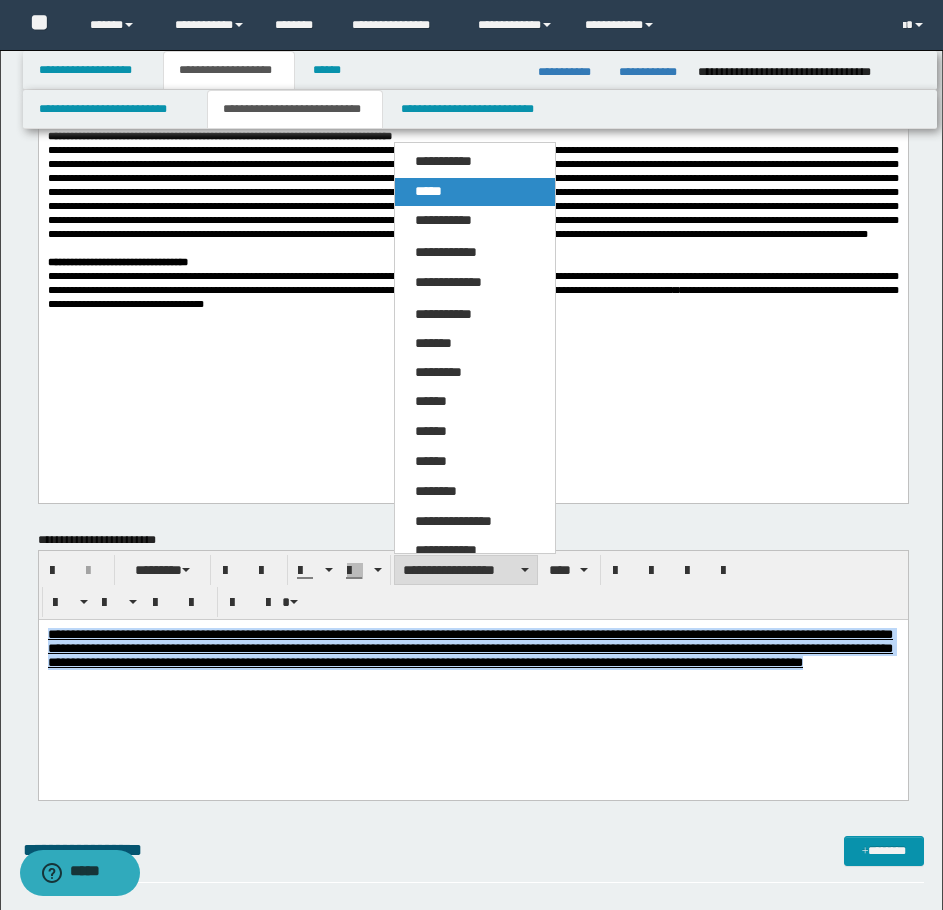 click on "*****" at bounding box center [428, 191] 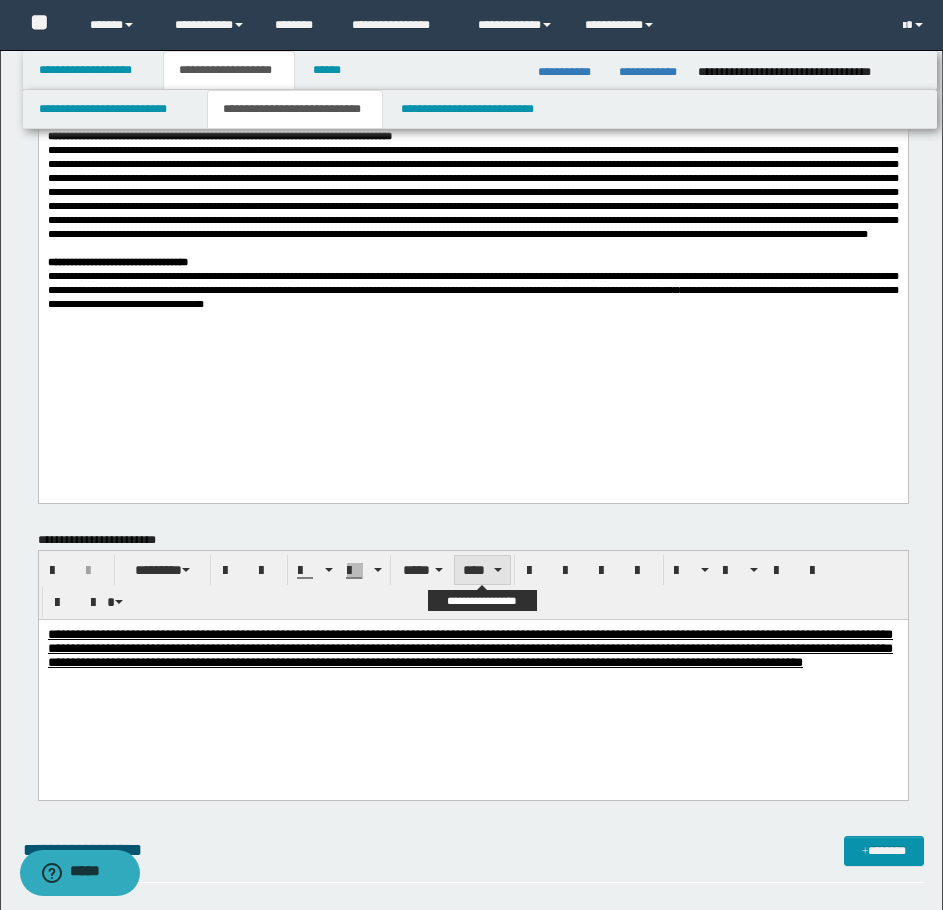 click on "****" at bounding box center (482, 570) 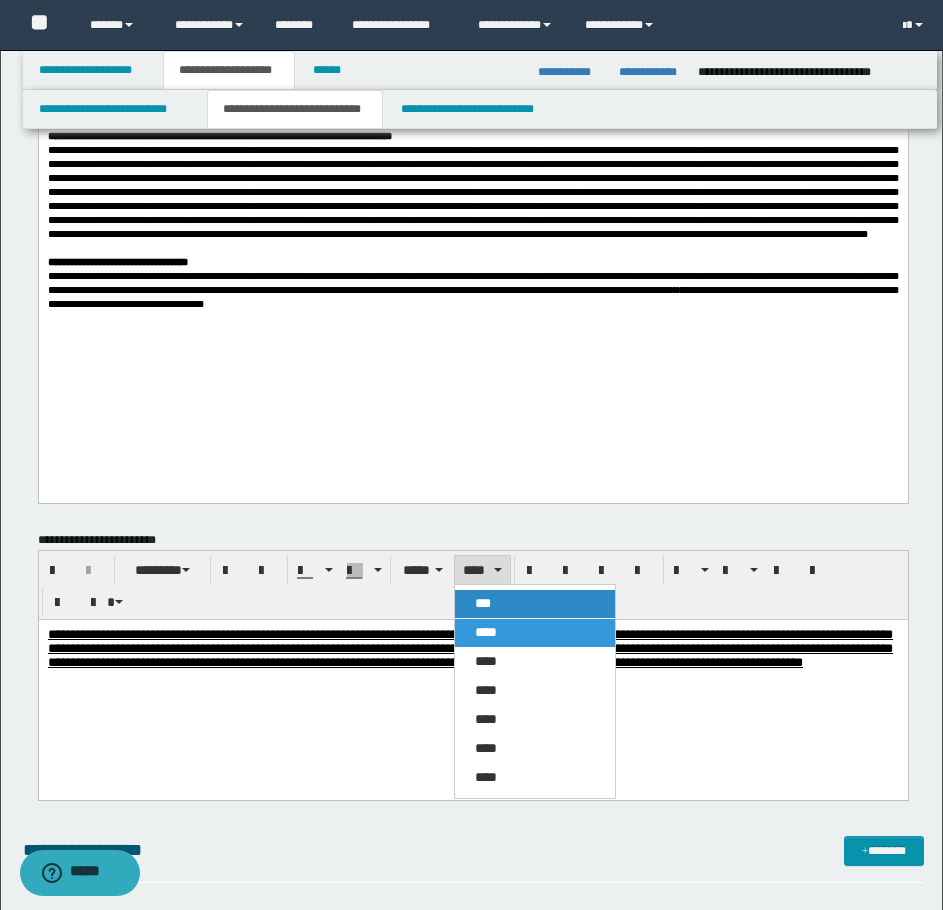 click on "***" at bounding box center (535, 604) 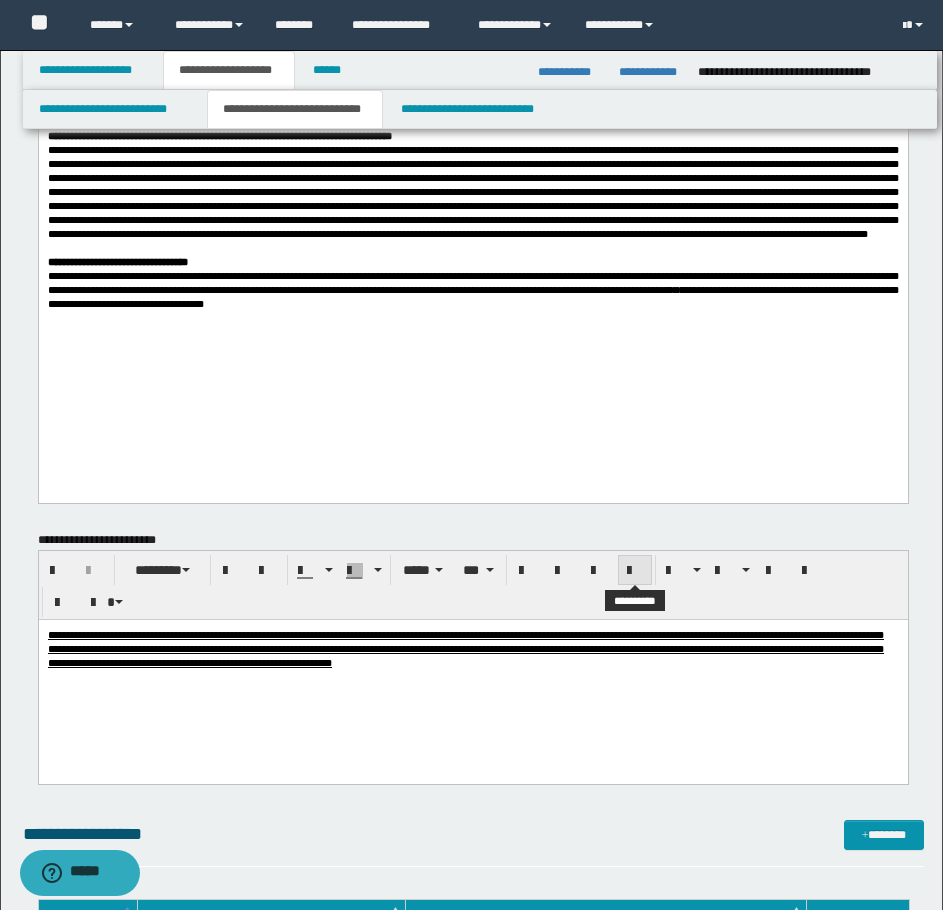 click at bounding box center [635, 571] 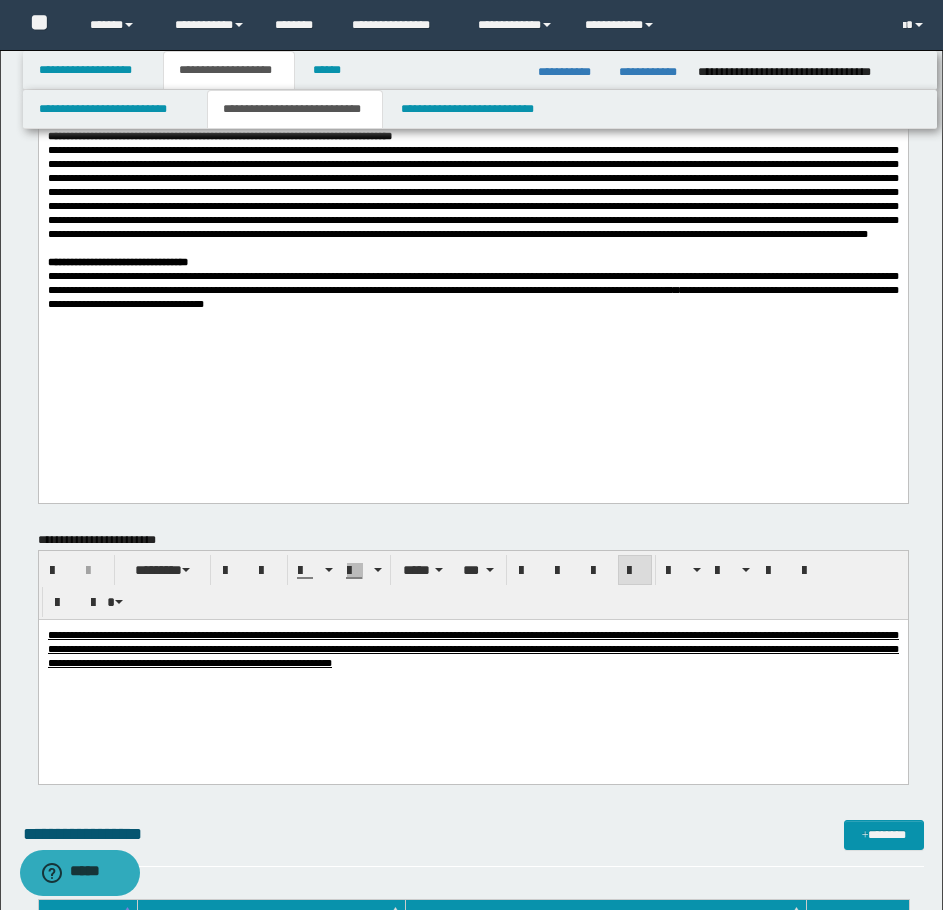 click on "**********" at bounding box center (472, 673) 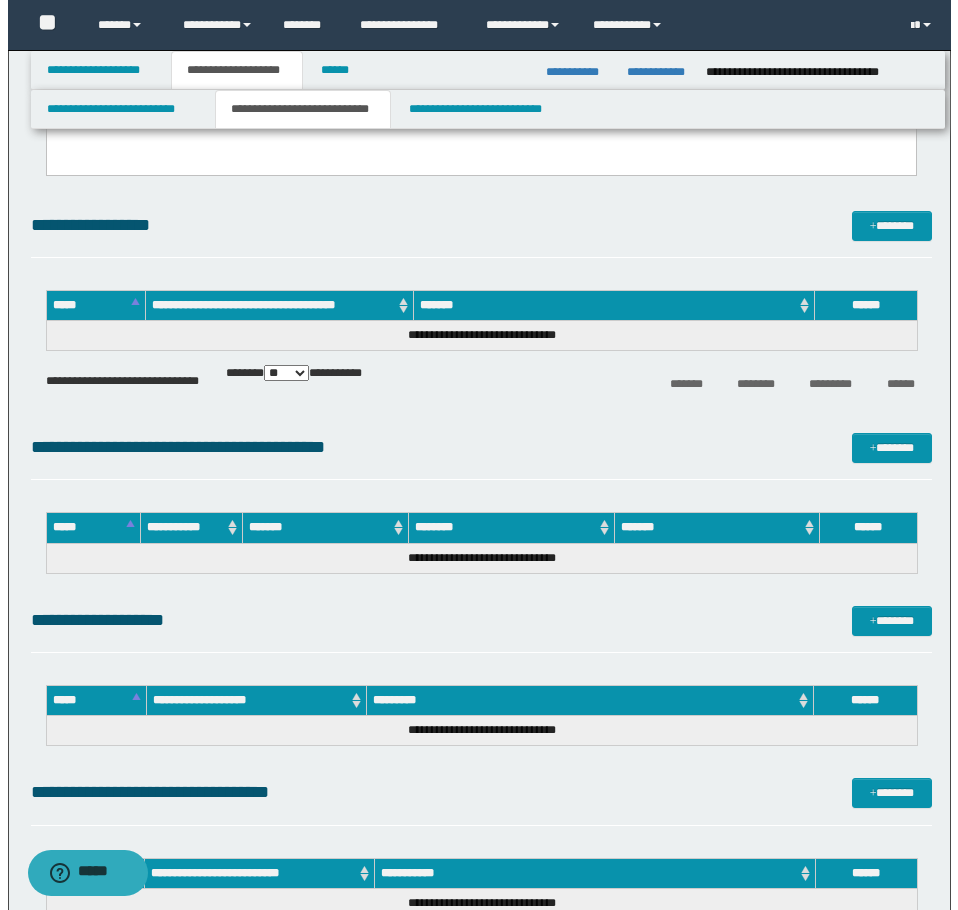 scroll, scrollTop: 1700, scrollLeft: 0, axis: vertical 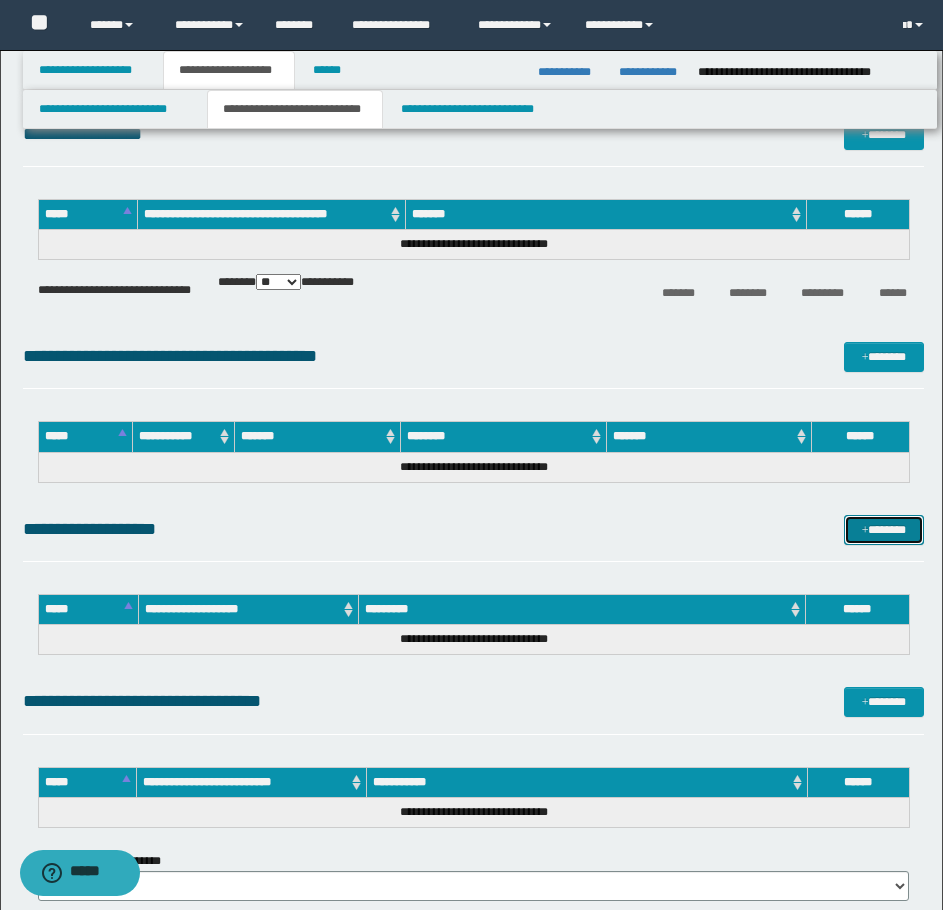 click on "*******" at bounding box center (884, 530) 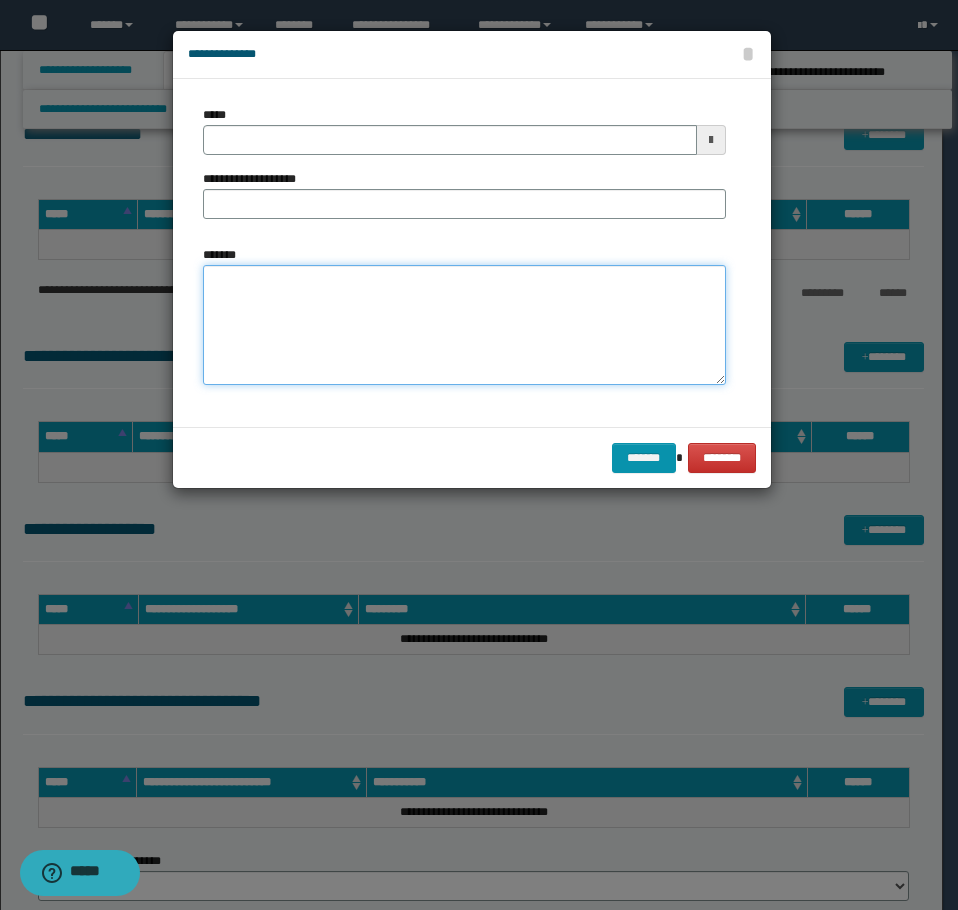 drag, startPoint x: 363, startPoint y: 318, endPoint x: 334, endPoint y: 312, distance: 29.614185 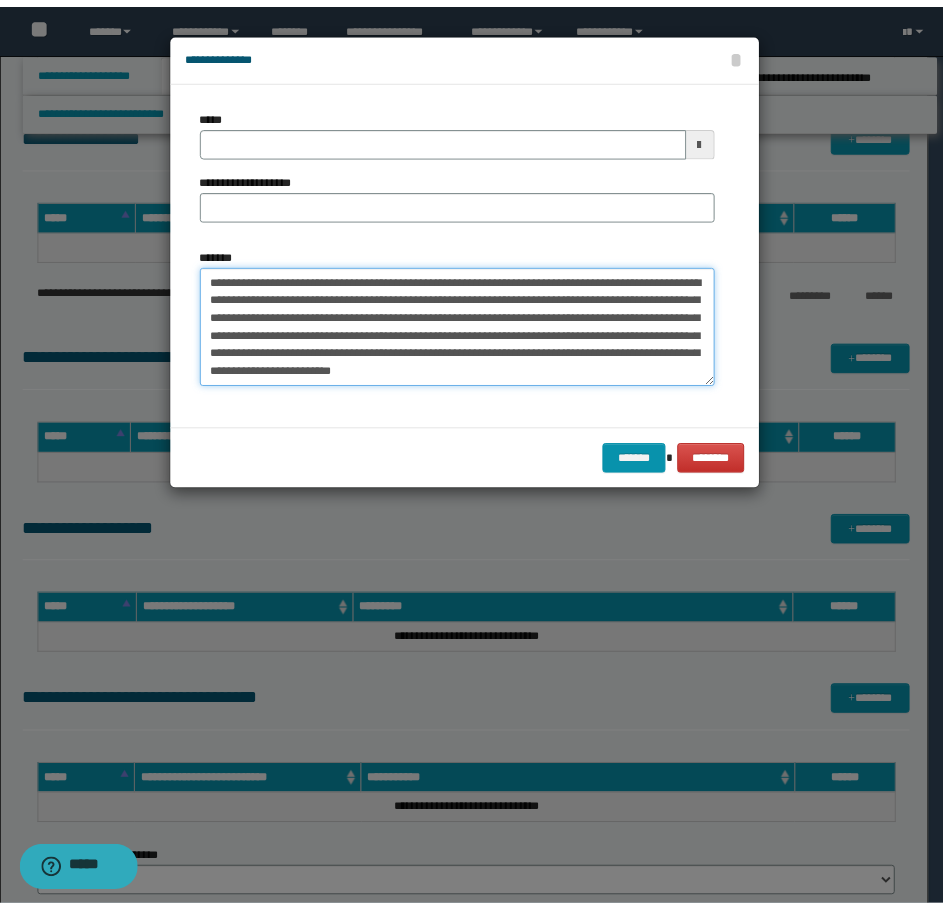 scroll, scrollTop: 0, scrollLeft: 0, axis: both 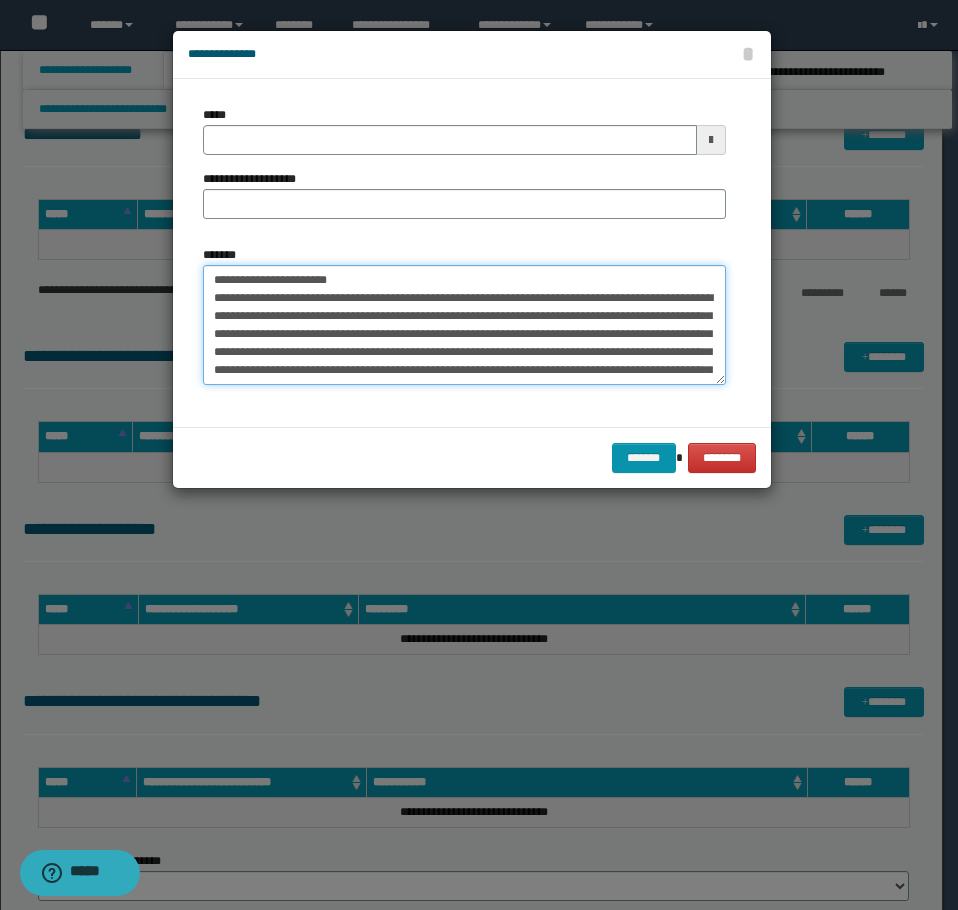 drag, startPoint x: 400, startPoint y: 283, endPoint x: 276, endPoint y: 280, distance: 124.036285 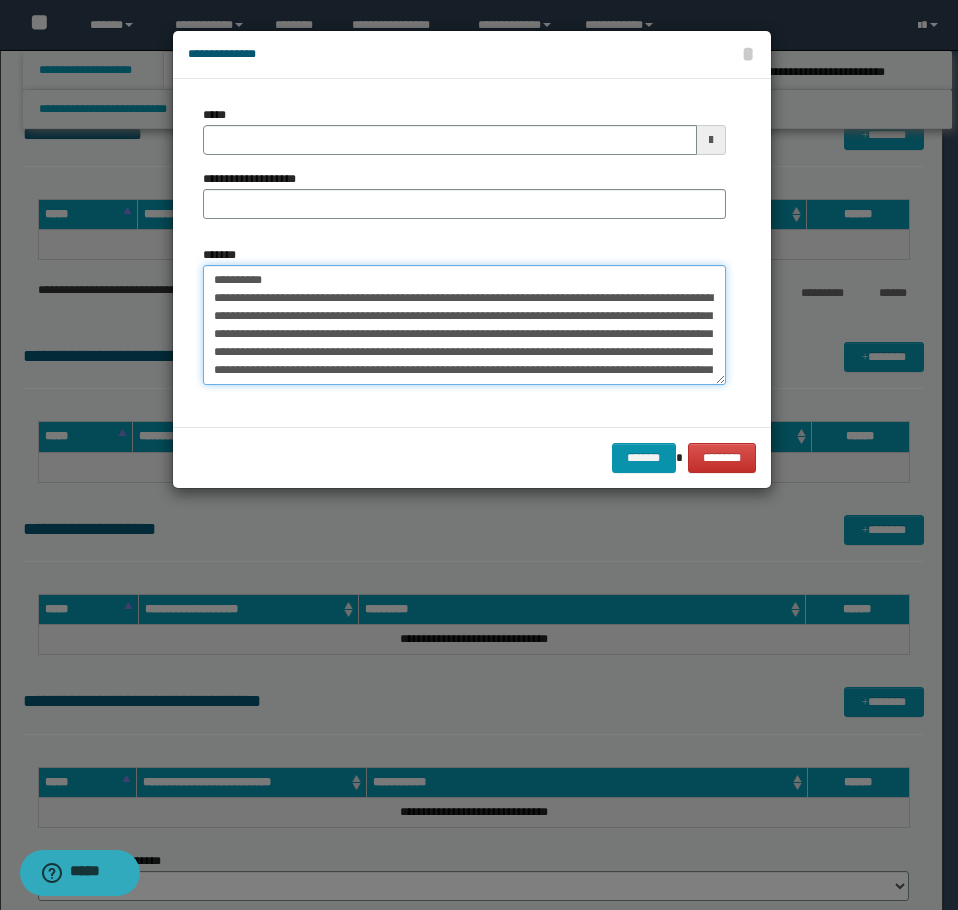 type on "**********" 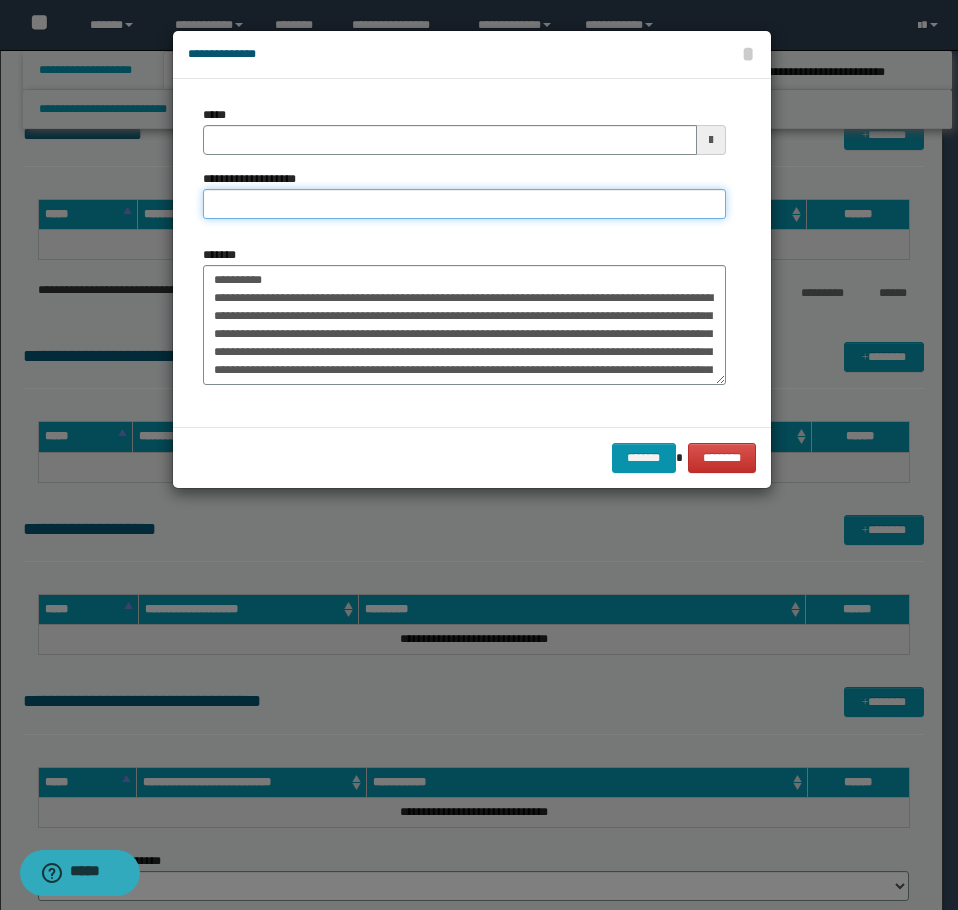click on "**********" at bounding box center (464, 204) 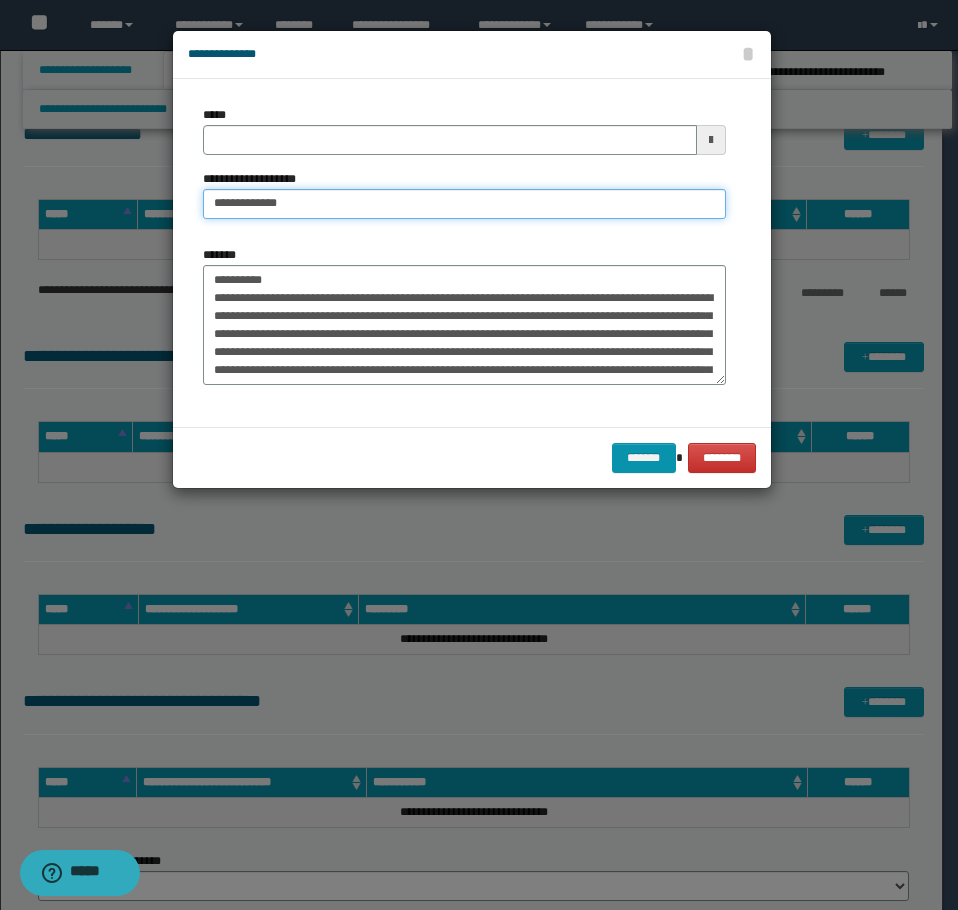 type on "**********" 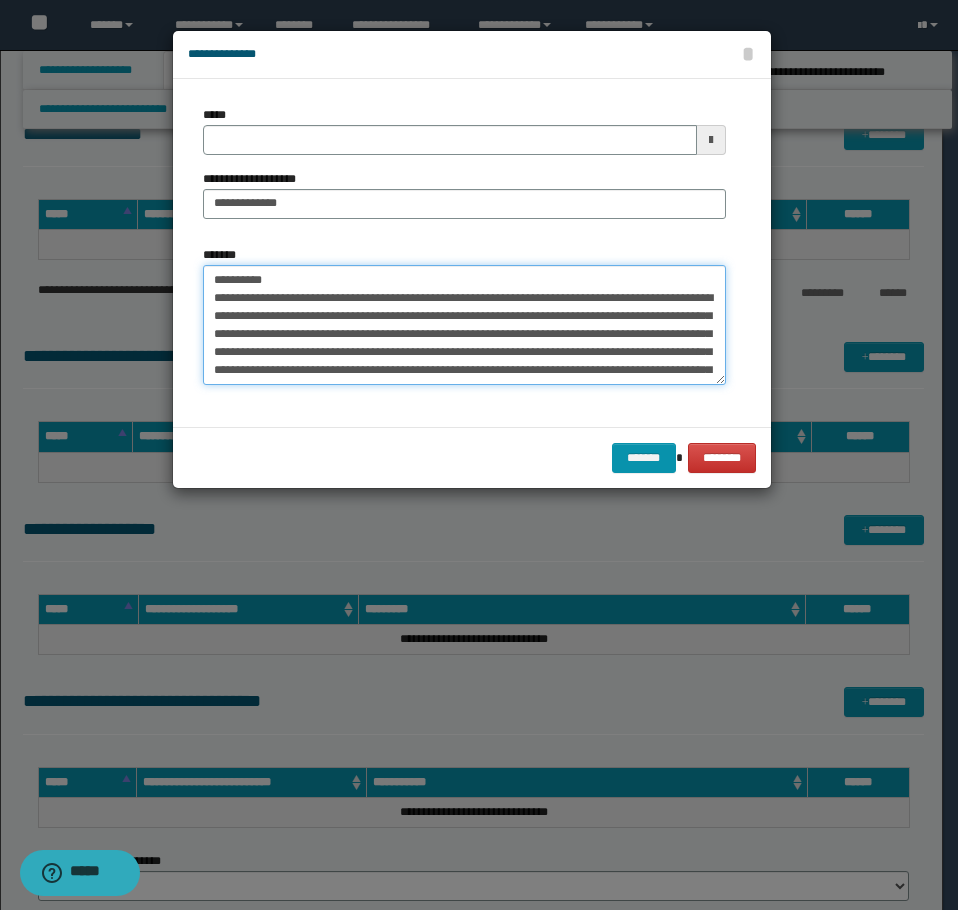 drag, startPoint x: 296, startPoint y: 288, endPoint x: -1, endPoint y: 271, distance: 297.48615 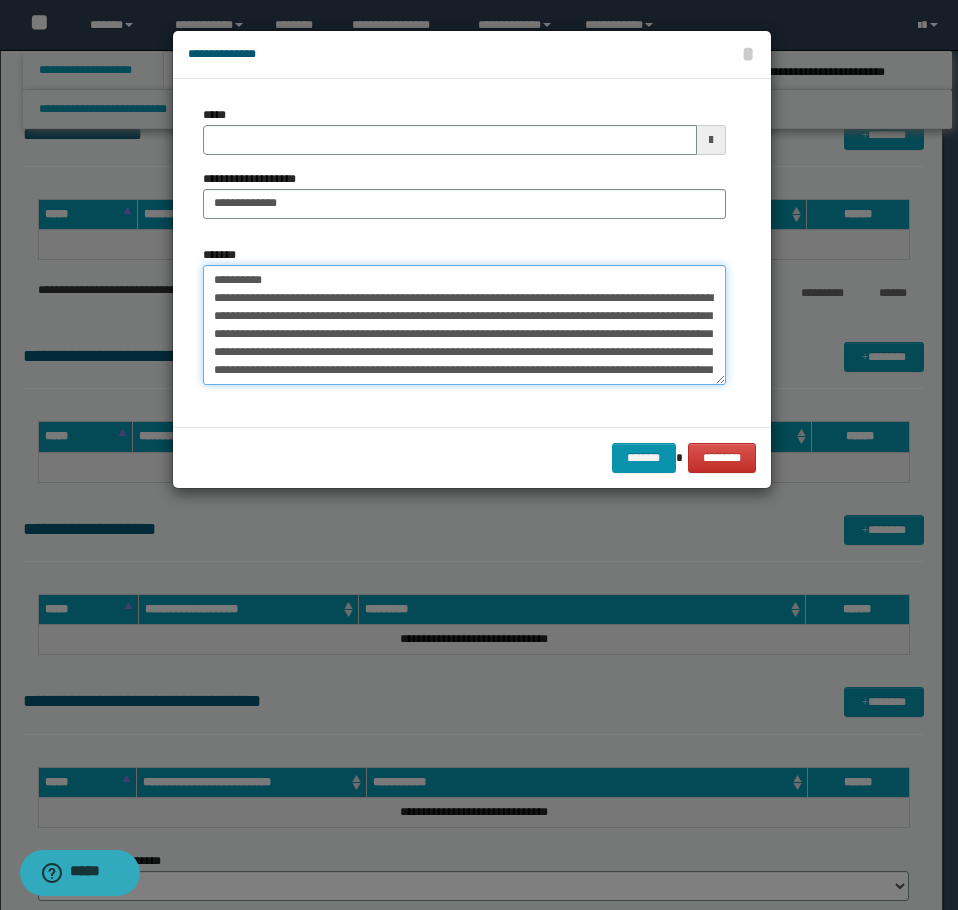 type on "**********" 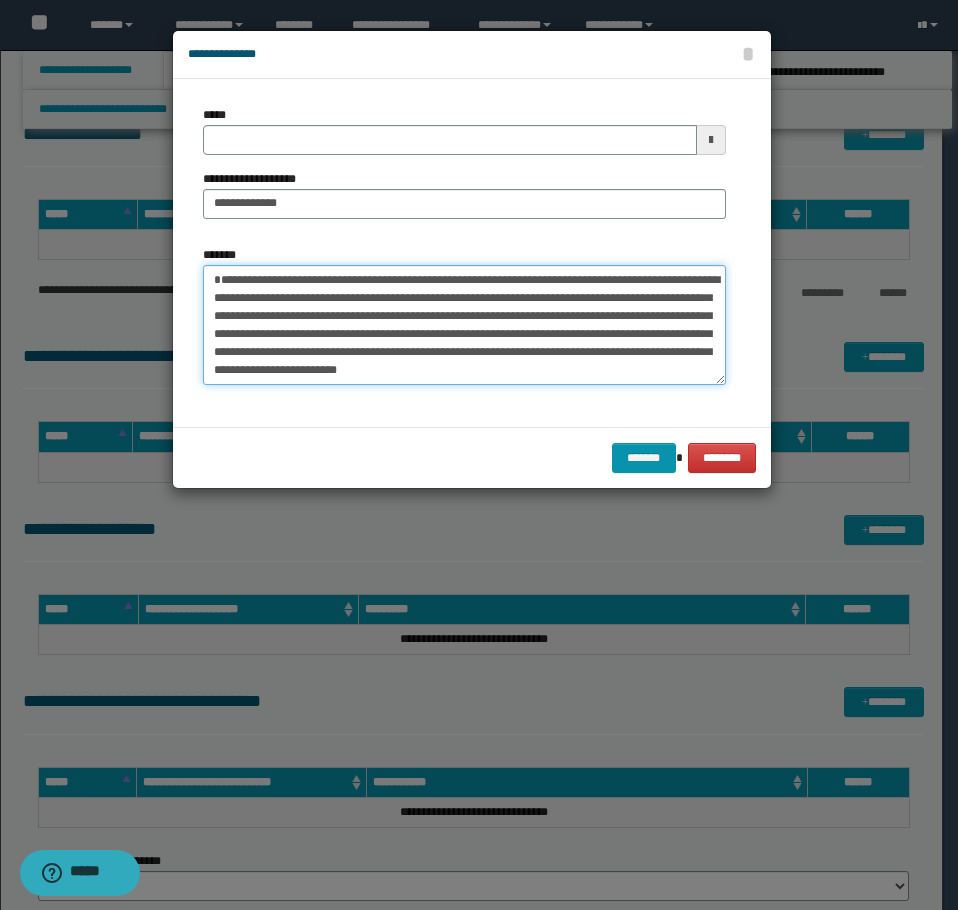 type 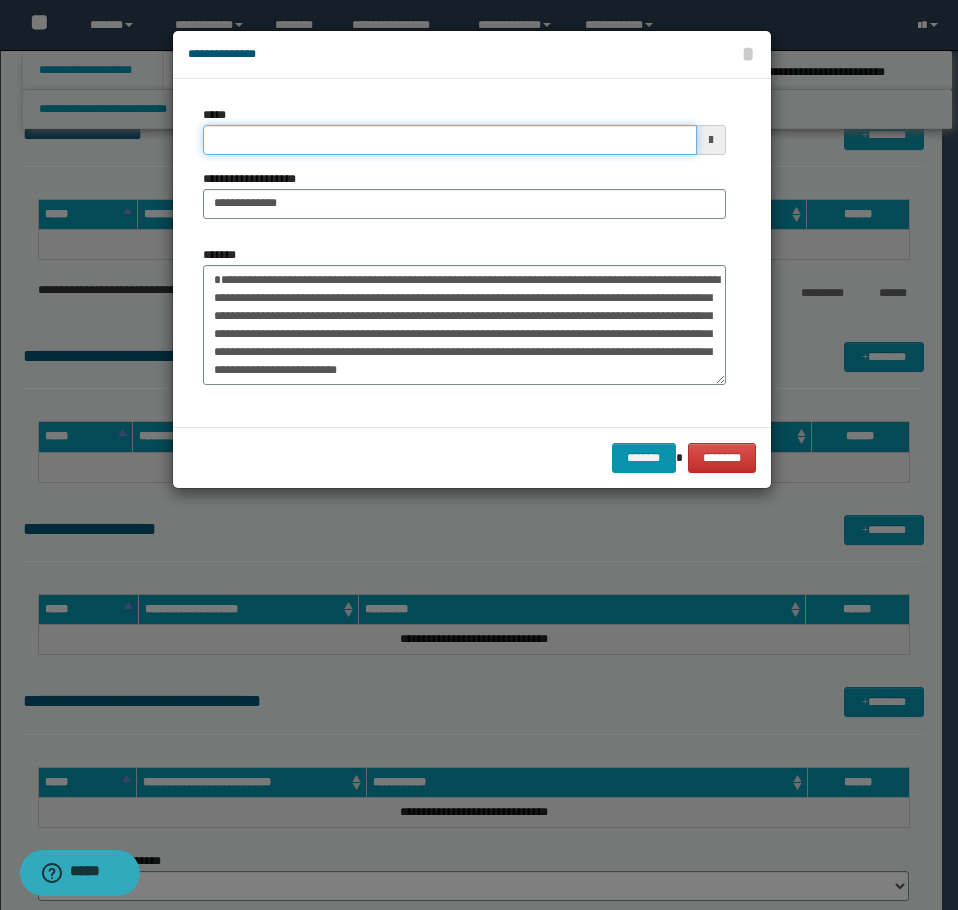 click on "*****" at bounding box center [450, 140] 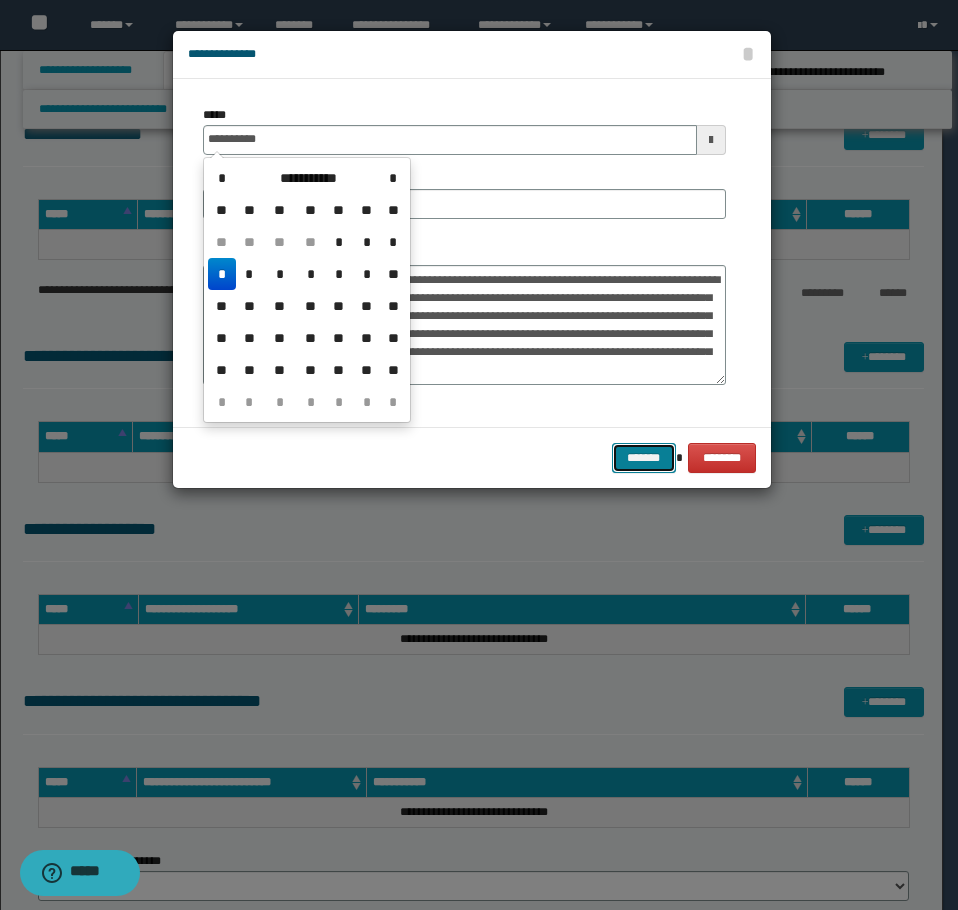 type on "**********" 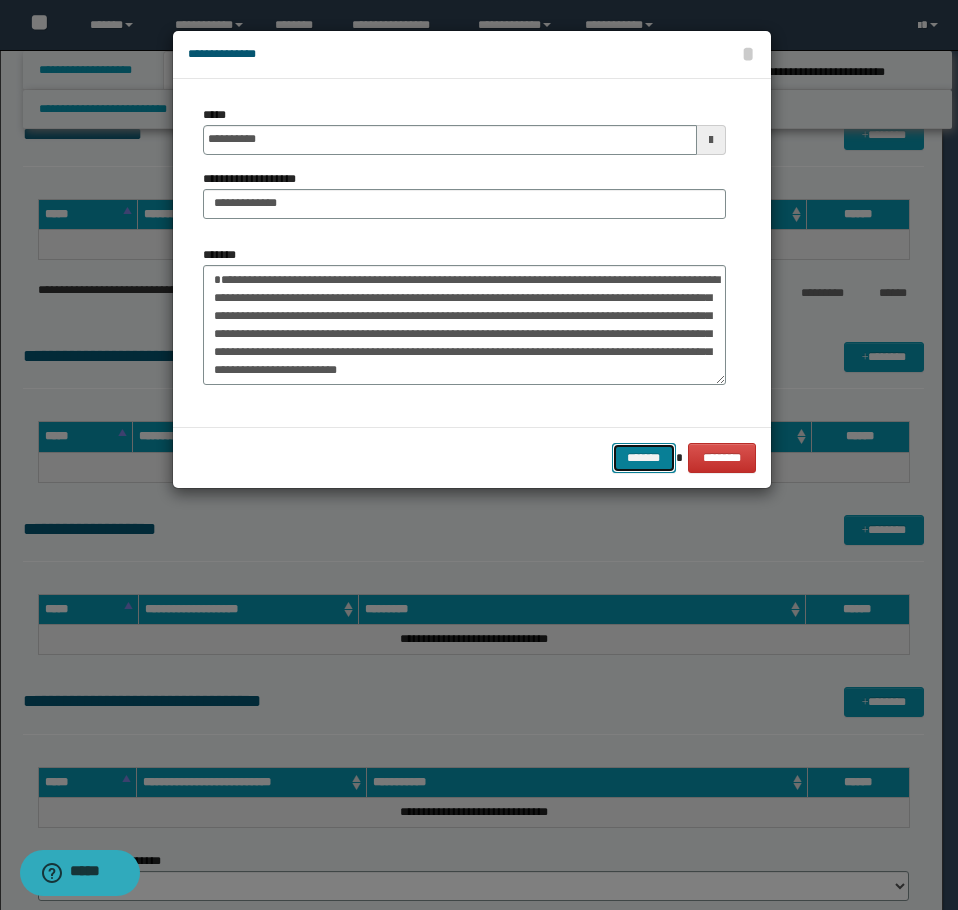click on "*******" at bounding box center [644, 458] 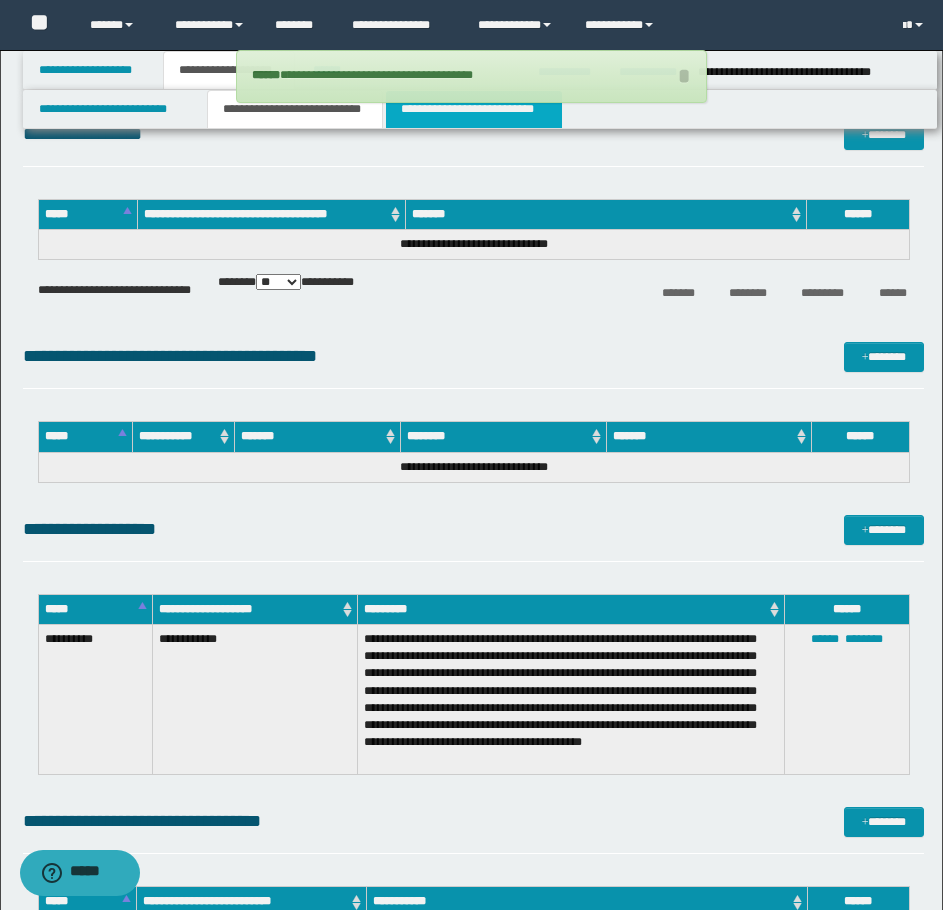 click on "**********" at bounding box center [474, 109] 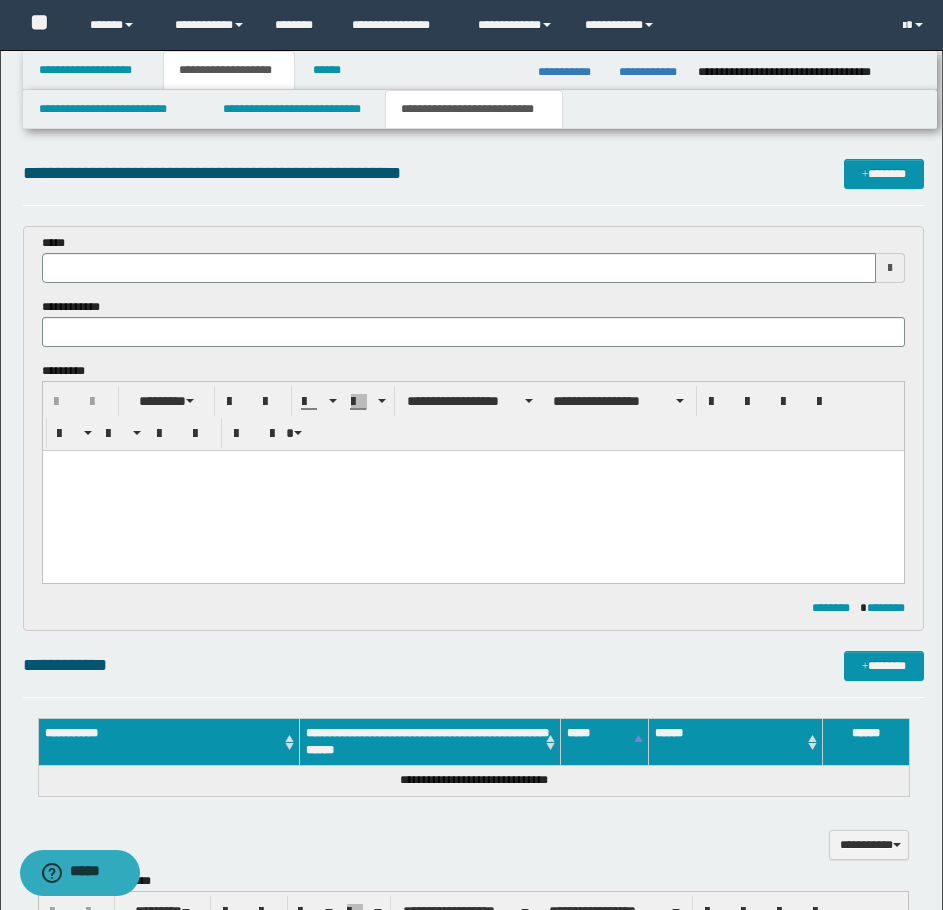 scroll, scrollTop: 0, scrollLeft: 0, axis: both 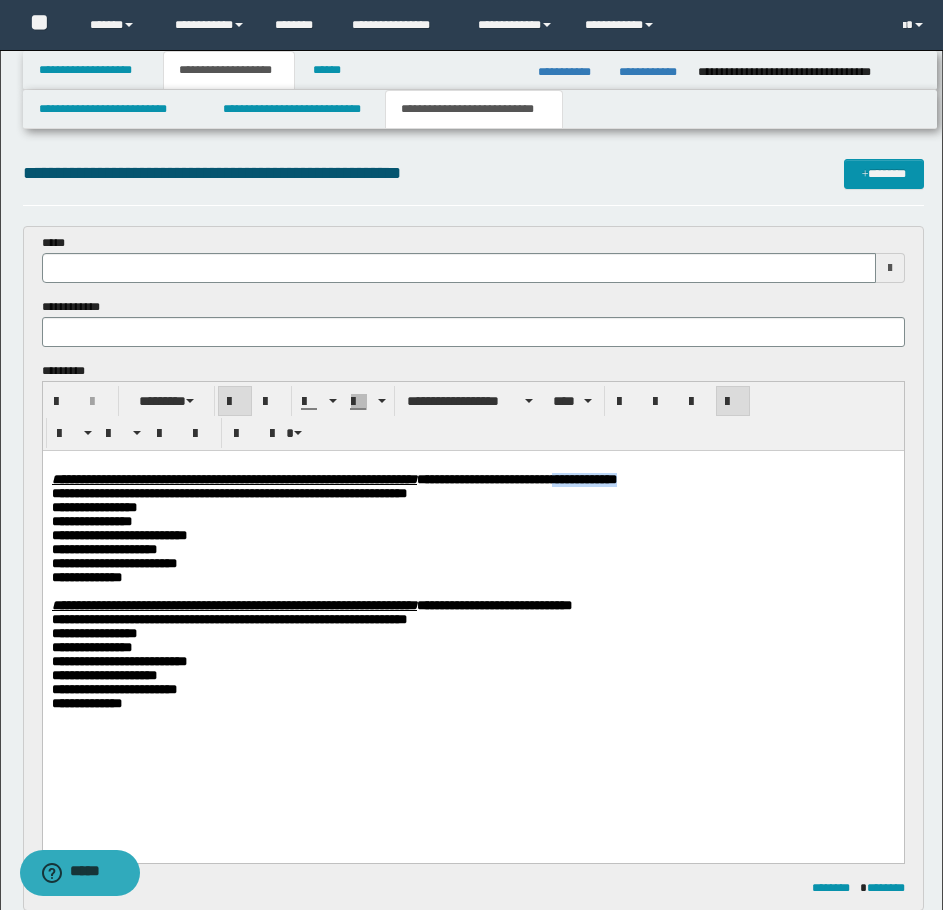 drag, startPoint x: 844, startPoint y: 484, endPoint x: 765, endPoint y: 485, distance: 79.00633 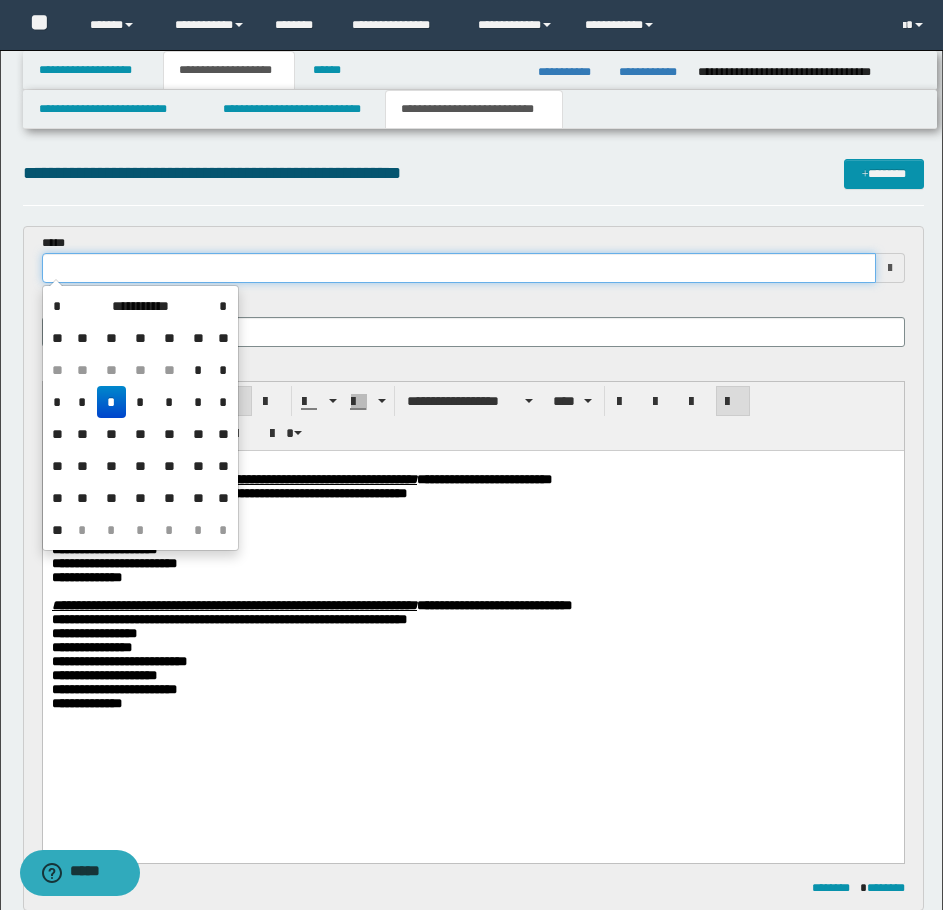 click at bounding box center [459, 268] 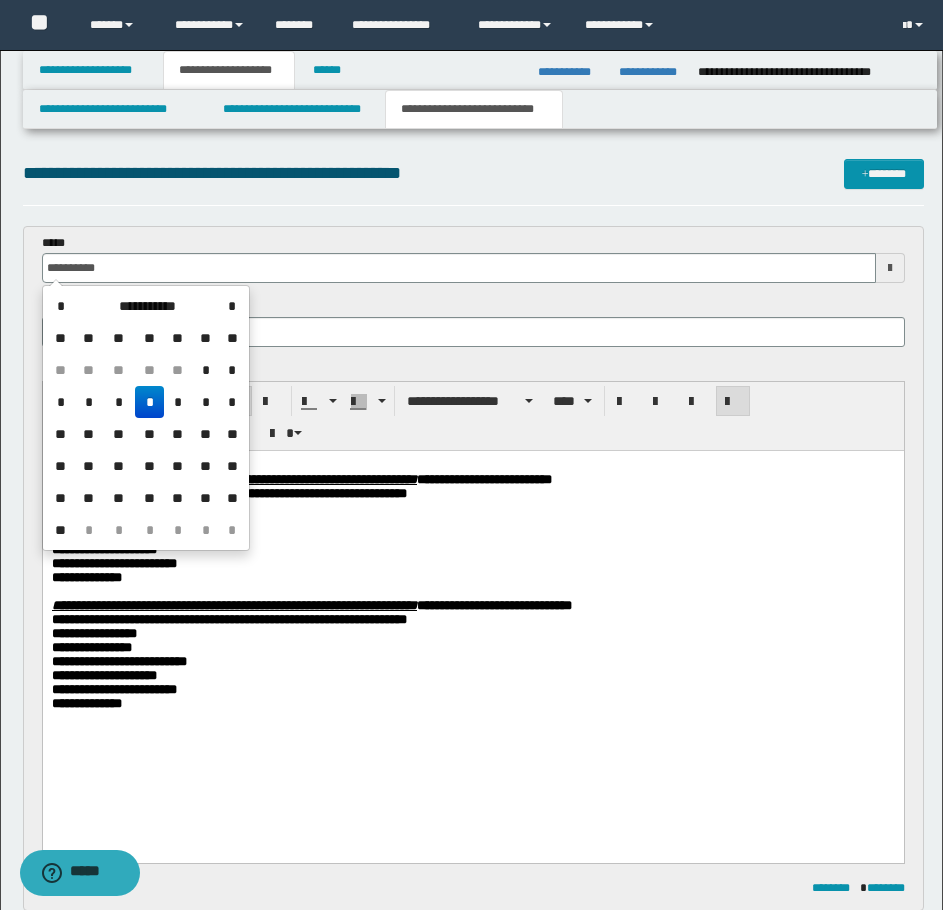 click on "*" at bounding box center (149, 402) 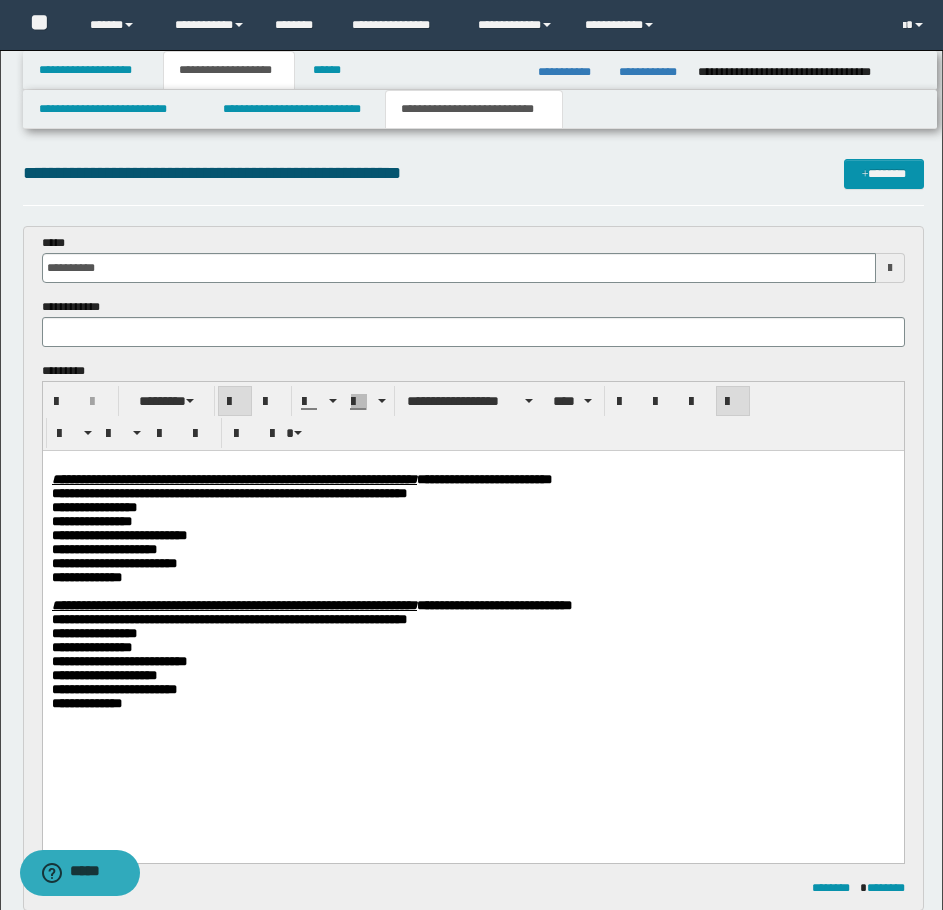 click on "**********" at bounding box center [472, 494] 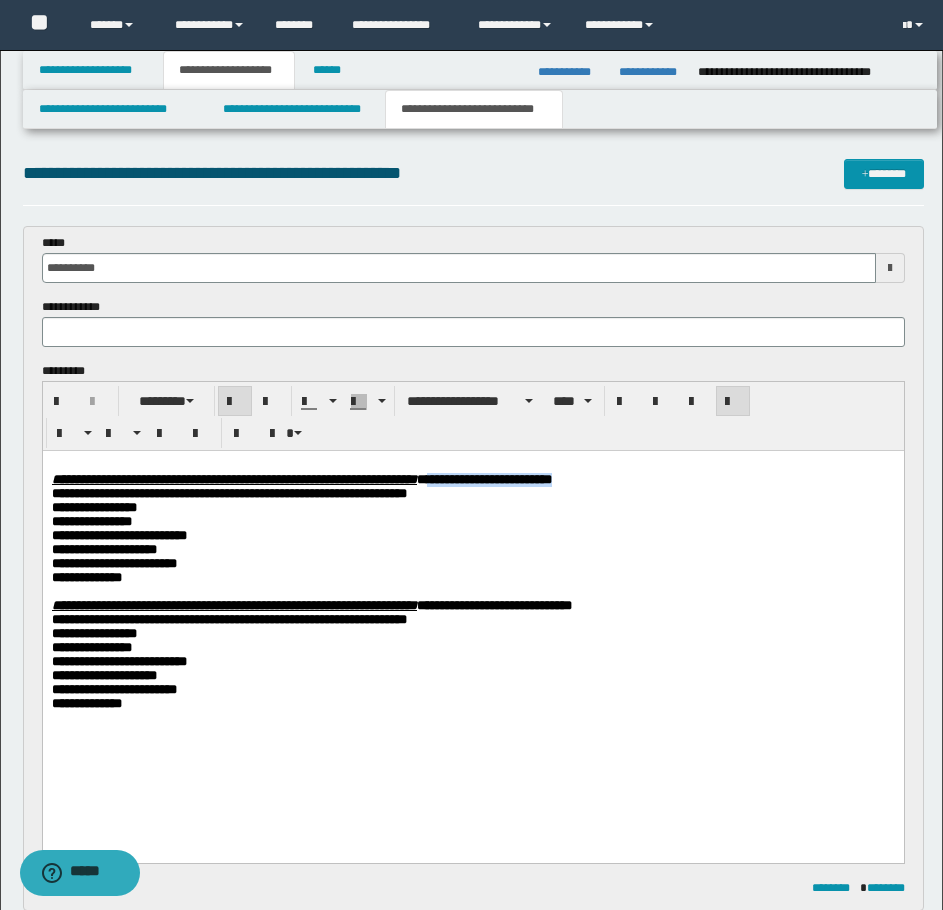 drag, startPoint x: 773, startPoint y: 484, endPoint x: 622, endPoint y: 486, distance: 151.01324 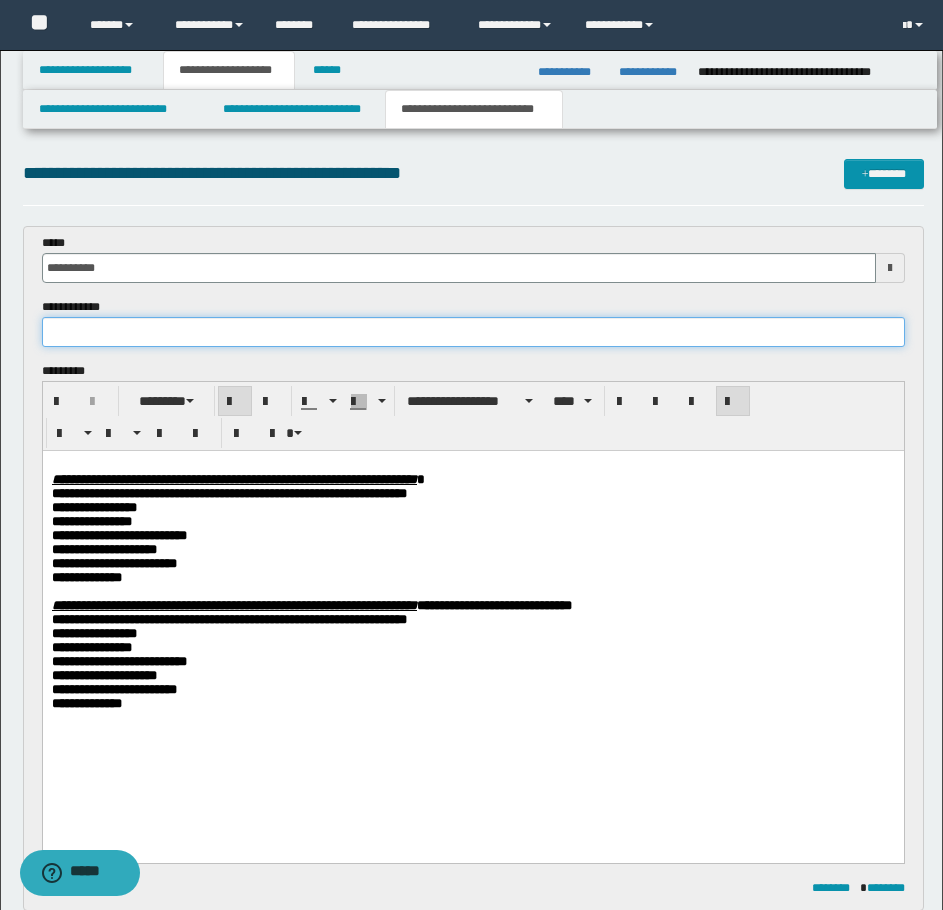 click at bounding box center [473, 332] 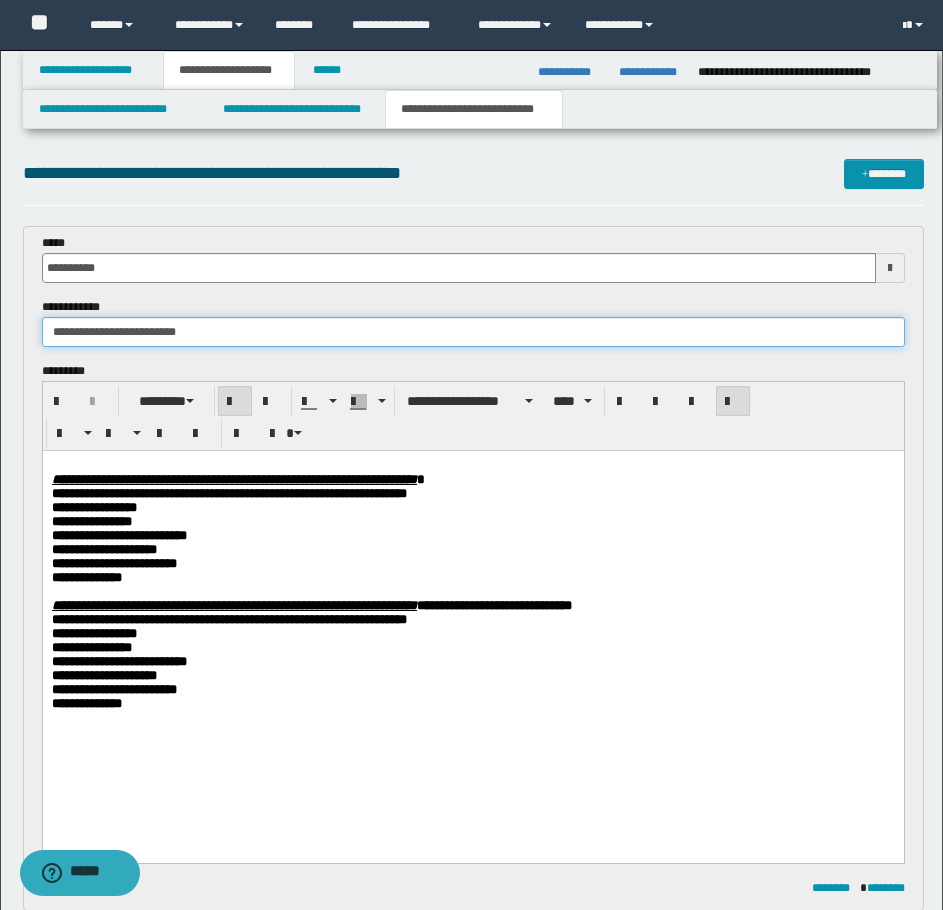 type on "**********" 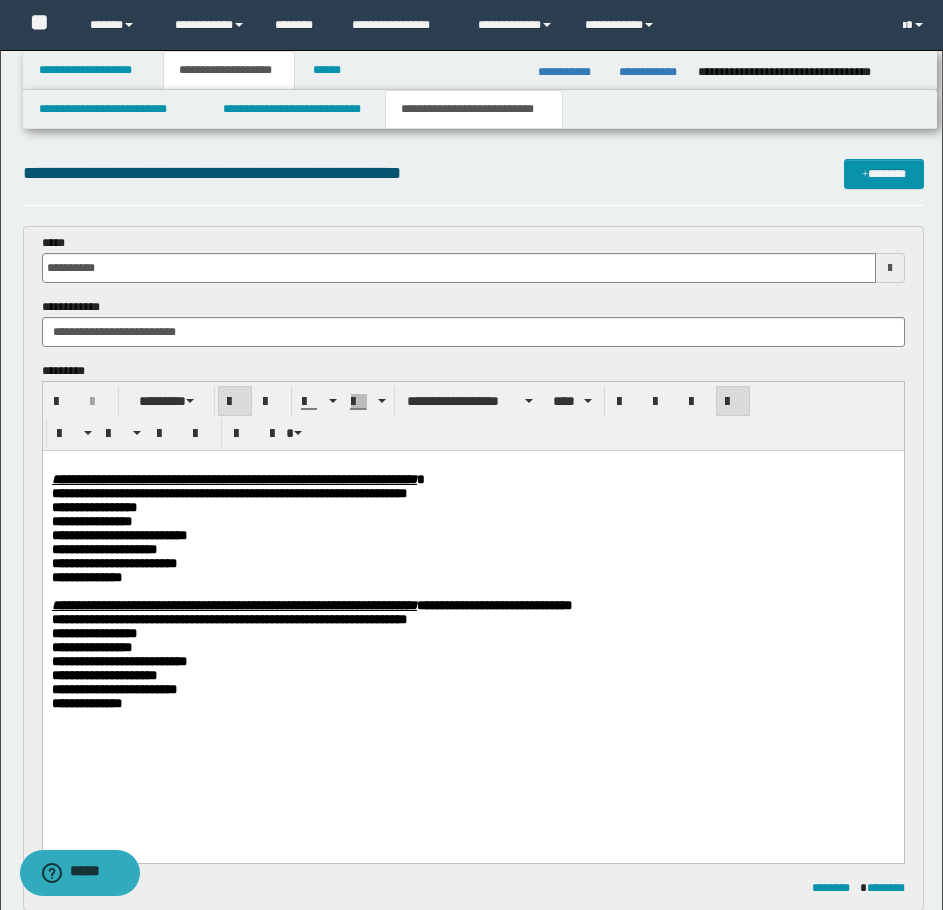 click on "**********" at bounding box center (472, 564) 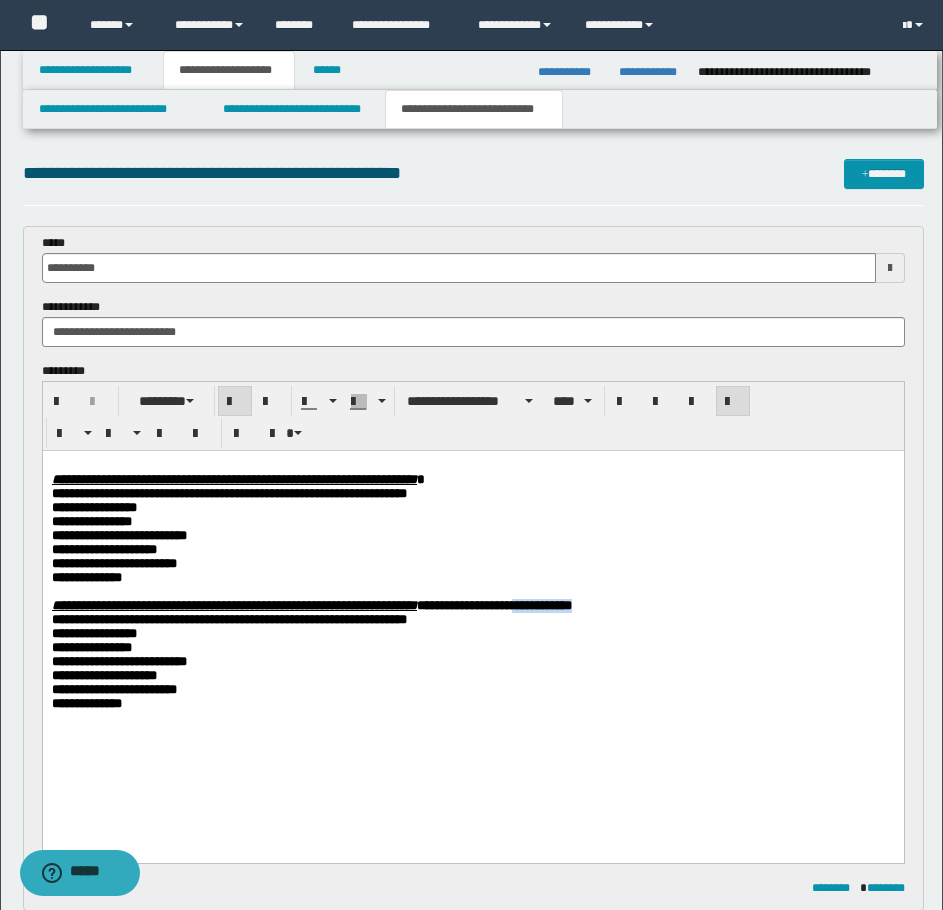 drag, startPoint x: 803, startPoint y: 634, endPoint x: 728, endPoint y: 629, distance: 75.16648 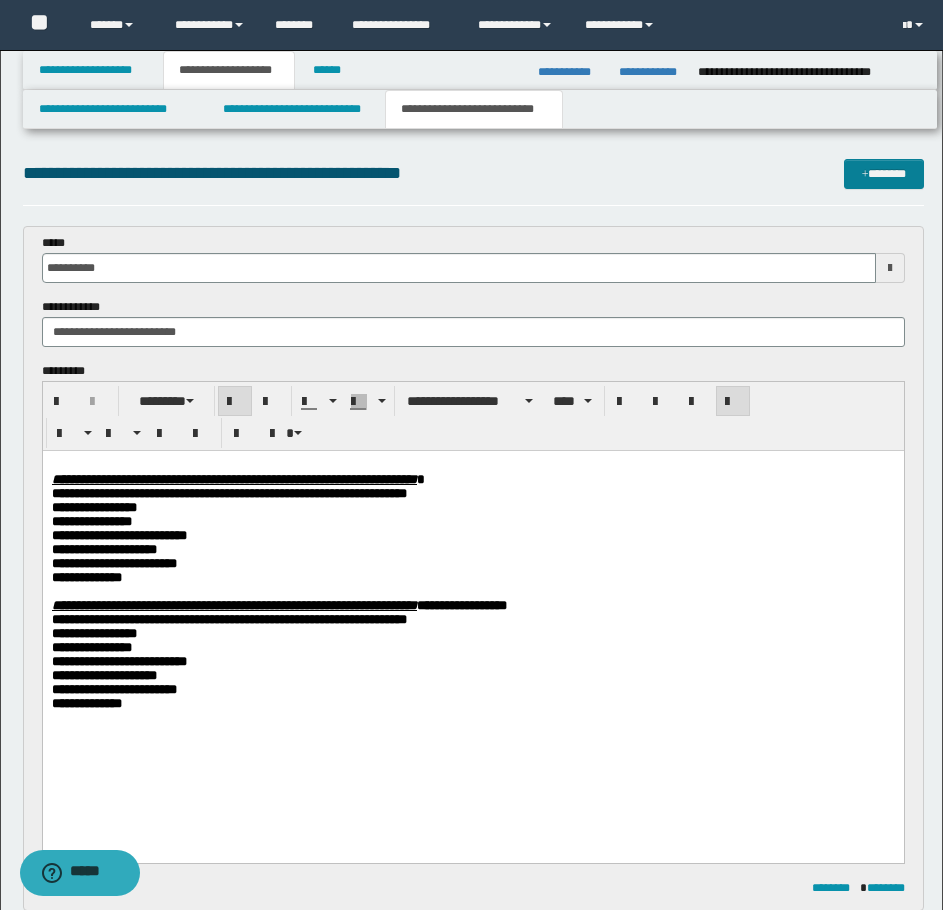 click at bounding box center (865, 175) 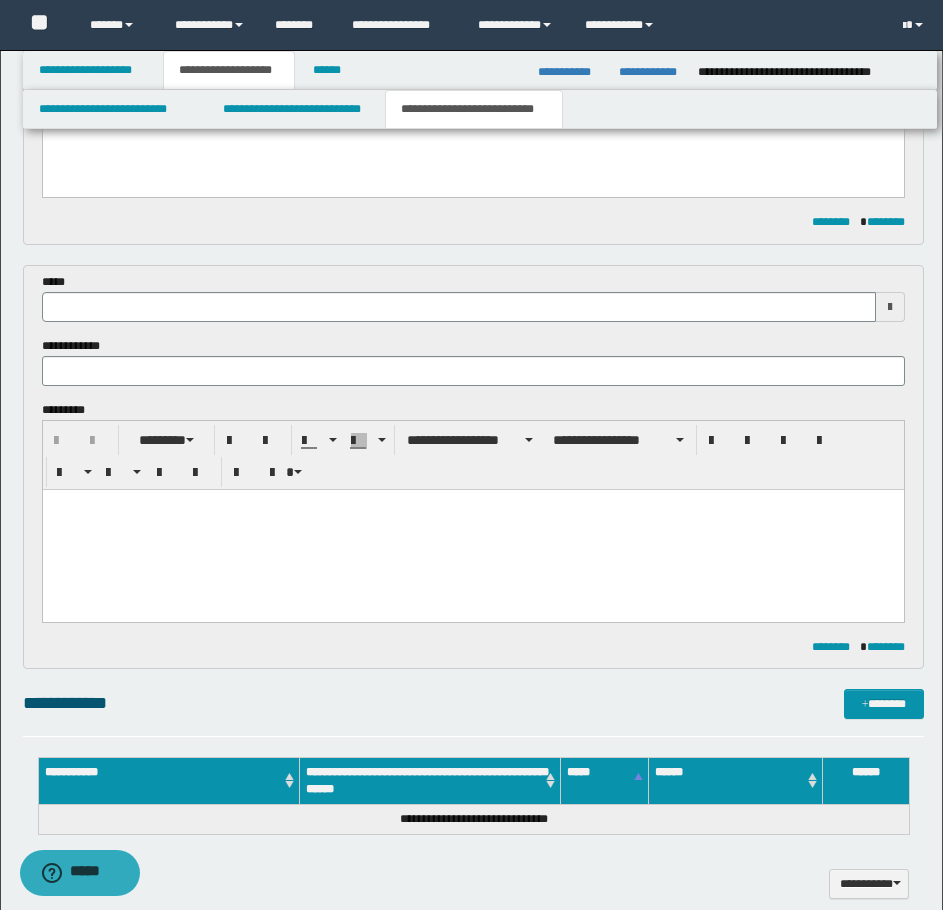scroll, scrollTop: 658, scrollLeft: 0, axis: vertical 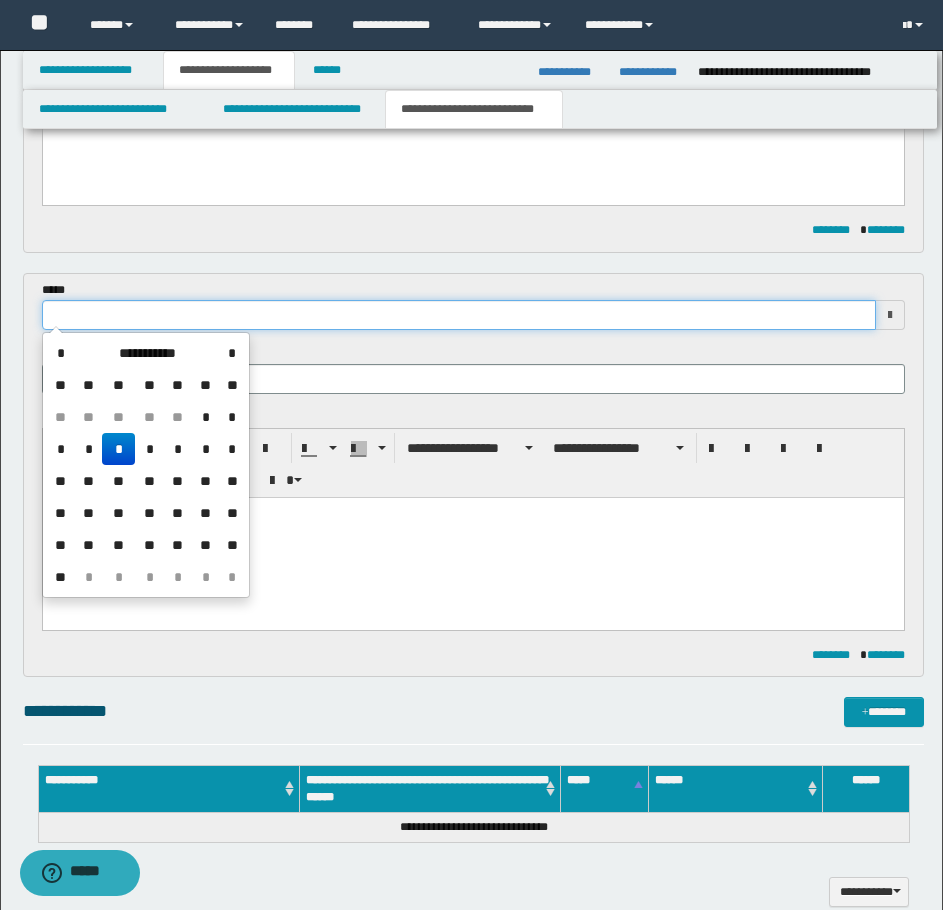 click at bounding box center (459, 315) 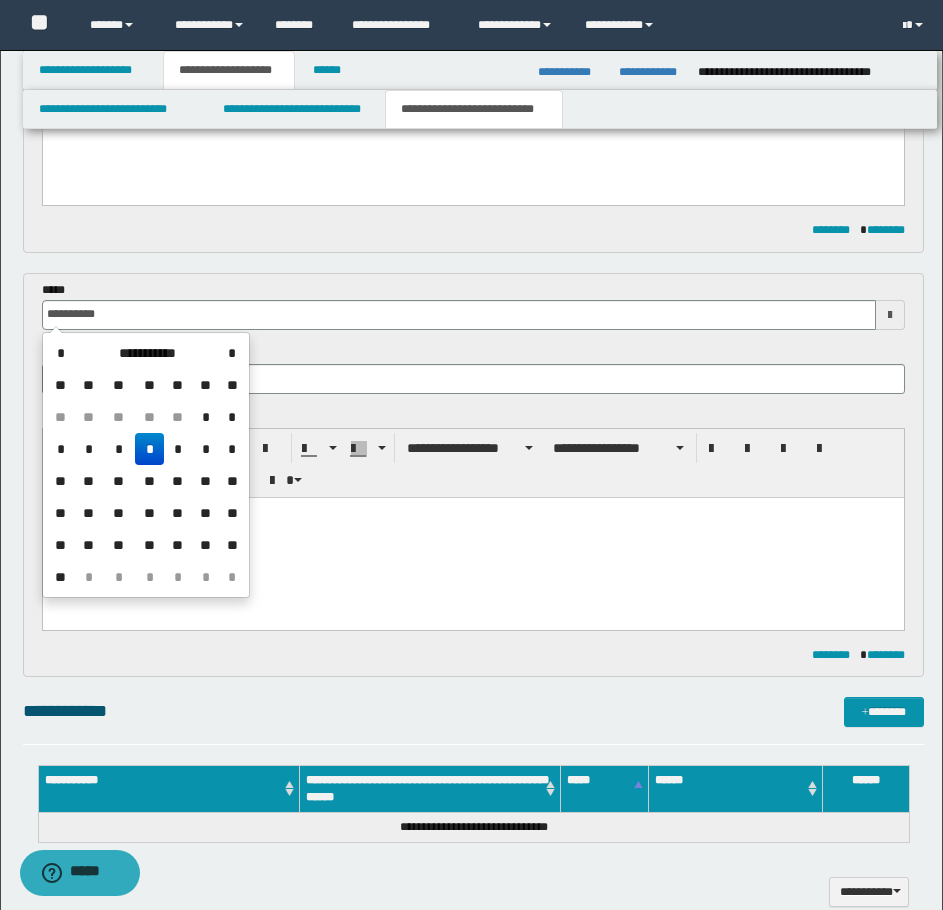 click on "*" at bounding box center (149, 449) 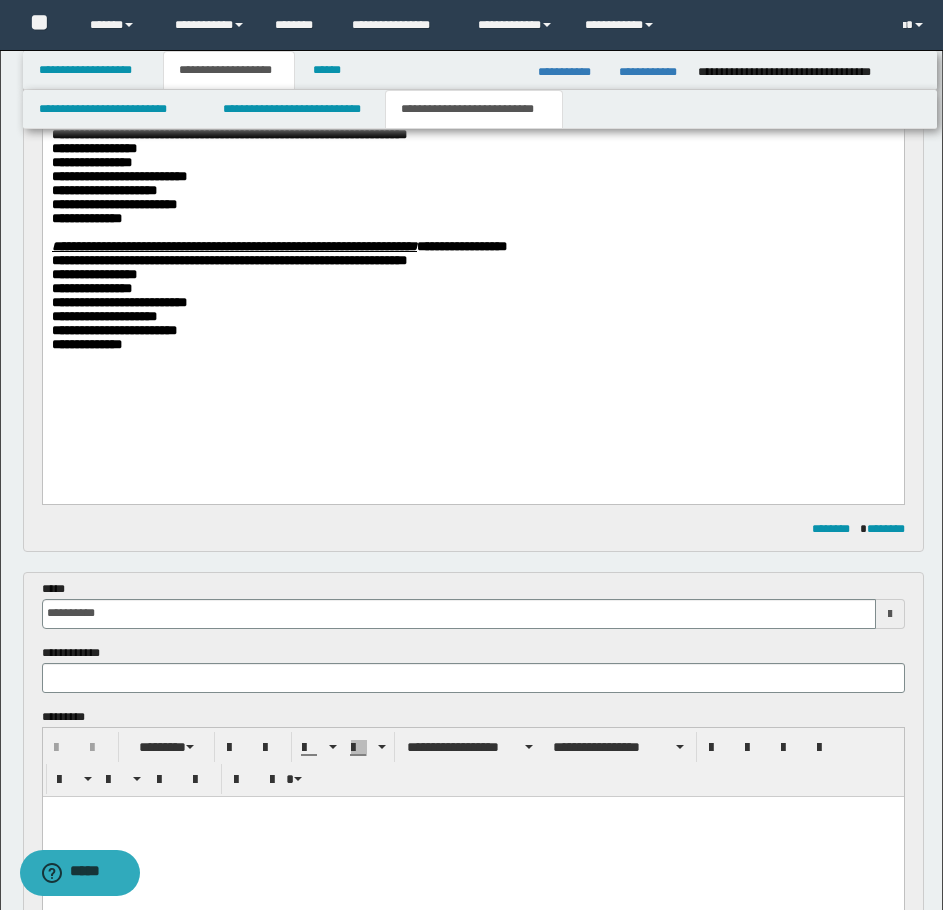 scroll, scrollTop: 358, scrollLeft: 0, axis: vertical 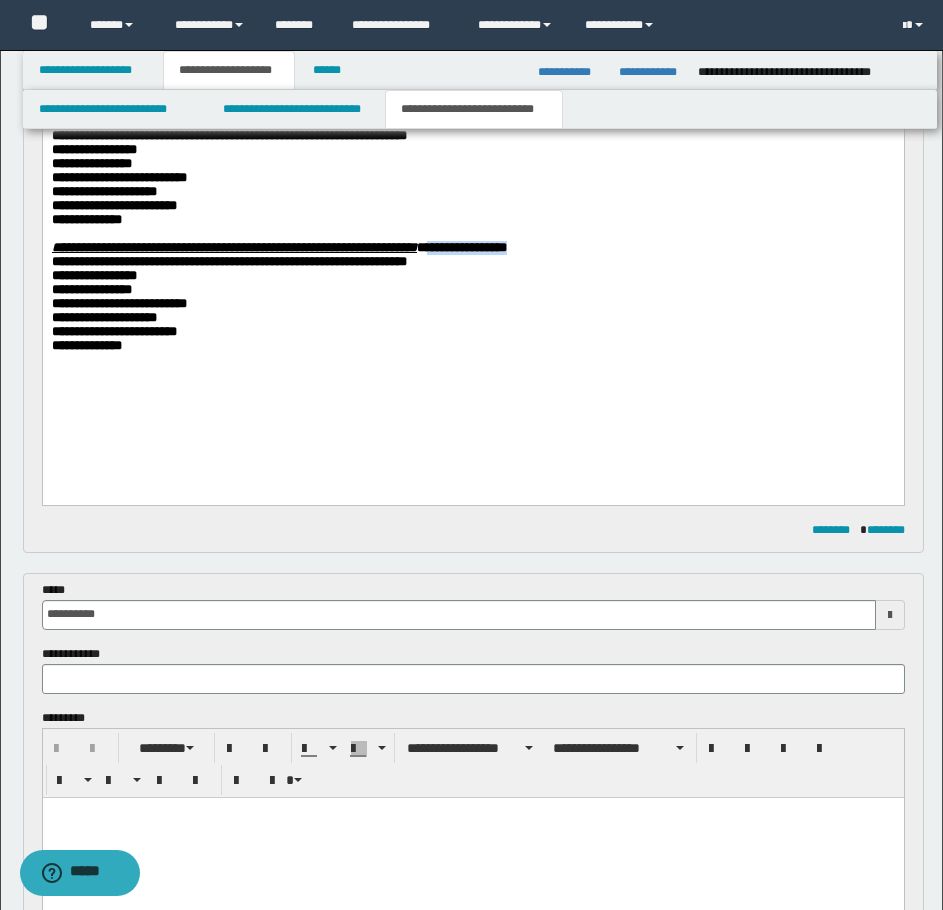 drag, startPoint x: 725, startPoint y: 269, endPoint x: 625, endPoint y: 268, distance: 100.005 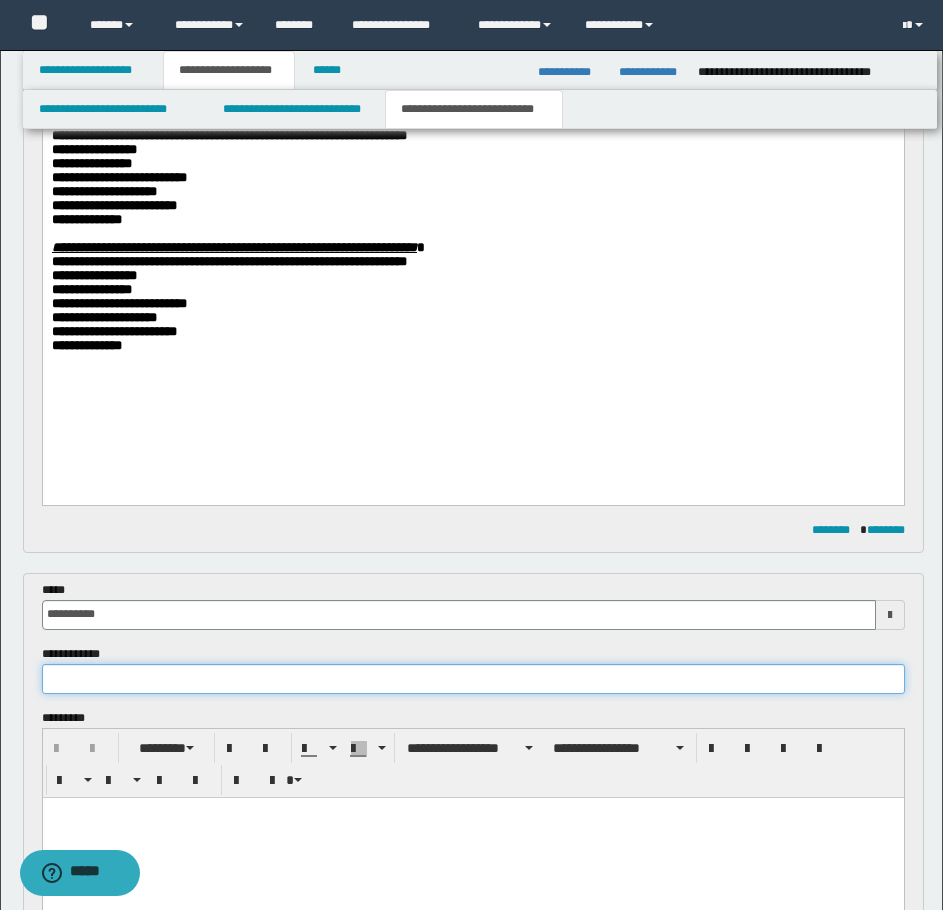 click at bounding box center [473, 679] 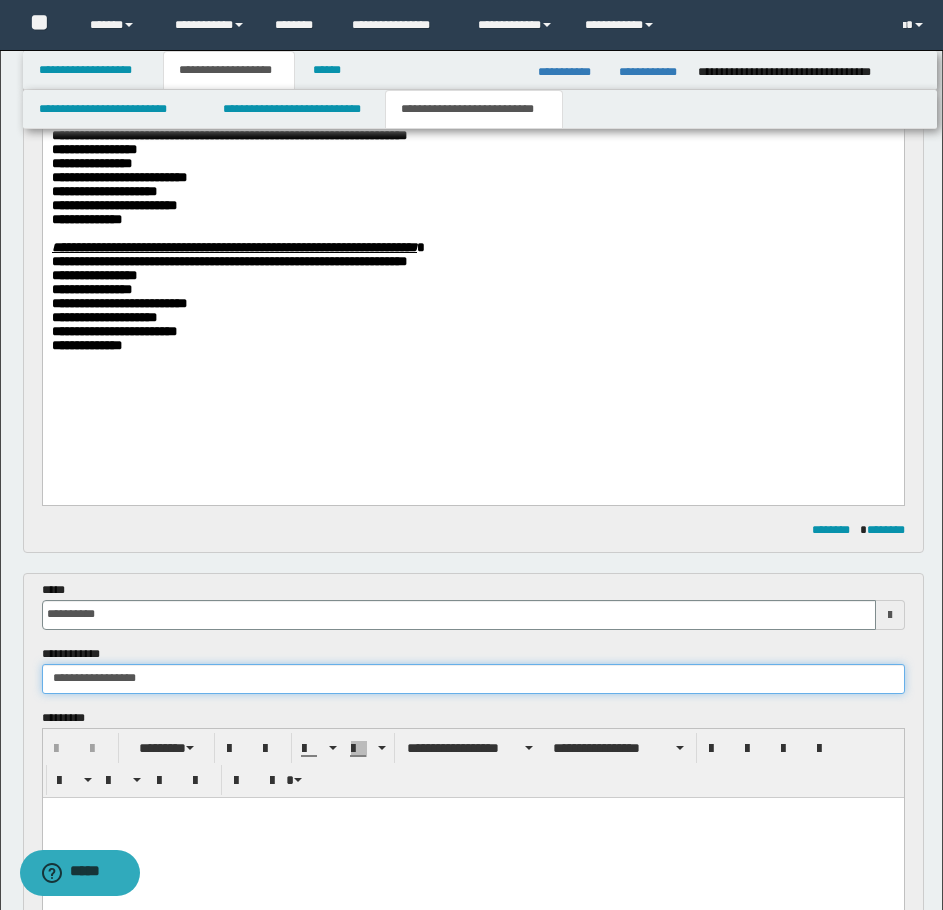 type on "**********" 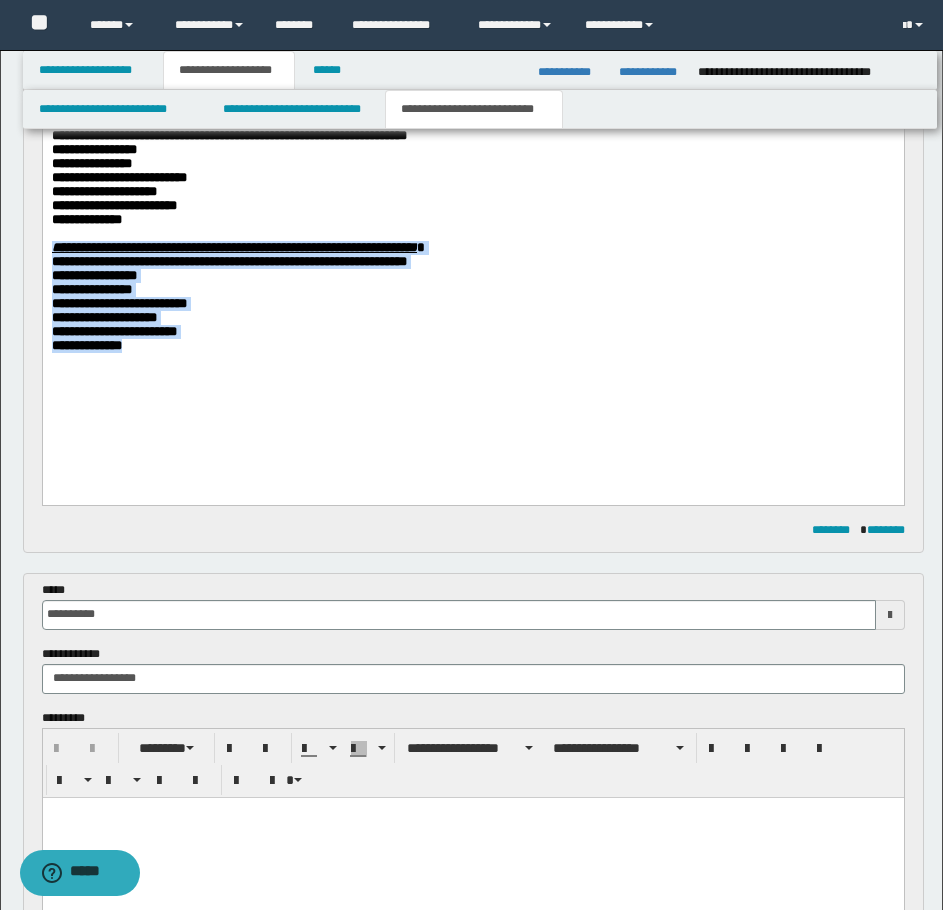 drag, startPoint x: 149, startPoint y: 379, endPoint x: 28, endPoint y: 271, distance: 162.18816 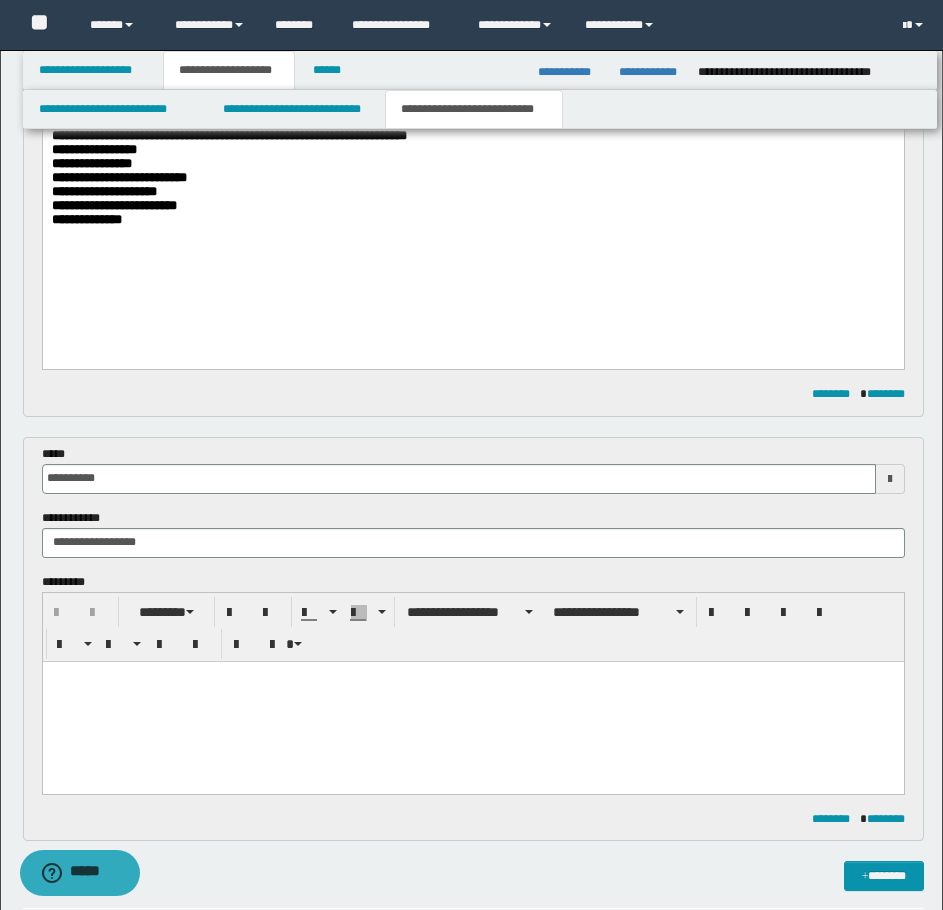 click at bounding box center [472, 701] 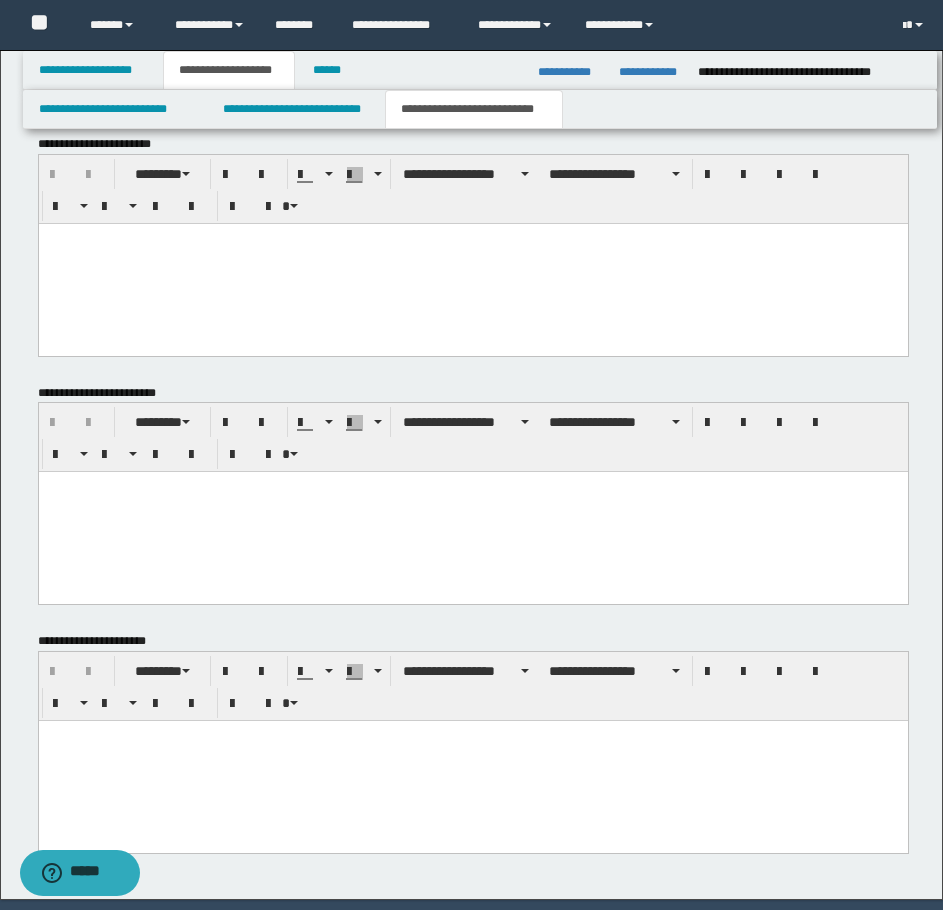 scroll, scrollTop: 1494, scrollLeft: 0, axis: vertical 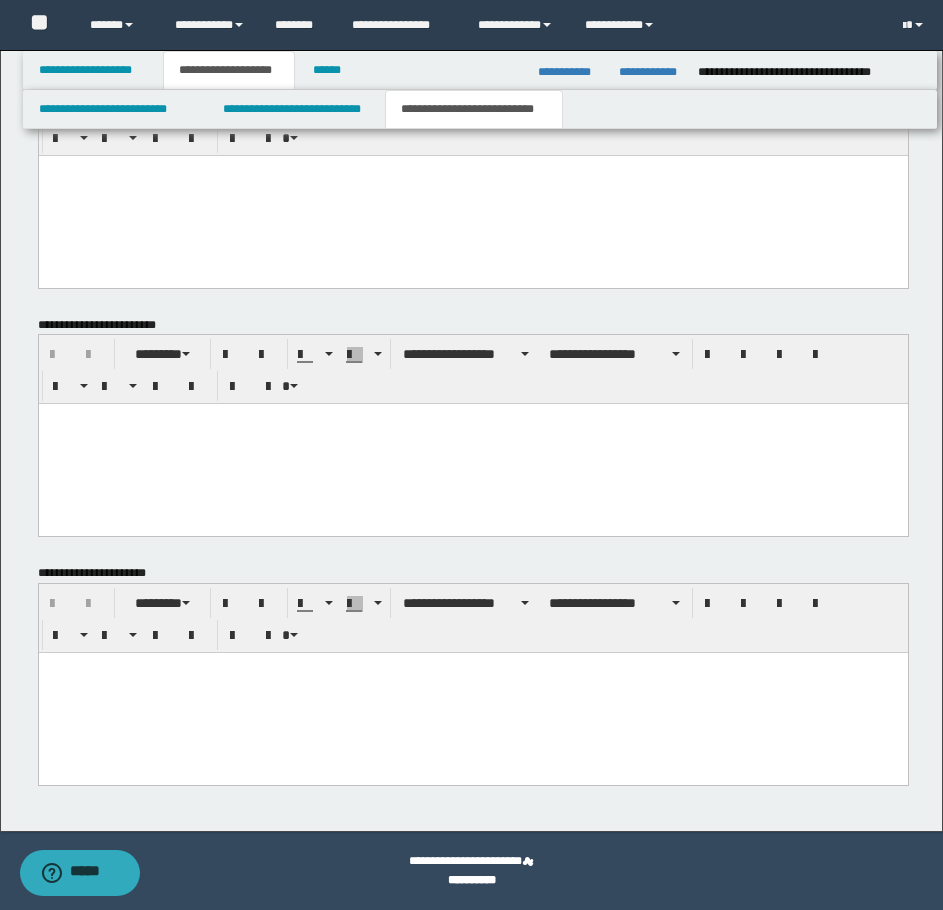 click at bounding box center (472, 693) 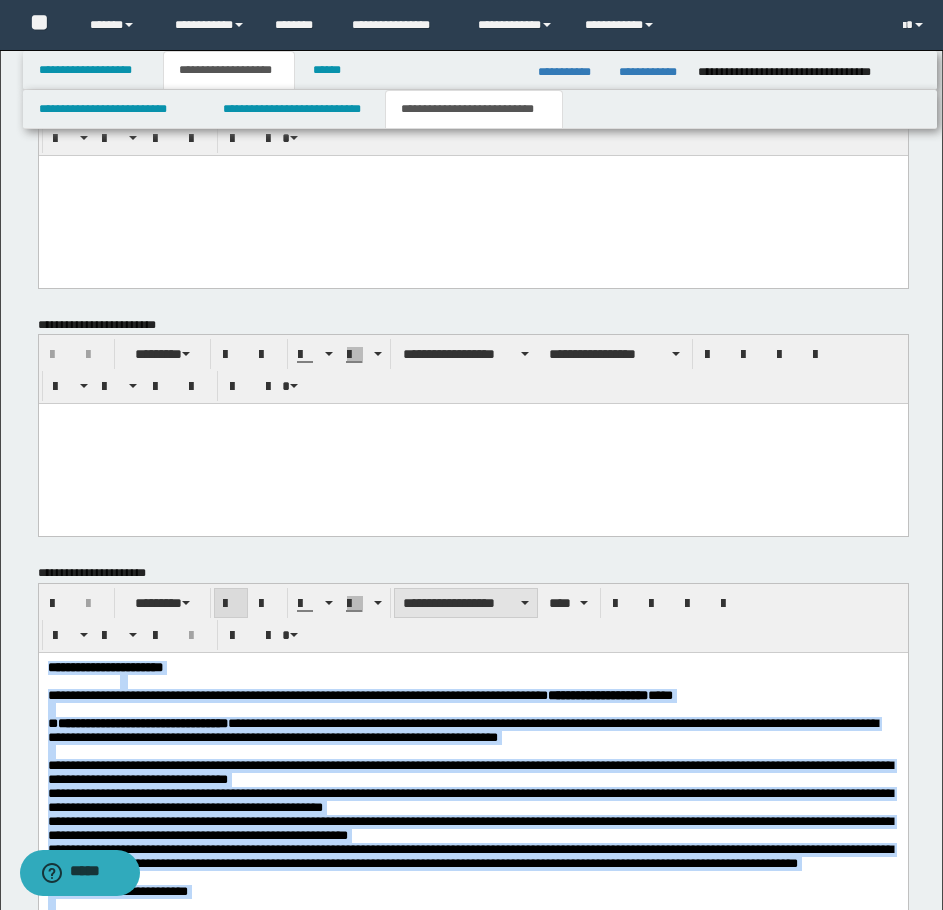 click on "**********" at bounding box center [466, 603] 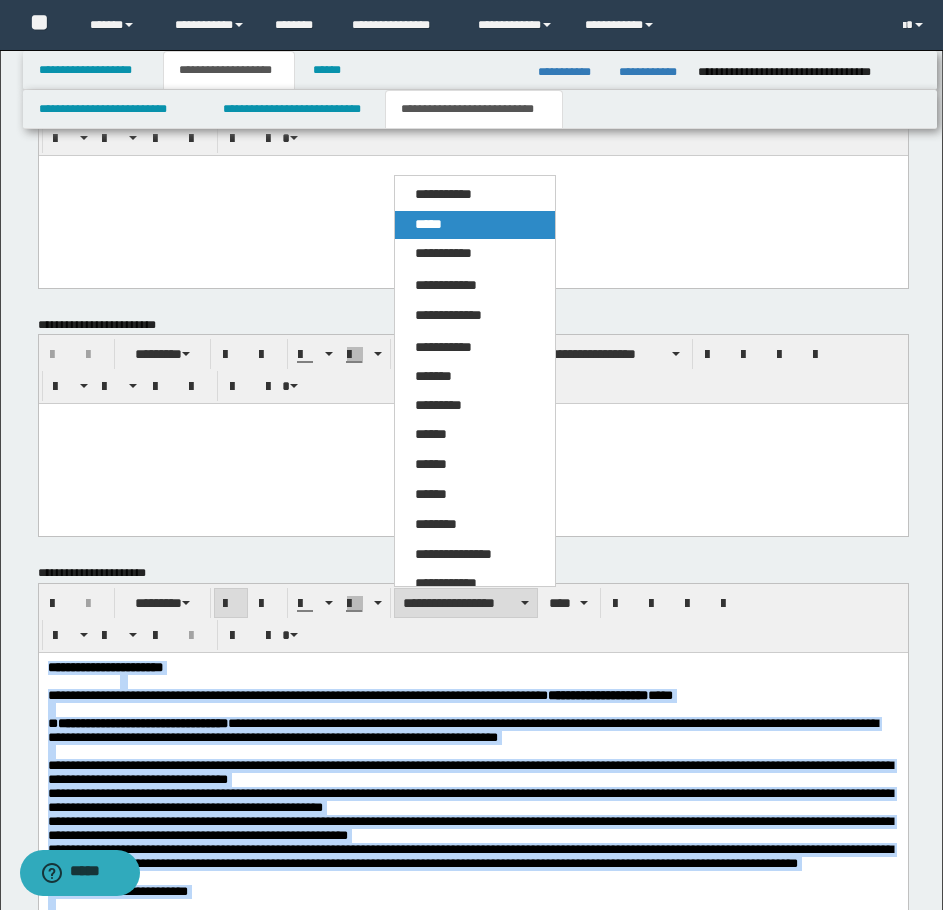 click on "*****" at bounding box center [475, 225] 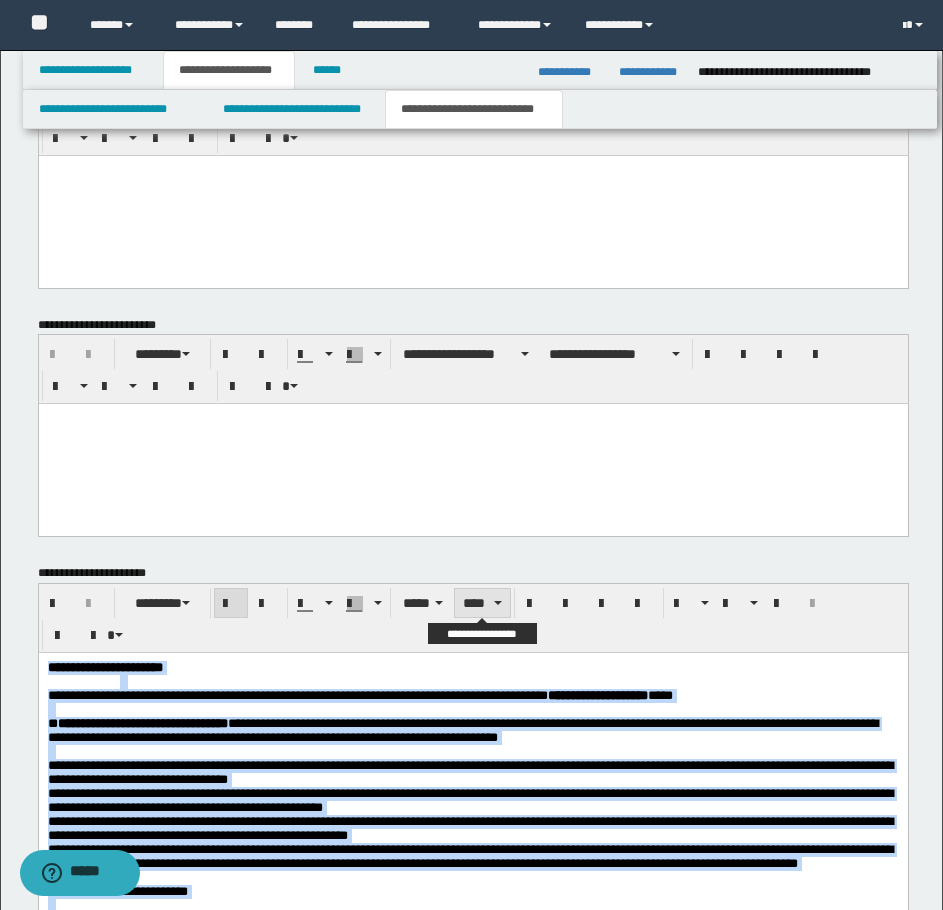click at bounding box center (498, 603) 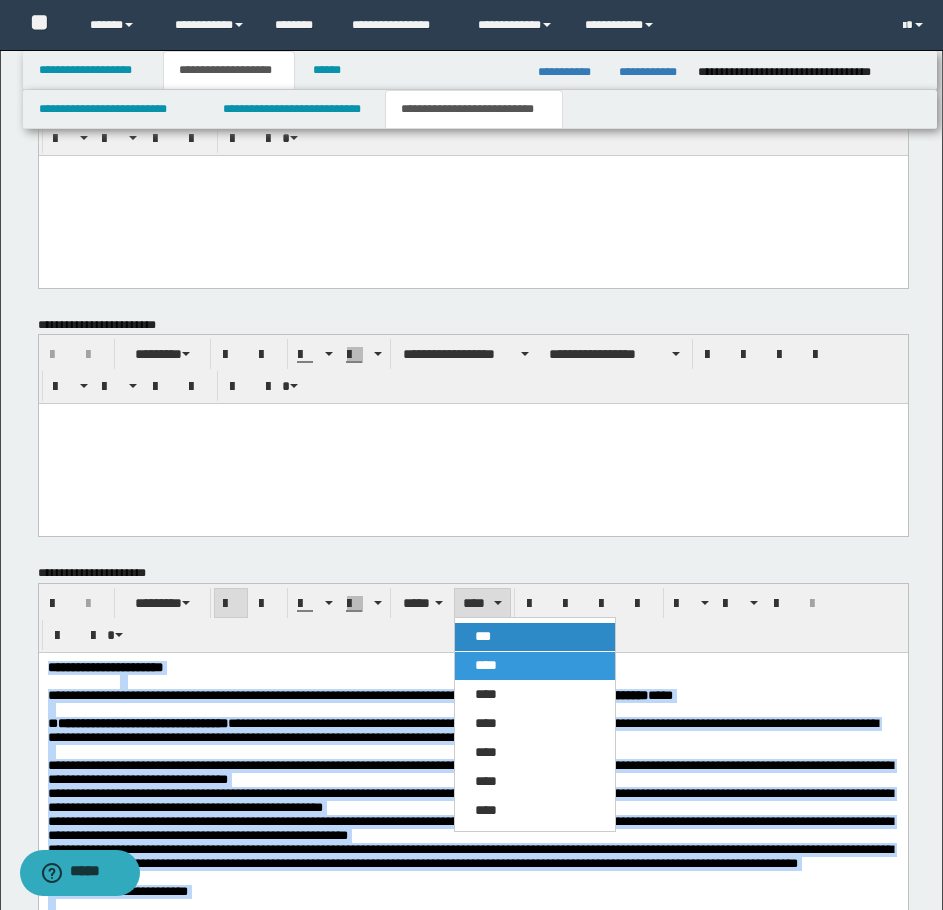 click on "***" at bounding box center [483, 636] 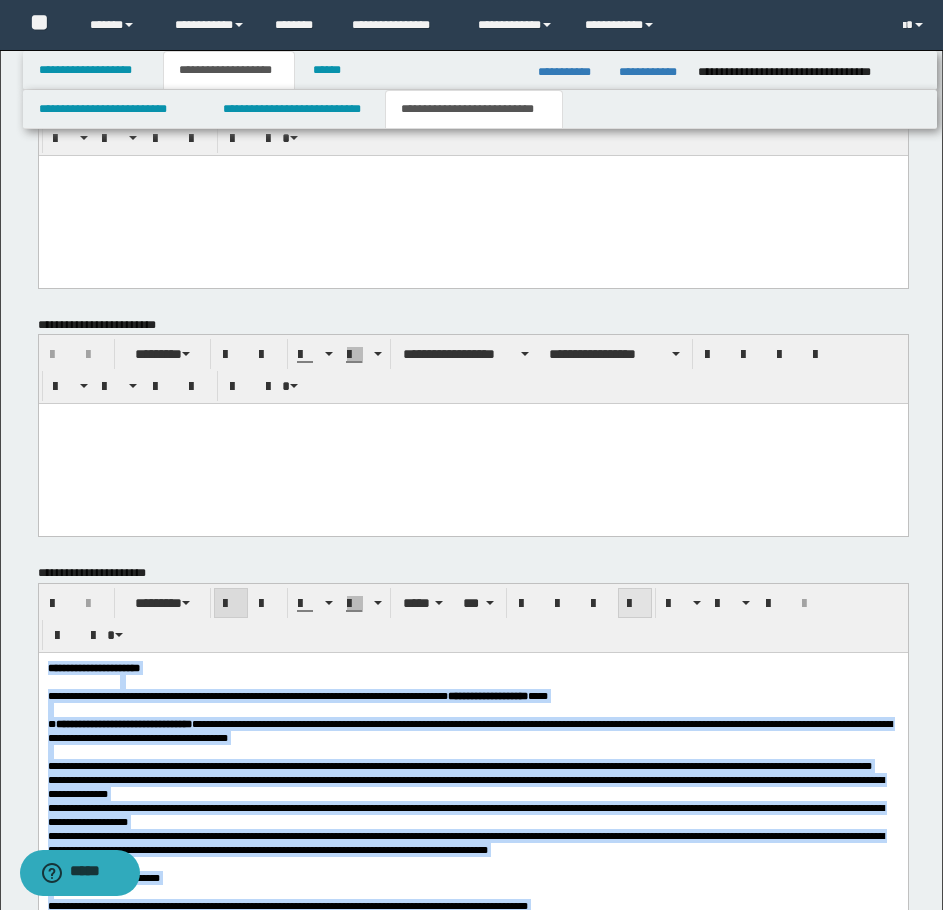 click at bounding box center [635, 603] 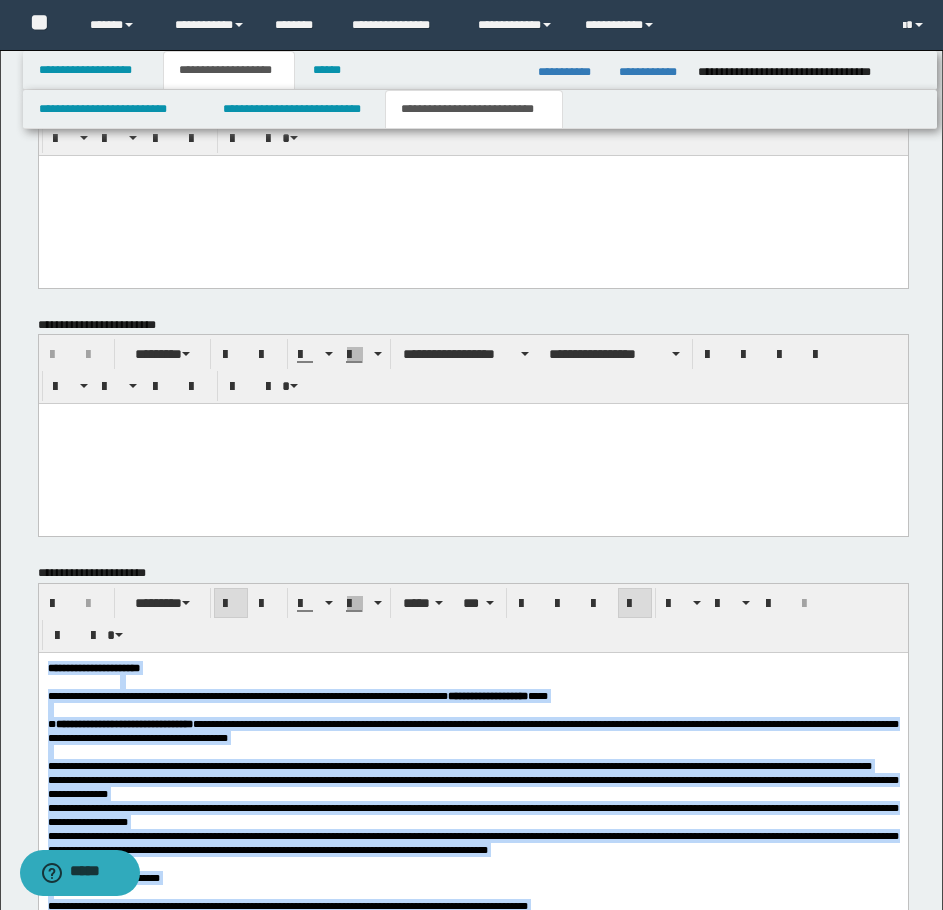 click on "**********" at bounding box center [459, 766] 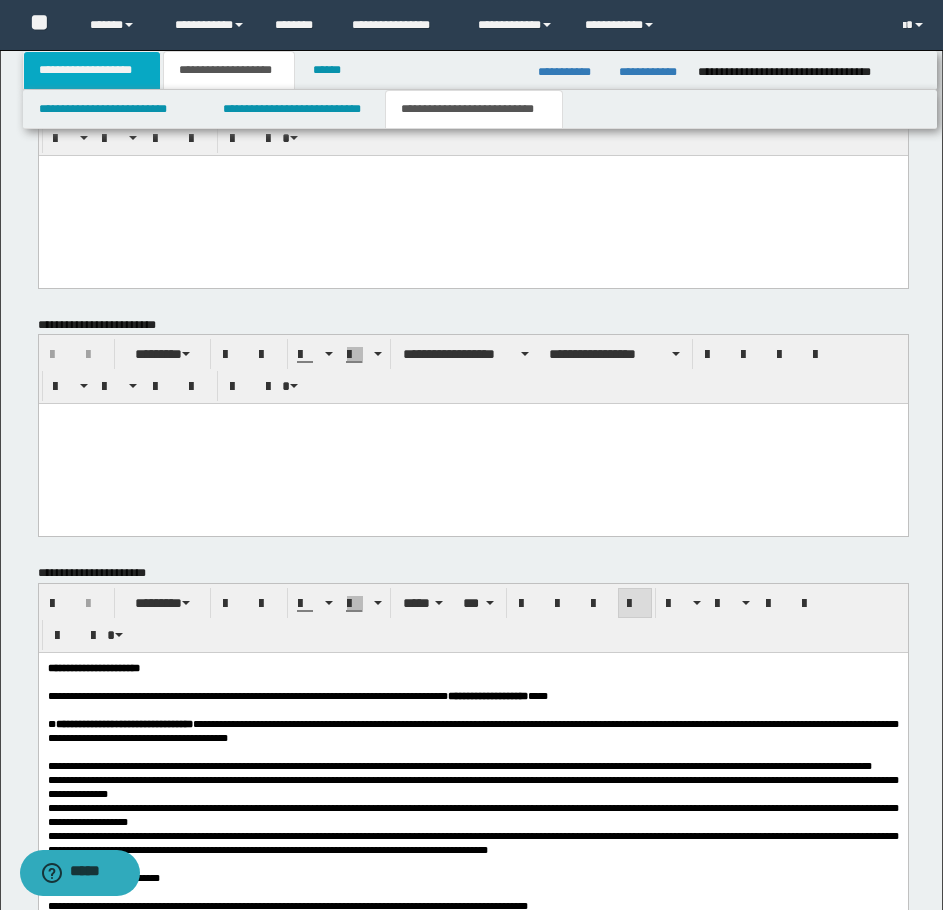click on "**********" at bounding box center [92, 70] 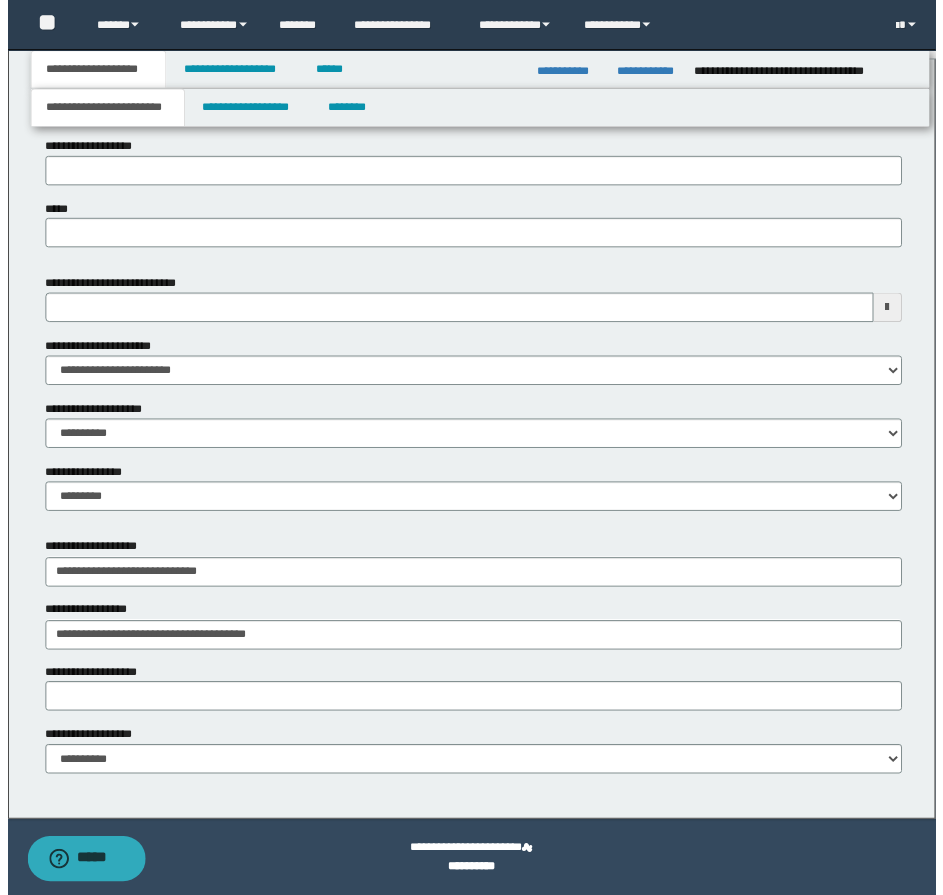 scroll, scrollTop: 897, scrollLeft: 0, axis: vertical 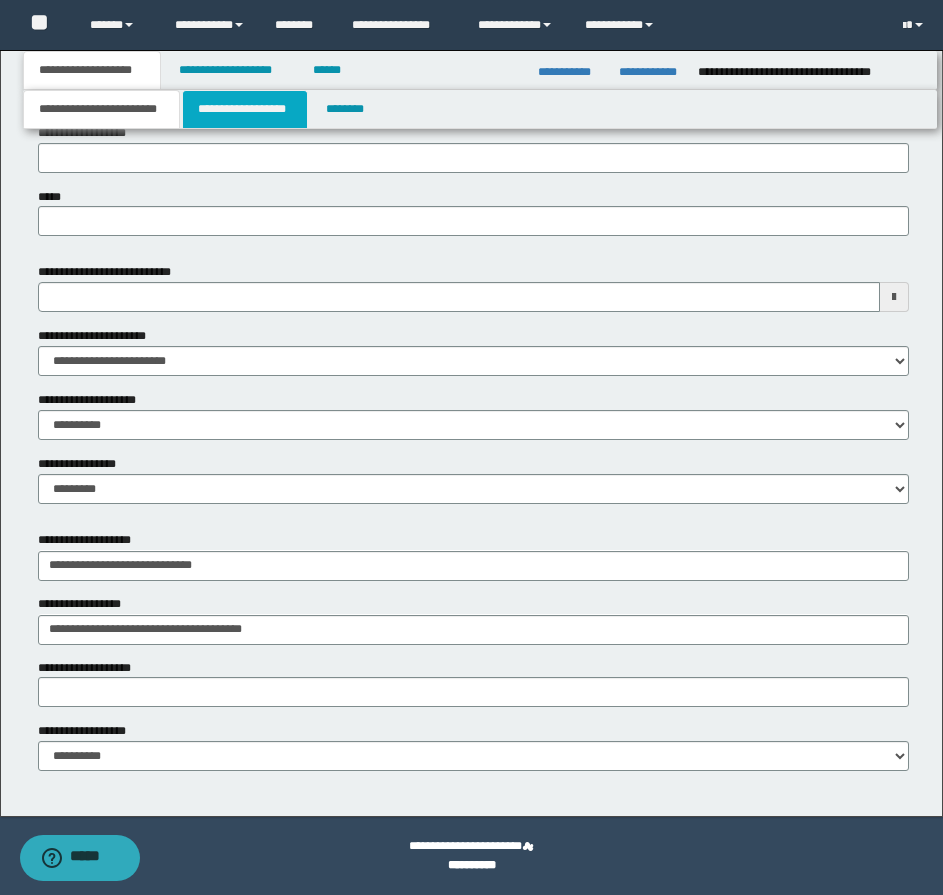 click on "**********" at bounding box center (245, 109) 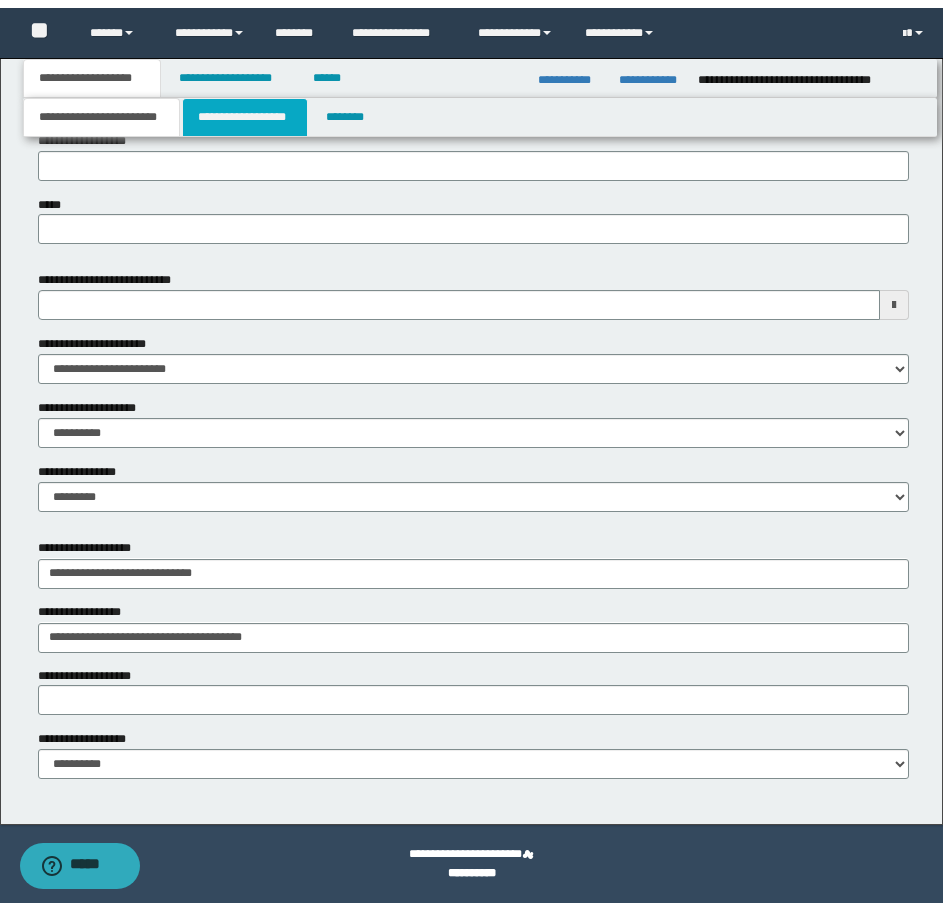 scroll, scrollTop: 0, scrollLeft: 0, axis: both 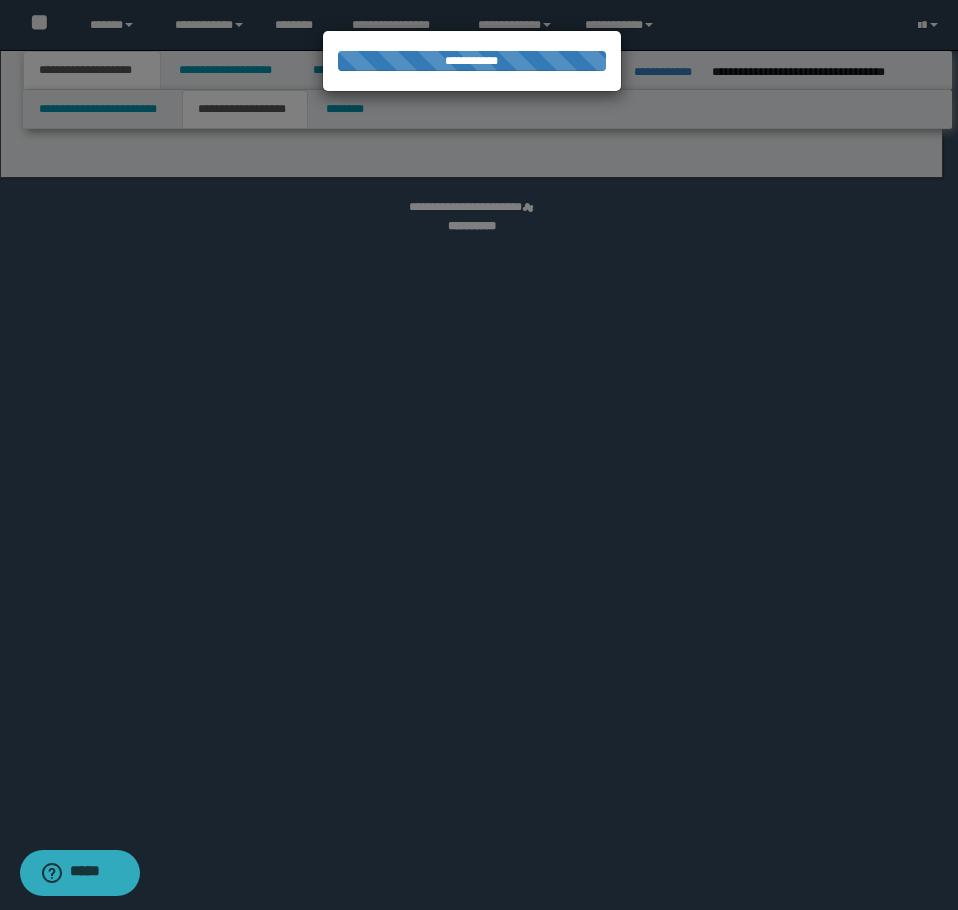 select on "*" 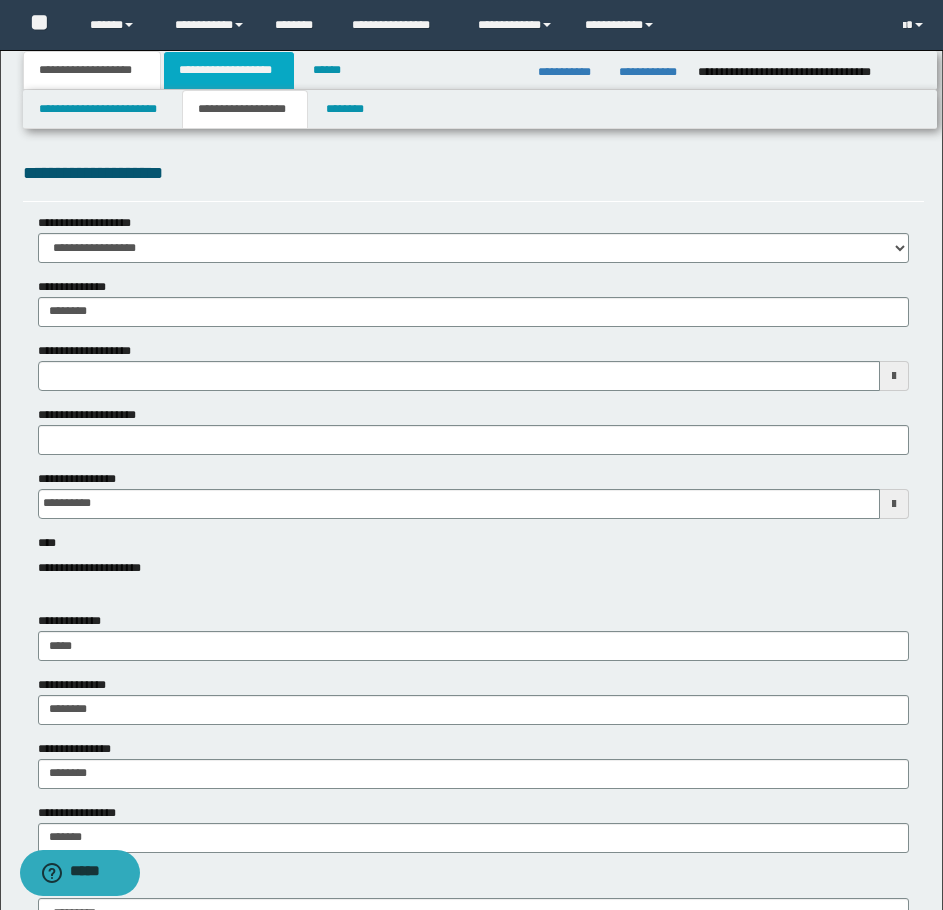 click on "**********" at bounding box center [229, 70] 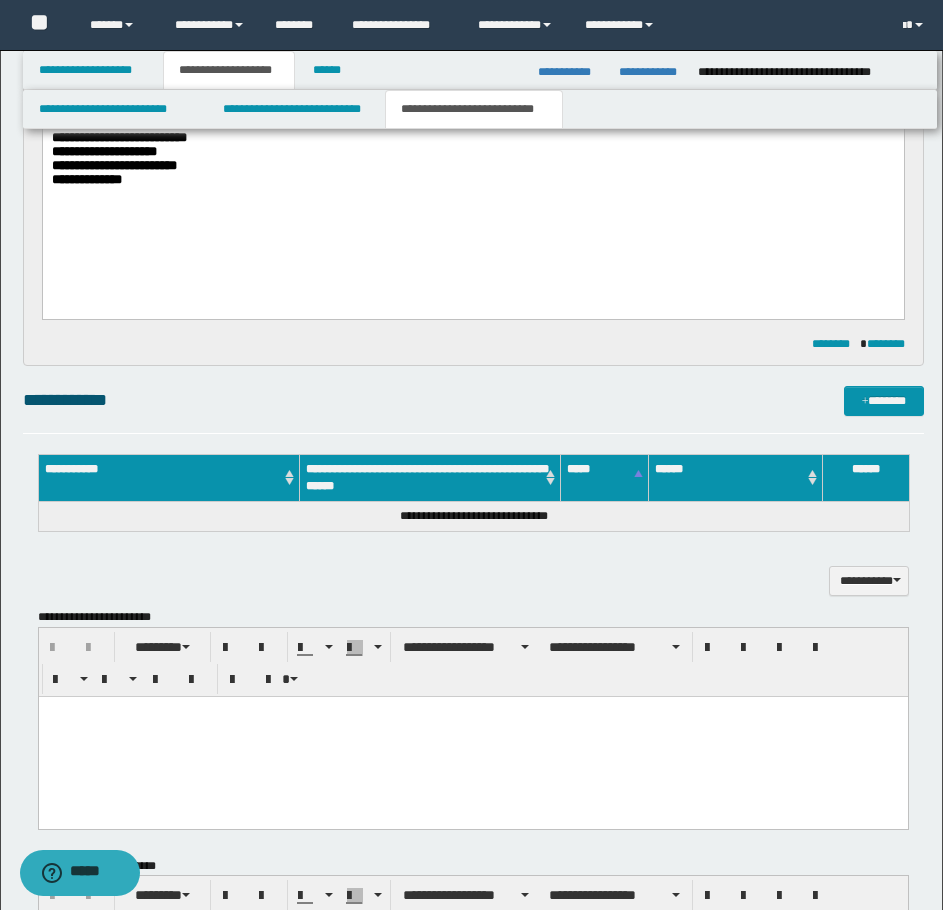 scroll, scrollTop: 1000, scrollLeft: 0, axis: vertical 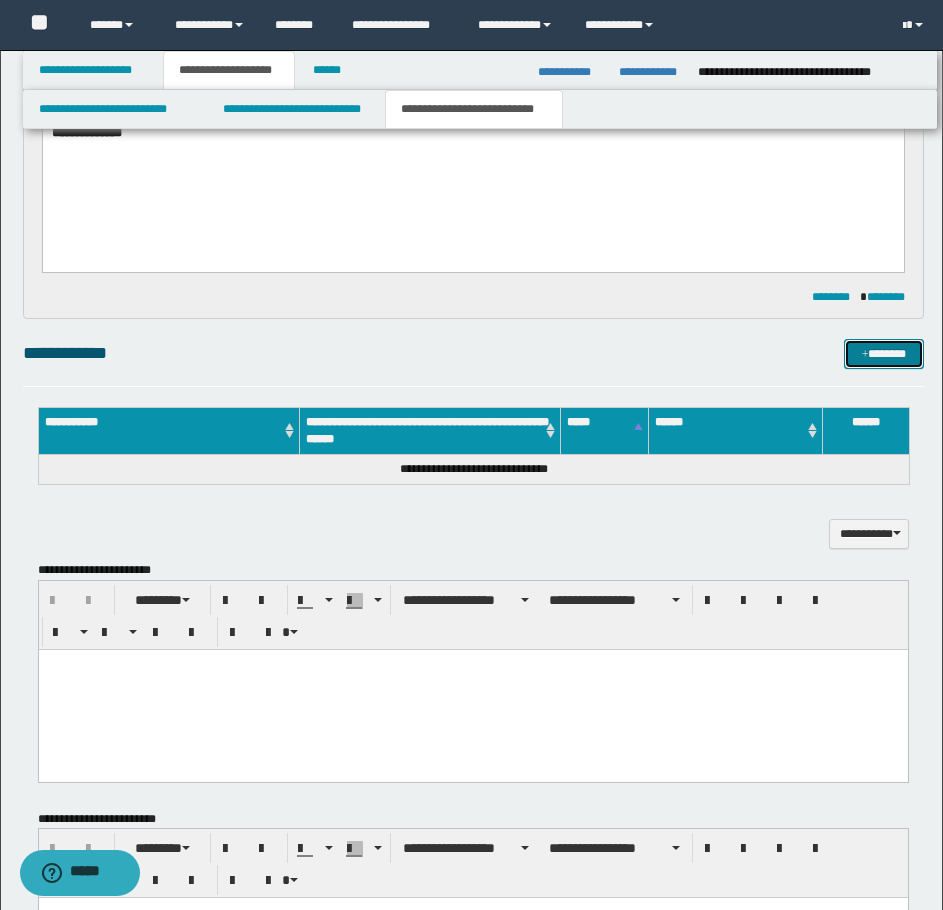 click on "*******" at bounding box center [884, 354] 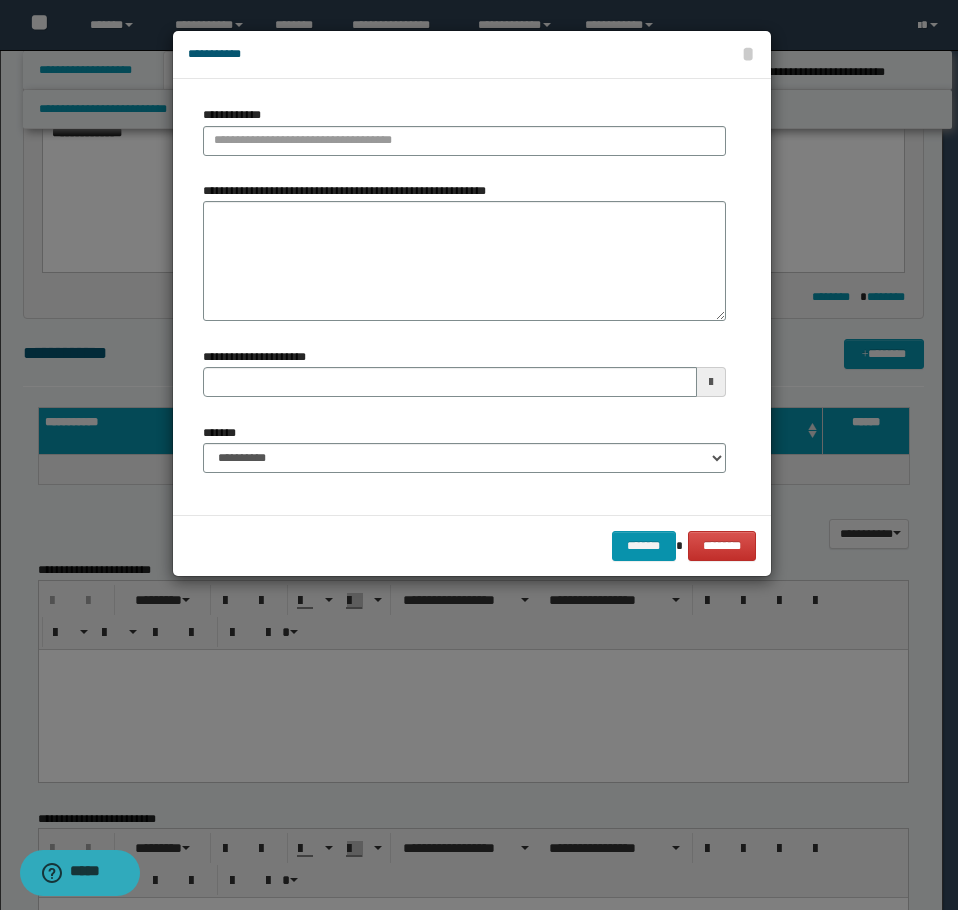 type 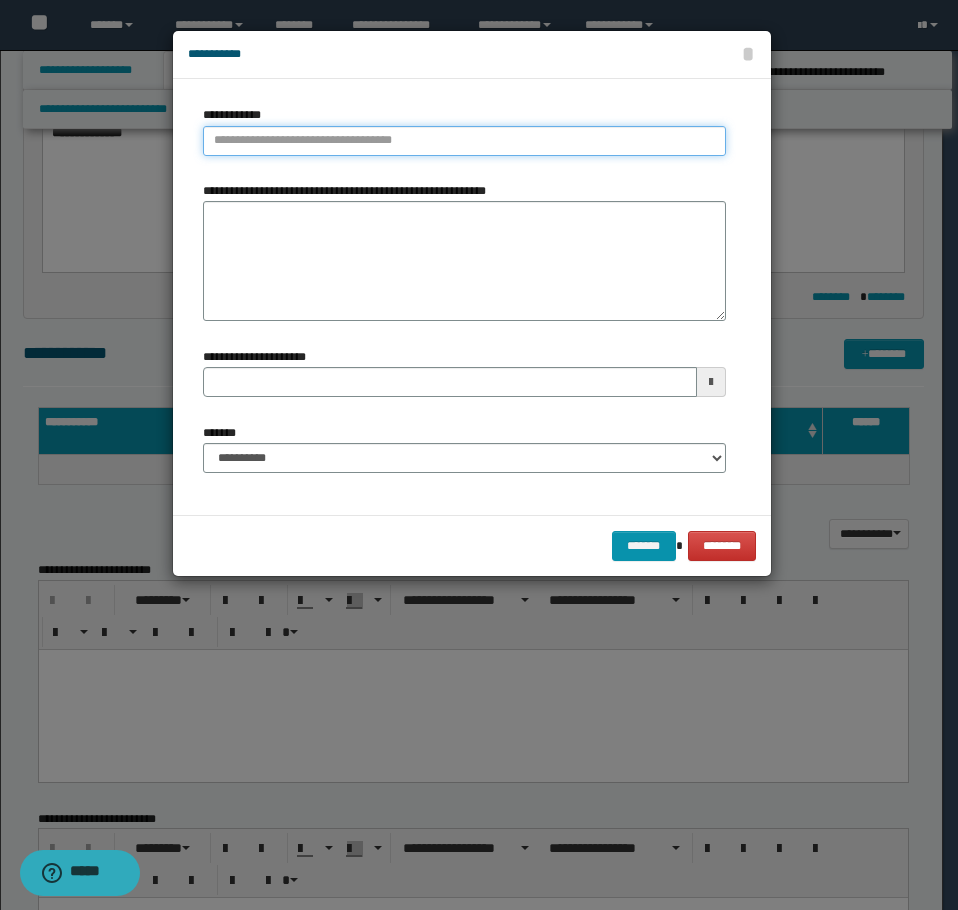 click on "**********" at bounding box center [464, 141] 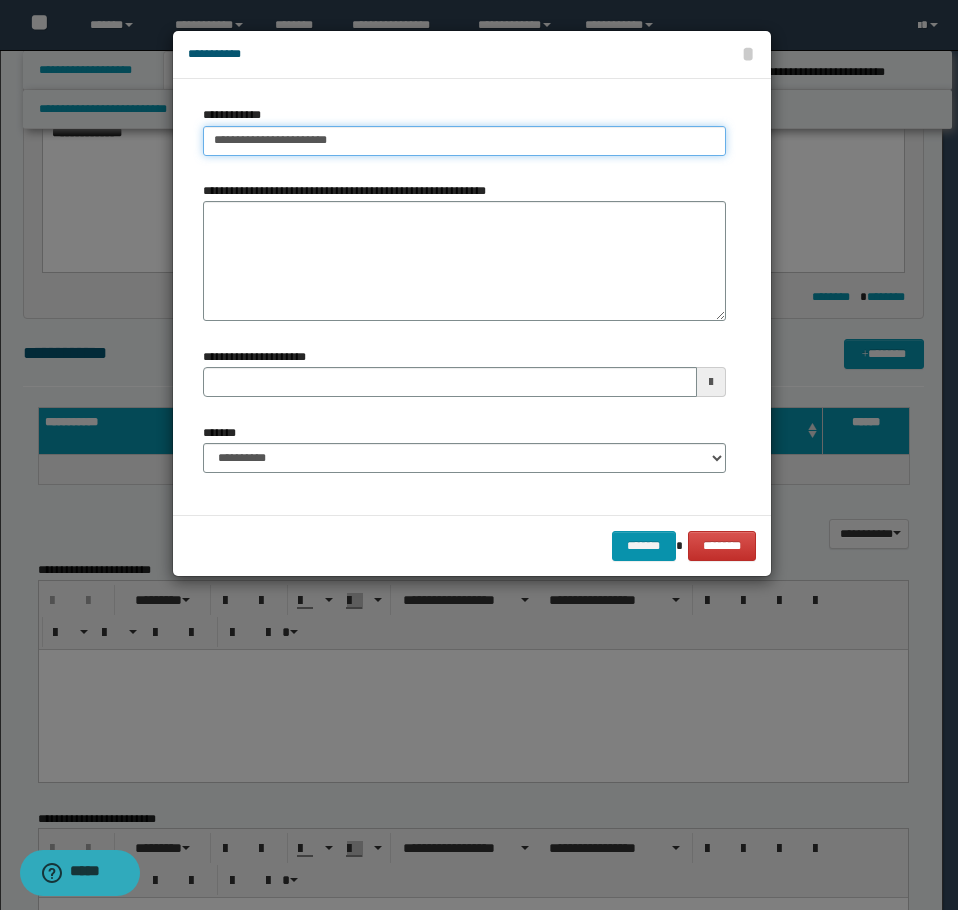 type on "**********" 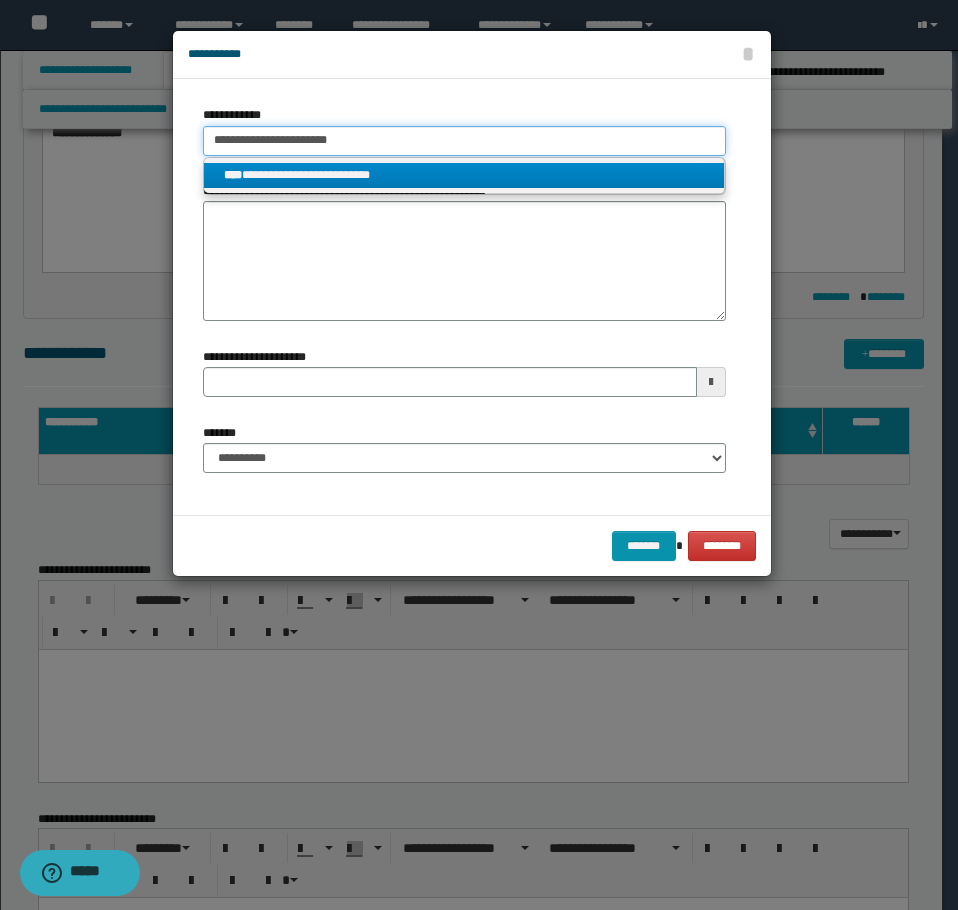 type on "**********" 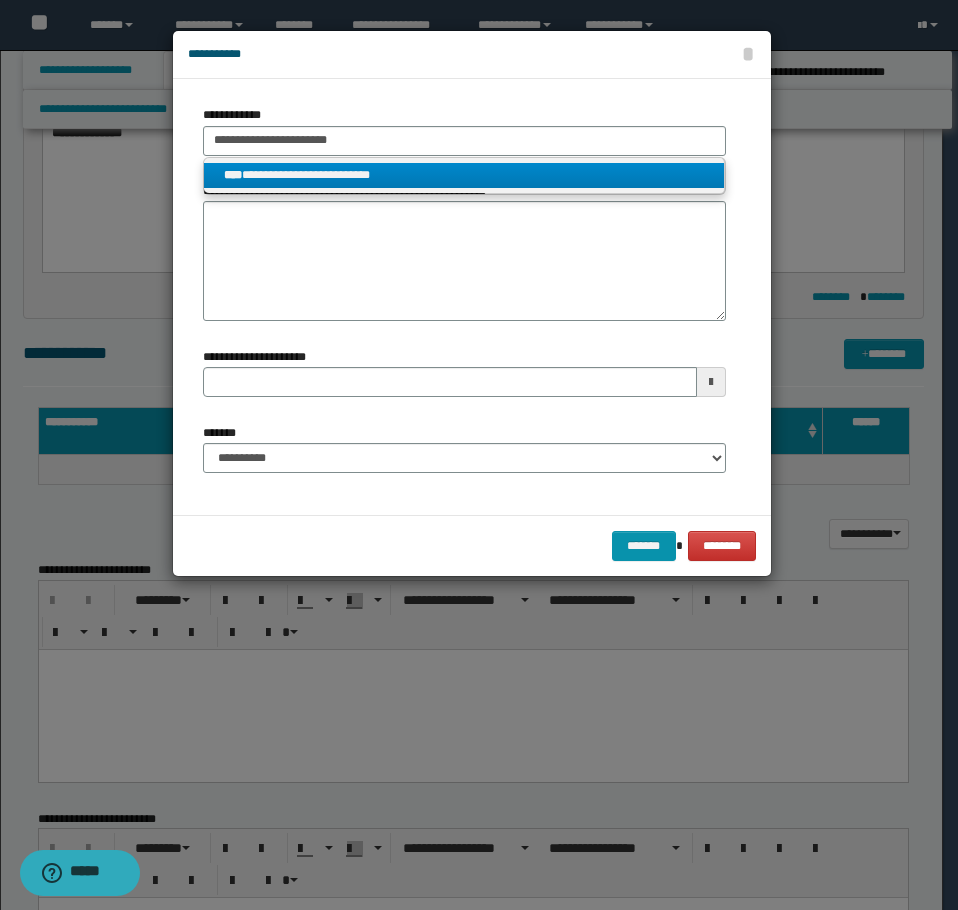 click on "**********" at bounding box center (464, 175) 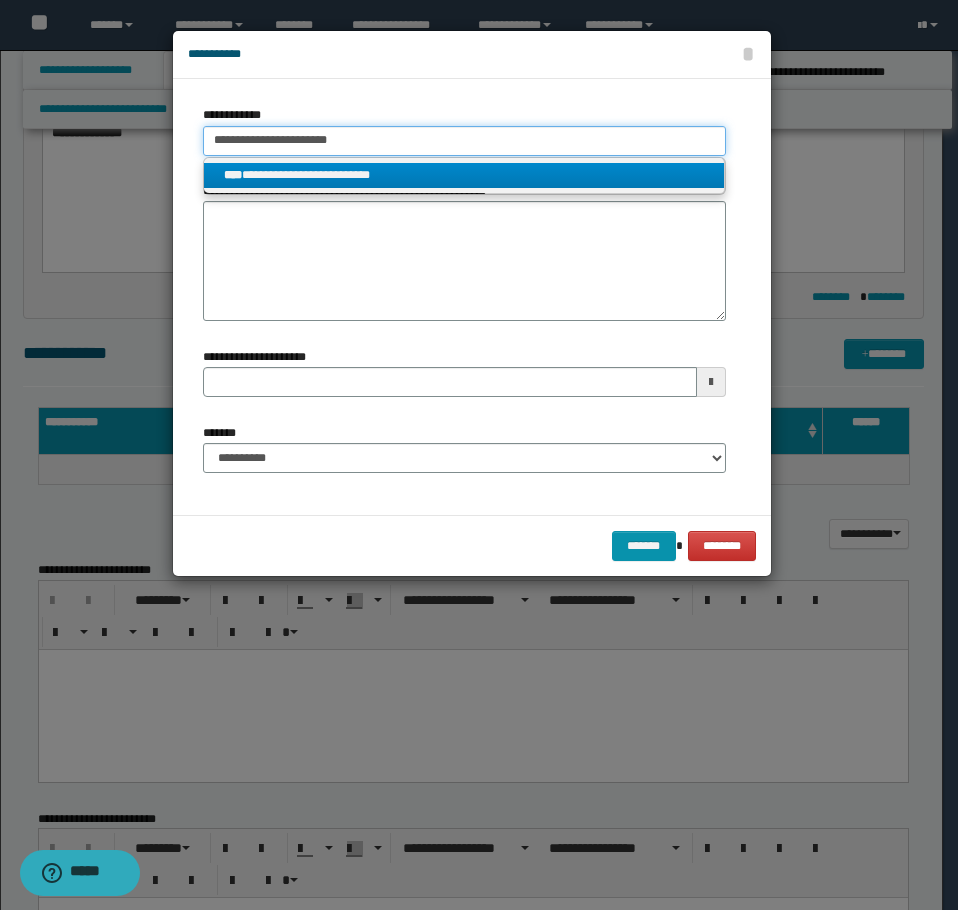 type 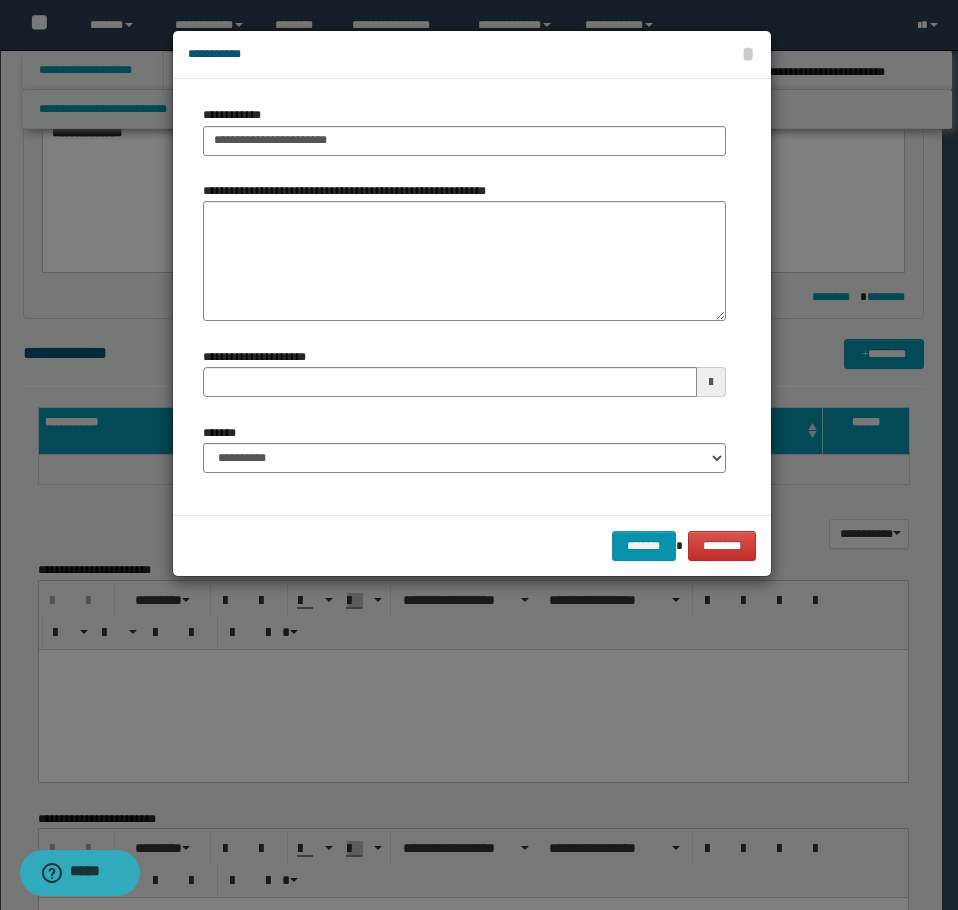 type 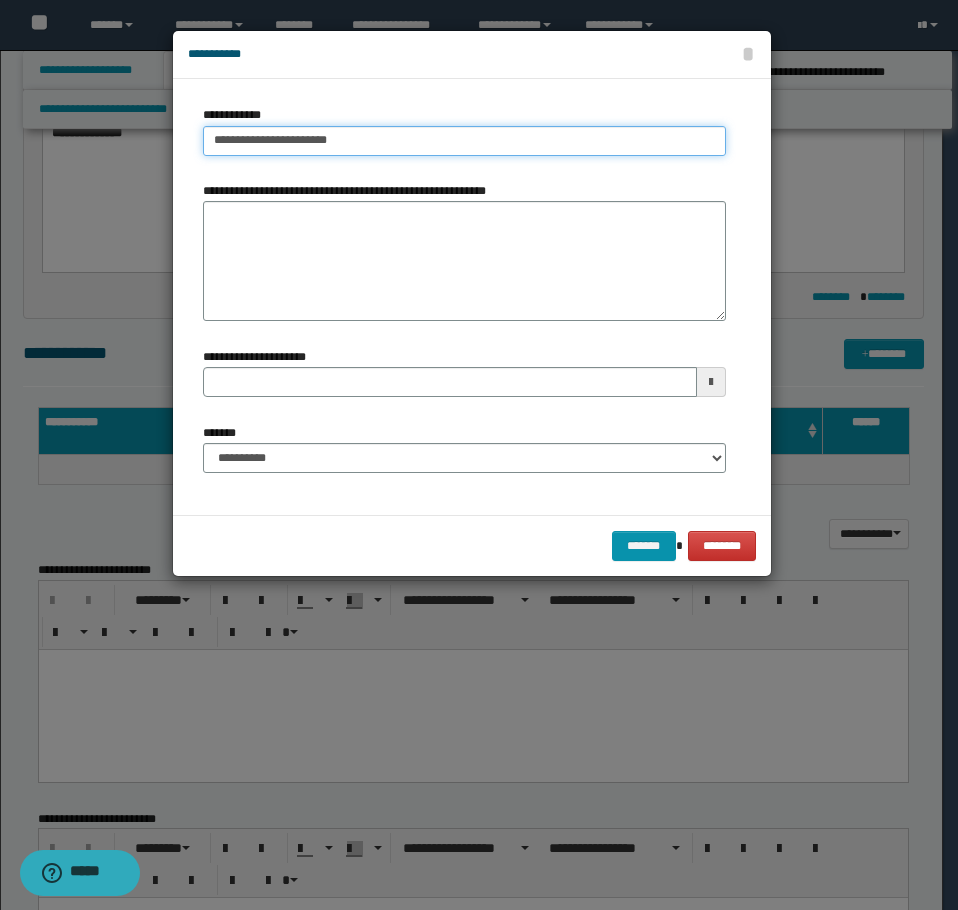 type on "**********" 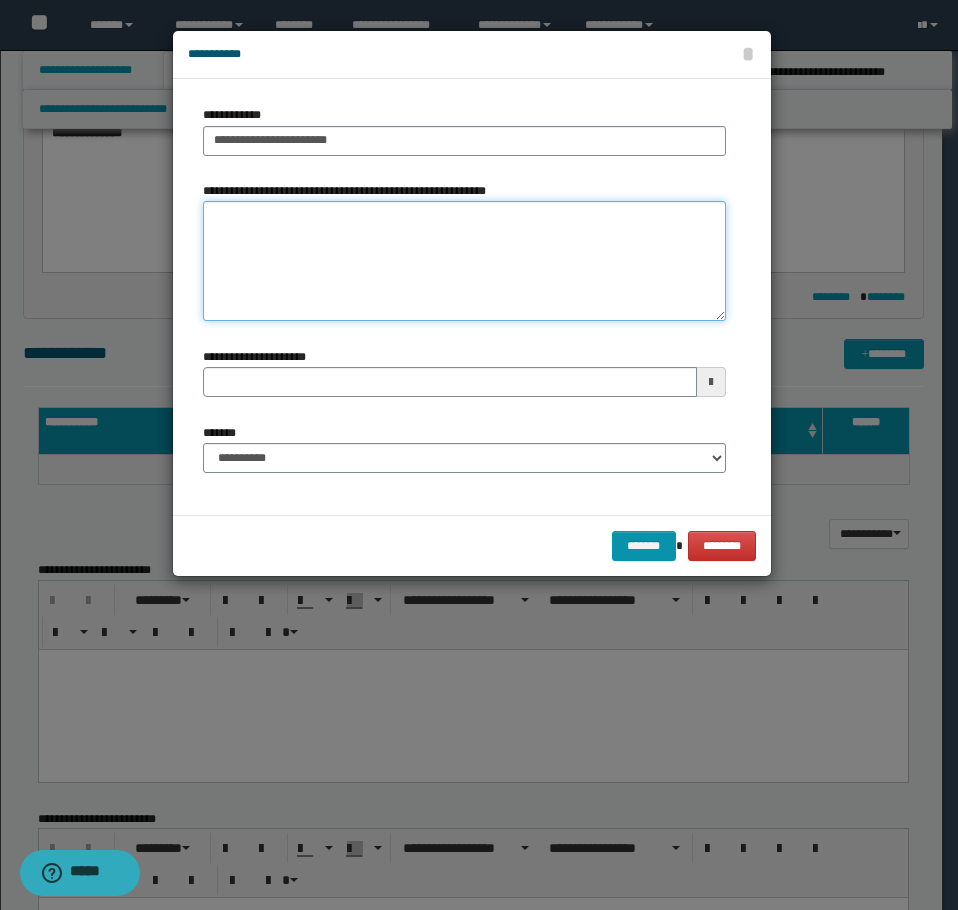 type 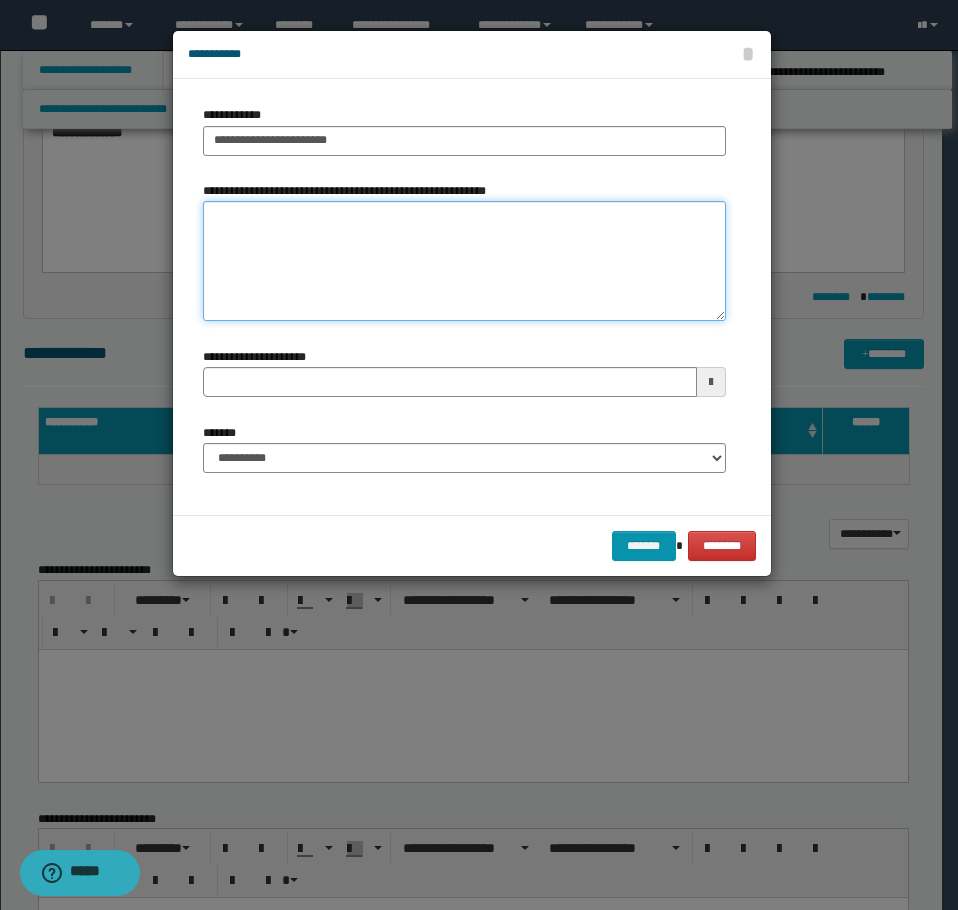 click on "**********" at bounding box center [464, 261] 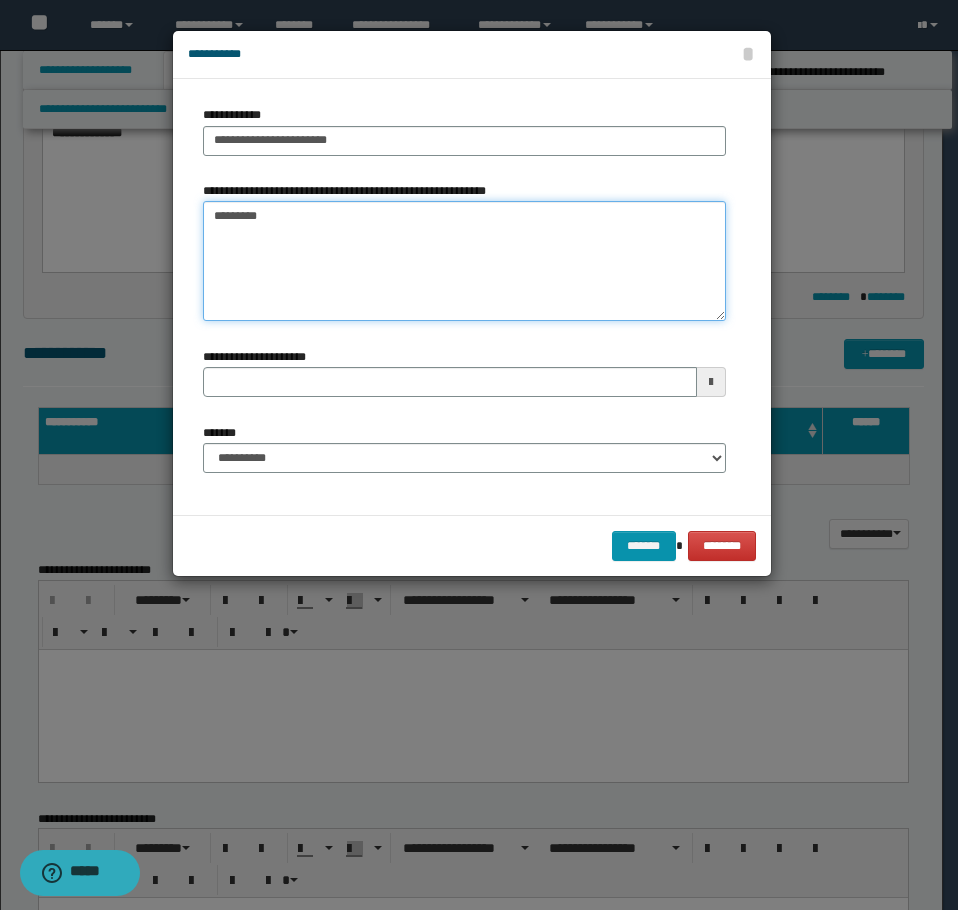 type 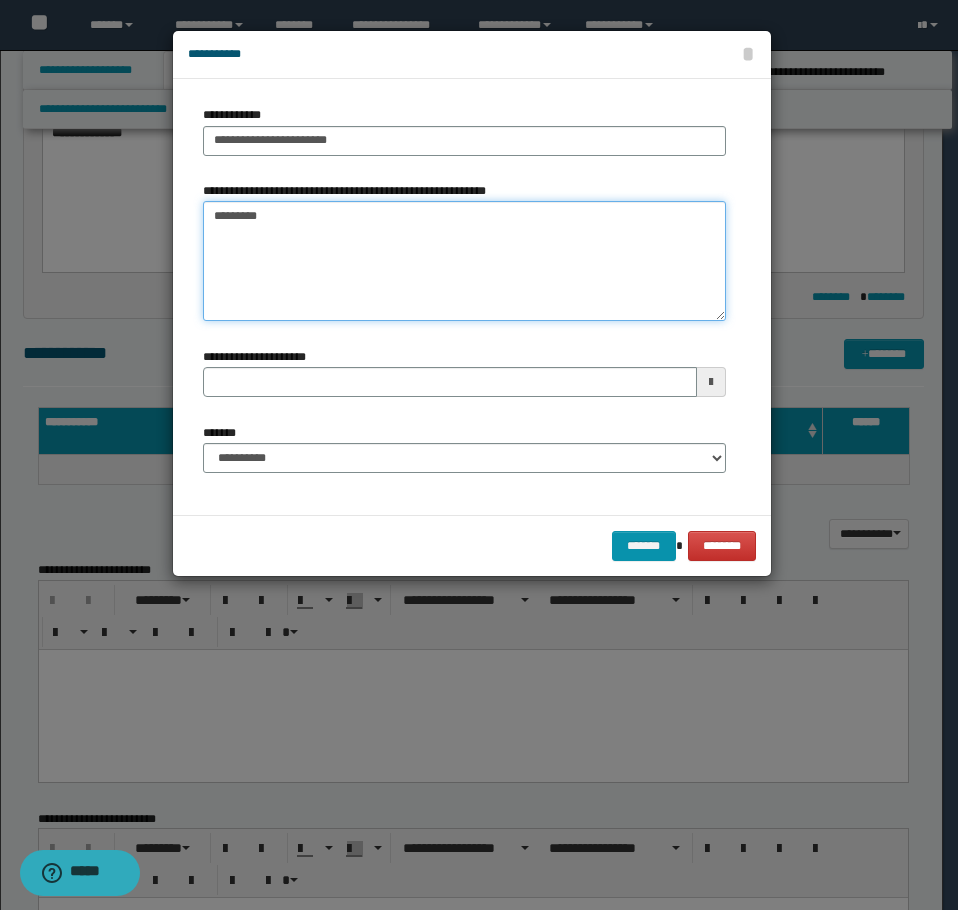 type on "*********" 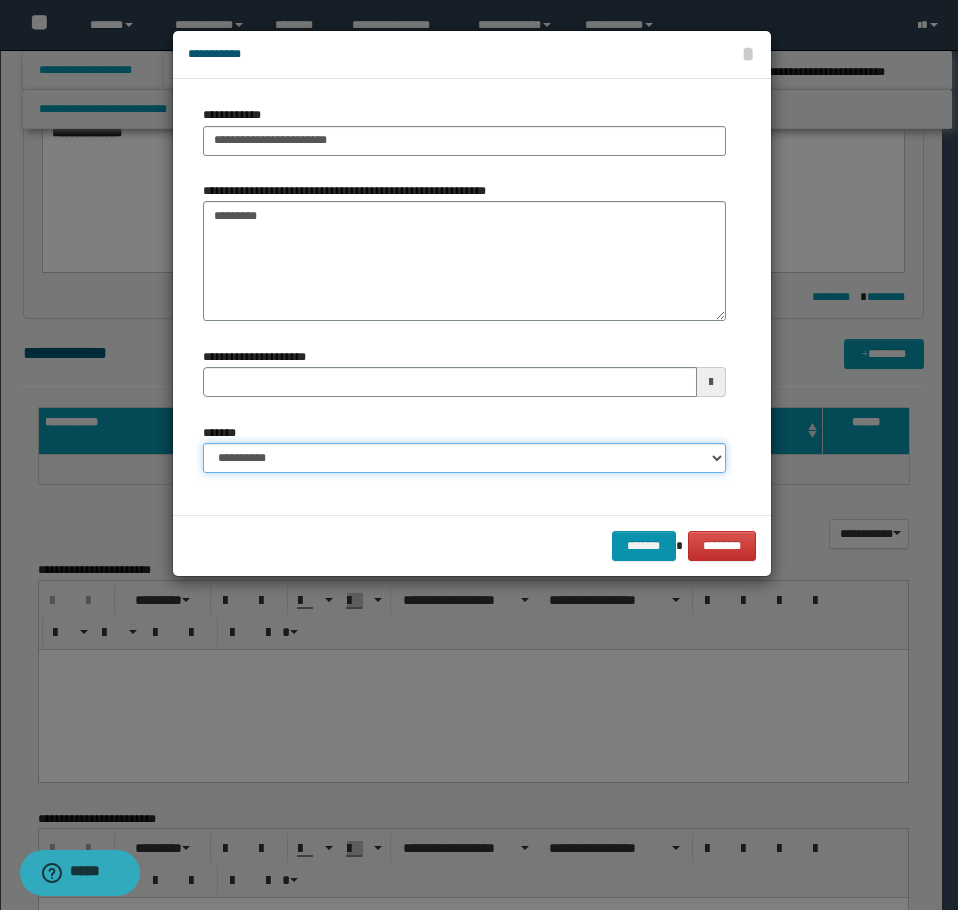 click on "**********" at bounding box center (464, 458) 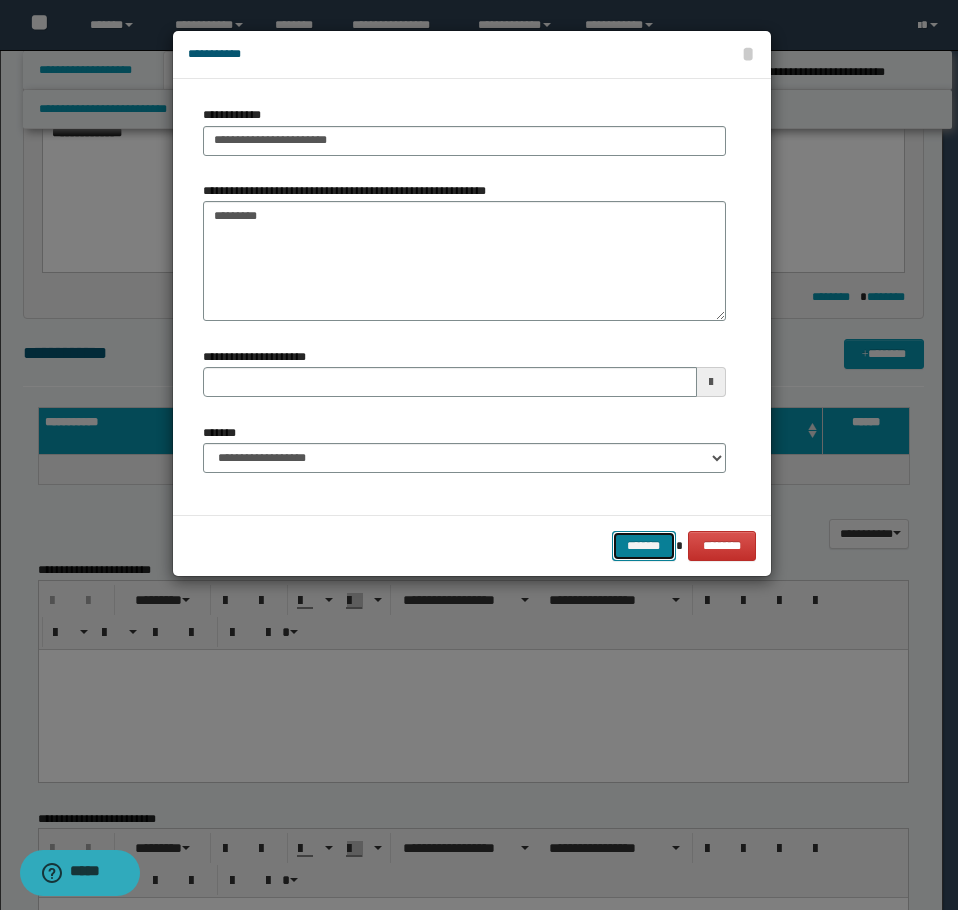 click on "*******" at bounding box center [644, 546] 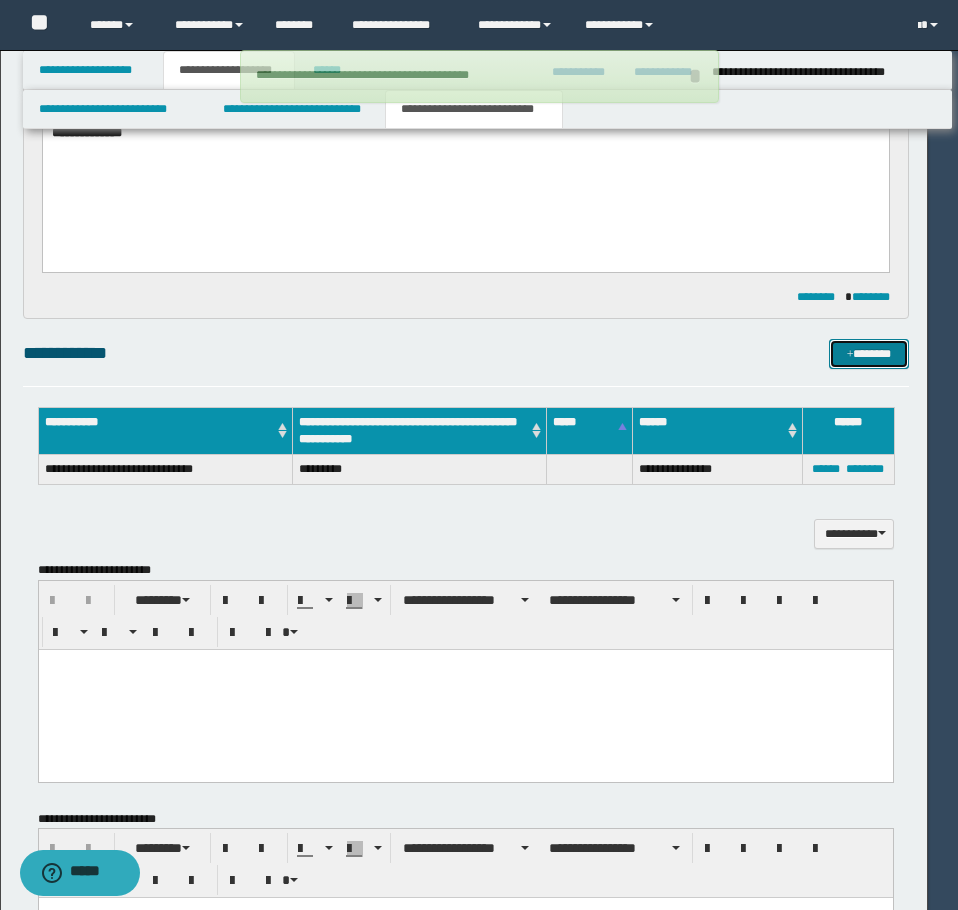 type 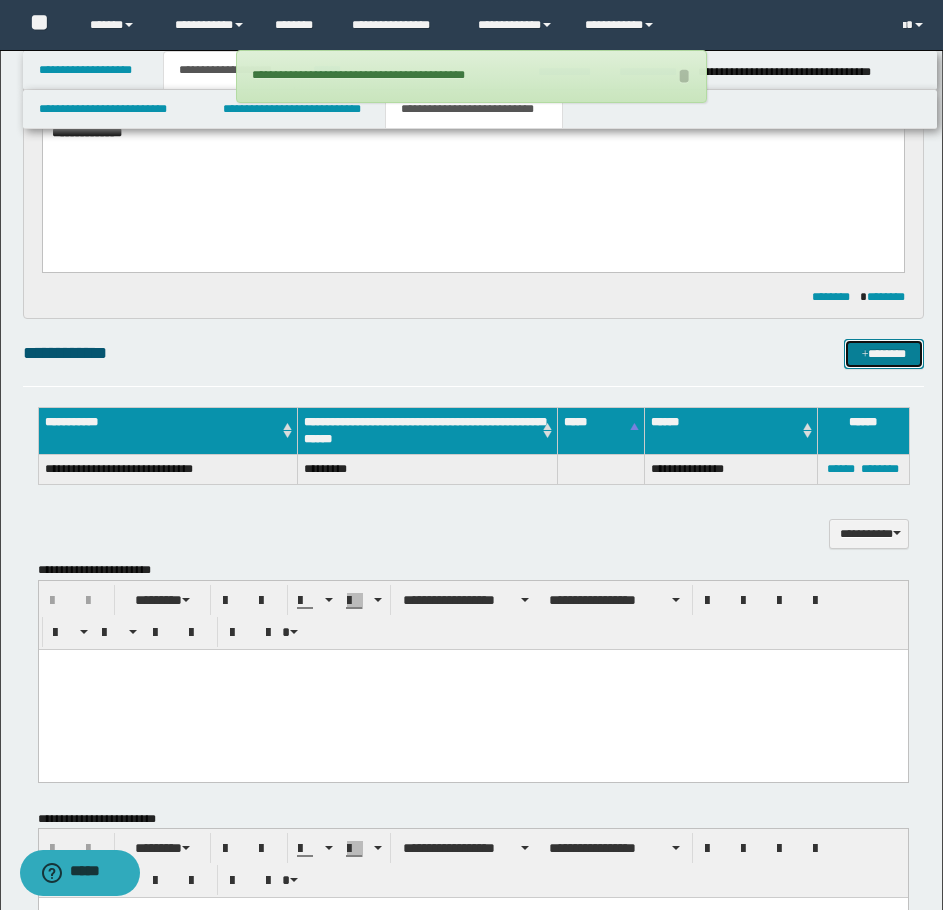 click on "*******" at bounding box center [884, 354] 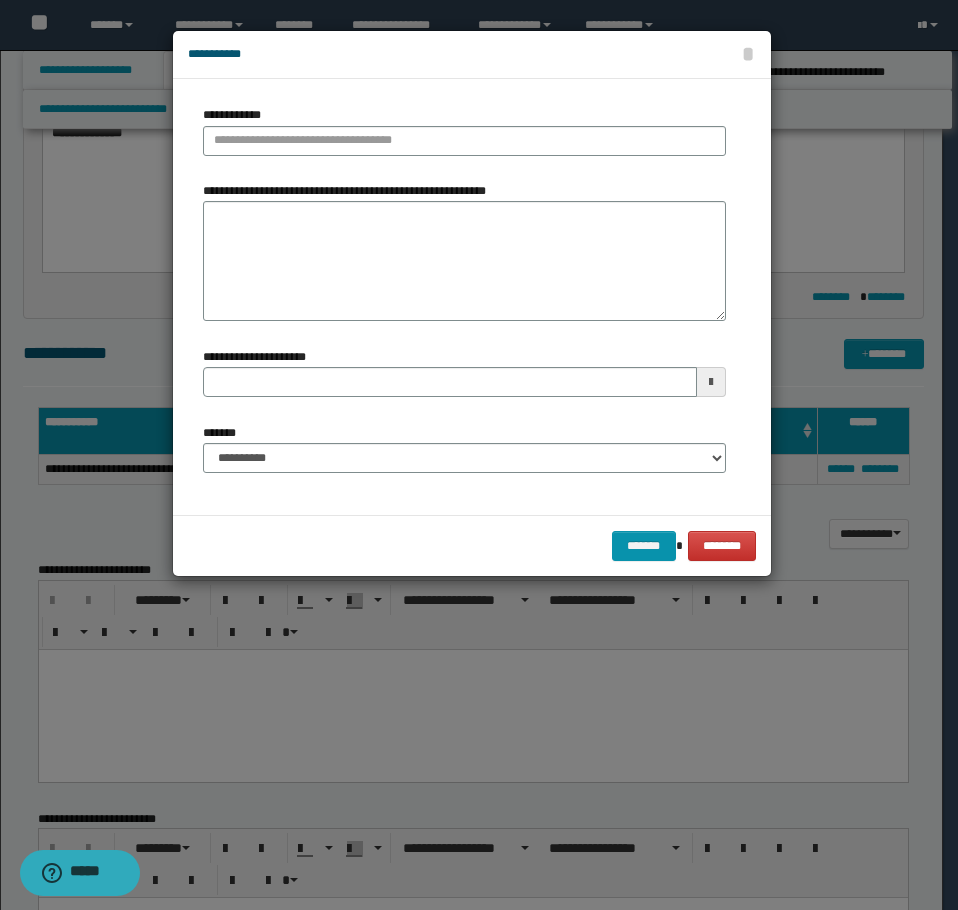 type 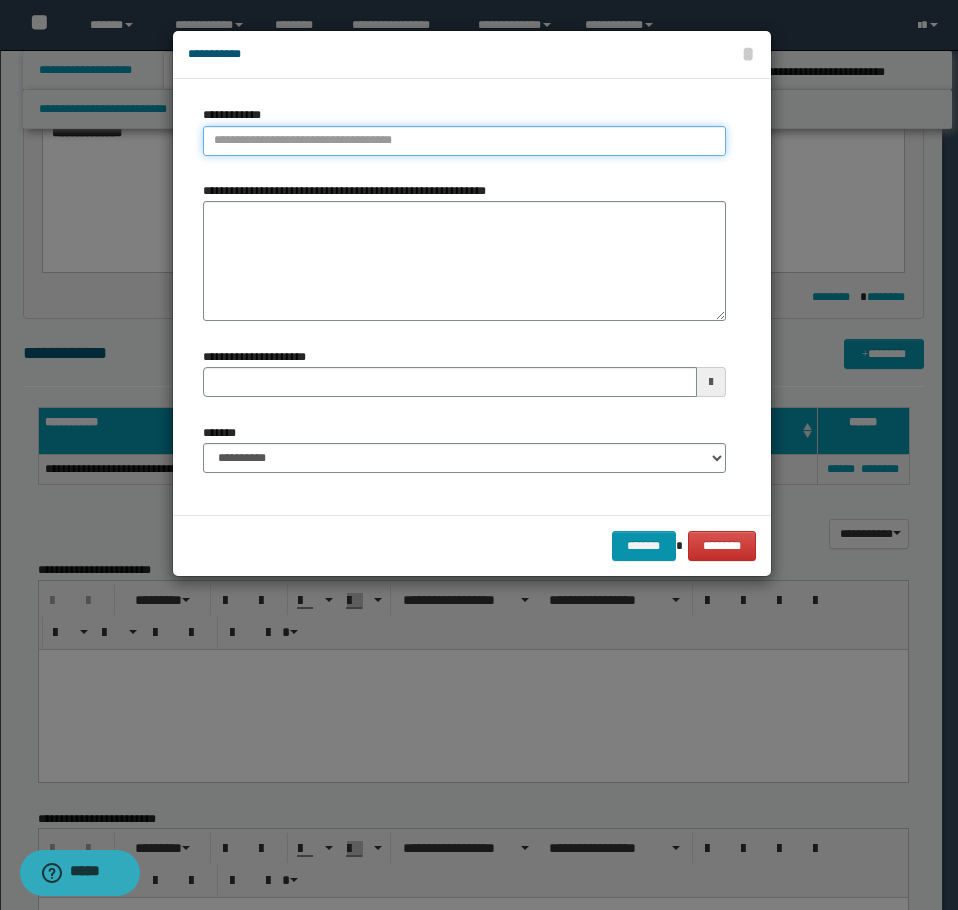 type on "**********" 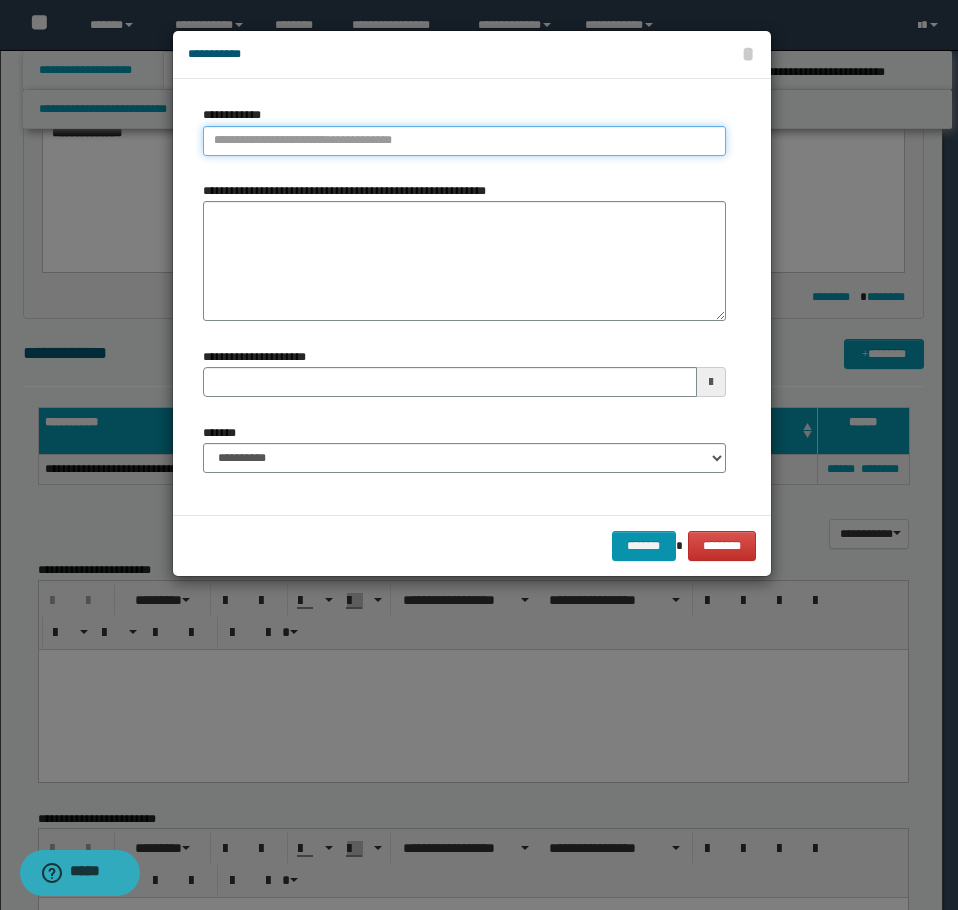 click on "**********" at bounding box center (464, 141) 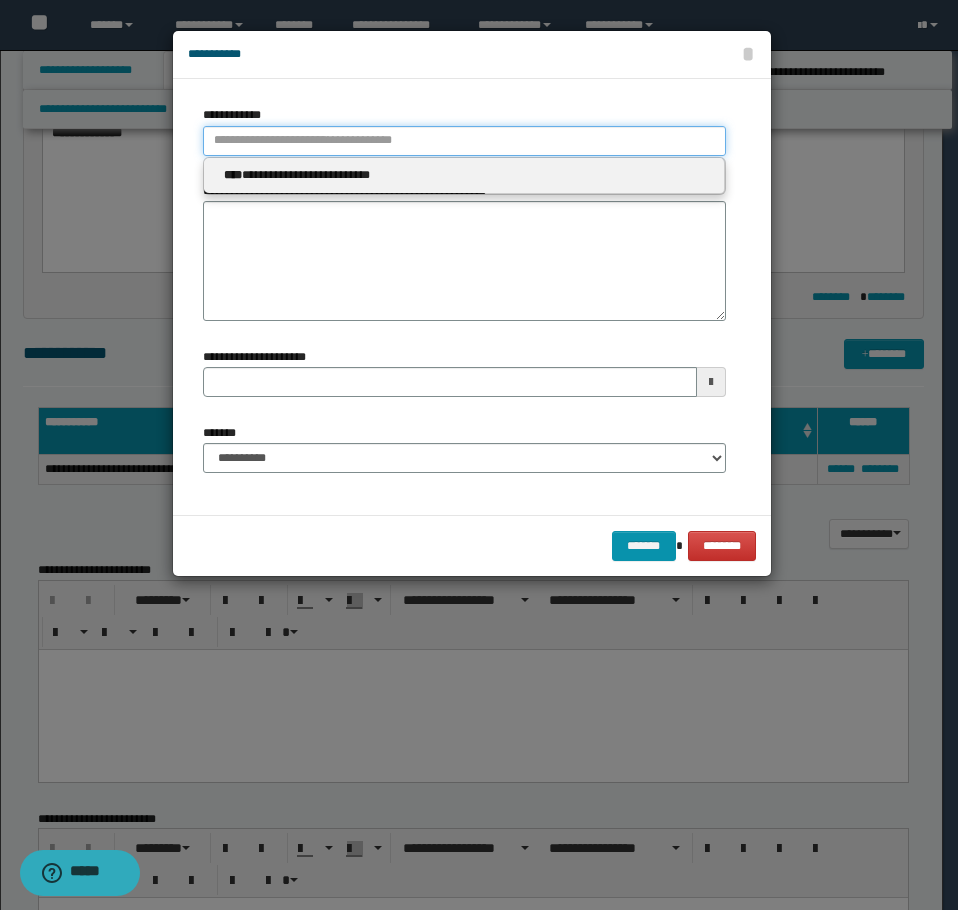 paste on "**********" 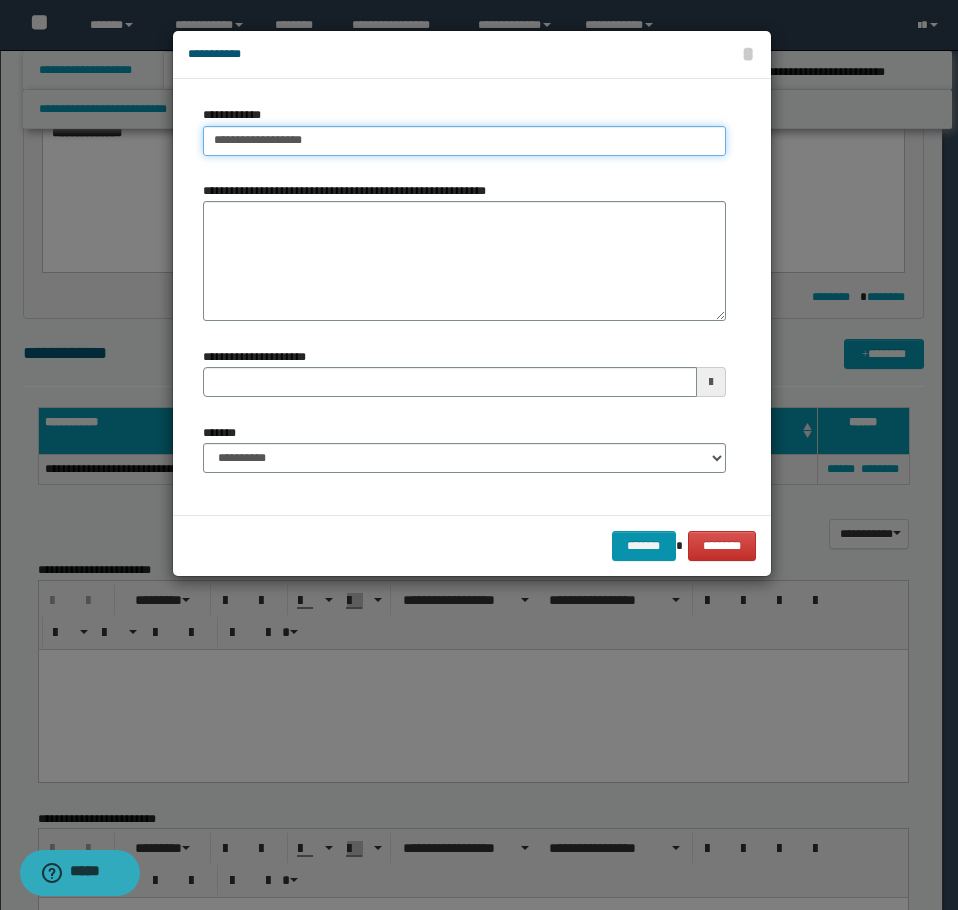 type on "**********" 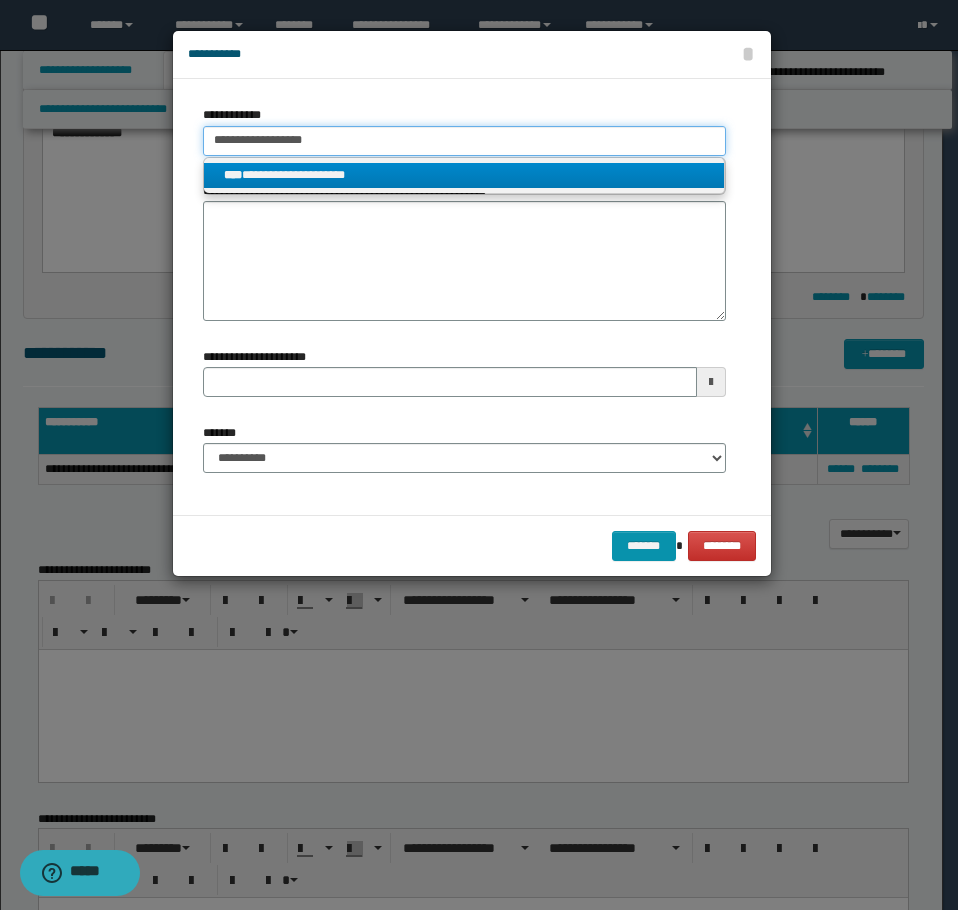 type on "**********" 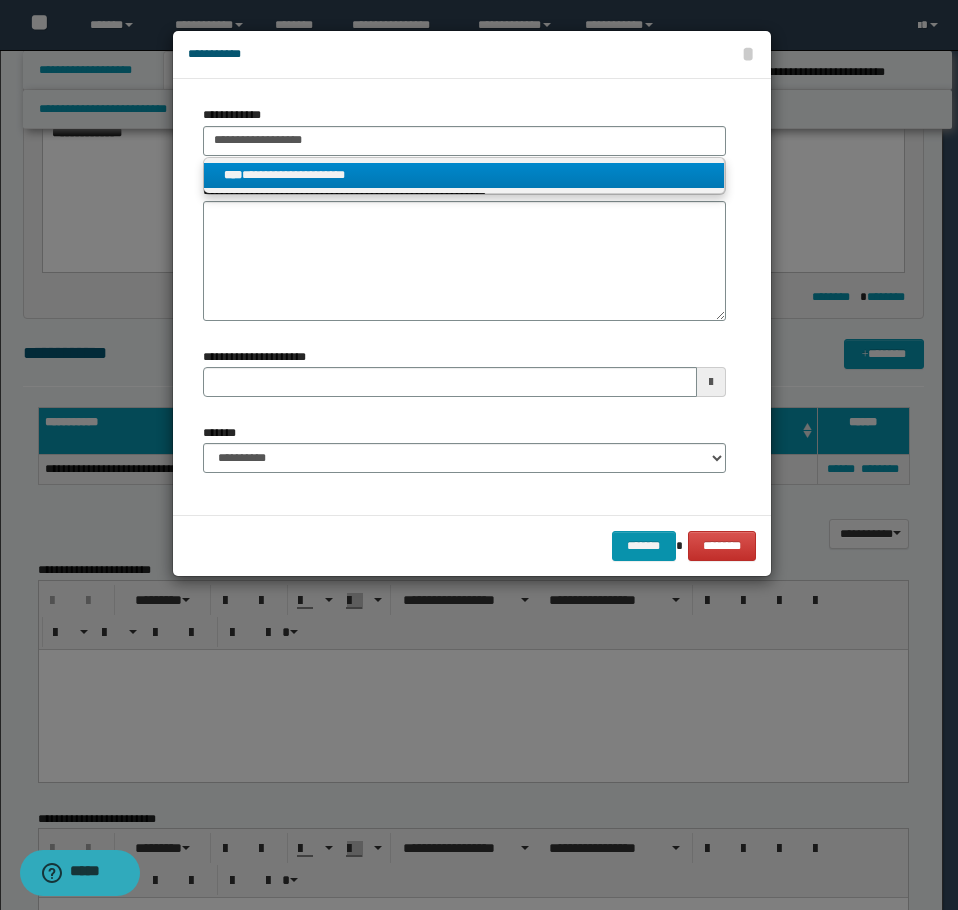 click on "**********" at bounding box center (464, 175) 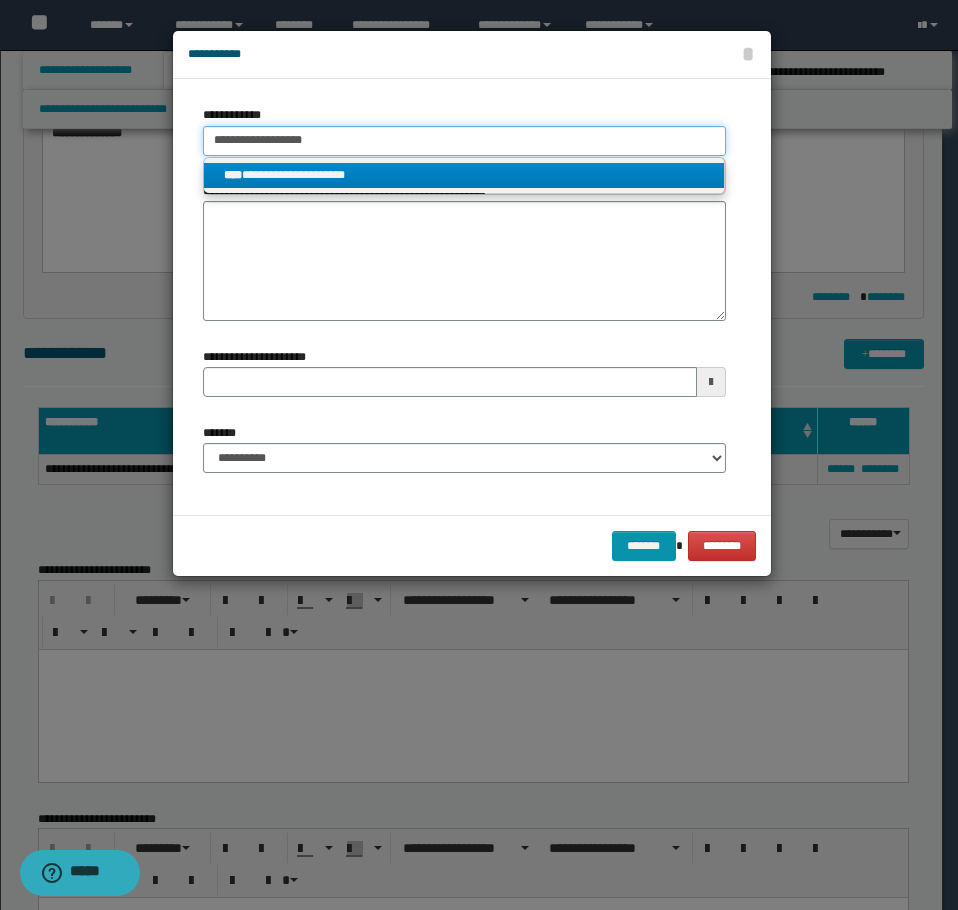 type 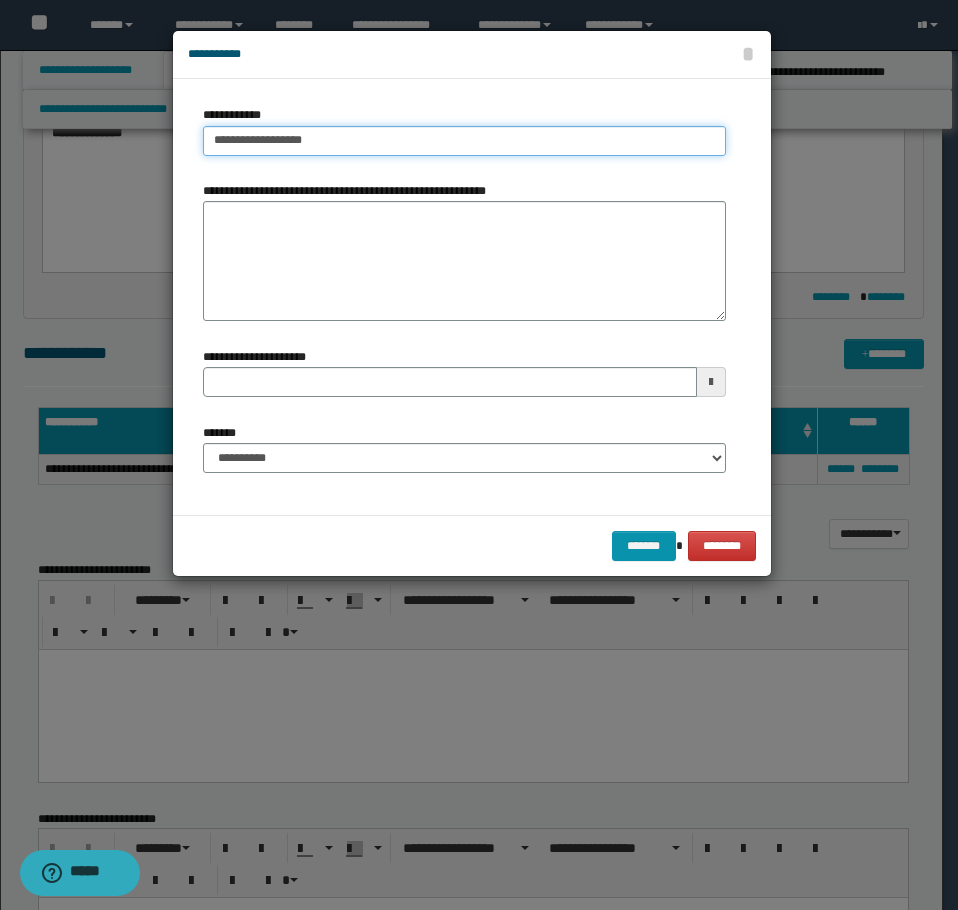 type 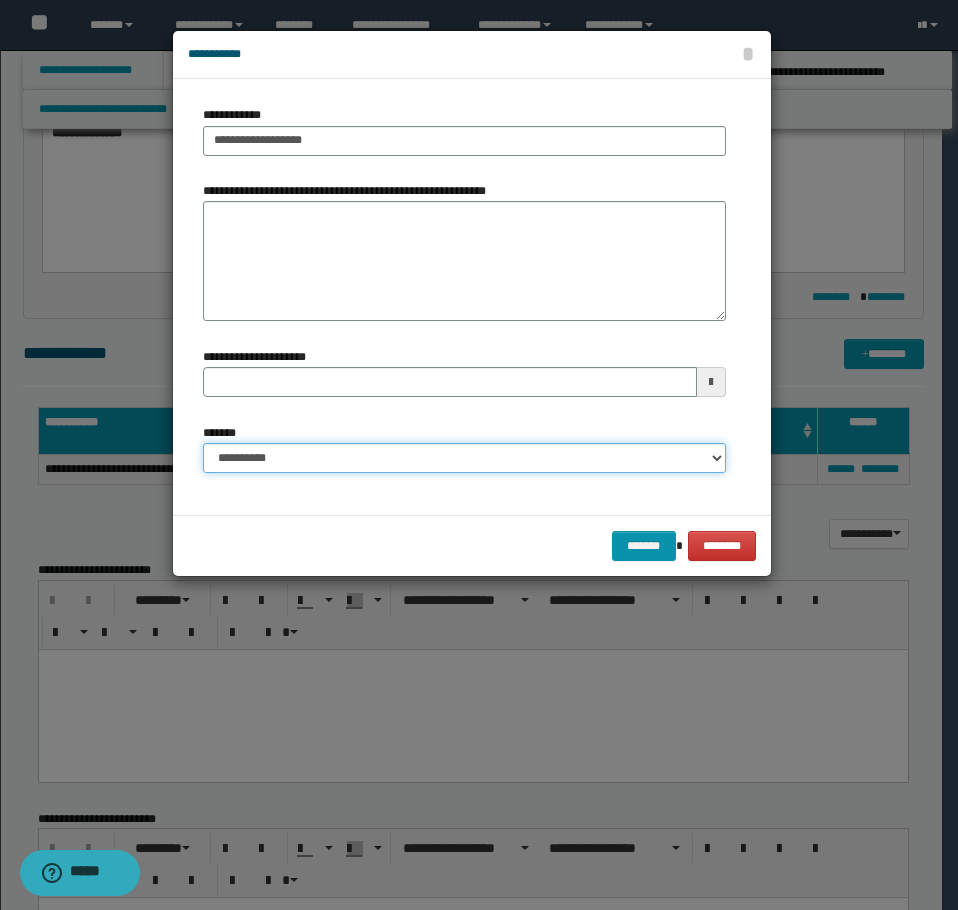 click on "**********" at bounding box center (464, 458) 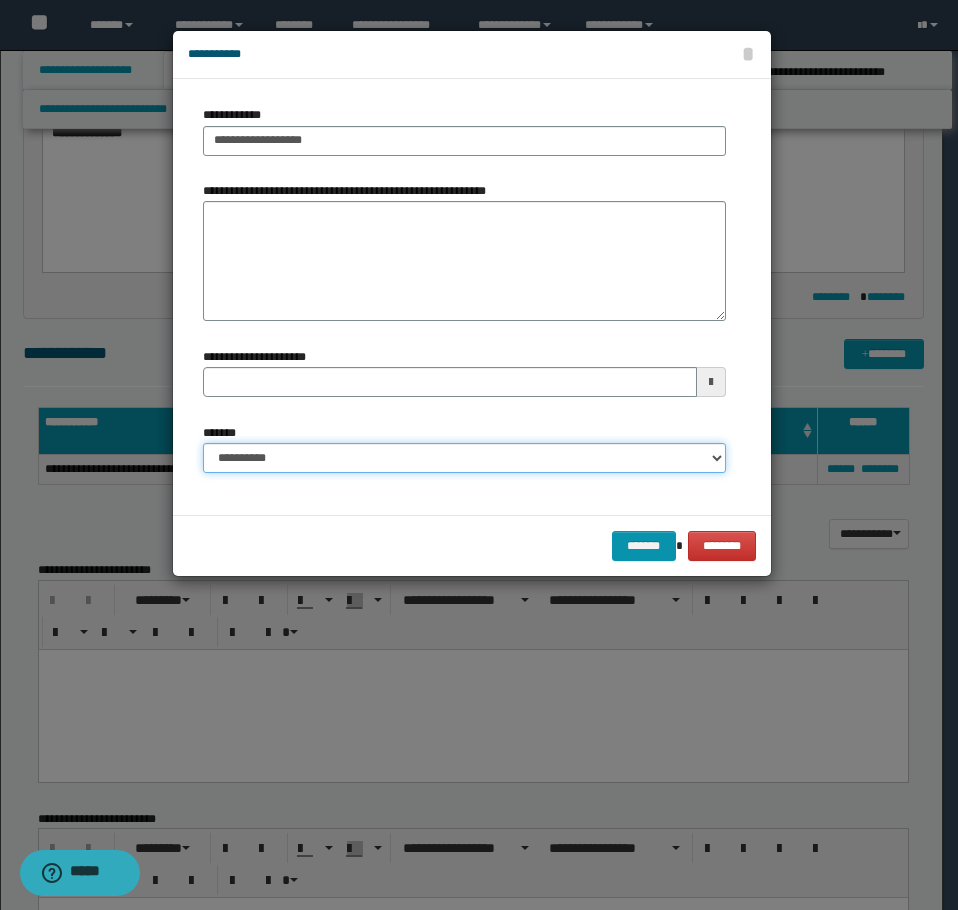select on "*" 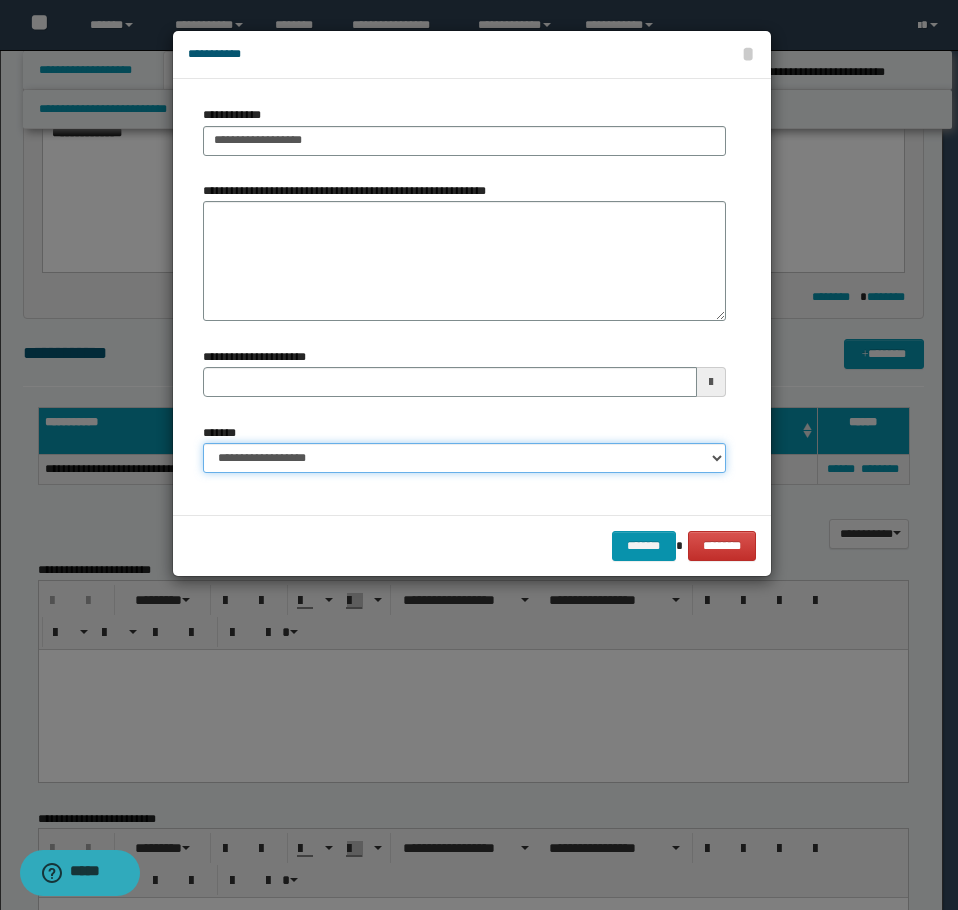 click on "**********" at bounding box center (464, 458) 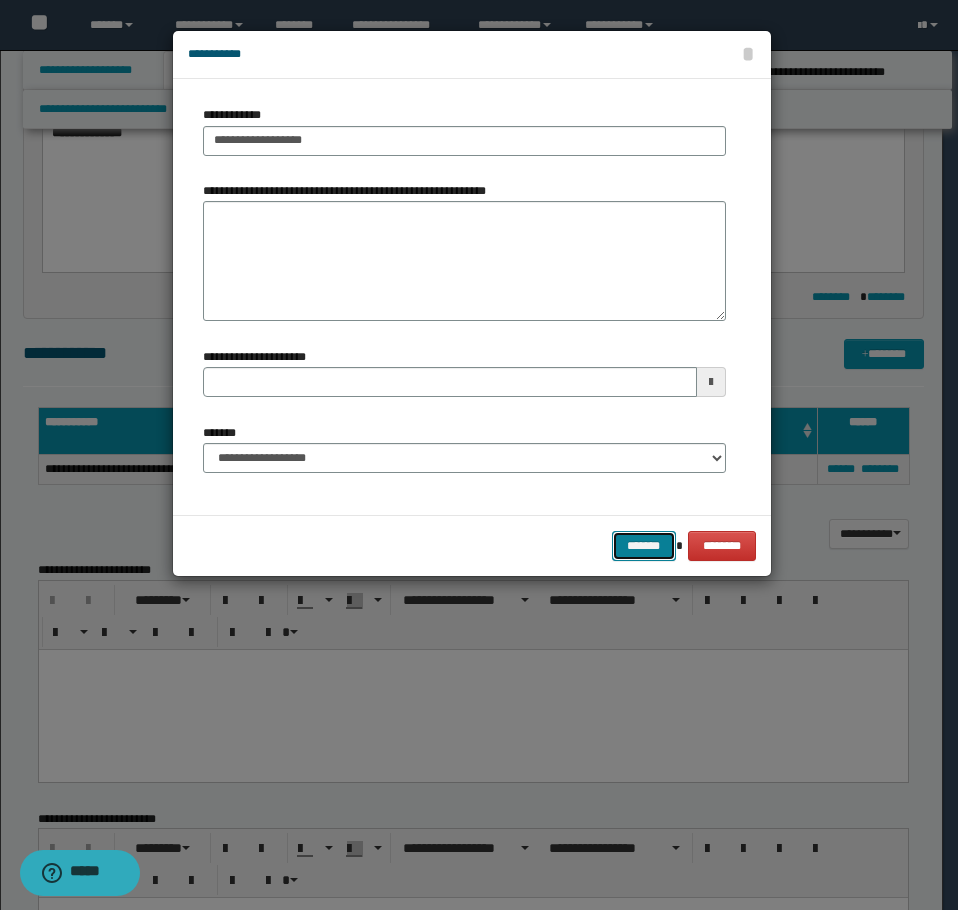 click on "*******" at bounding box center [644, 546] 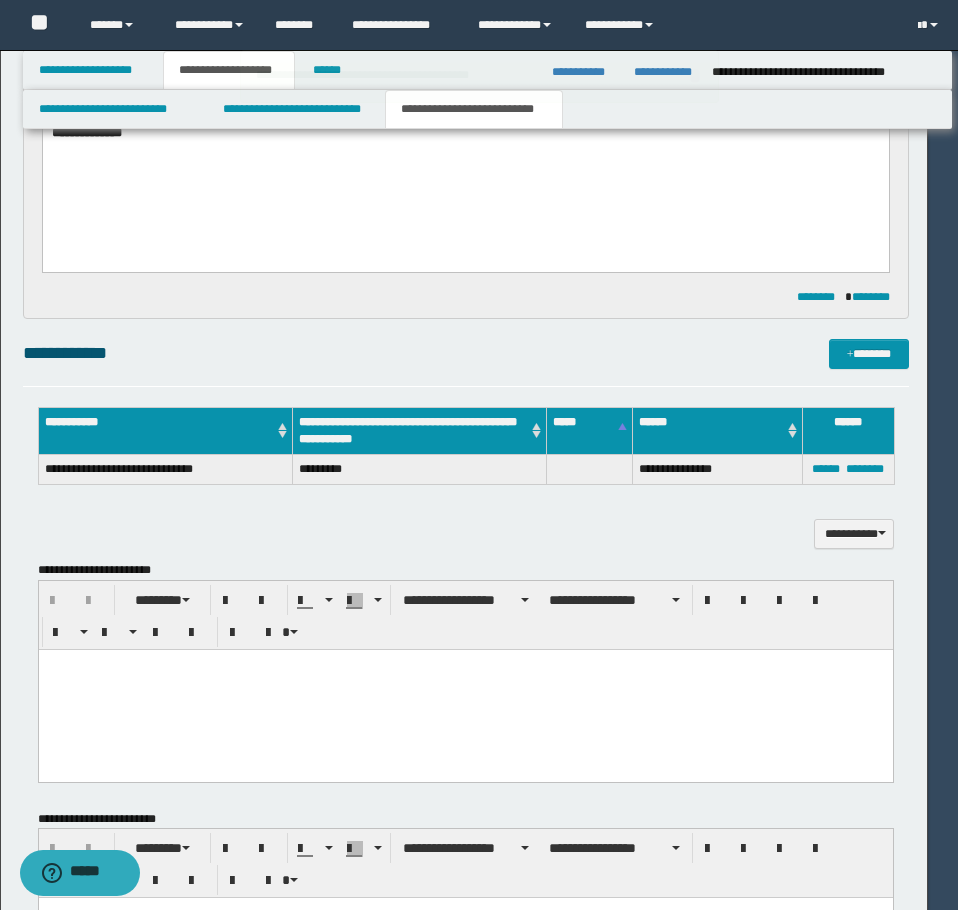 type 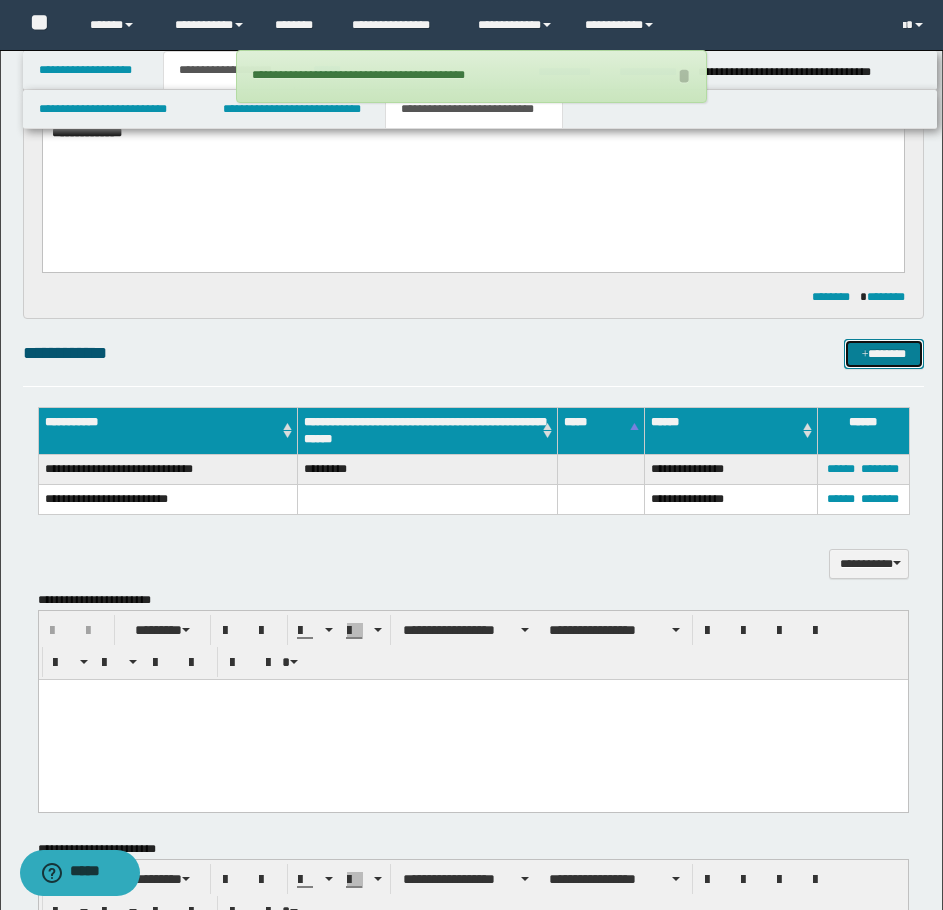 click on "*******" at bounding box center (884, 354) 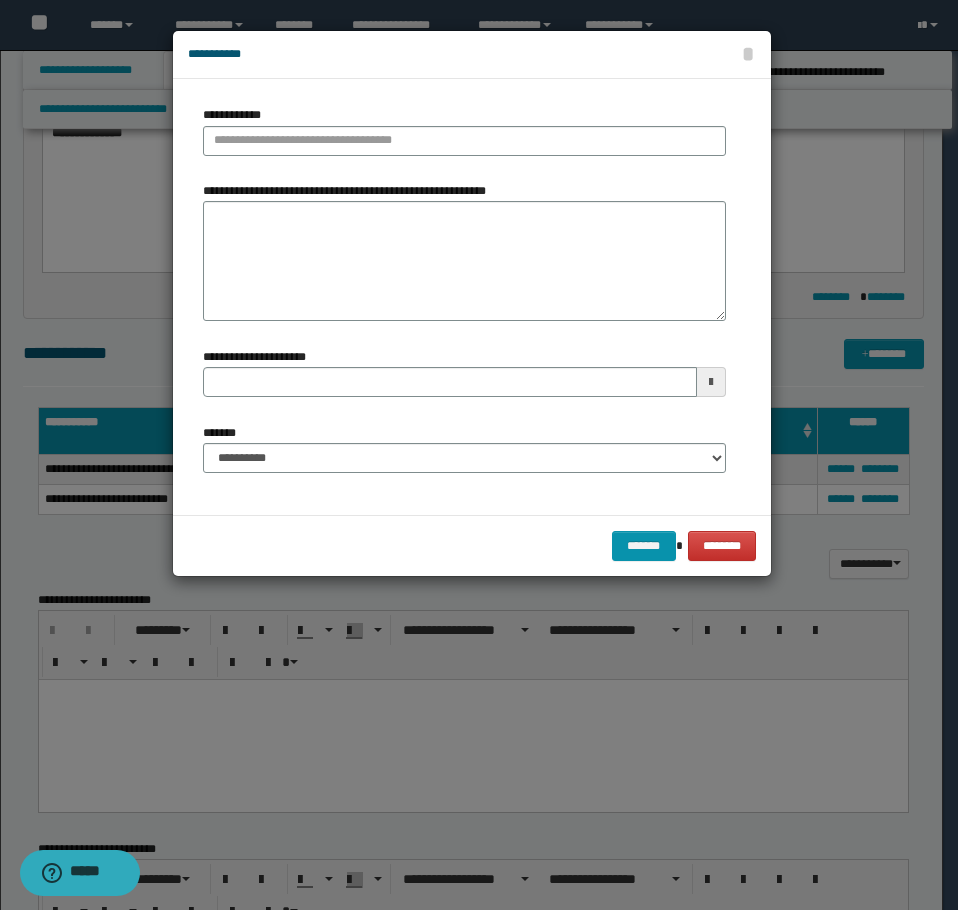type 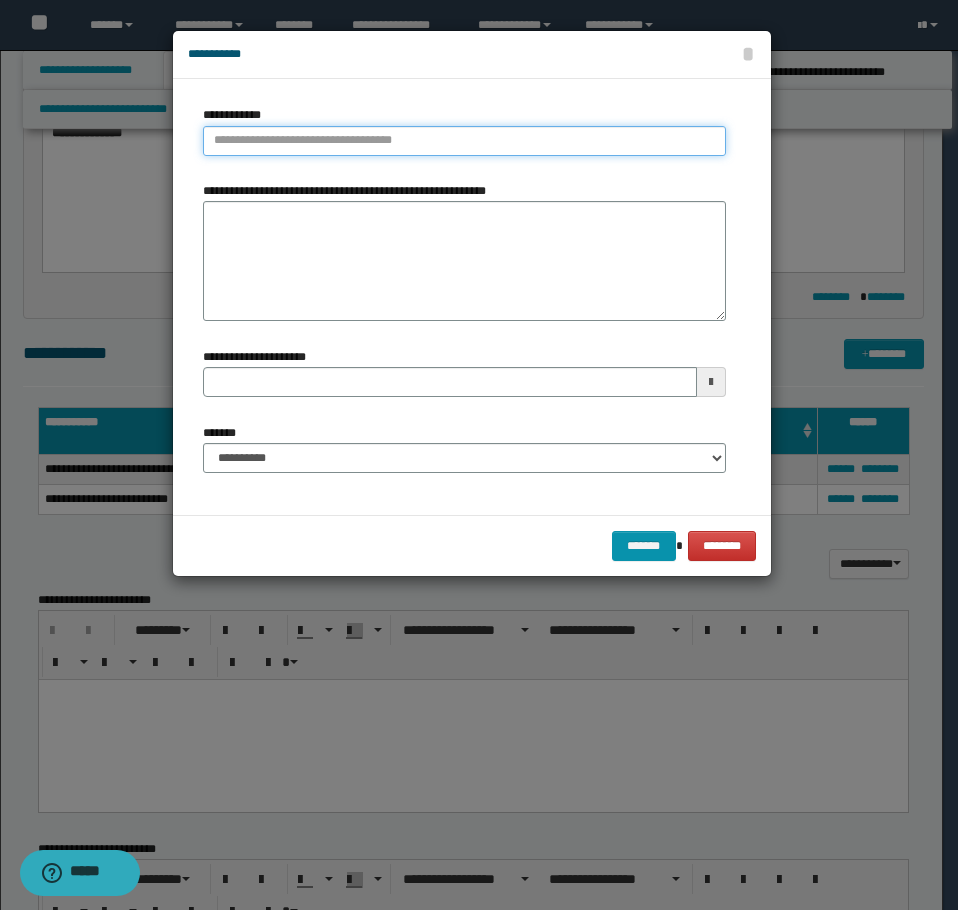 type on "**********" 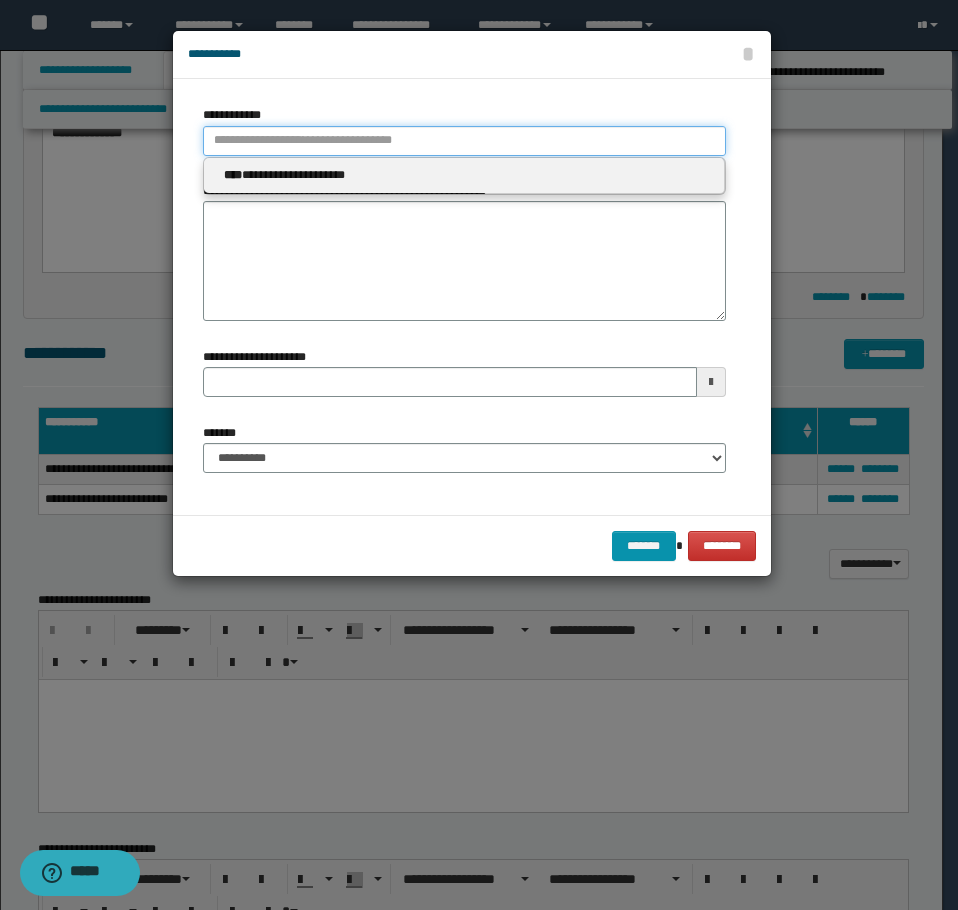 click on "**********" at bounding box center [464, 141] 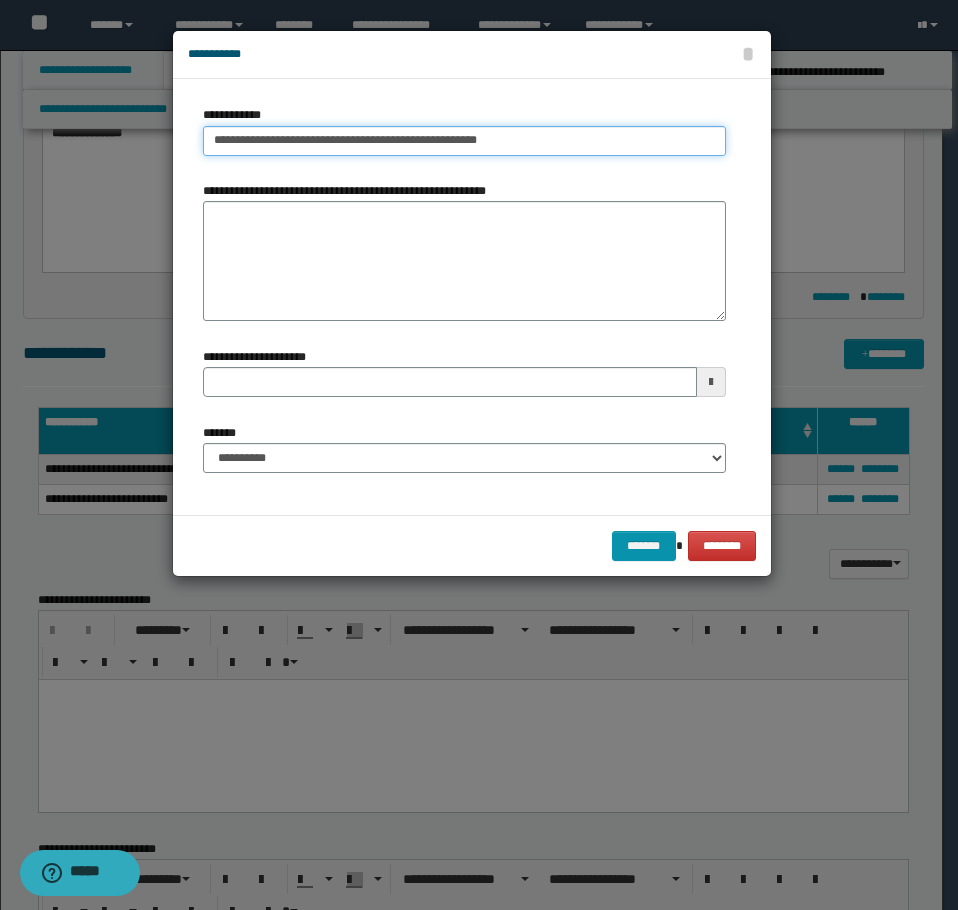 drag, startPoint x: 451, startPoint y: 143, endPoint x: 536, endPoint y: 147, distance: 85.09406 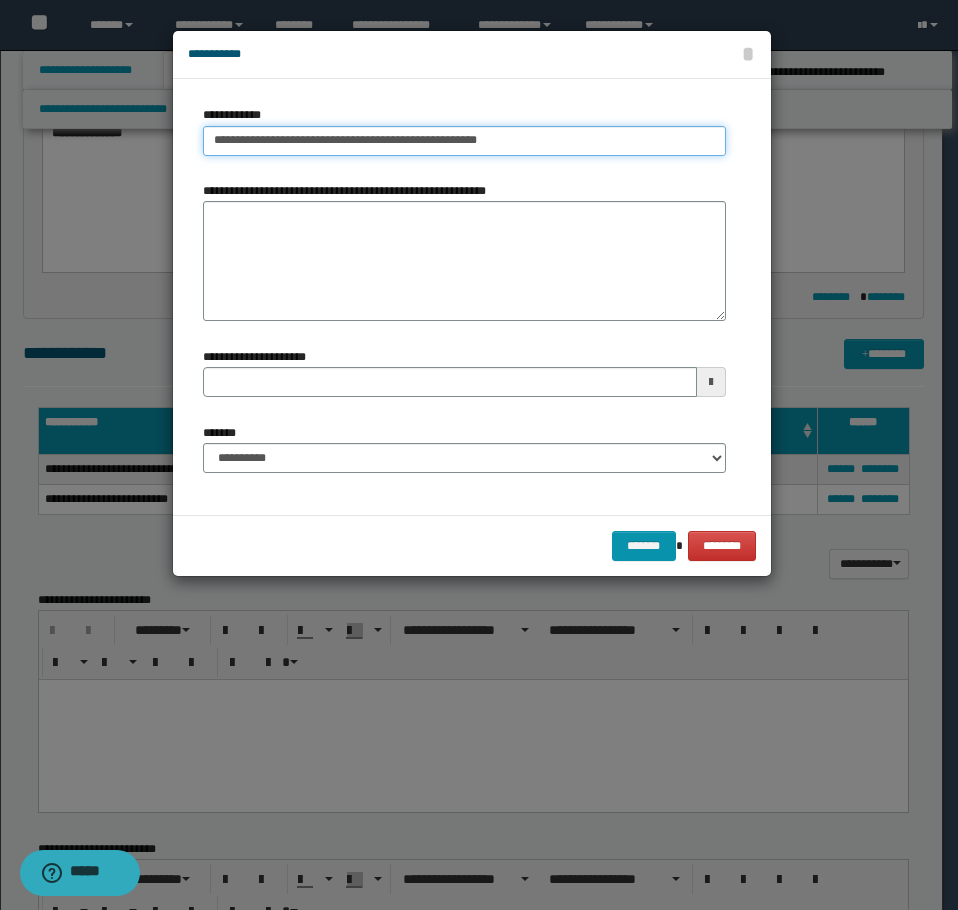 drag, startPoint x: 413, startPoint y: 144, endPoint x: 561, endPoint y: 145, distance: 148.00337 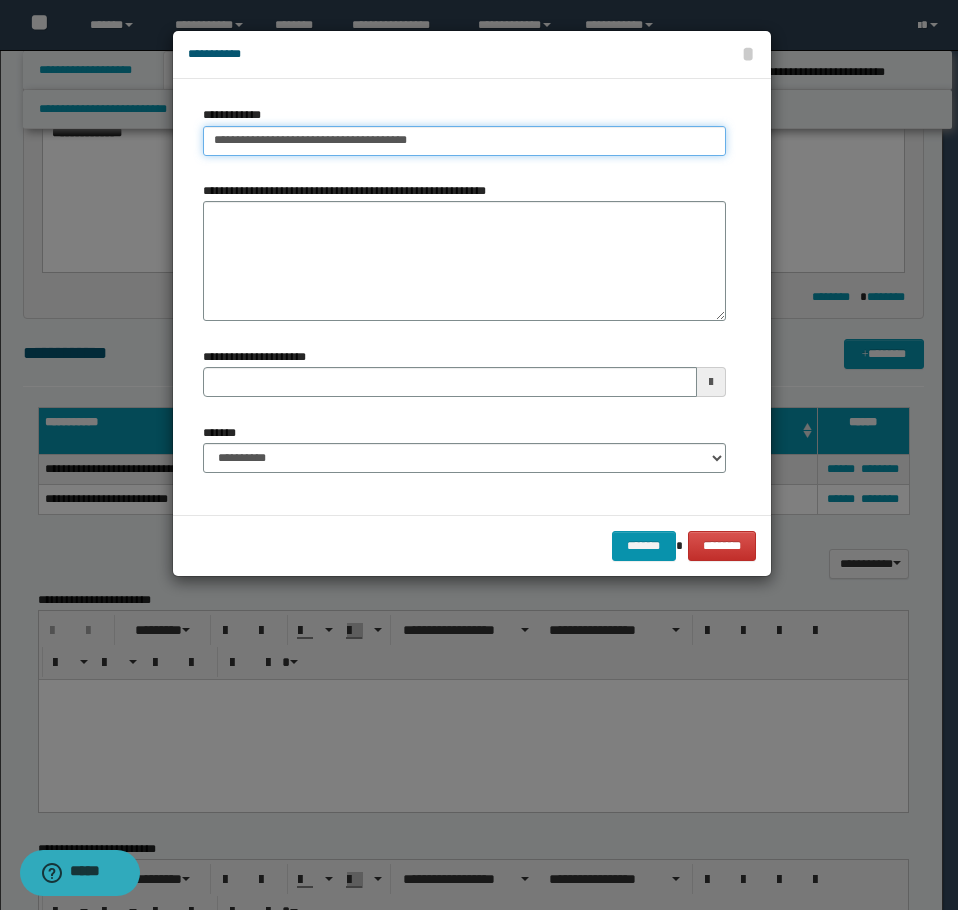 type on "**********" 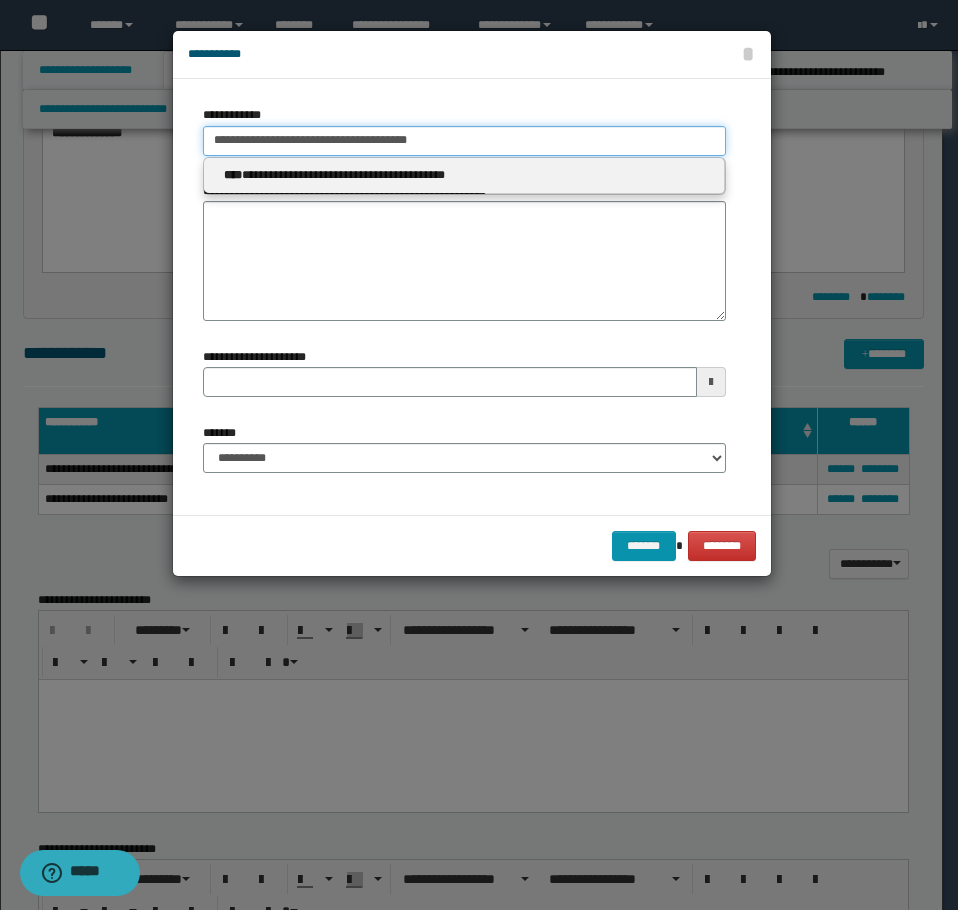 type on "**********" 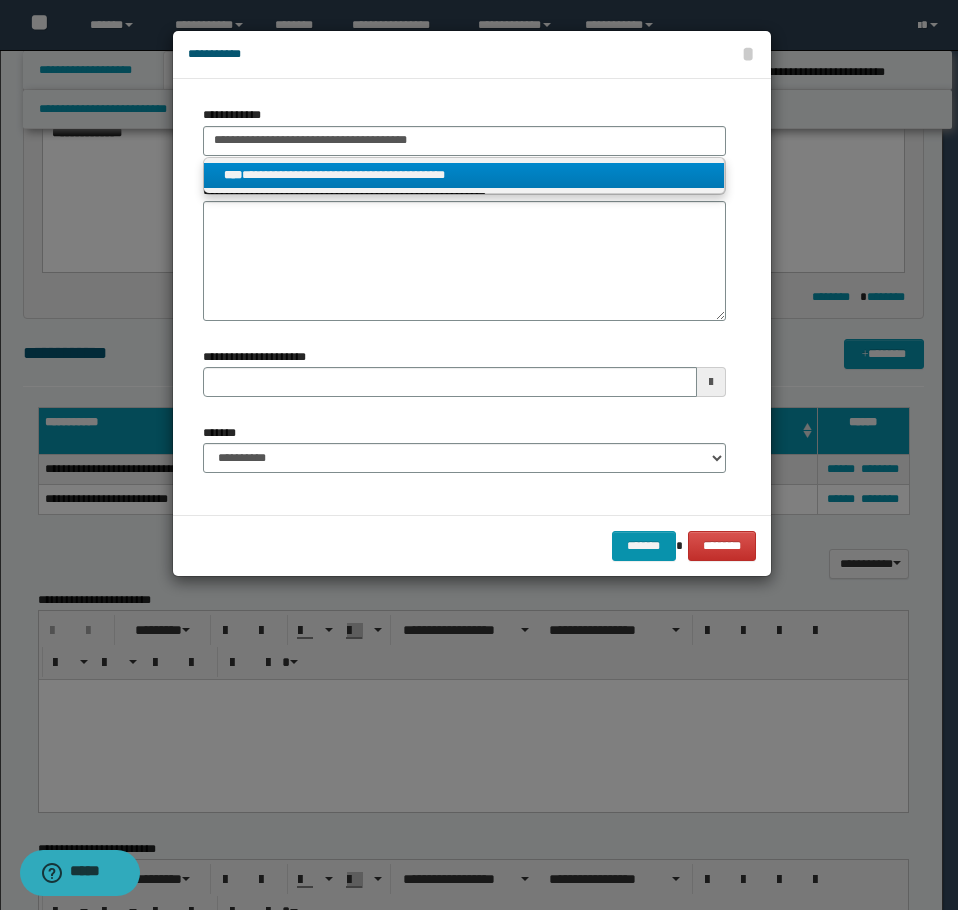 click on "**********" at bounding box center [464, 175] 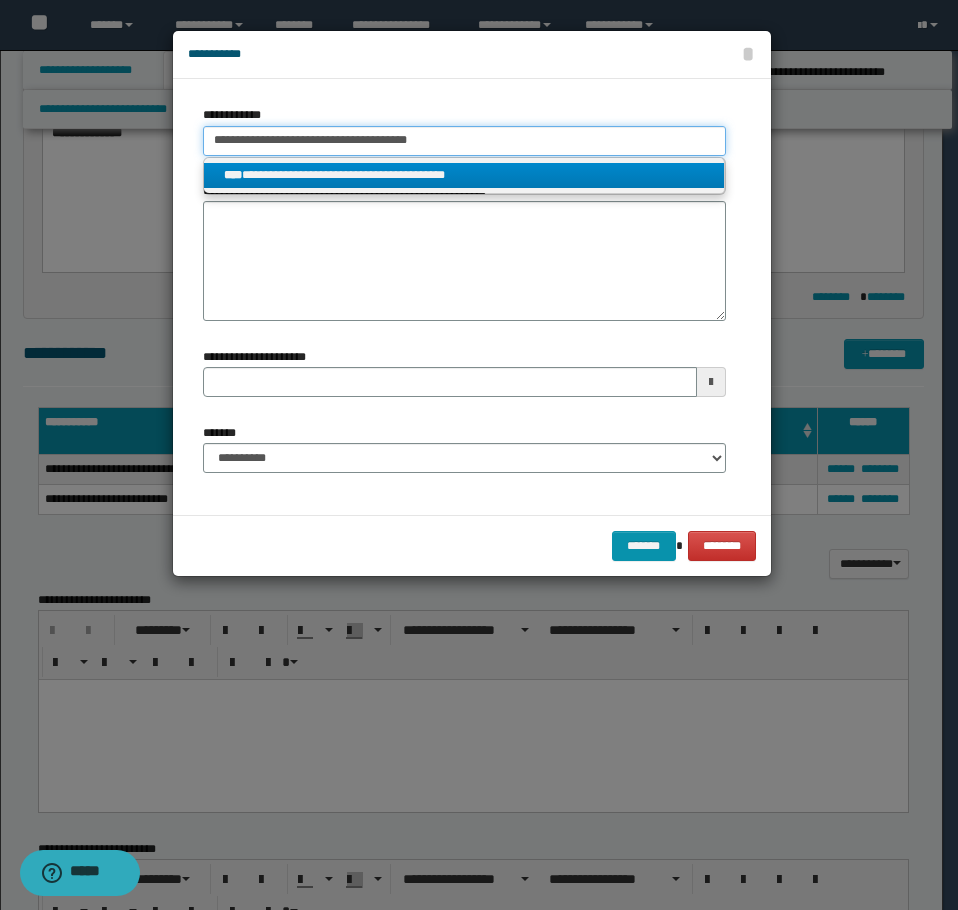 type 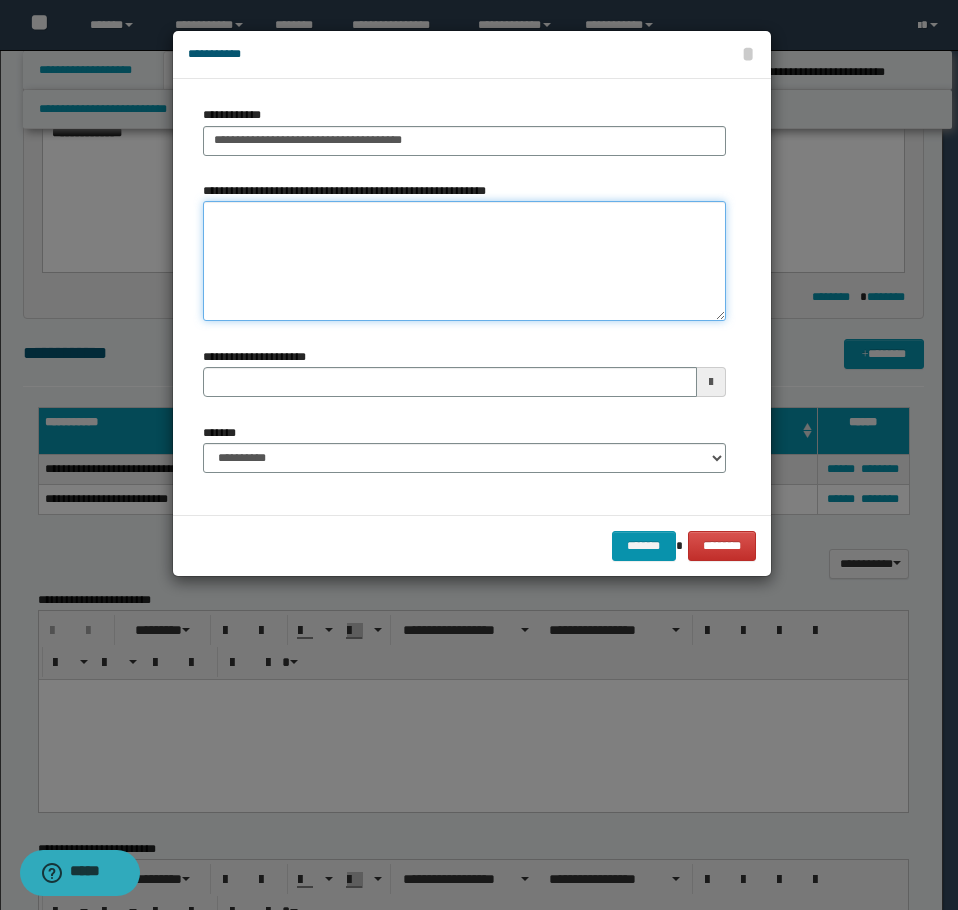 click on "**********" at bounding box center [464, 261] 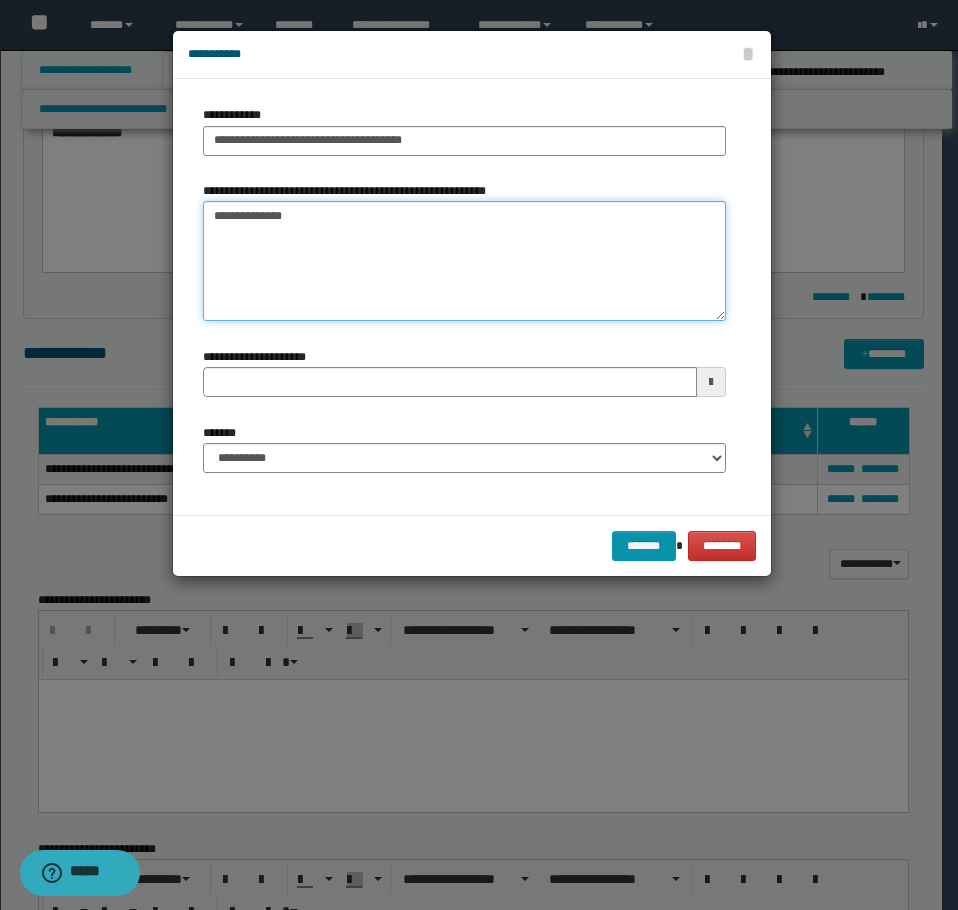 type 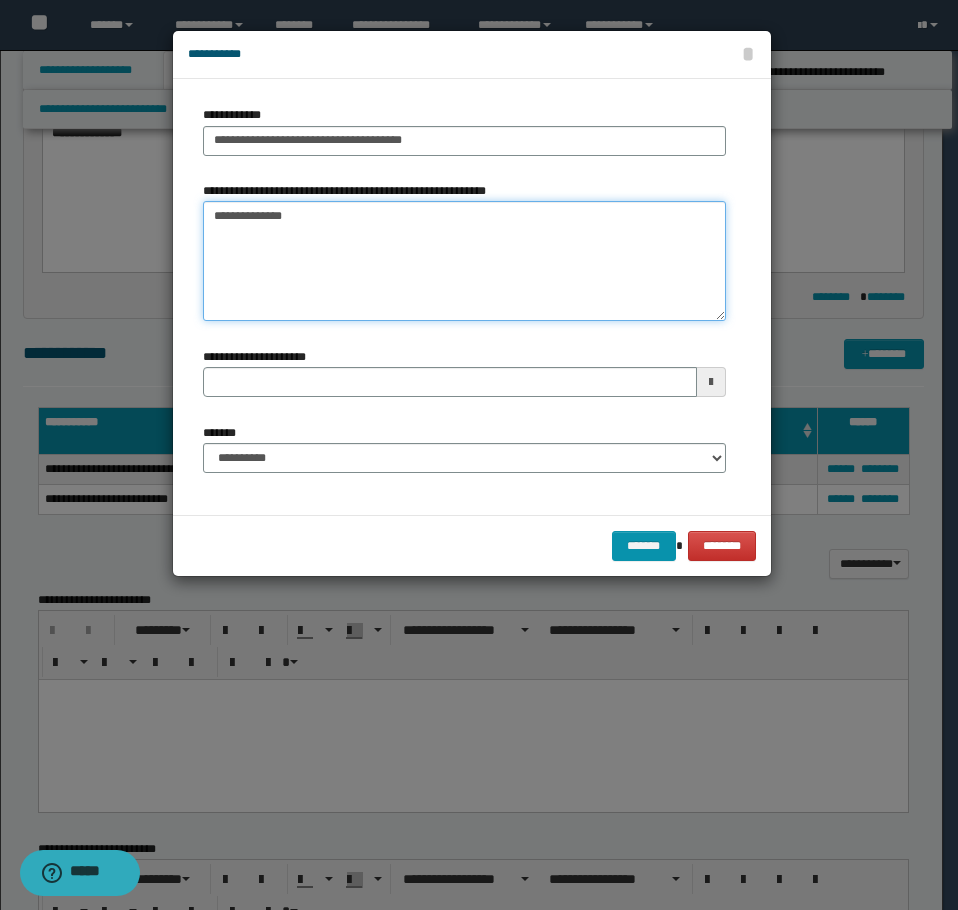 type on "**********" 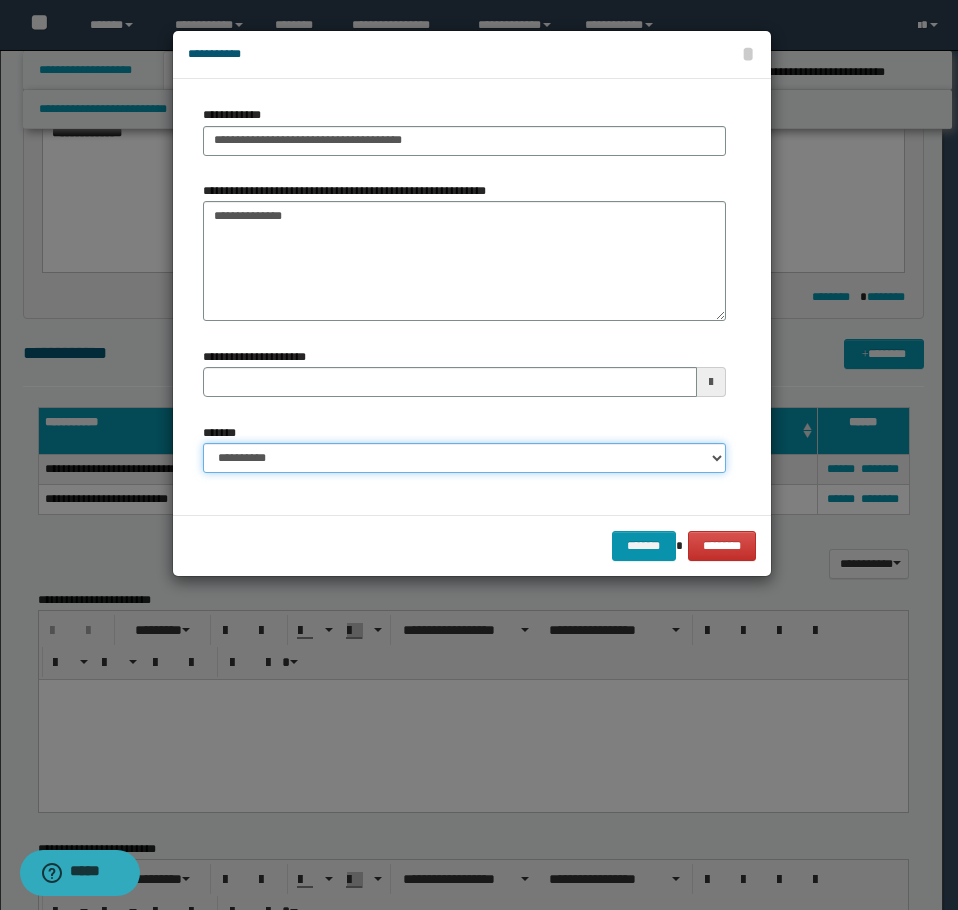 click on "**********" at bounding box center [464, 458] 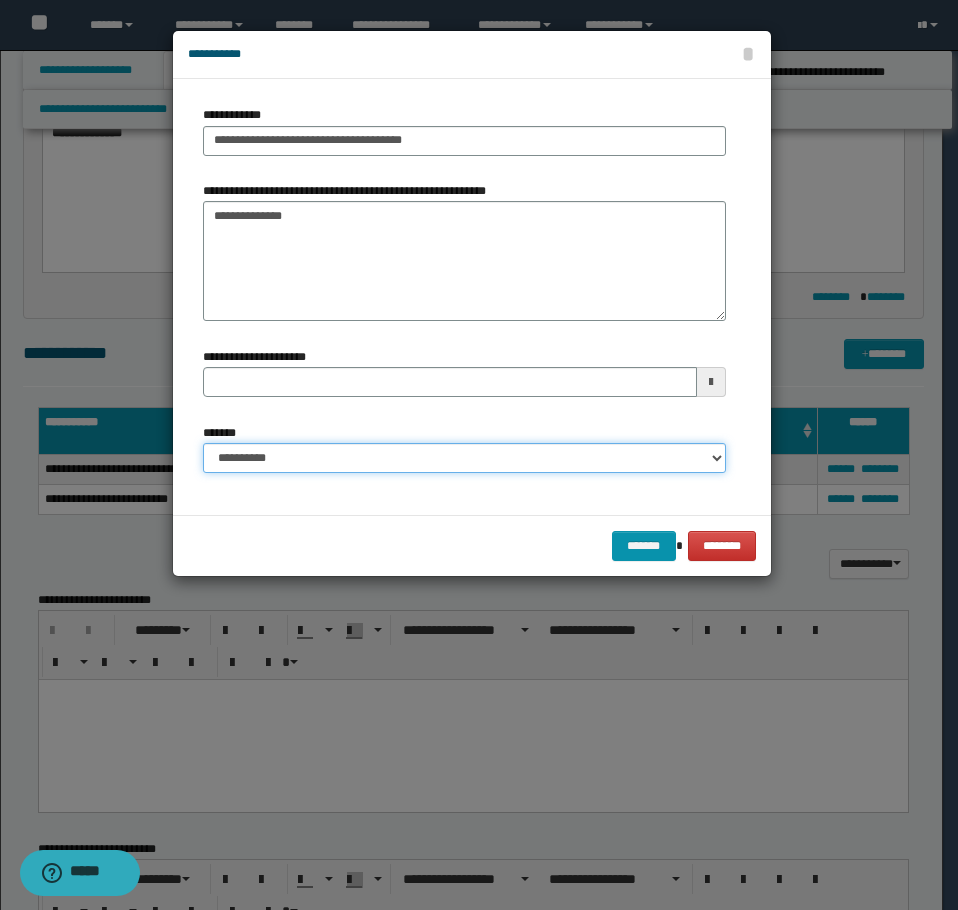 select on "*" 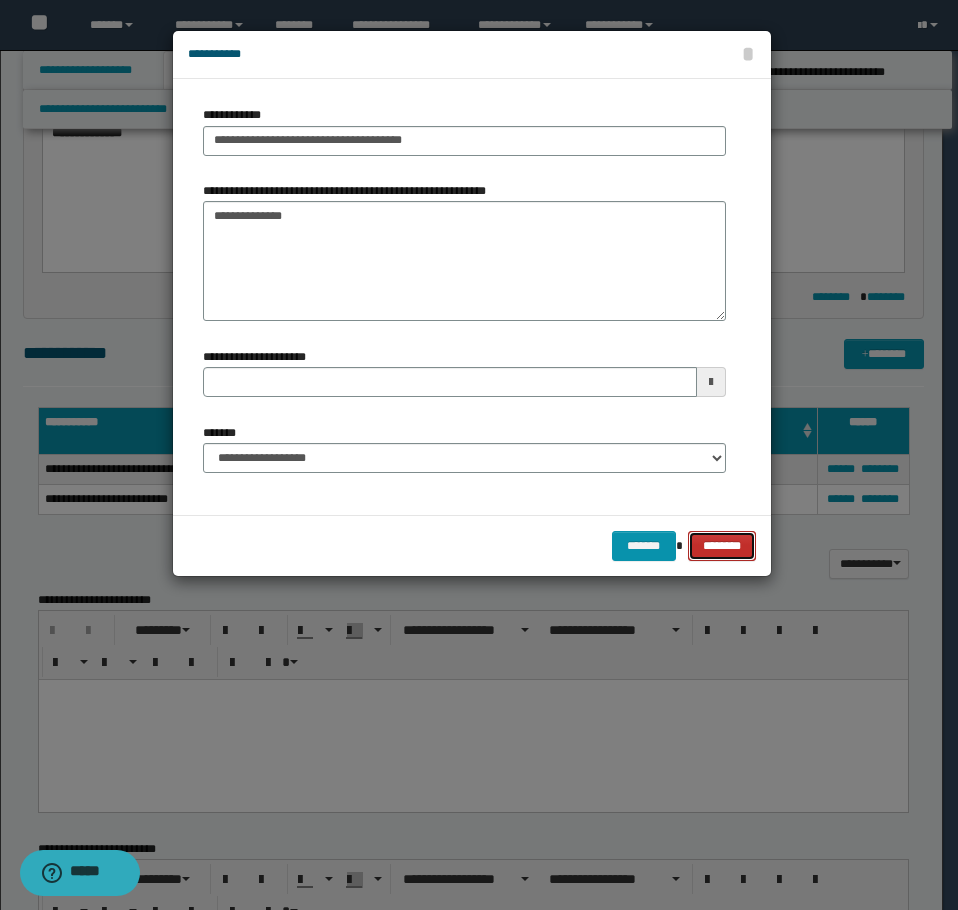 click on "********" at bounding box center [721, 546] 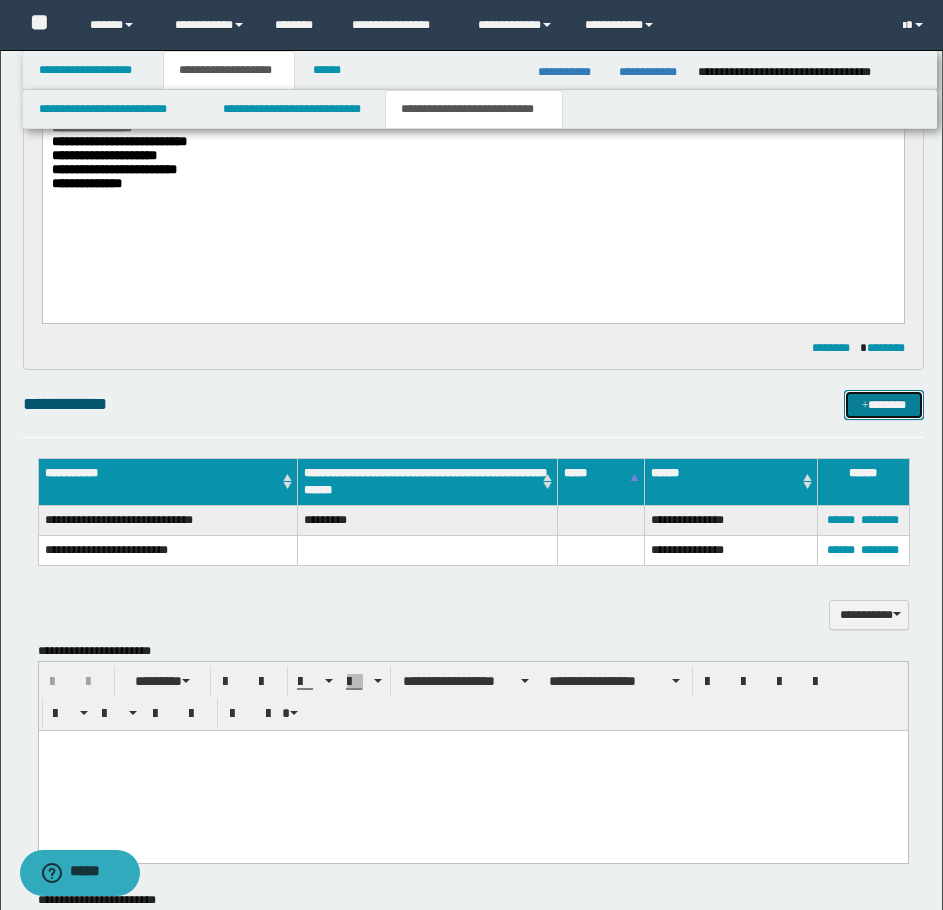 scroll, scrollTop: 900, scrollLeft: 0, axis: vertical 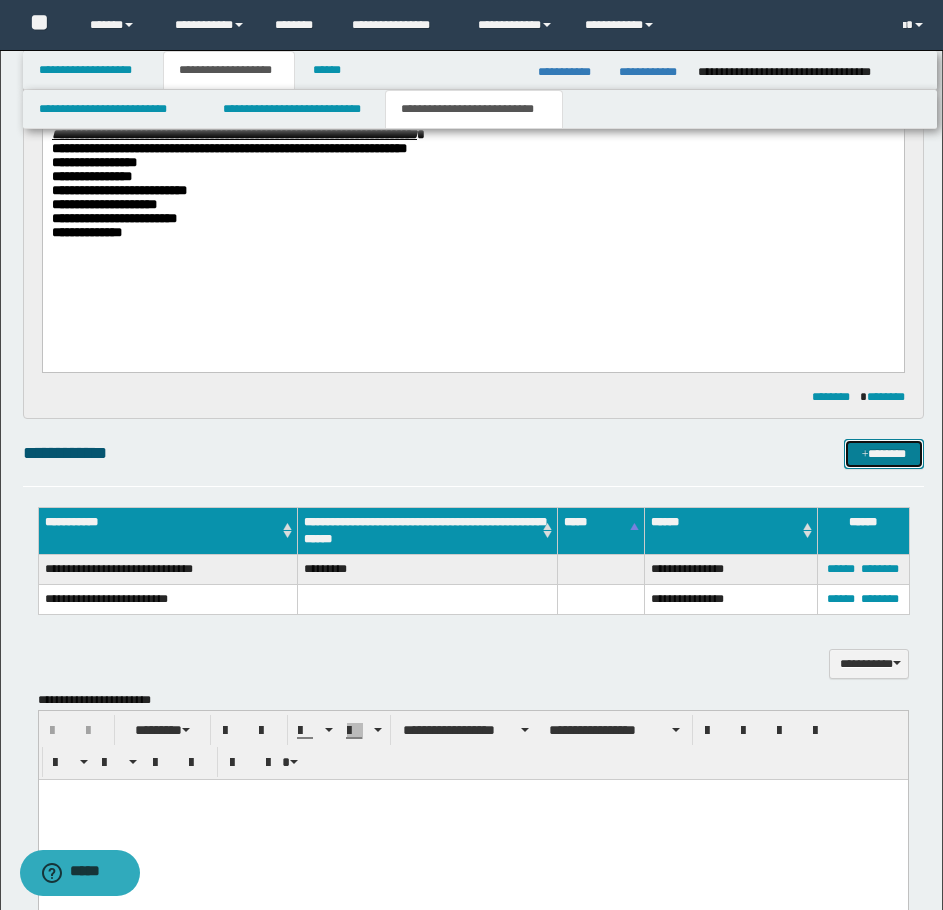 click on "*******" at bounding box center (884, 454) 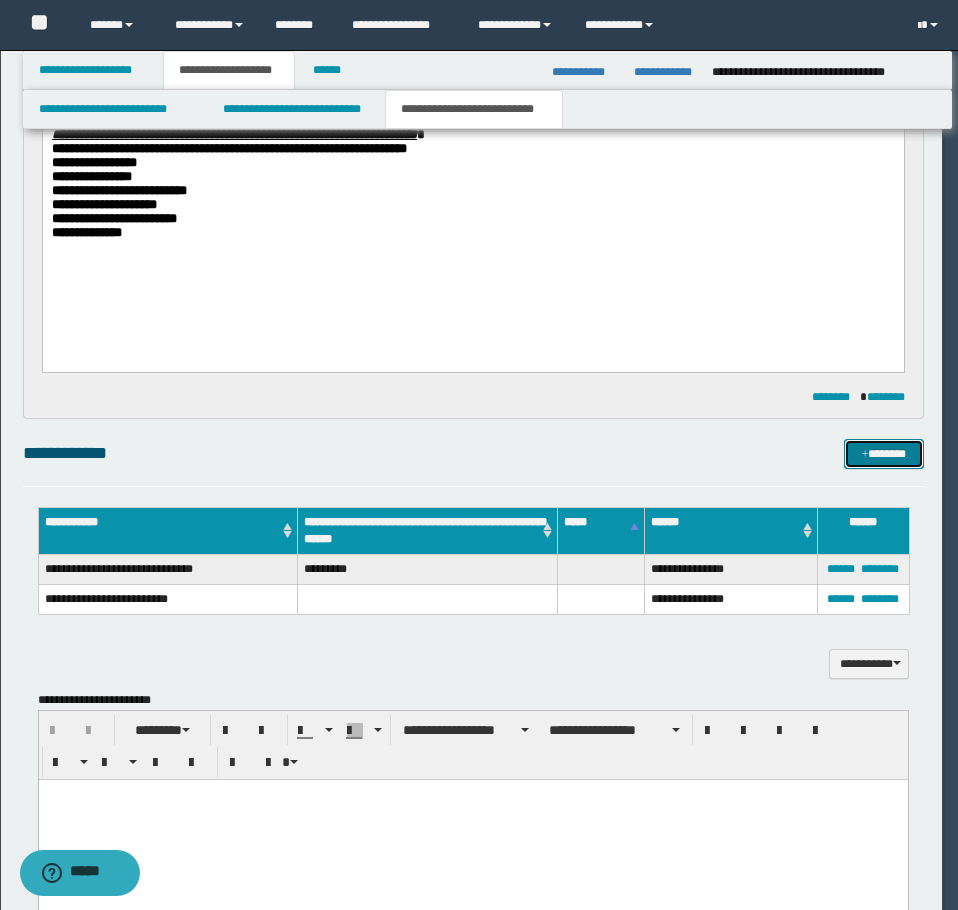 type 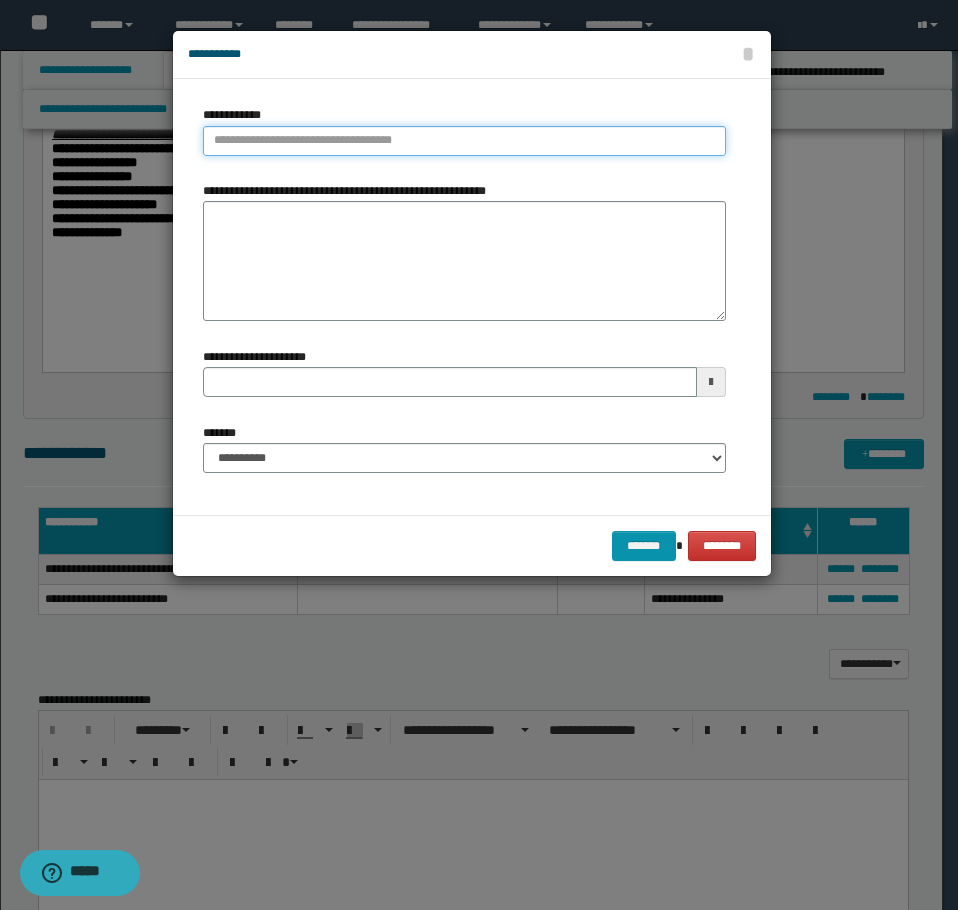 type on "**********" 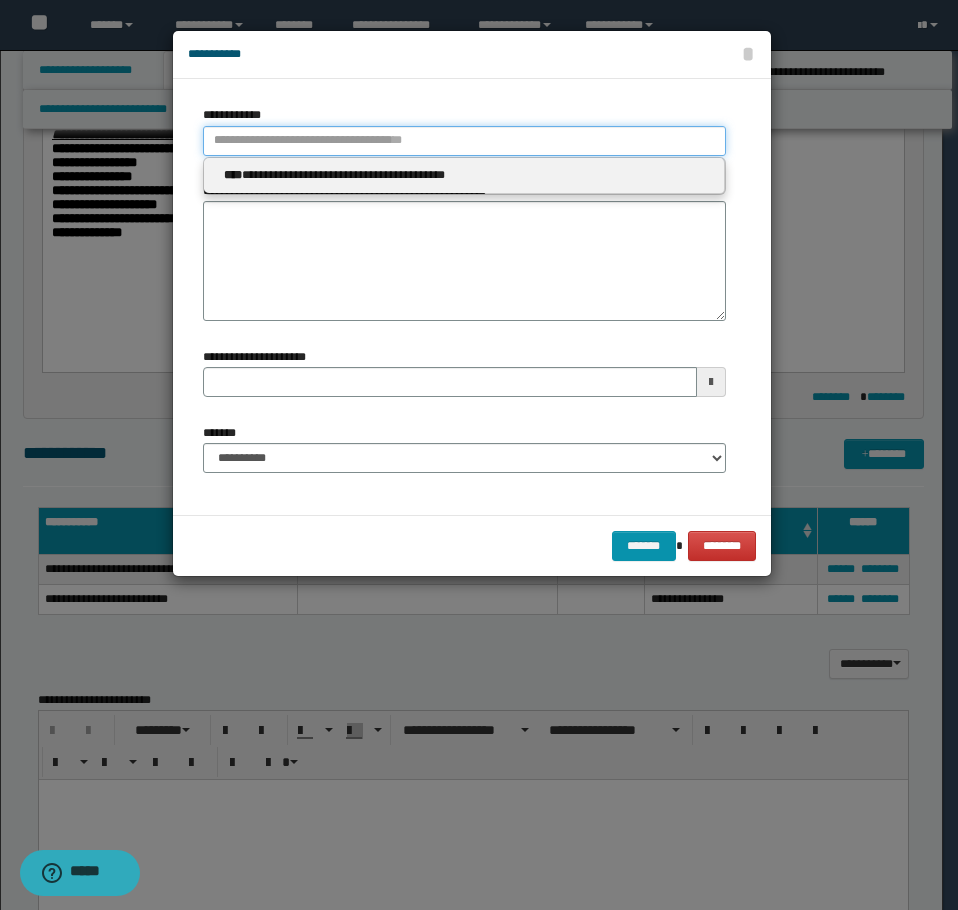 click on "**********" at bounding box center (464, 141) 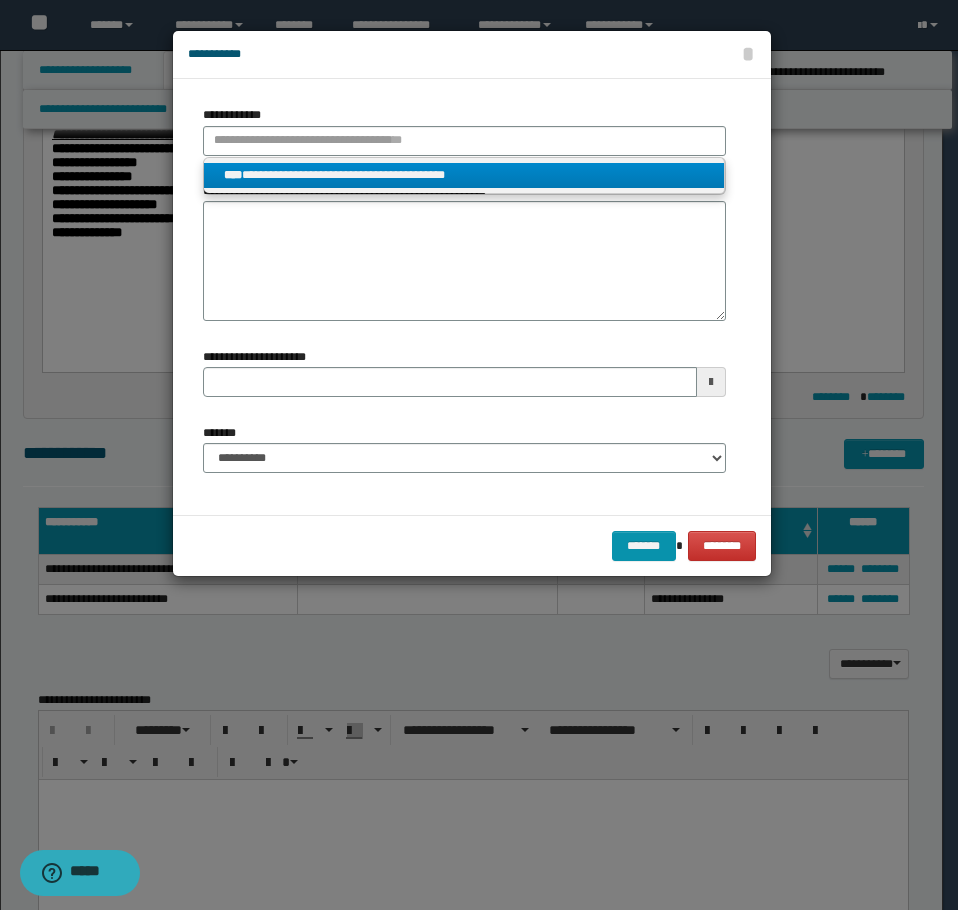 type on "**********" 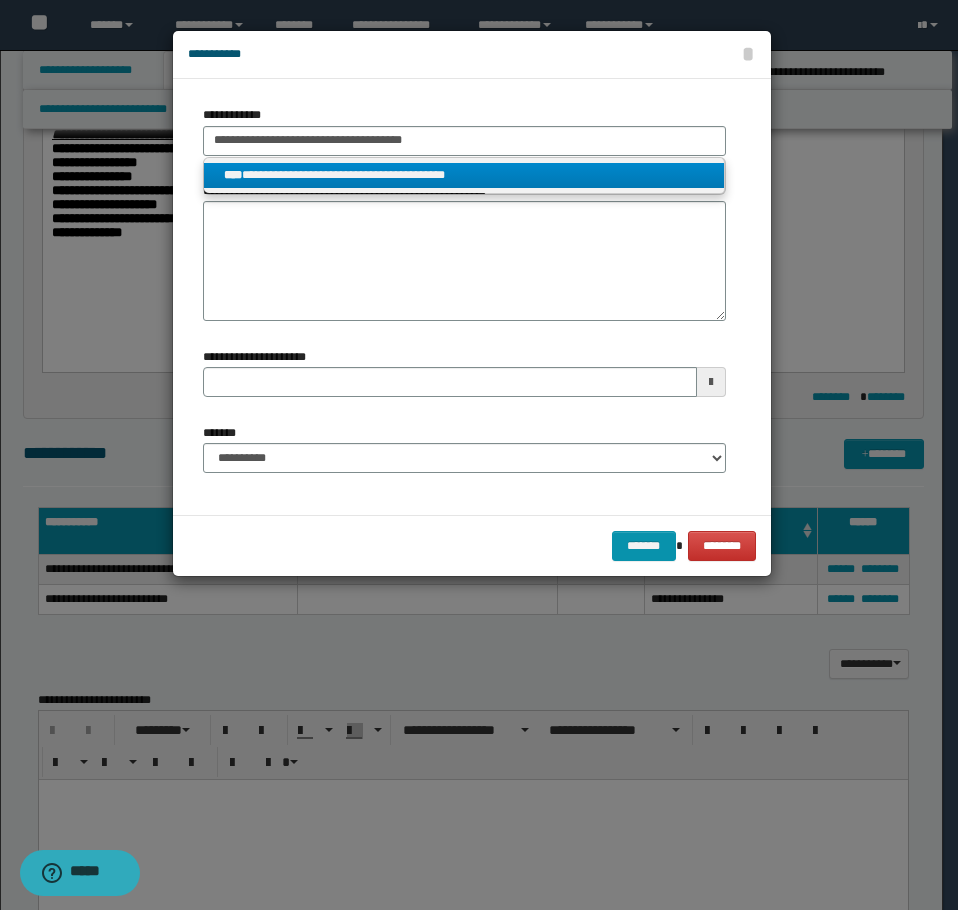 click on "**********" at bounding box center (464, 175) 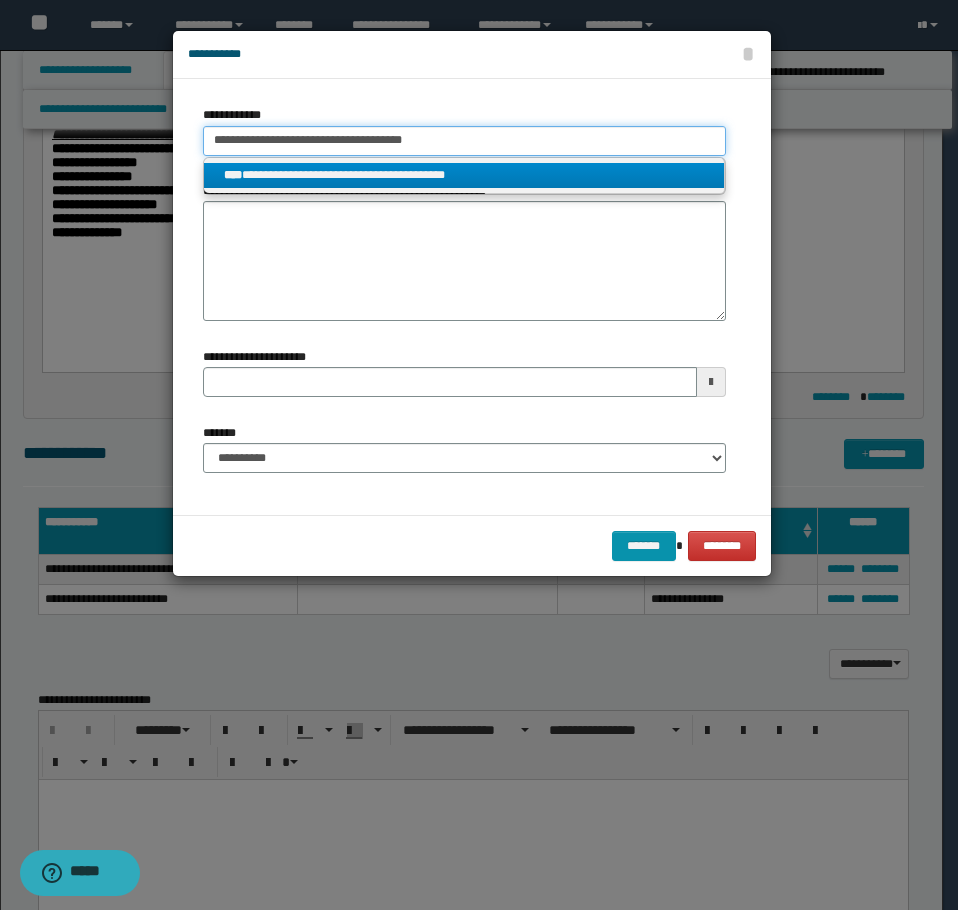 type 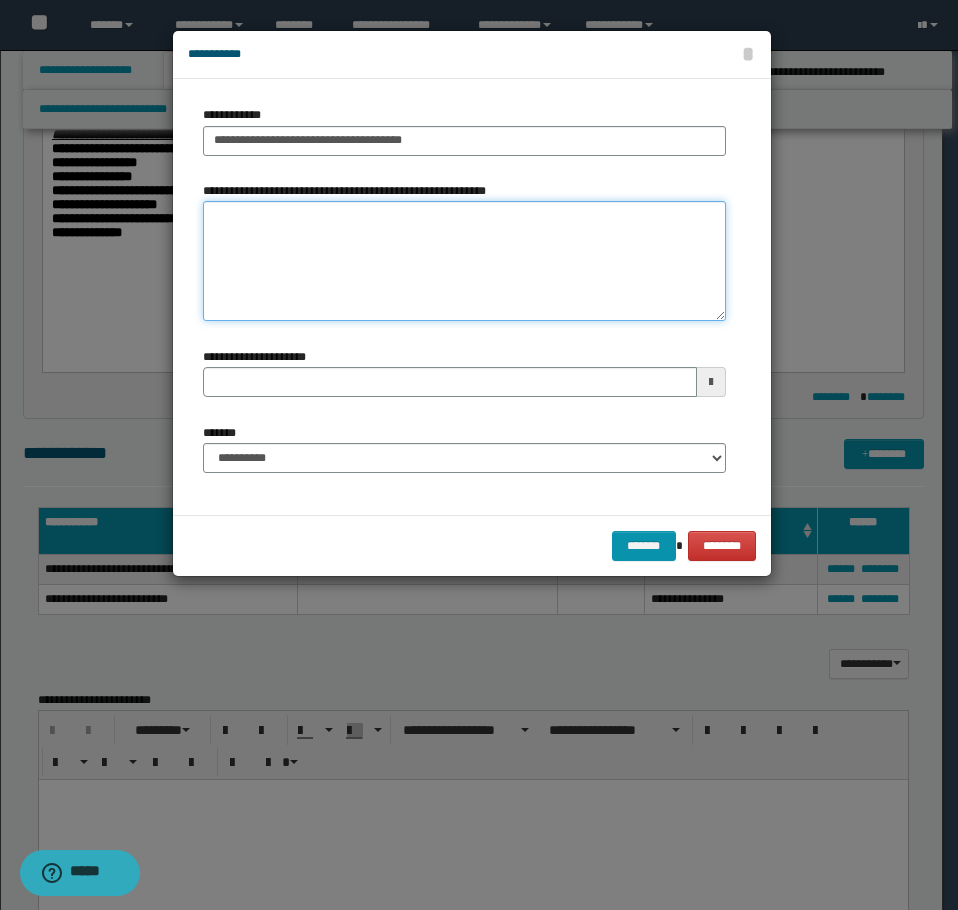 click on "**********" at bounding box center [464, 261] 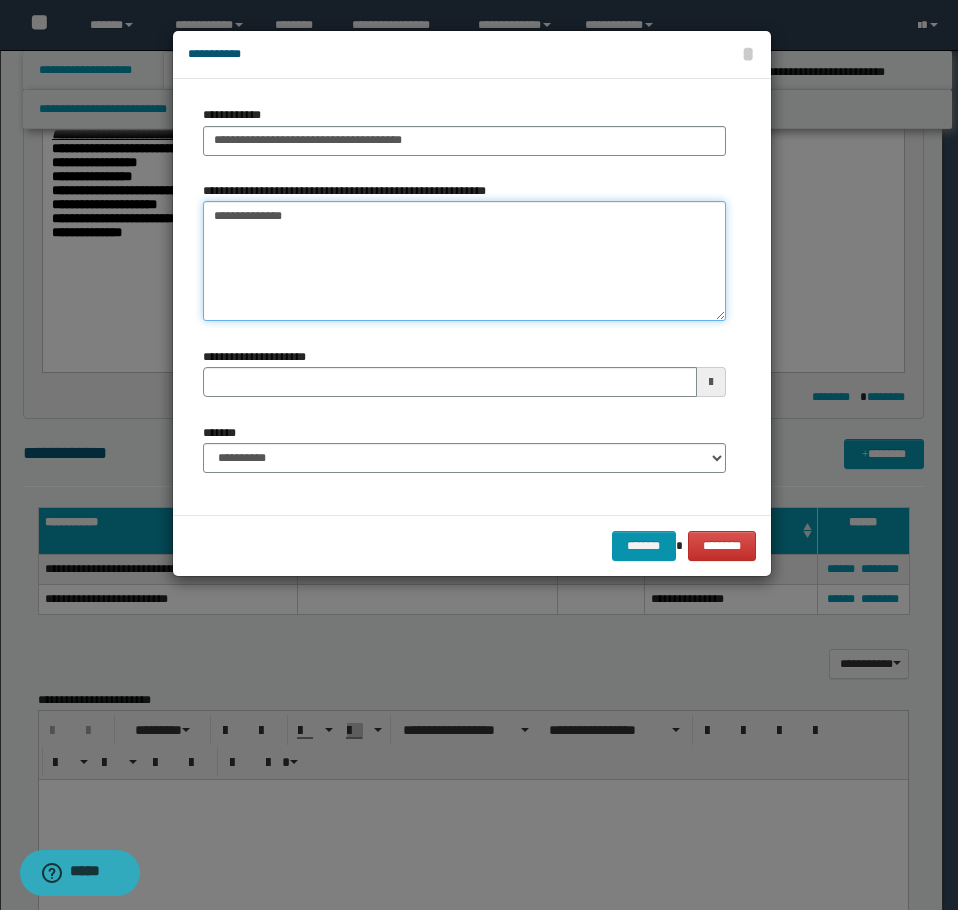 type 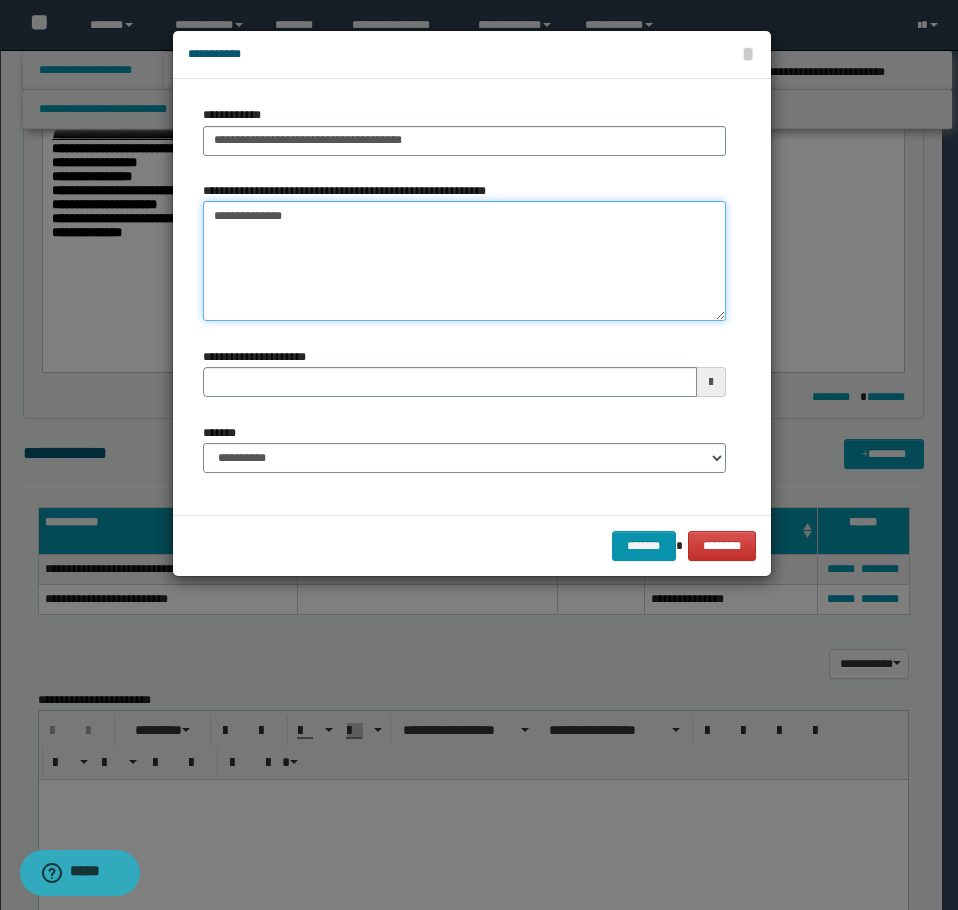 type on "**********" 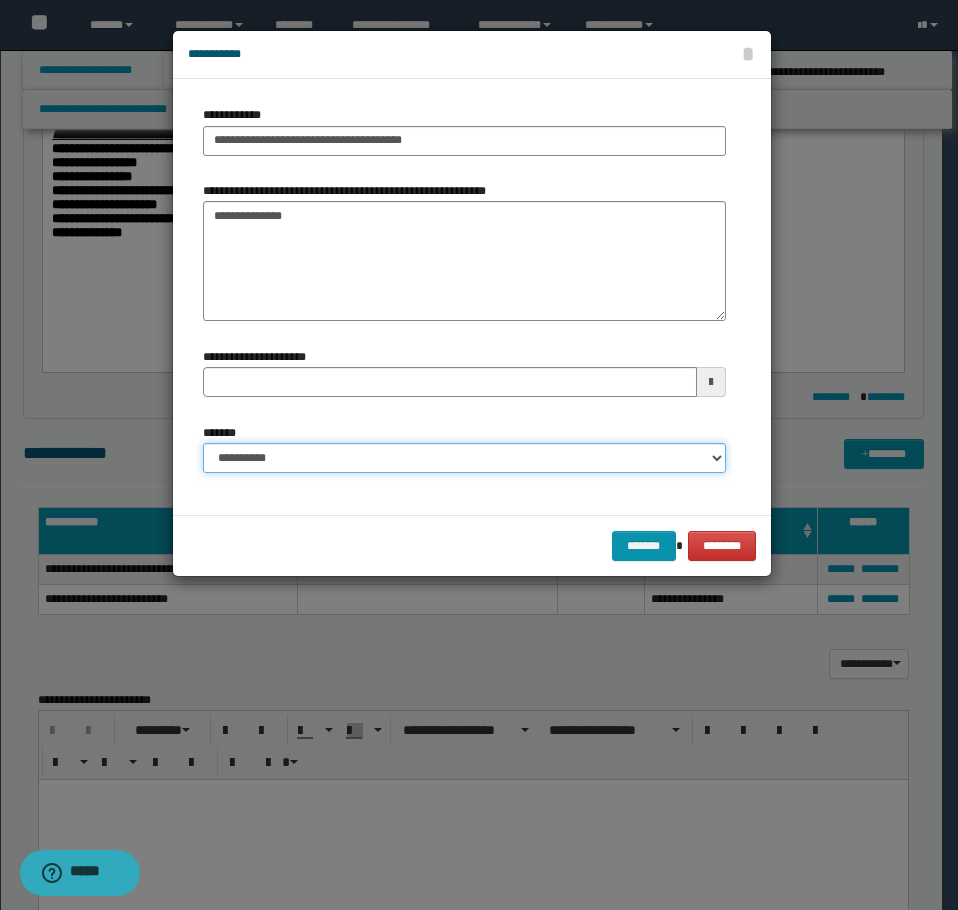 click on "**********" at bounding box center (464, 458) 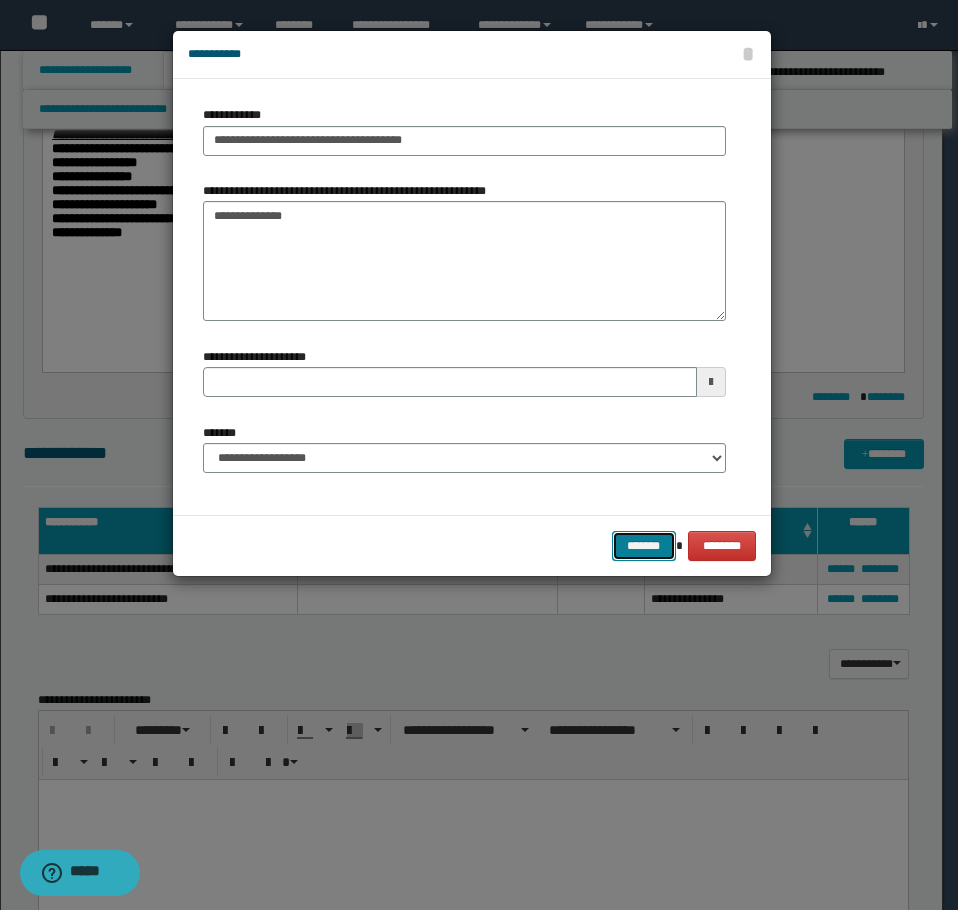 click on "*******" at bounding box center [644, 546] 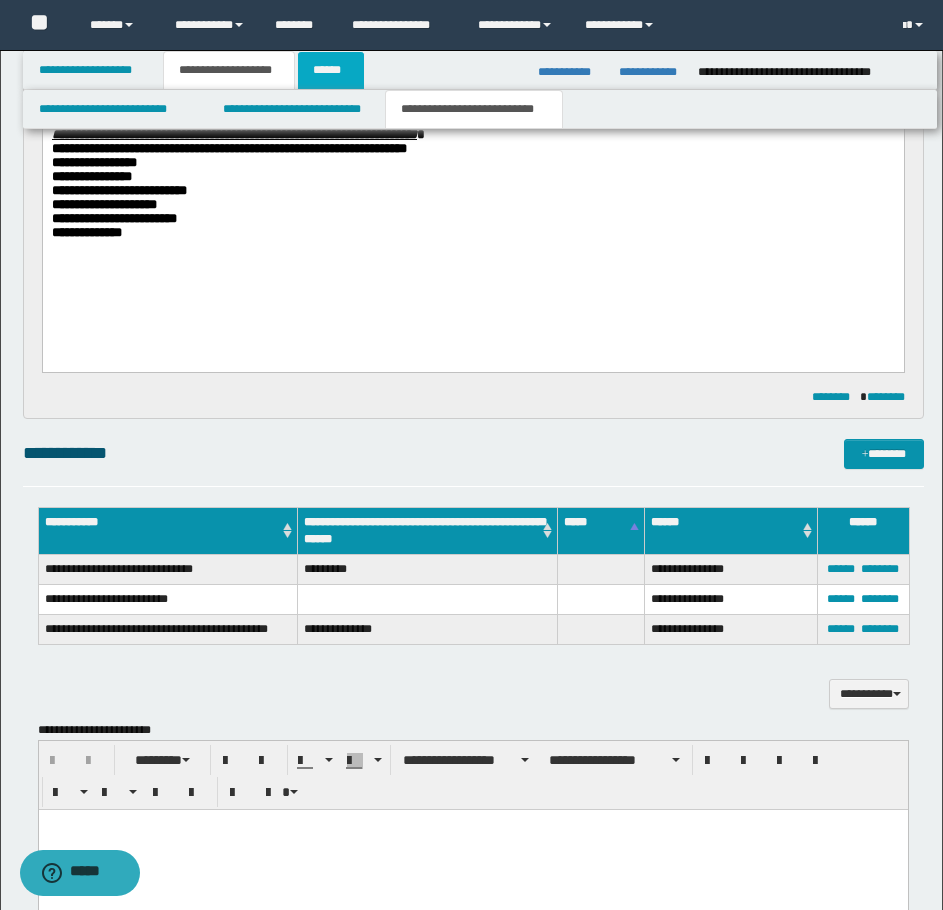 click on "******" at bounding box center [331, 70] 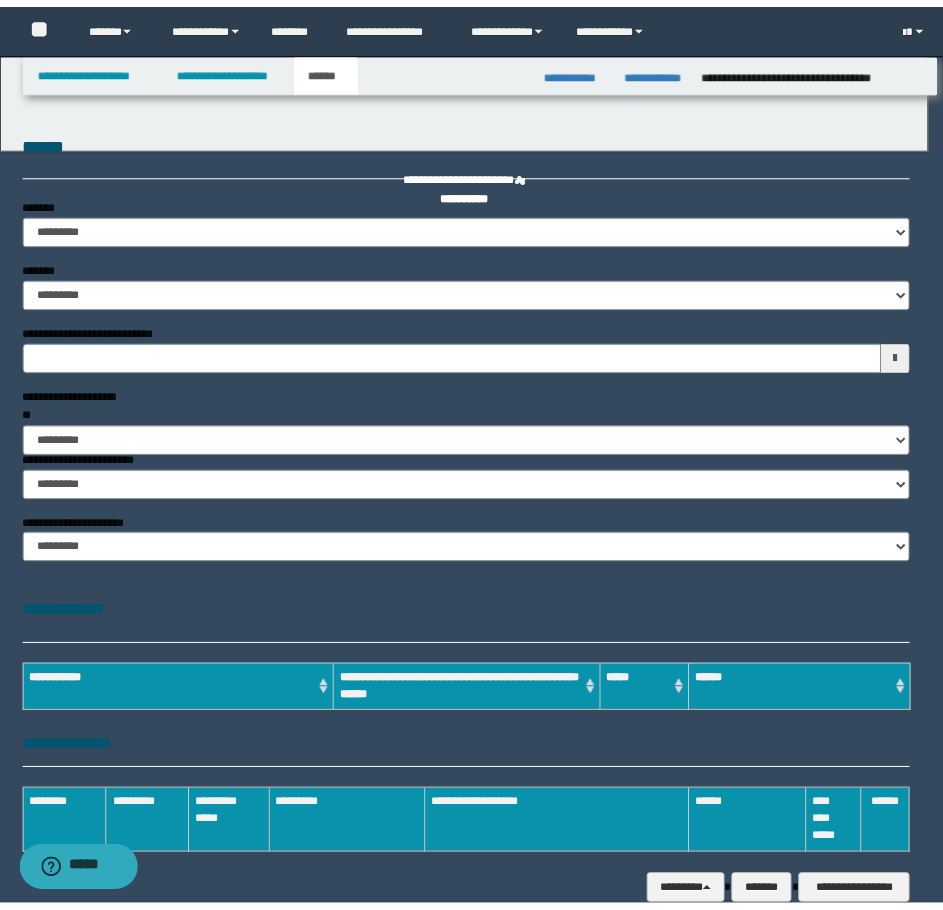 scroll, scrollTop: 0, scrollLeft: 0, axis: both 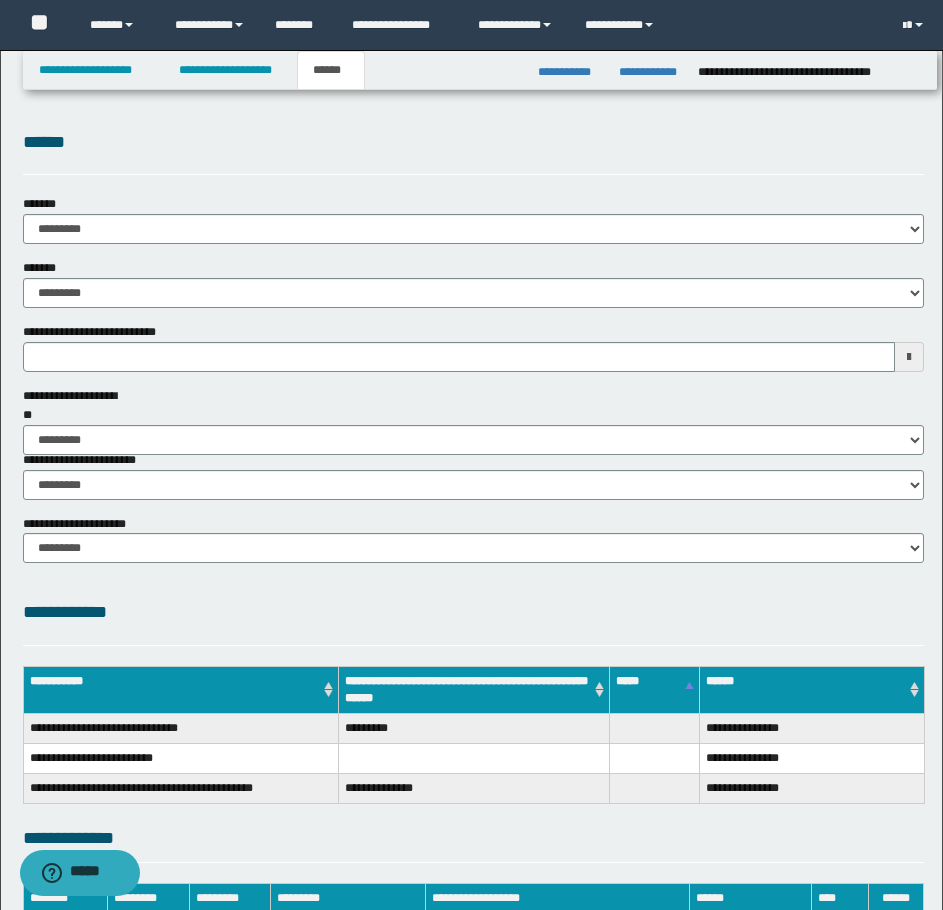 type 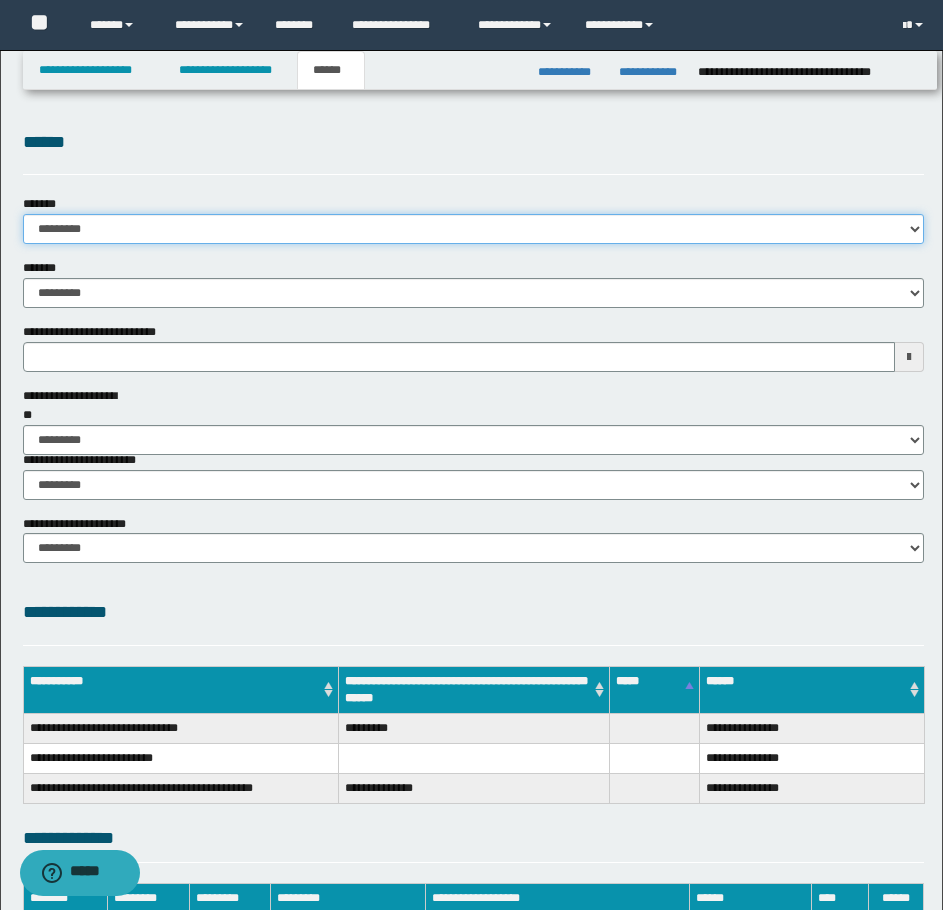 click on "**********" at bounding box center (473, 229) 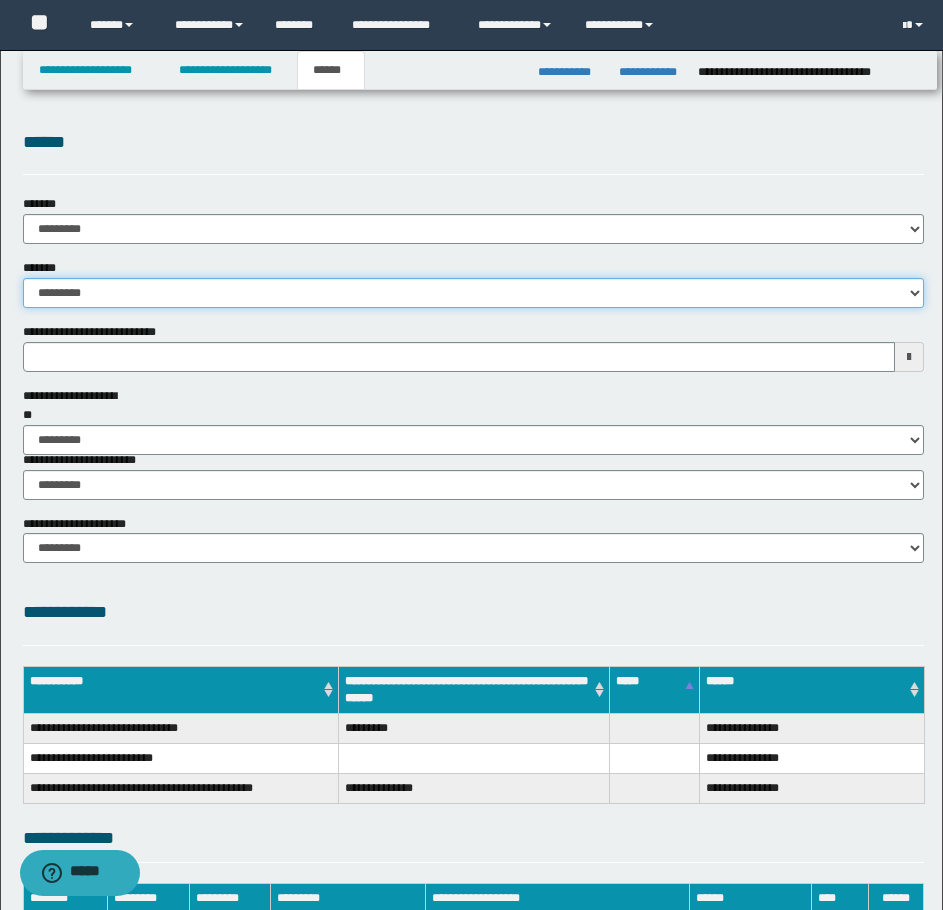 click on "**********" at bounding box center [473, 293] 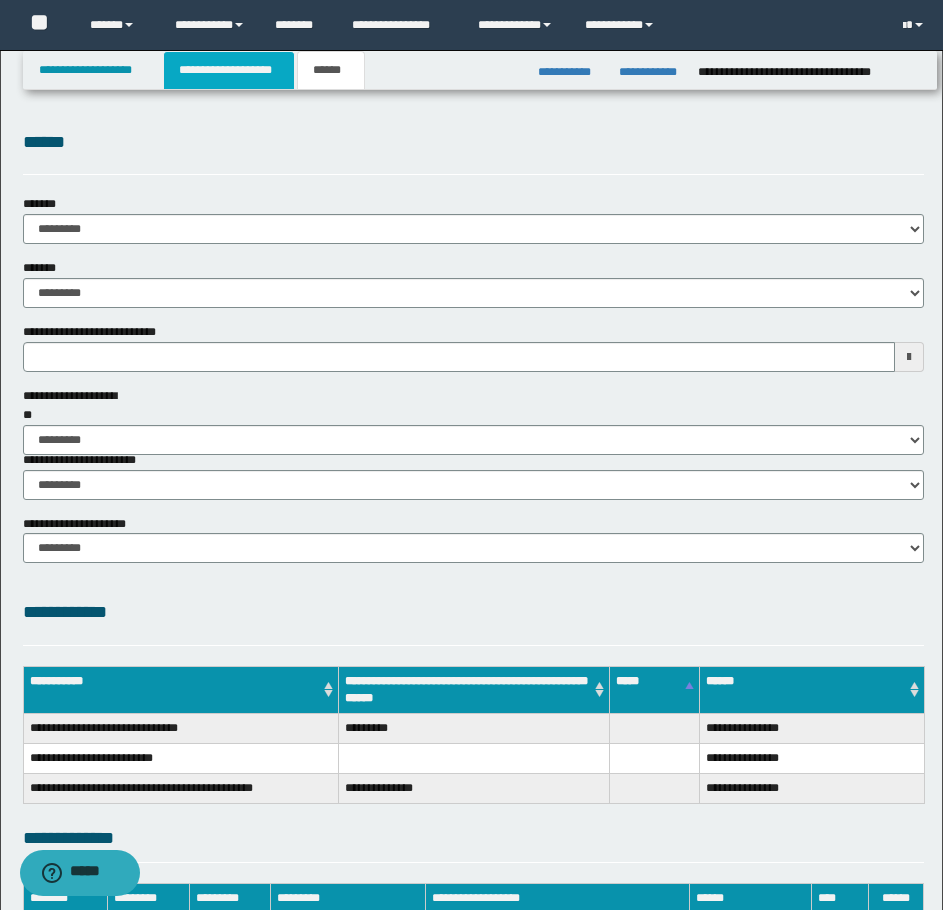 click on "**********" at bounding box center [229, 70] 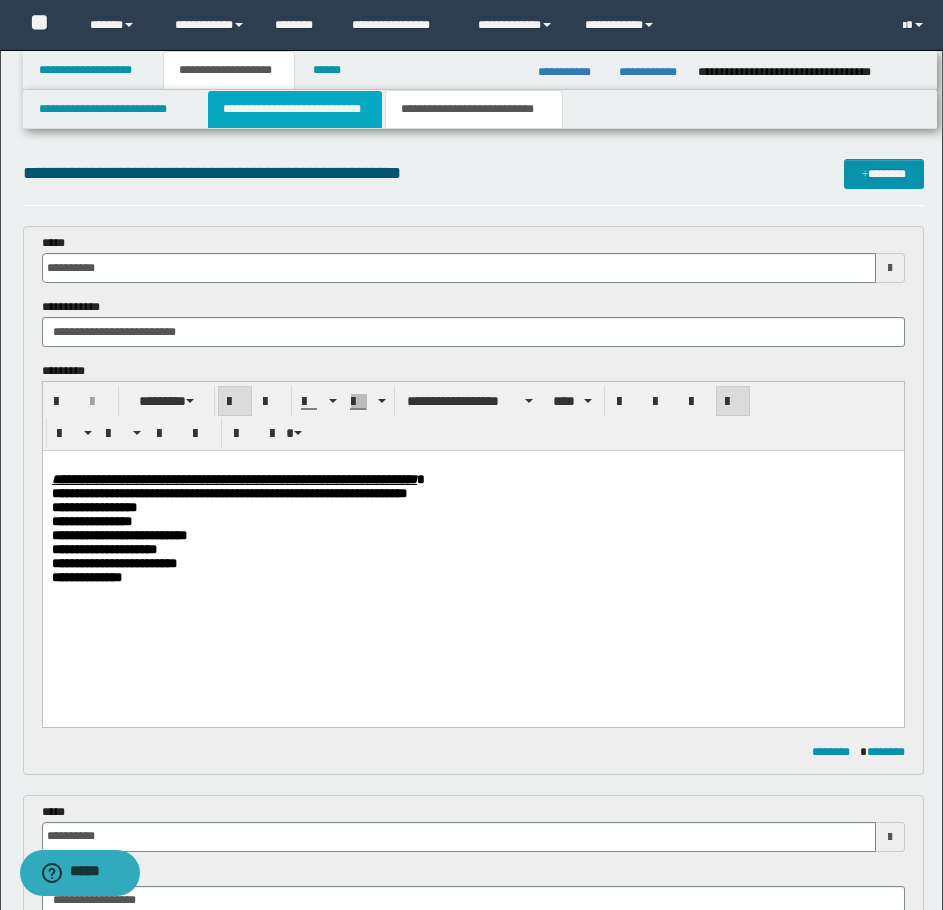 click on "**********" at bounding box center (295, 109) 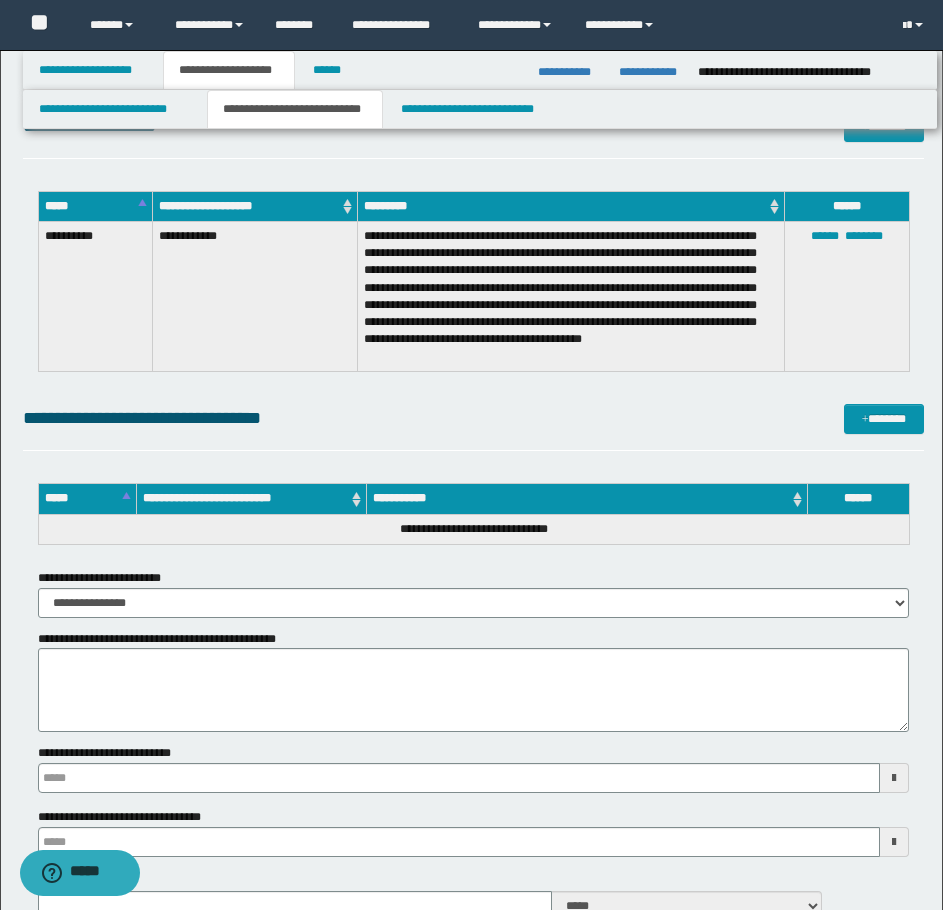 scroll, scrollTop: 2238, scrollLeft: 0, axis: vertical 